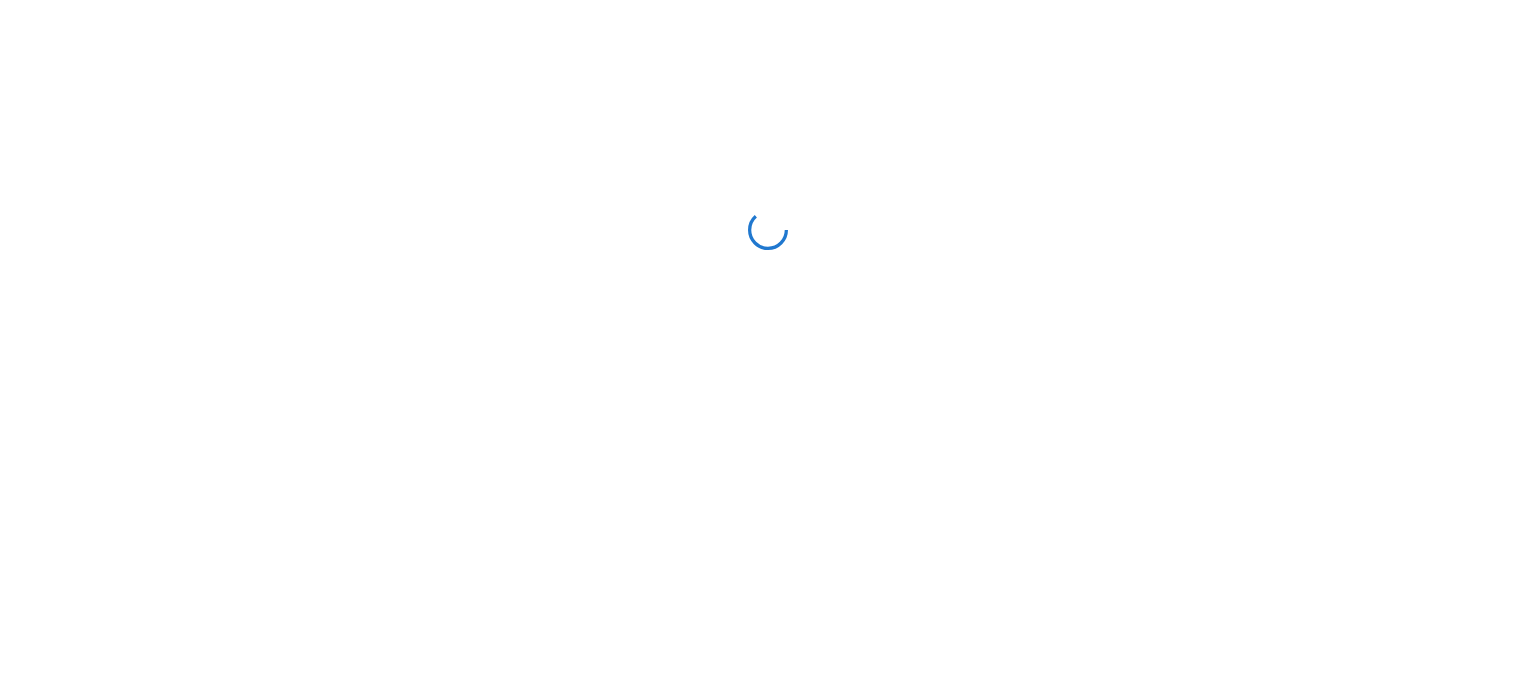 scroll, scrollTop: 0, scrollLeft: 0, axis: both 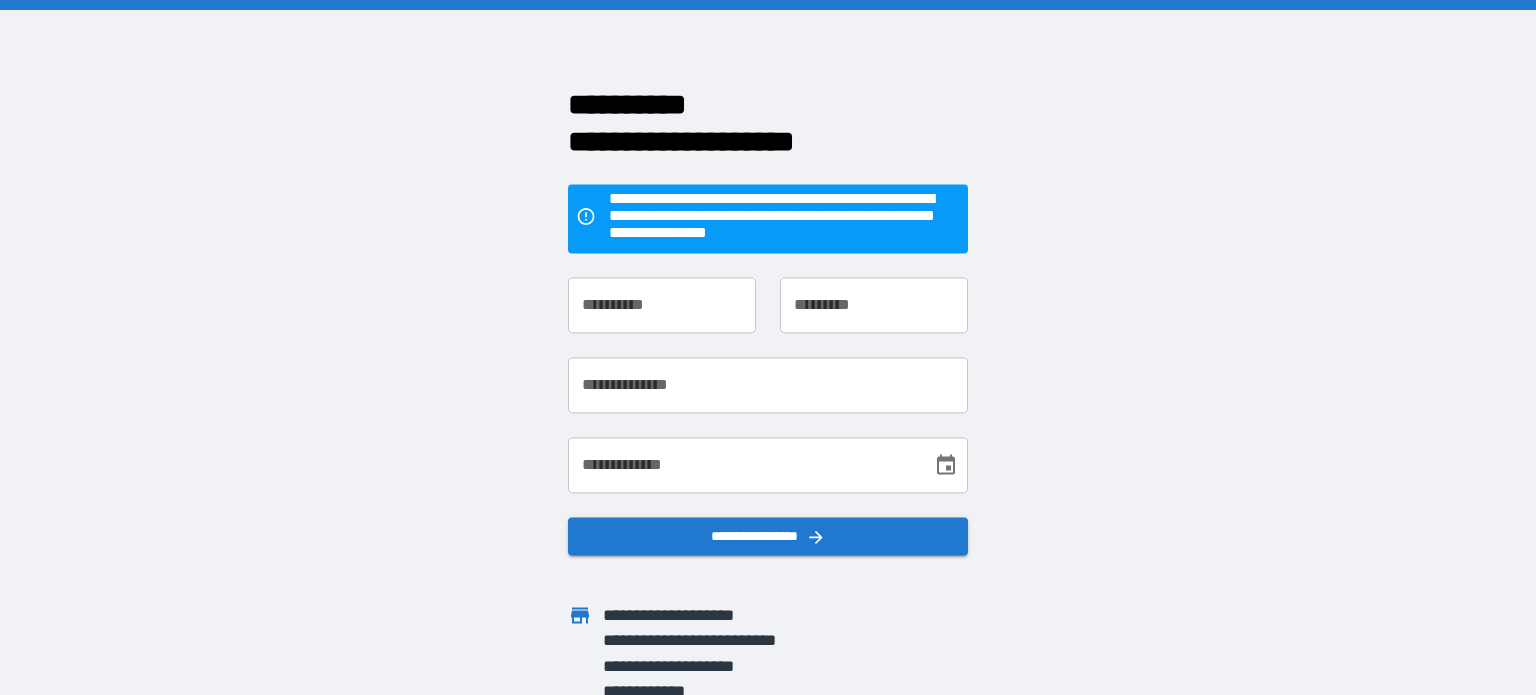 click on "**********" at bounding box center (662, 306) 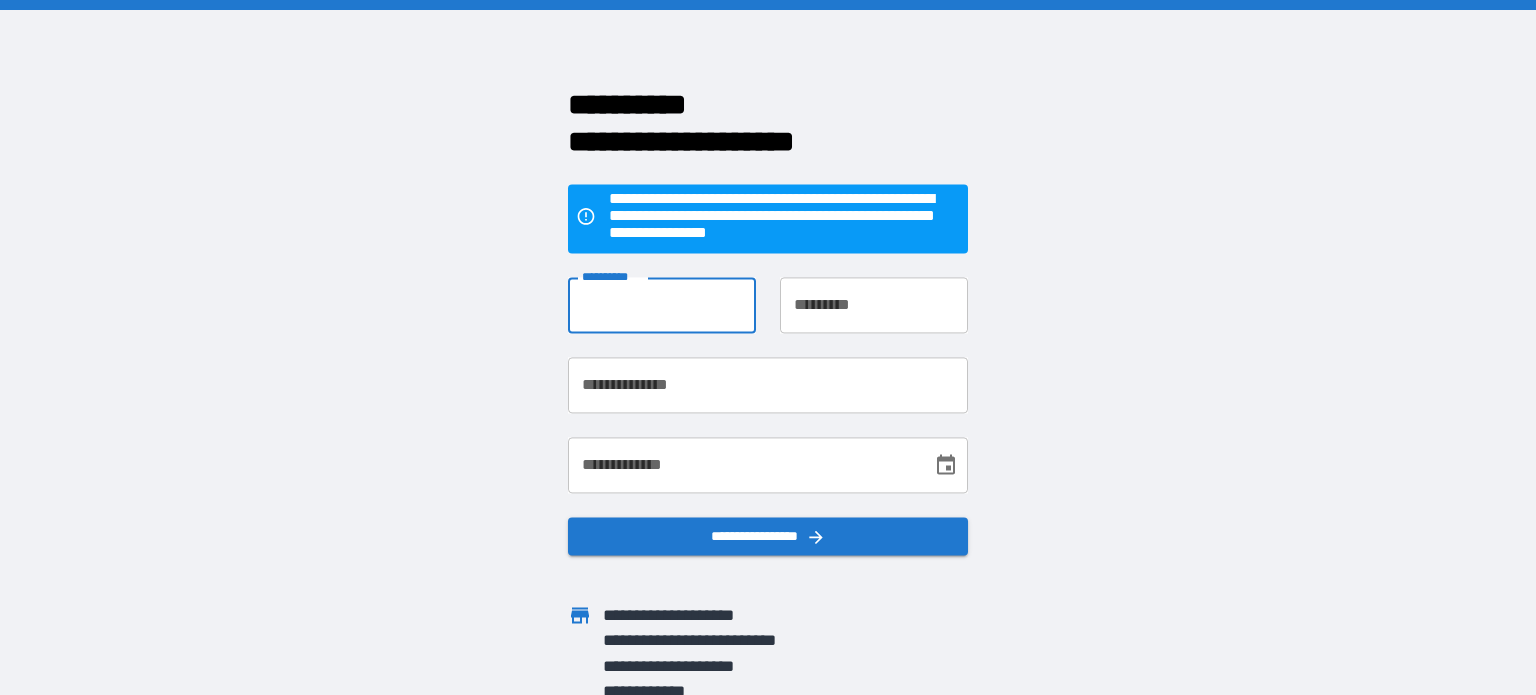 type on "****" 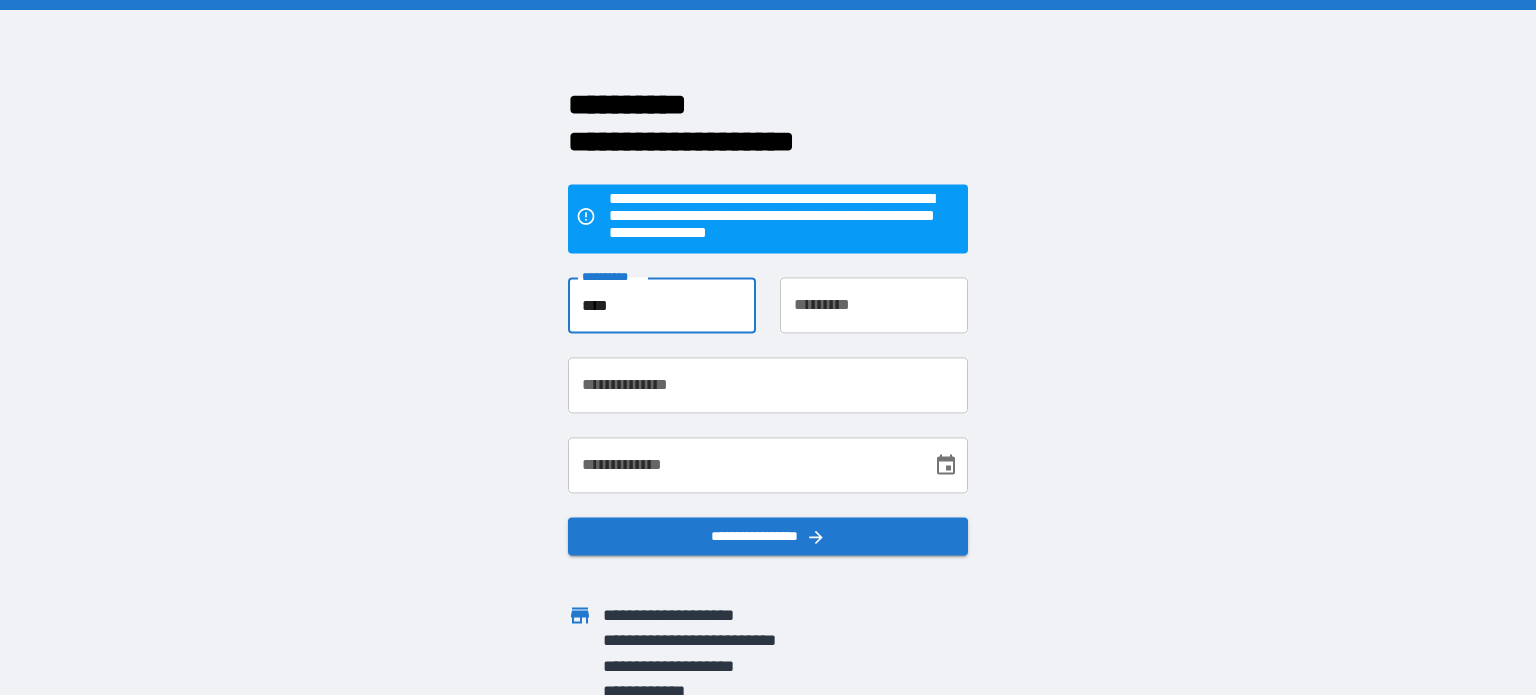 type on "******" 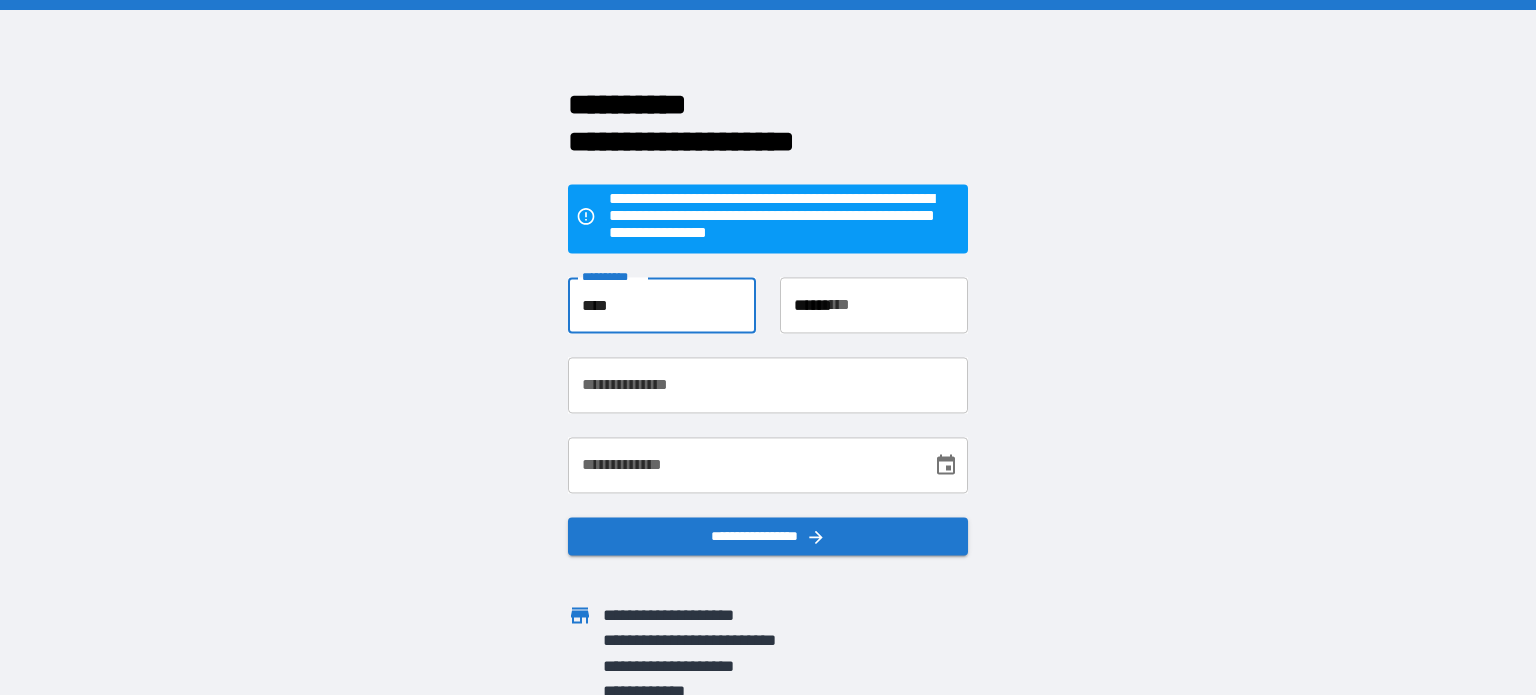 type on "**********" 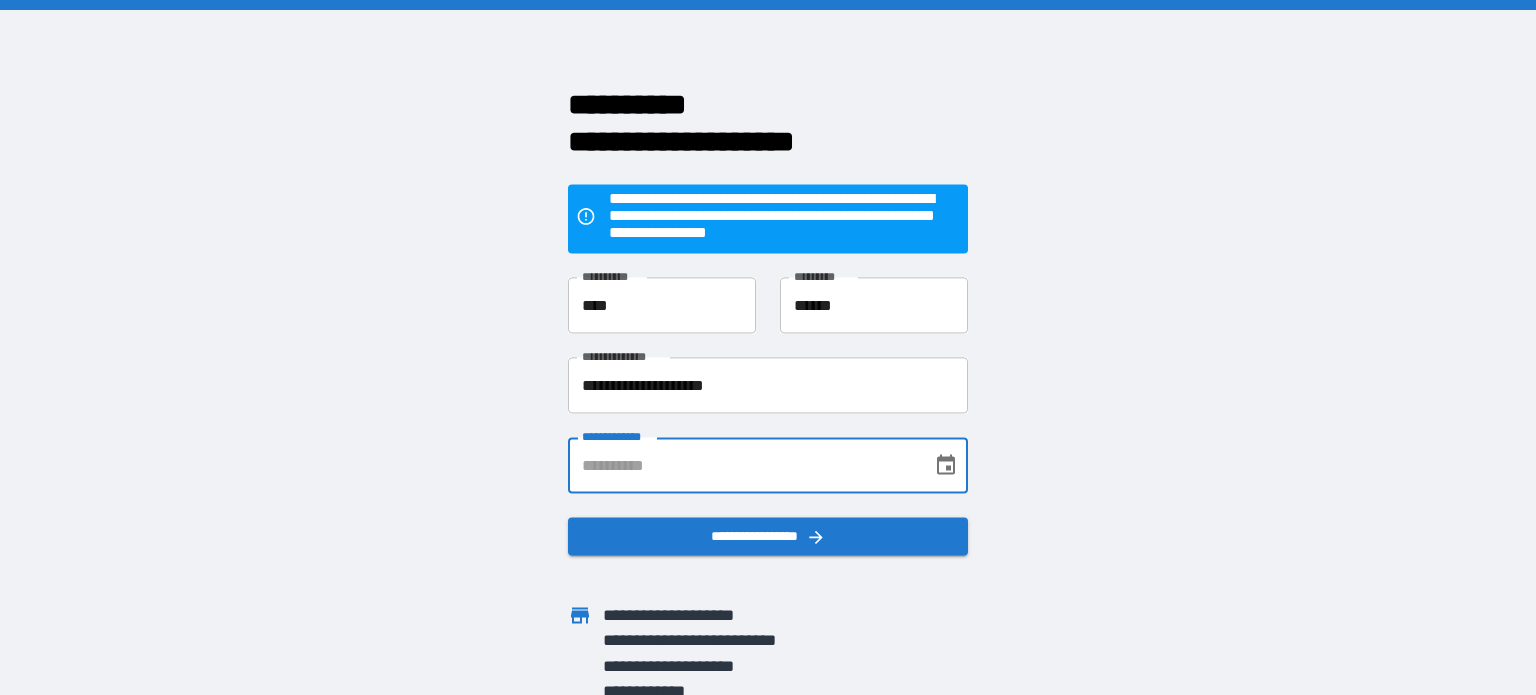 click on "**********" at bounding box center [743, 466] 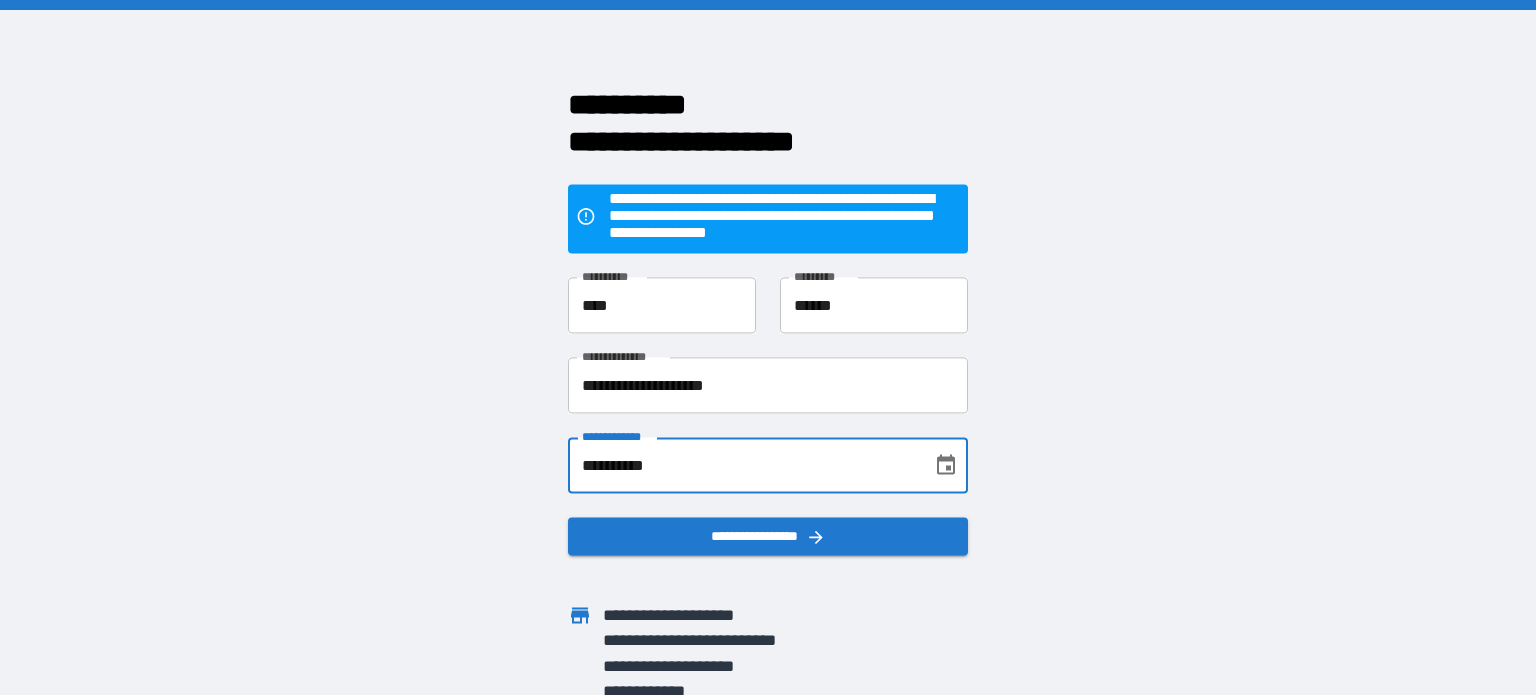 type on "**********" 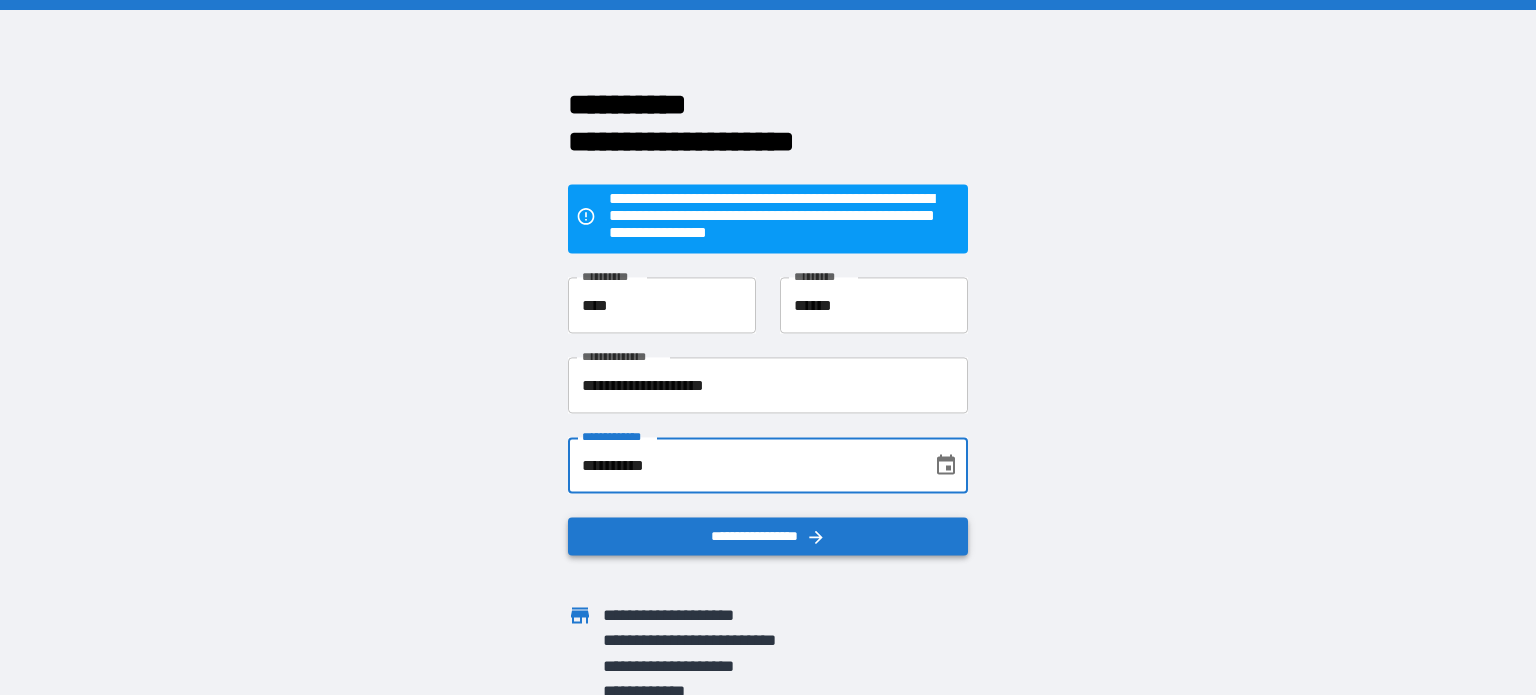 click on "**********" at bounding box center [768, 537] 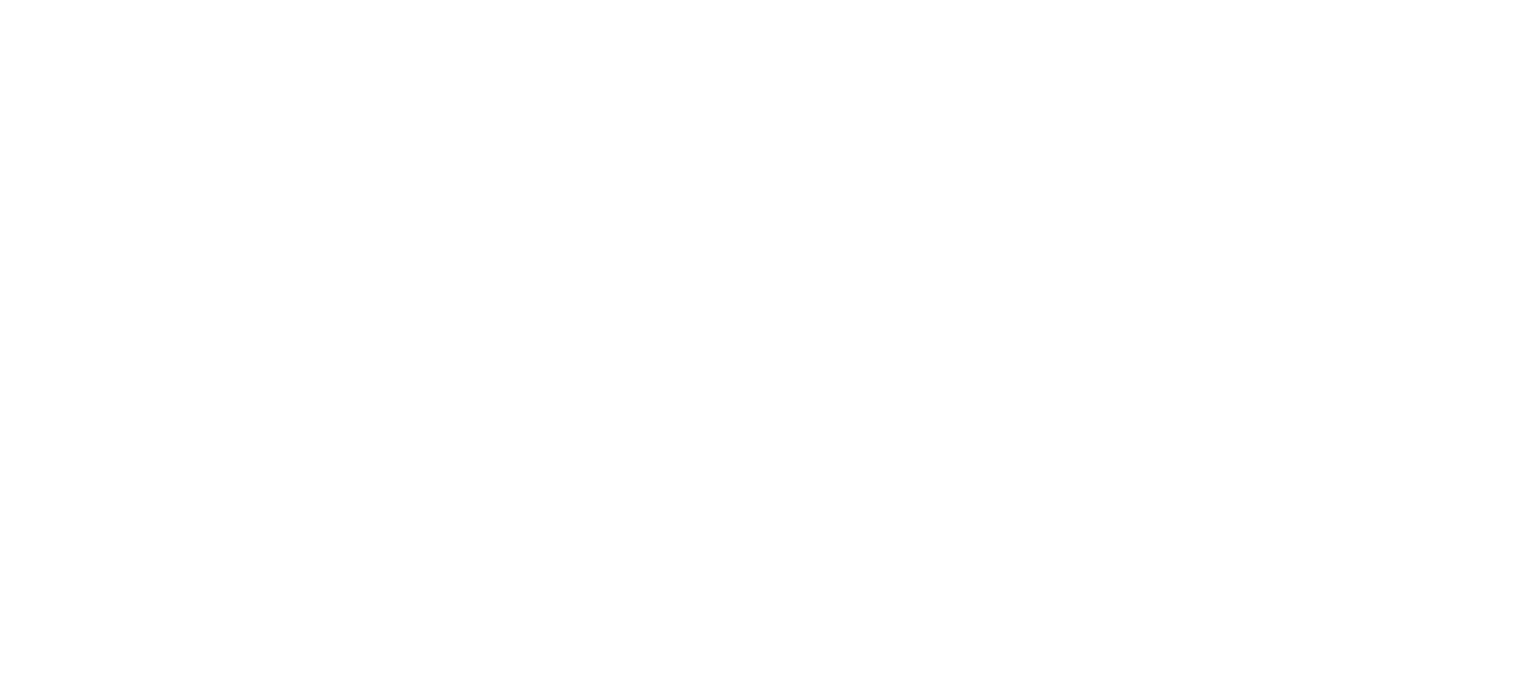 scroll, scrollTop: 0, scrollLeft: 0, axis: both 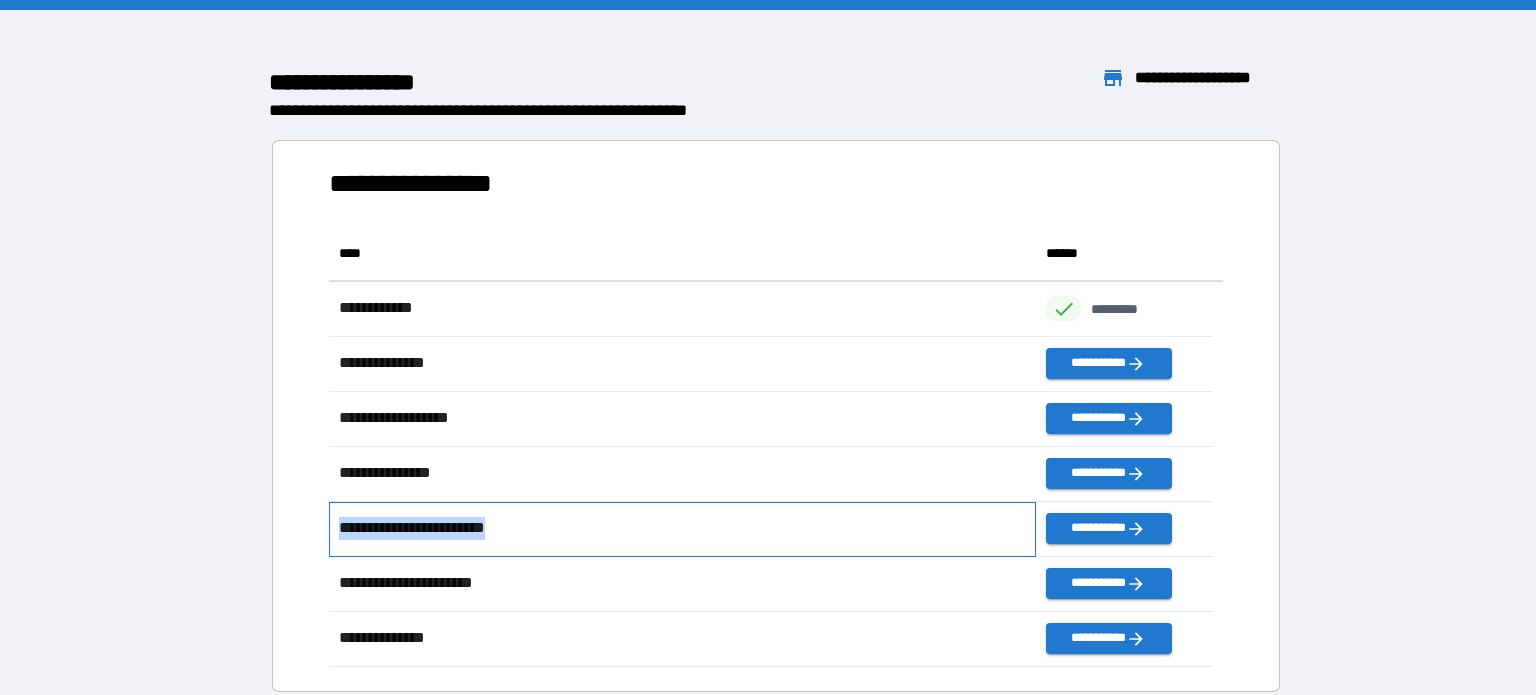 drag, startPoint x: 0, startPoint y: 0, endPoint x: 968, endPoint y: 463, distance: 1073.0298 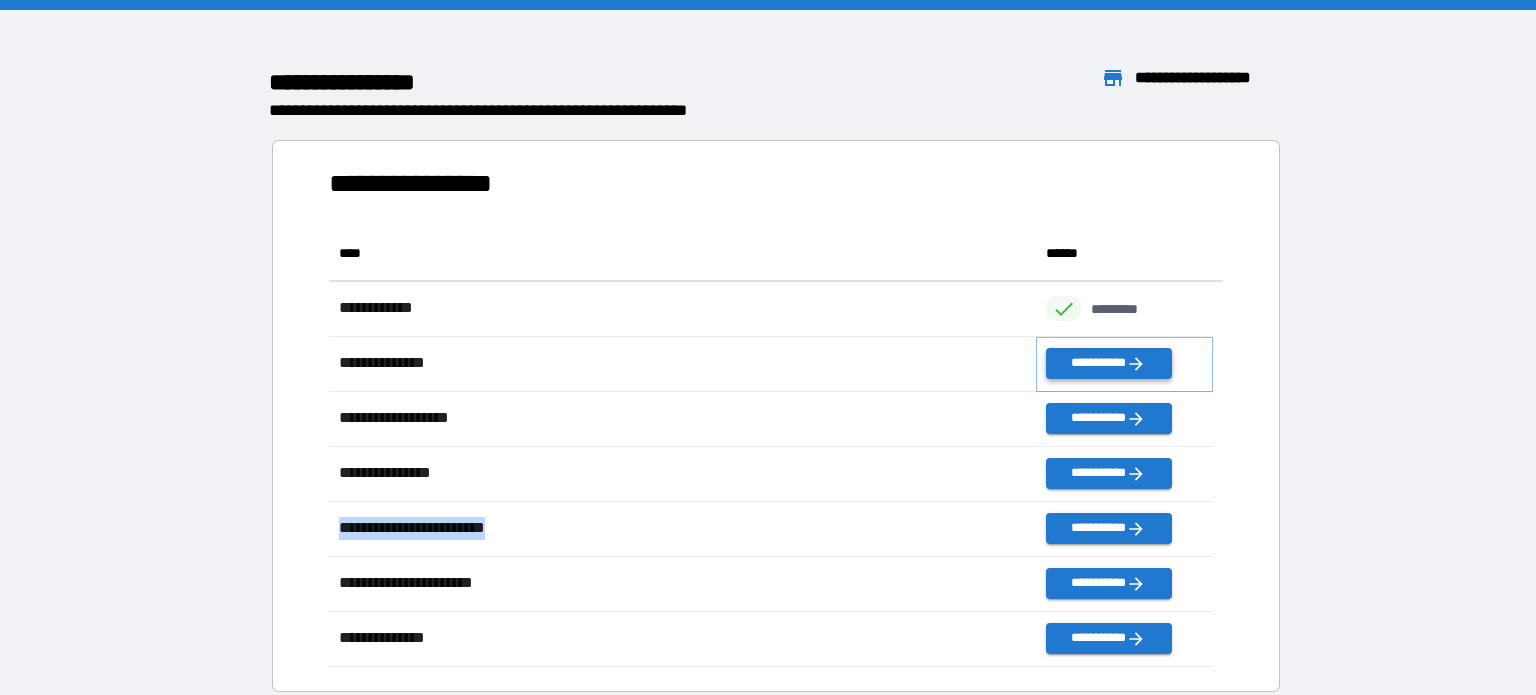 click on "**********" at bounding box center [1108, 363] 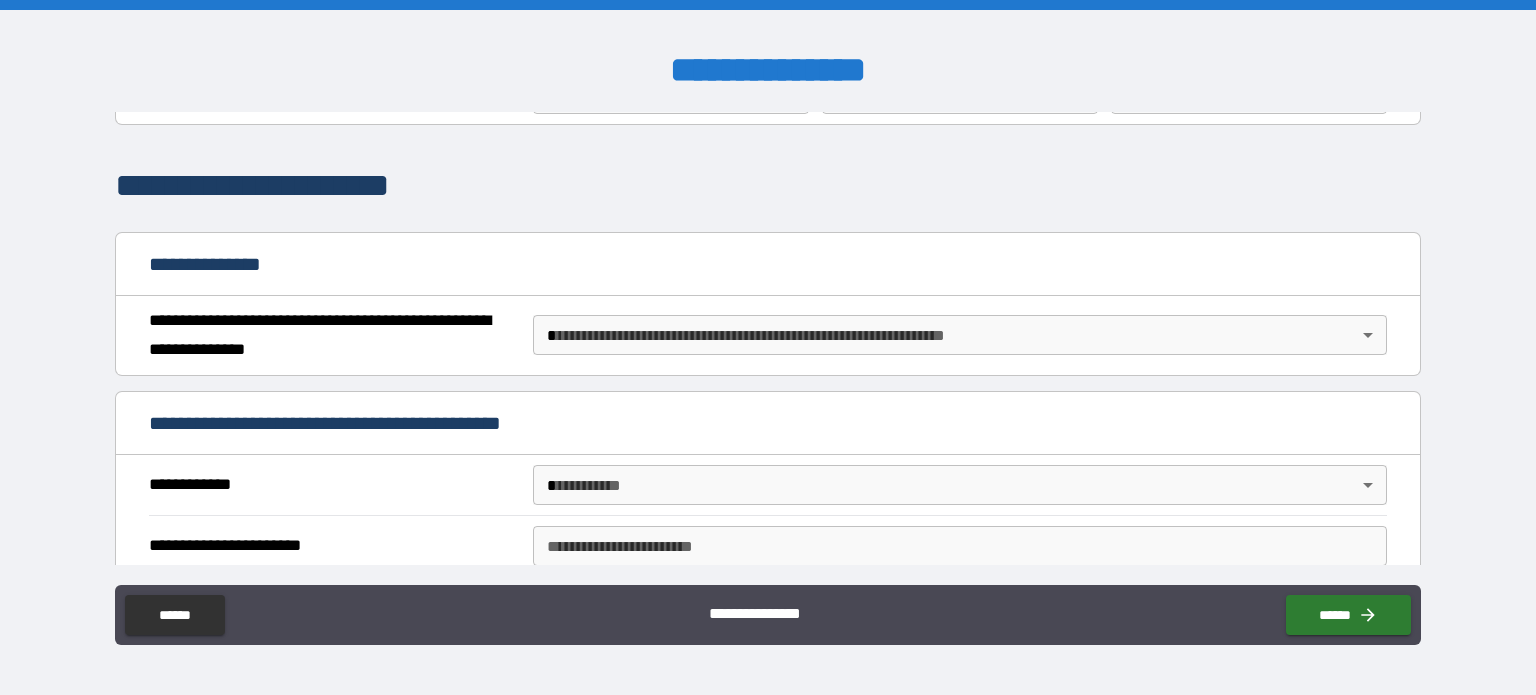 scroll, scrollTop: 116, scrollLeft: 0, axis: vertical 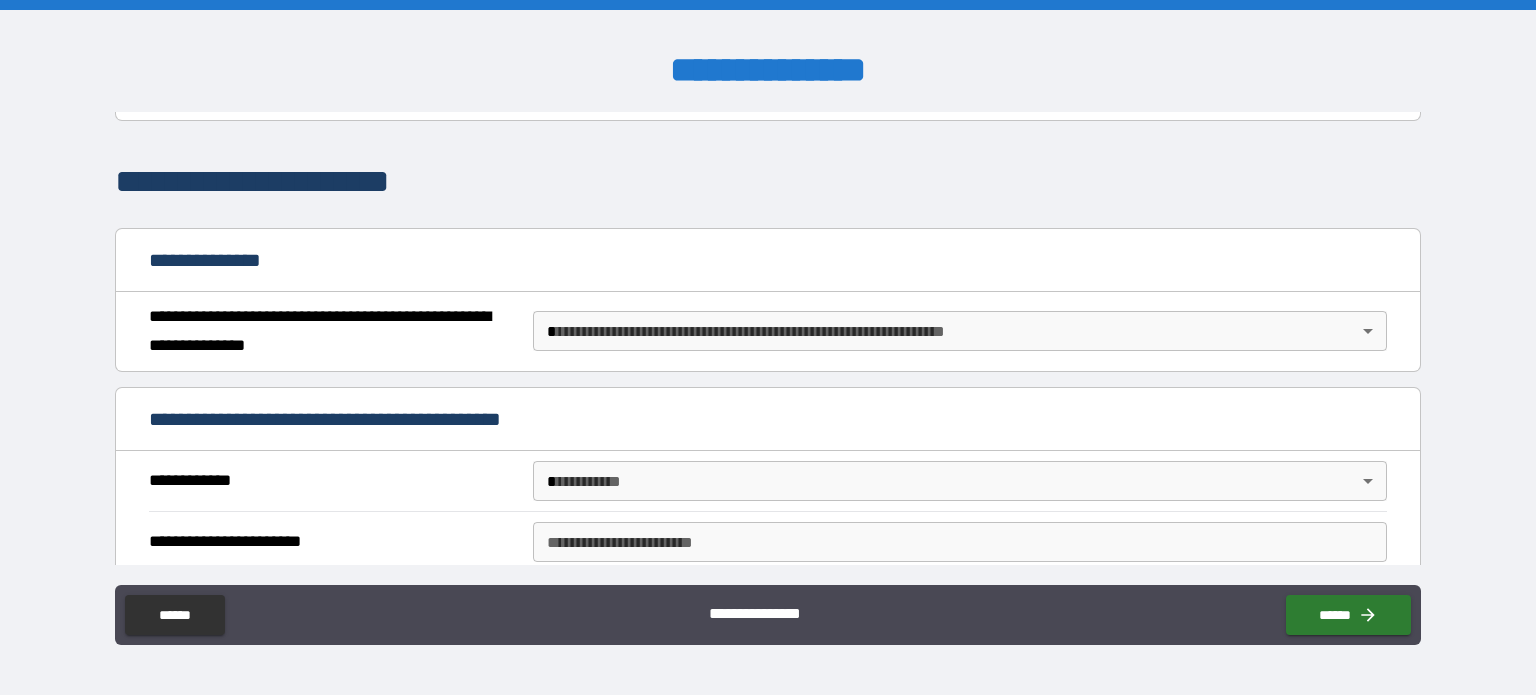 click on "**********" at bounding box center [768, 347] 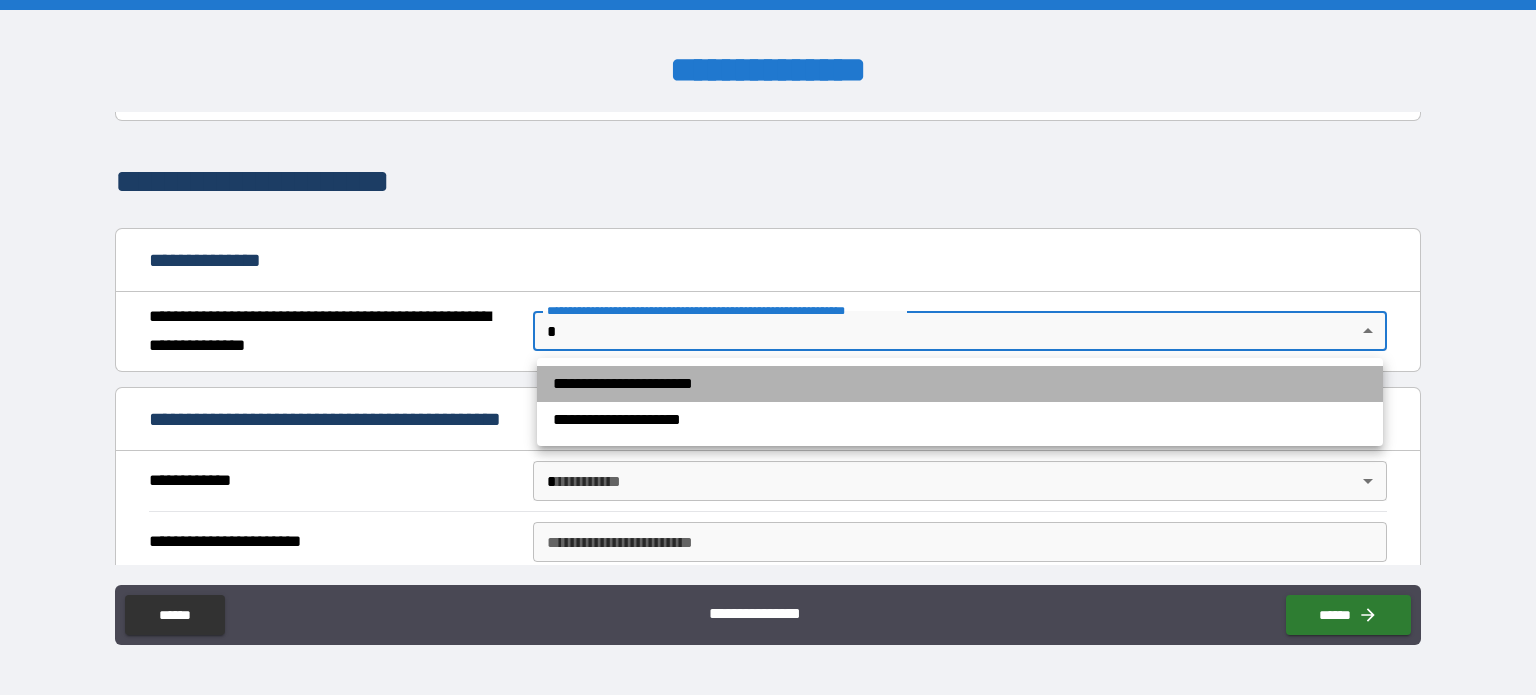 click on "**********" at bounding box center (960, 384) 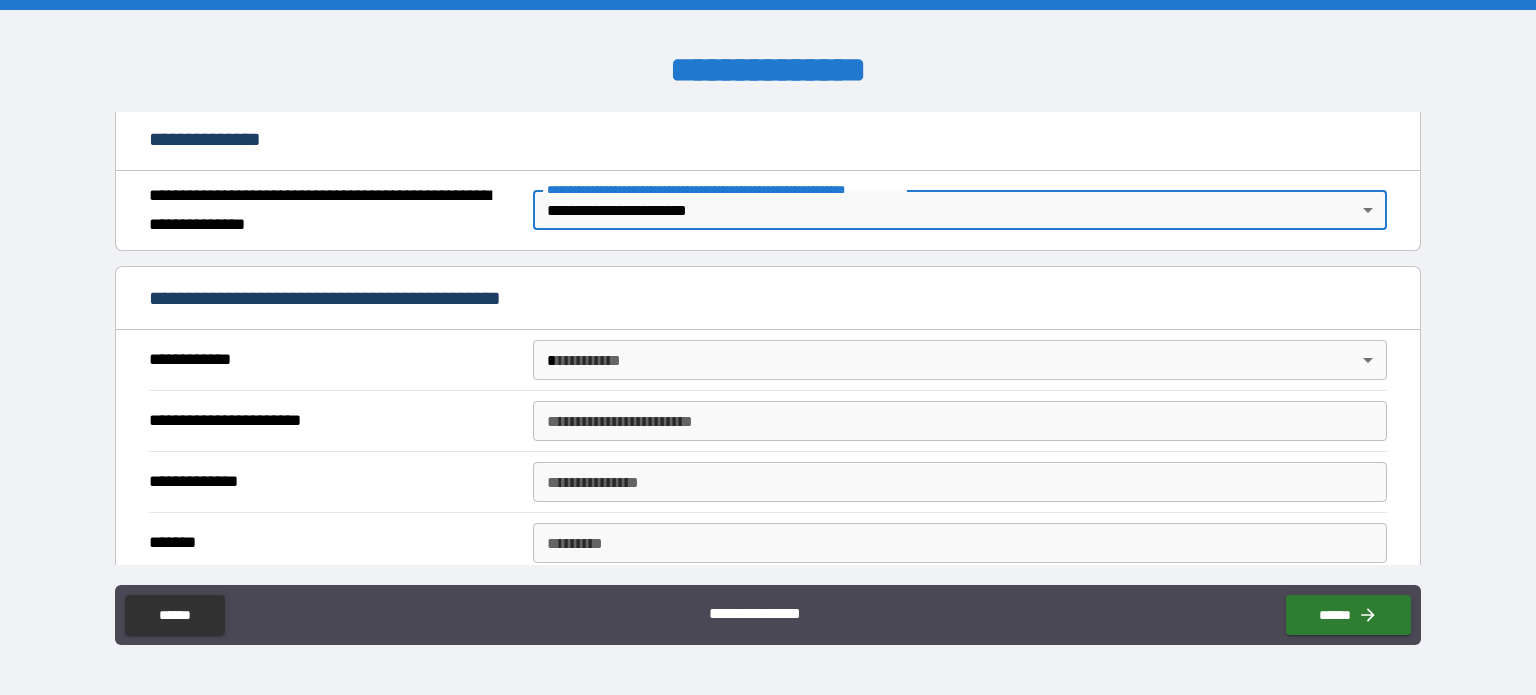 scroll, scrollTop: 238, scrollLeft: 0, axis: vertical 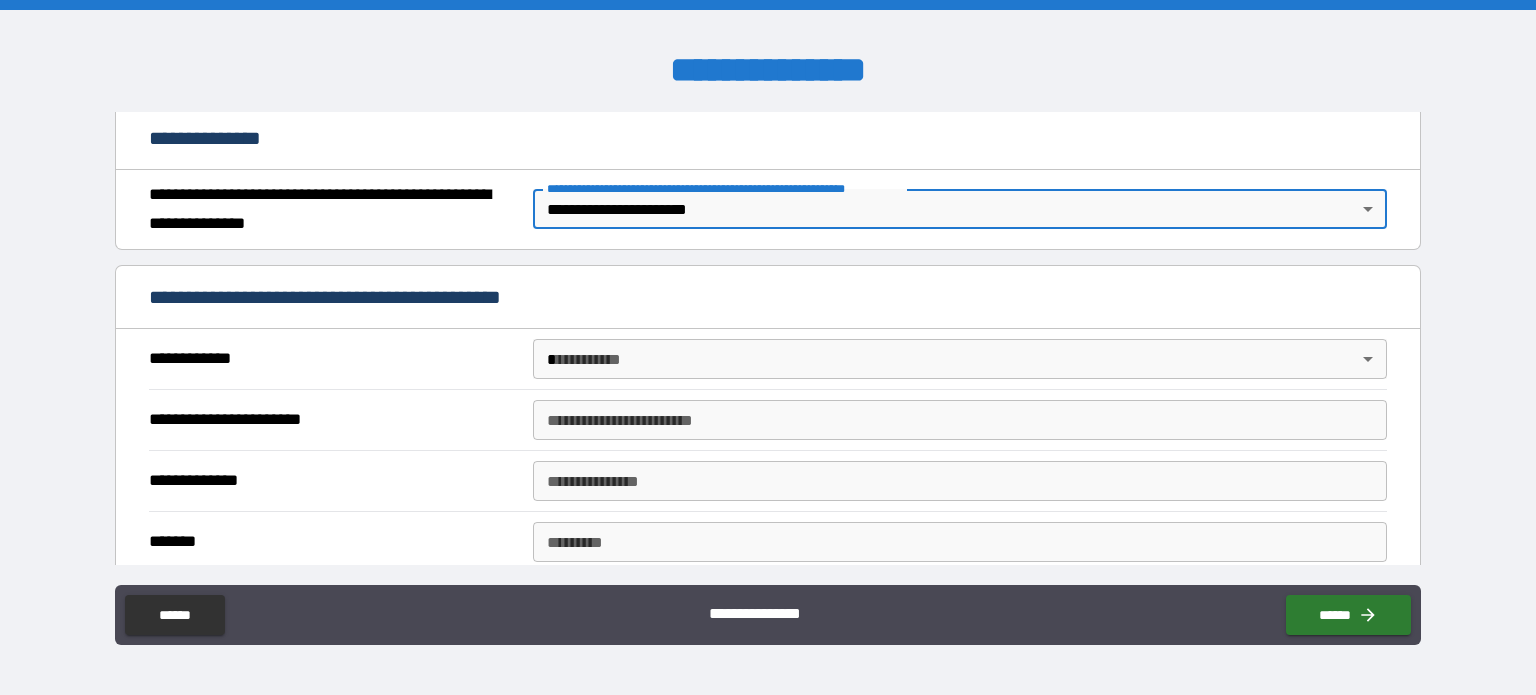 click on "**********" at bounding box center (768, 347) 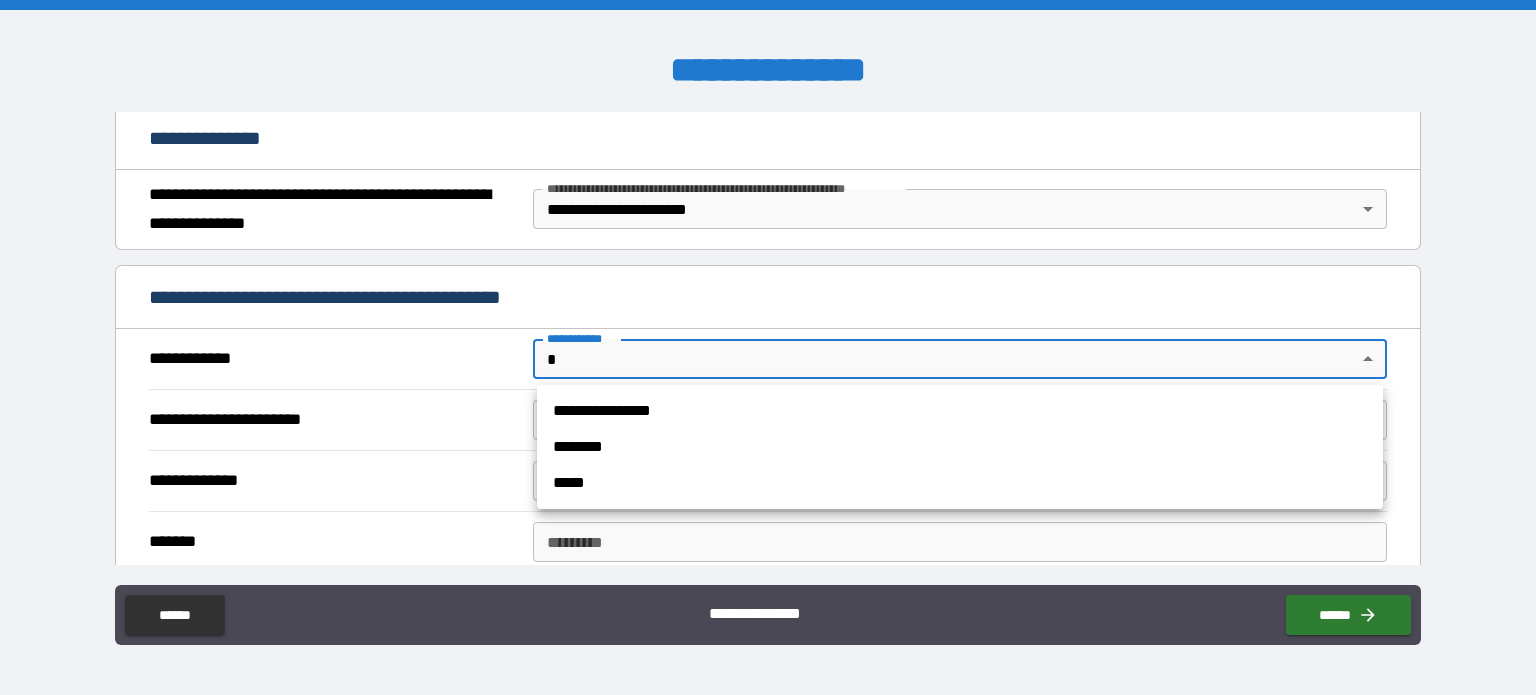 click on "**********" at bounding box center (960, 411) 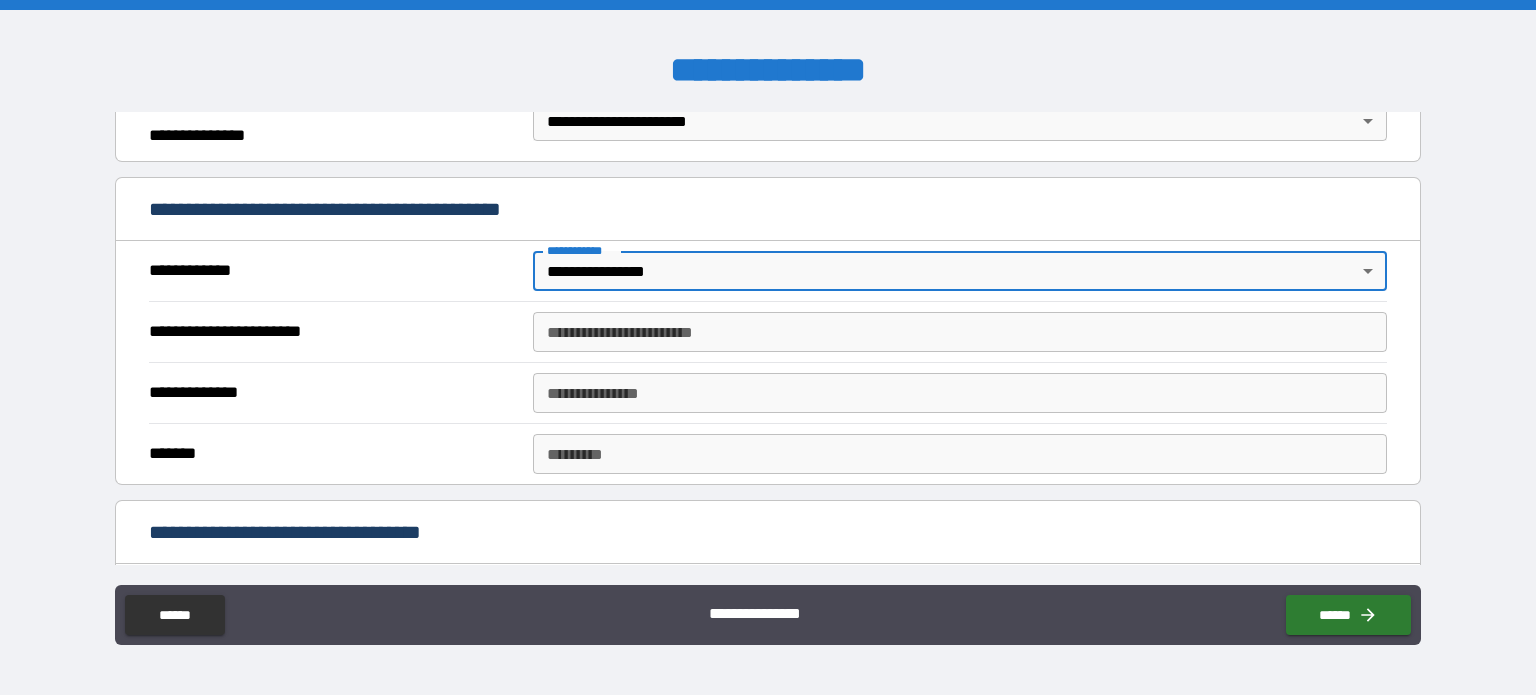 scroll, scrollTop: 351, scrollLeft: 0, axis: vertical 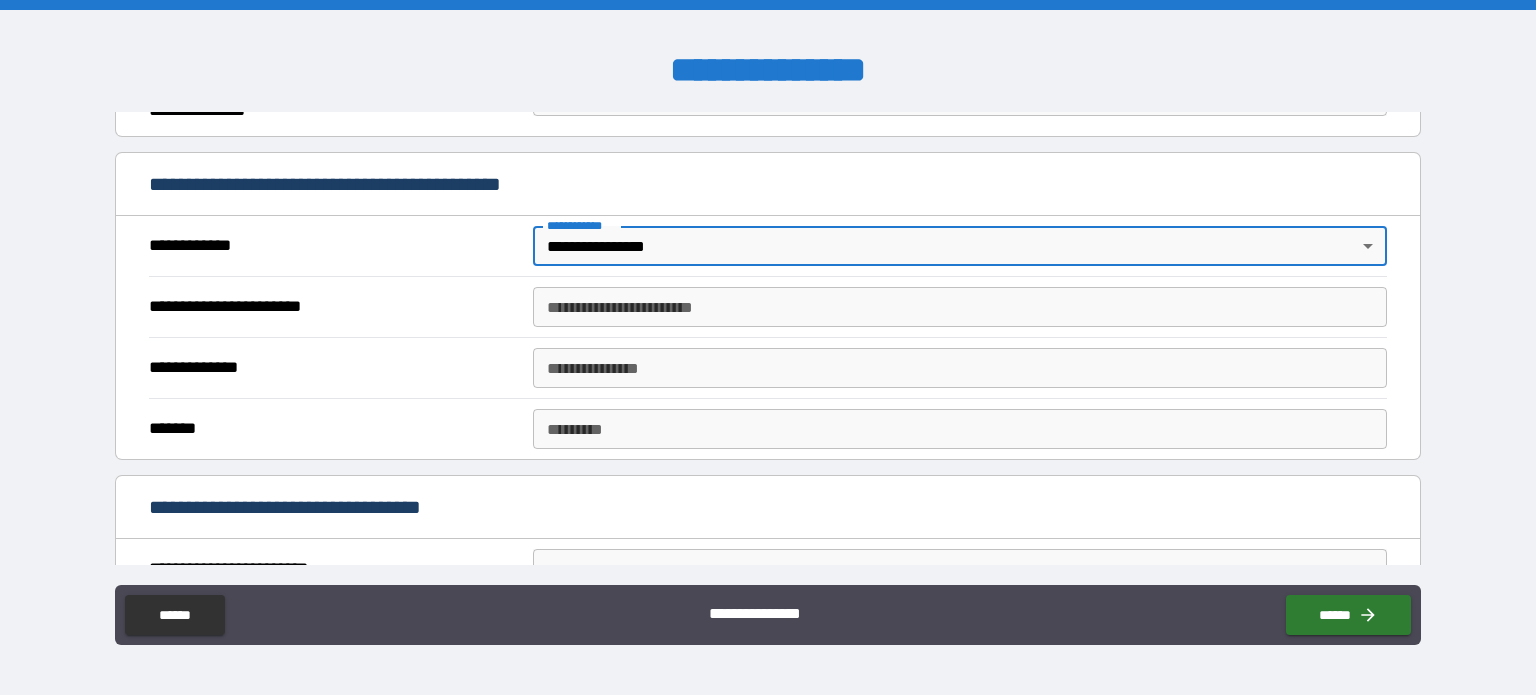 click on "**********" at bounding box center (960, 307) 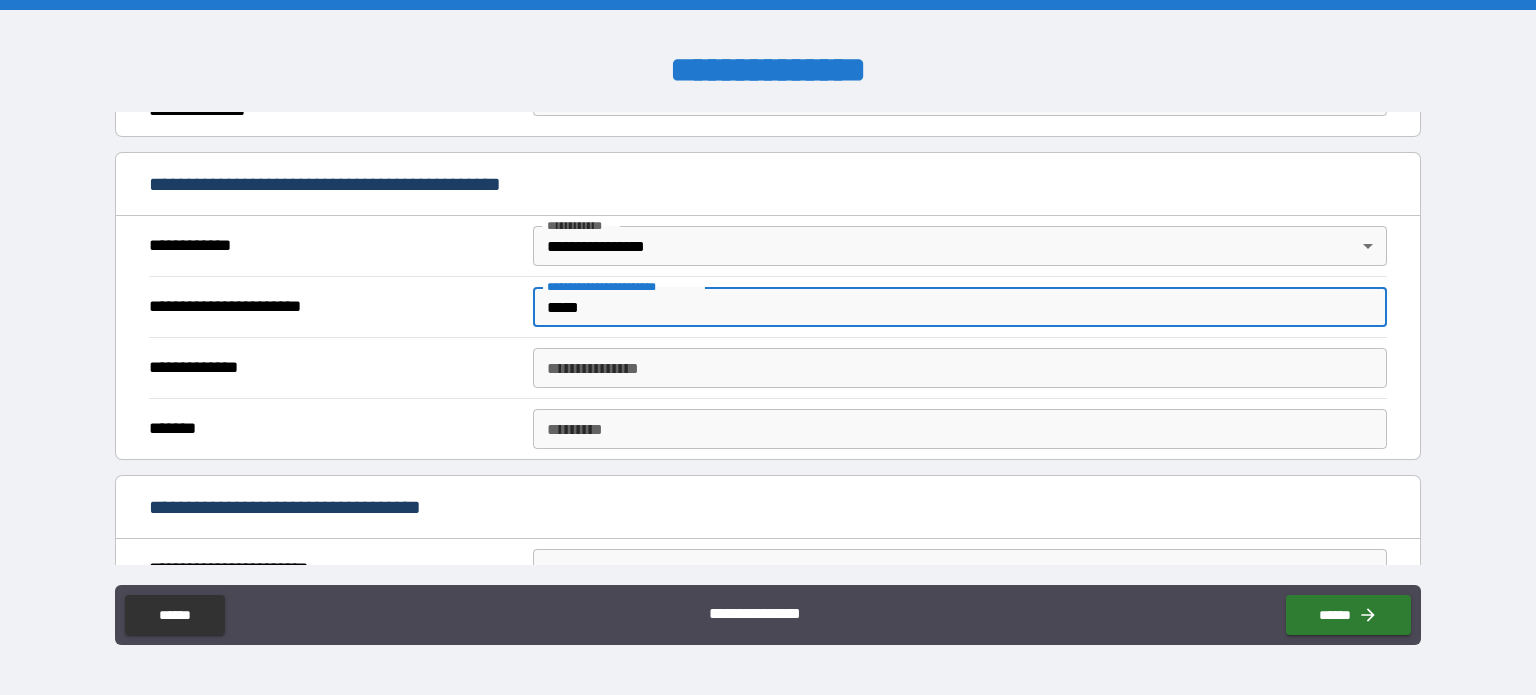 type on "*****" 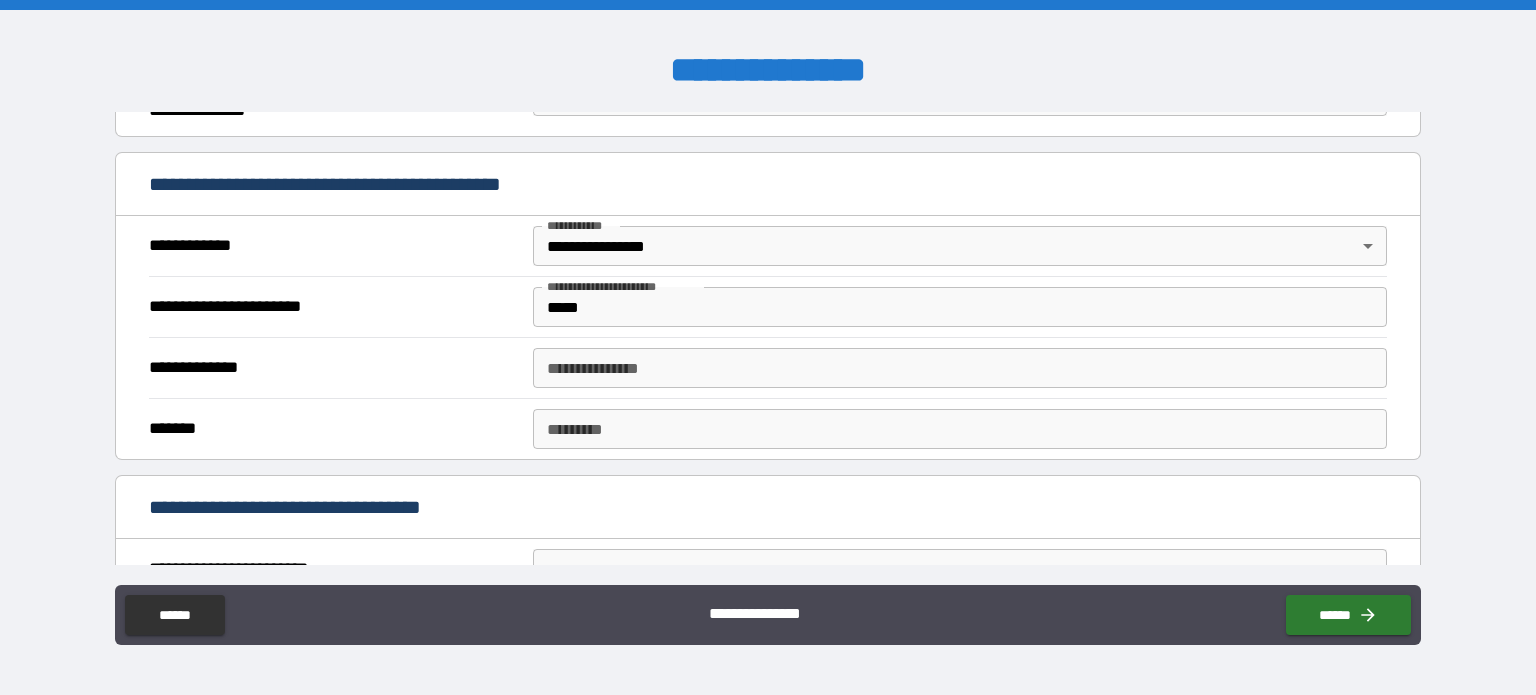 click on "**********" at bounding box center [960, 368] 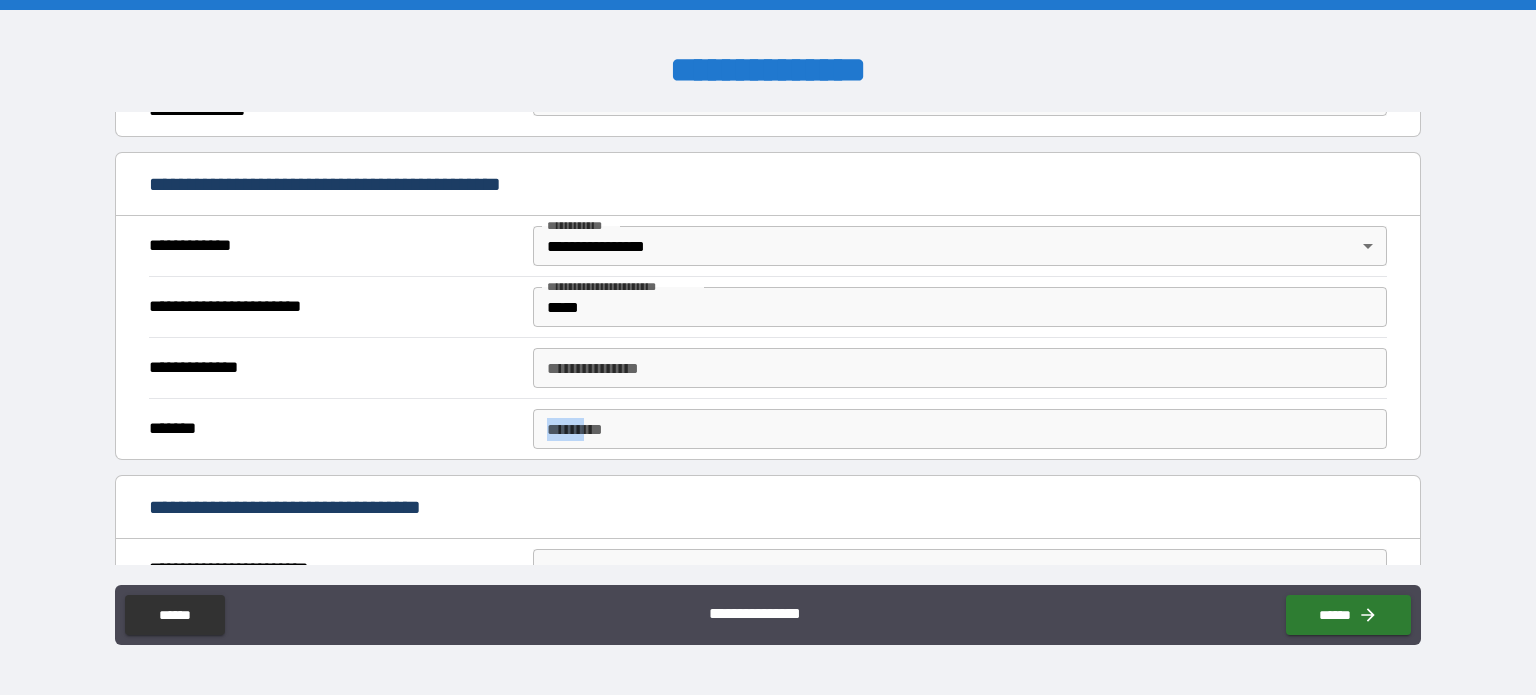 click on "******* *******   * *******   *" at bounding box center [768, 428] 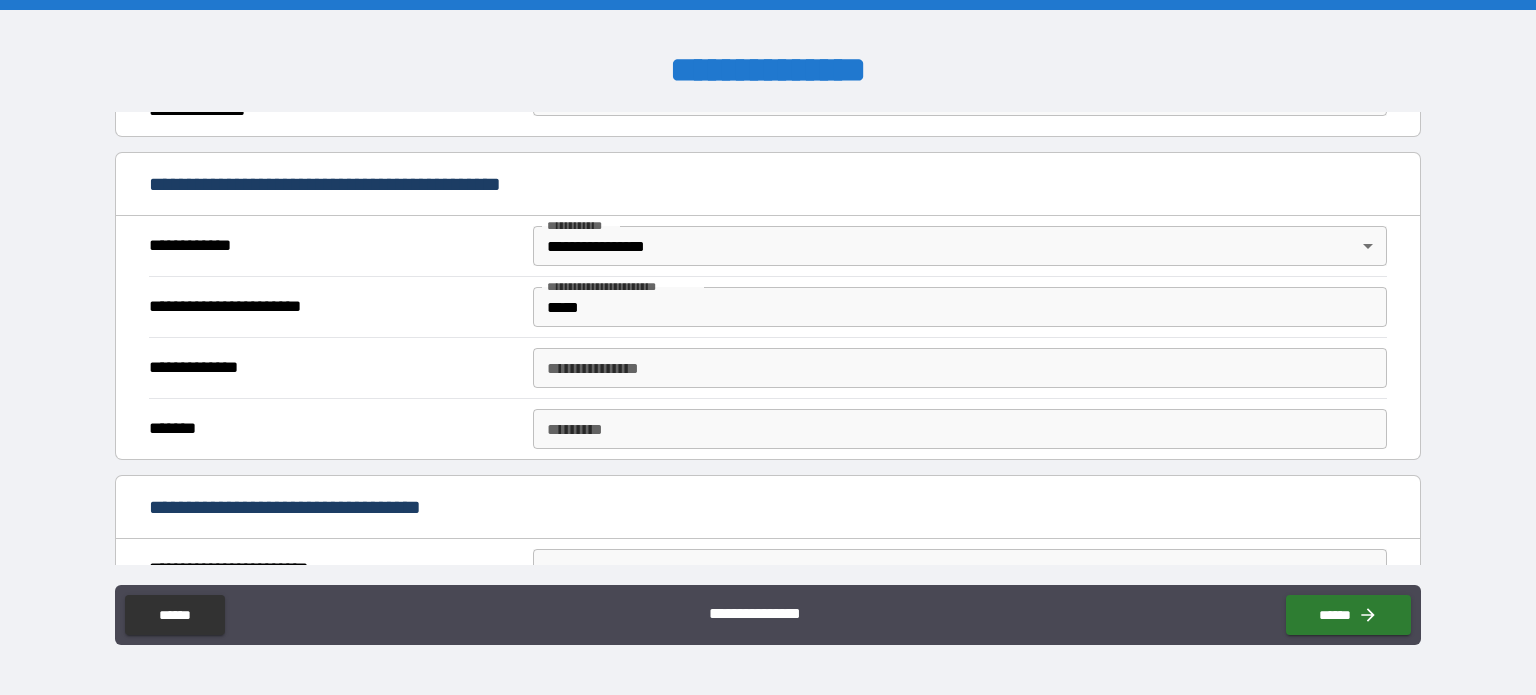 click on "*******   *" at bounding box center (960, 429) 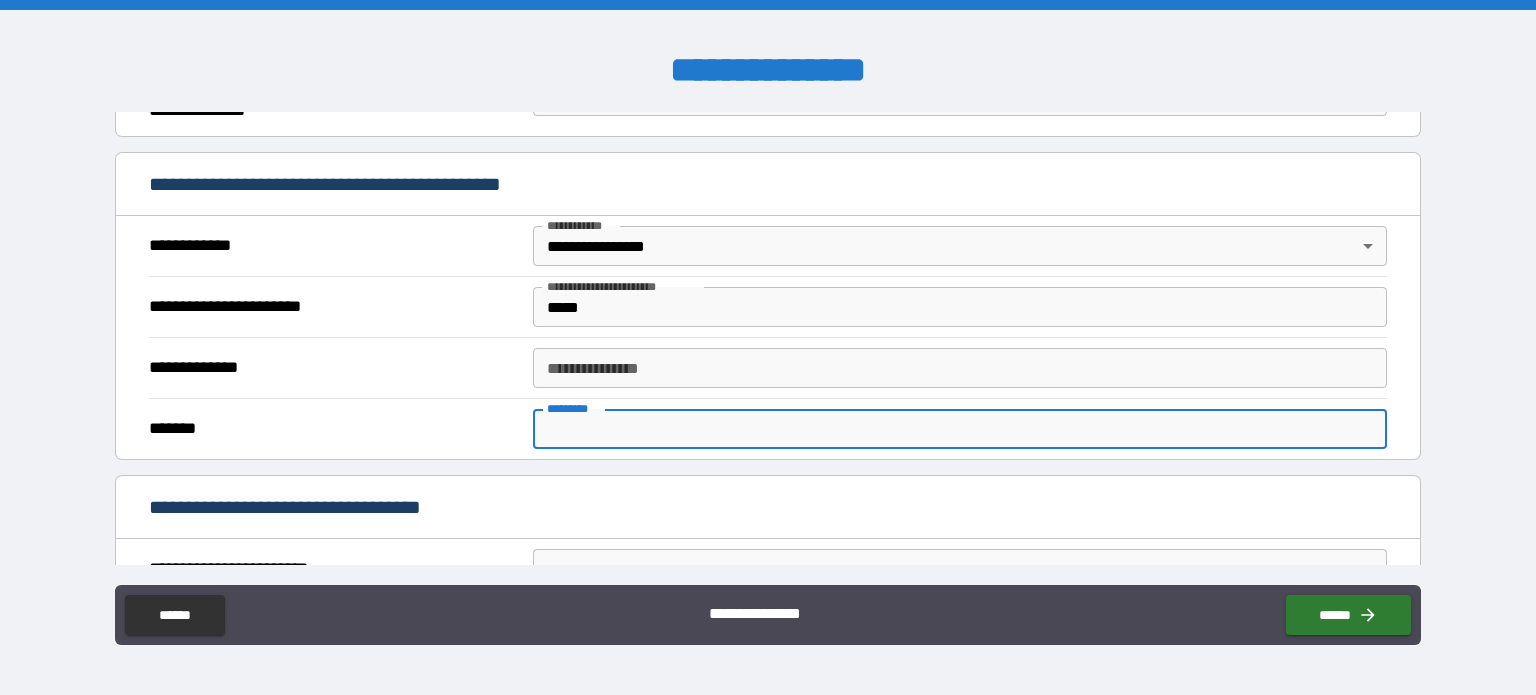 click on "*******   *" at bounding box center (960, 429) 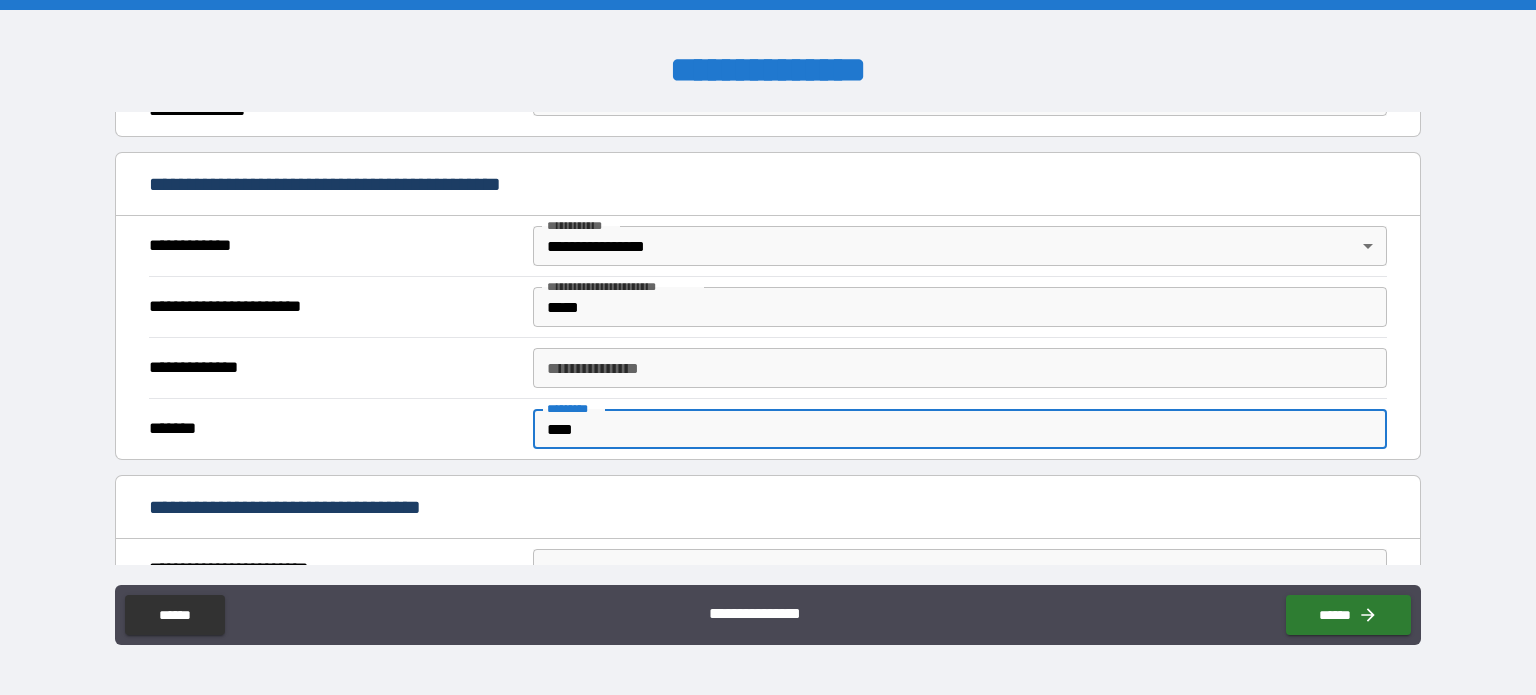 type on "****" 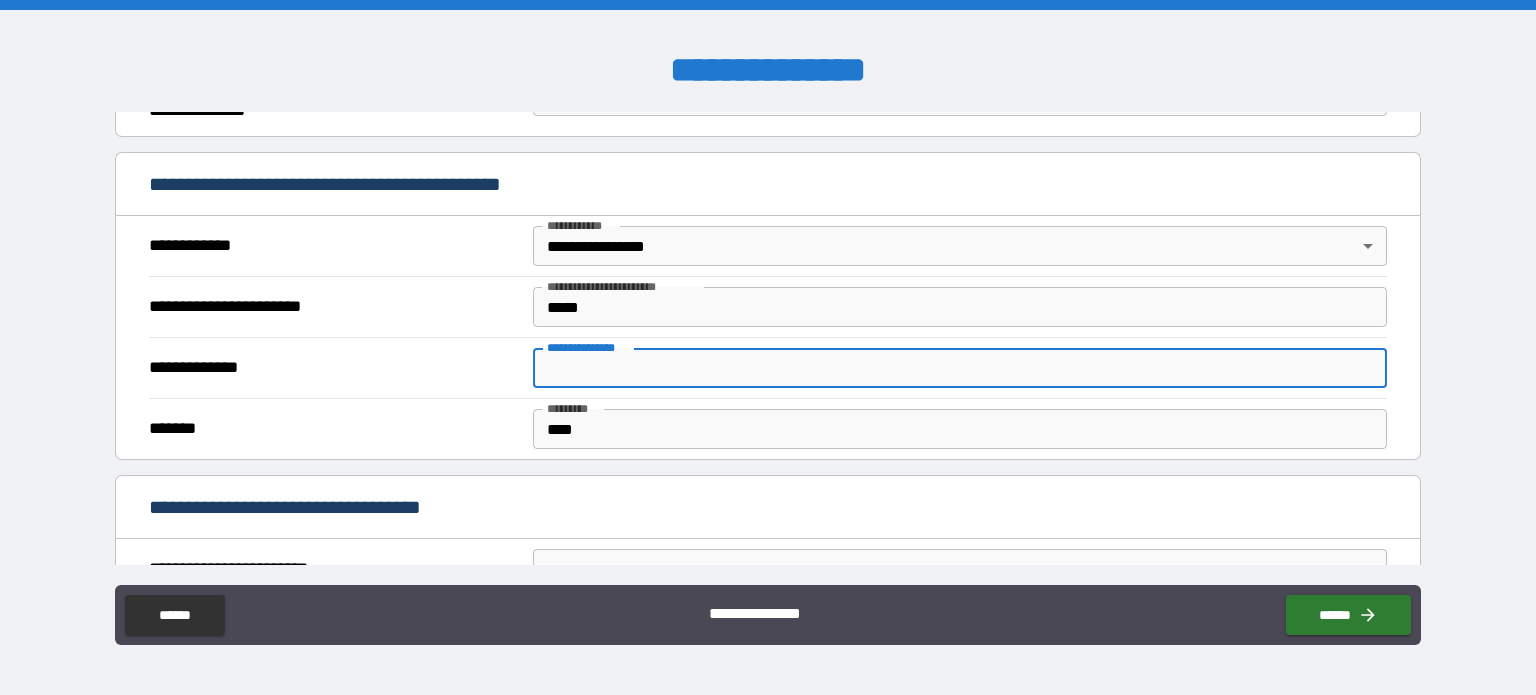 click on "**********" at bounding box center [960, 368] 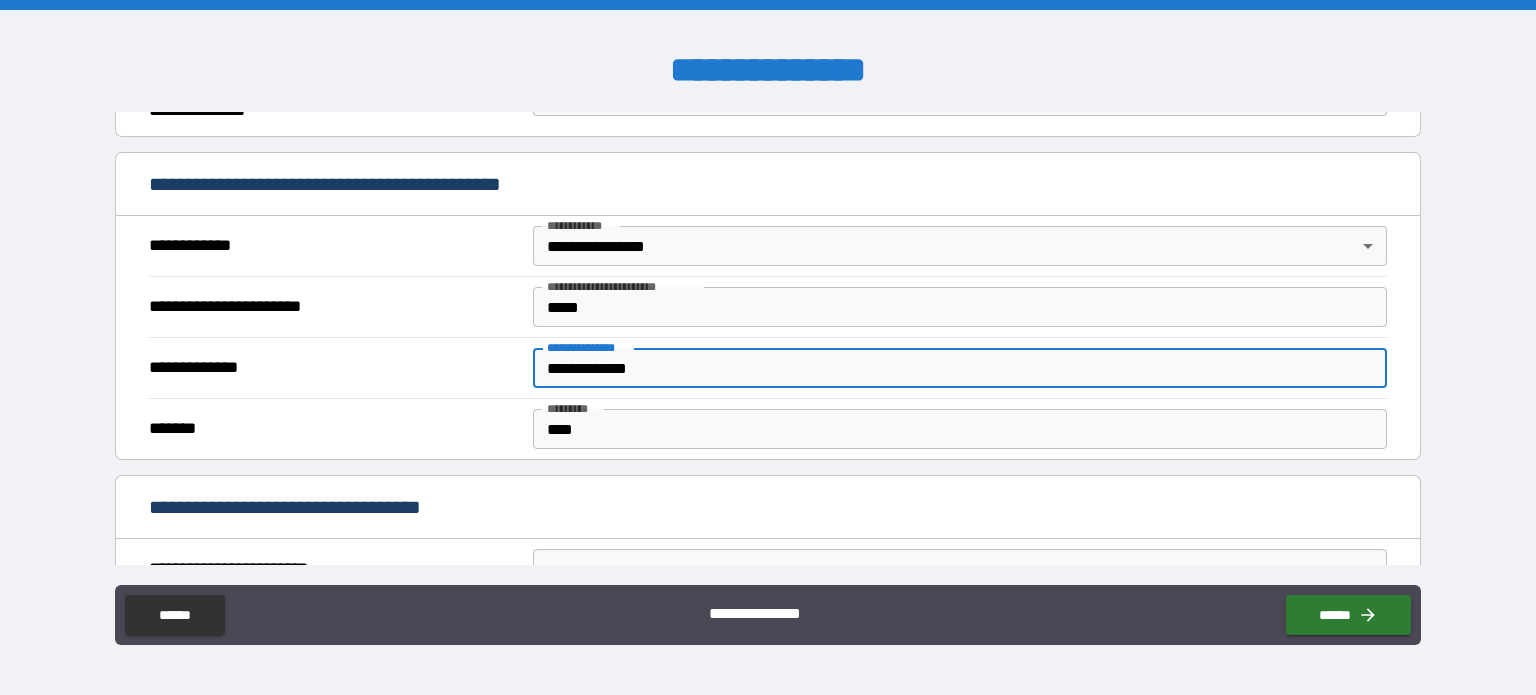 click on "****" at bounding box center (960, 429) 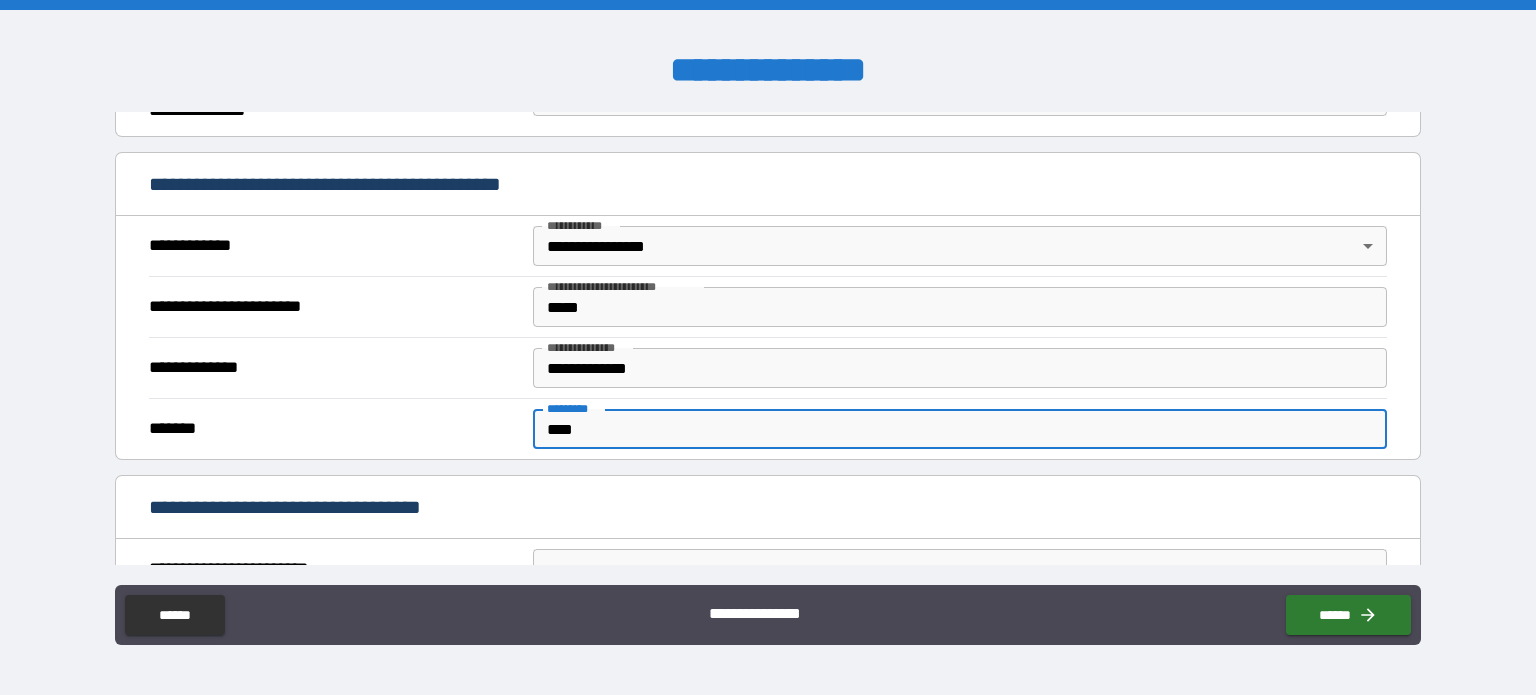 click on "****" at bounding box center (960, 429) 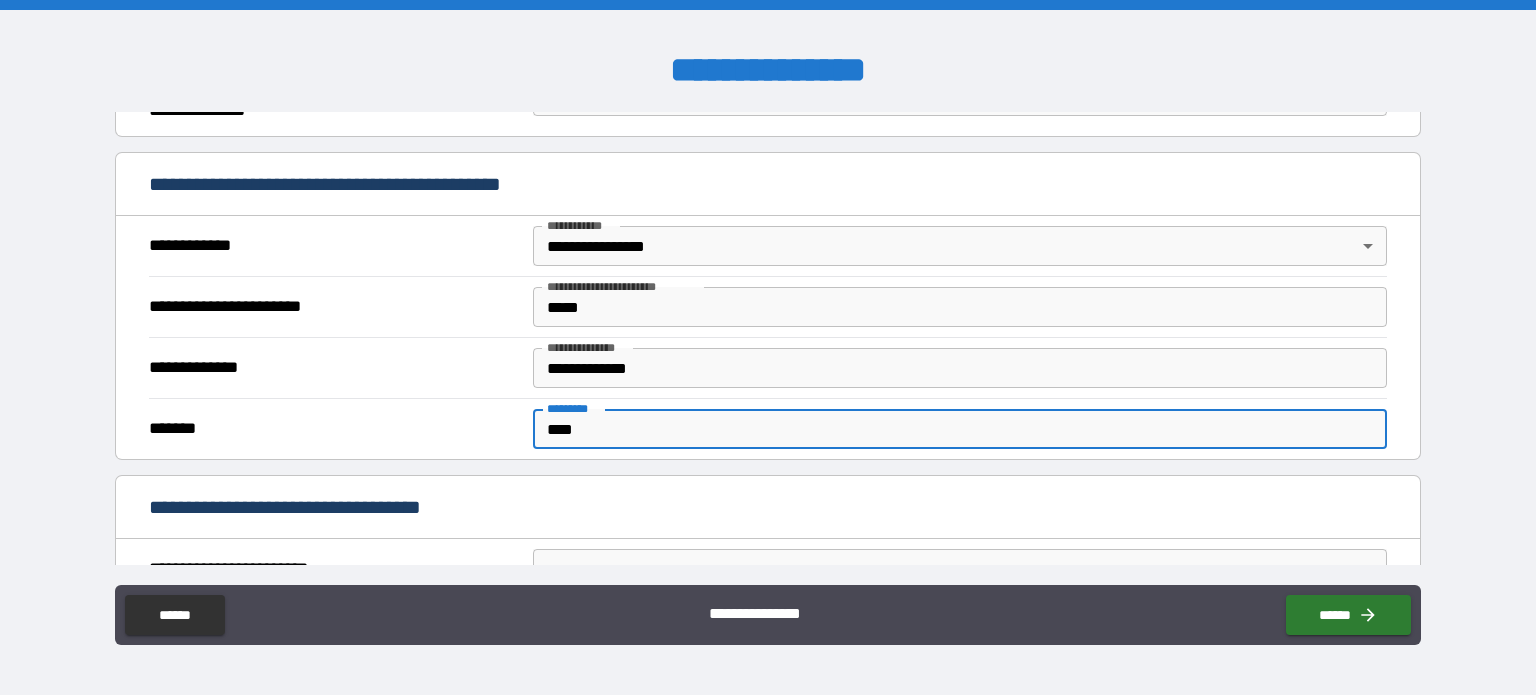click on "**********" at bounding box center [960, 368] 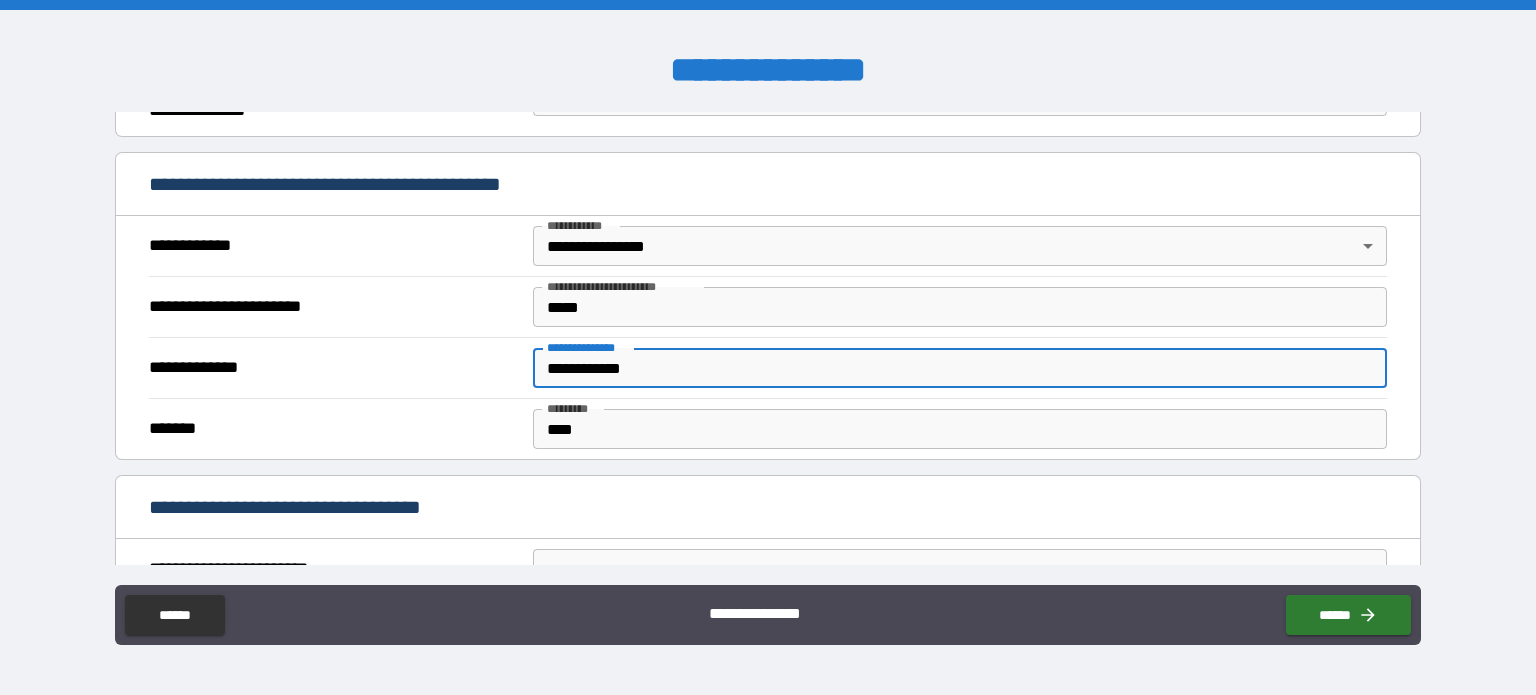 type on "**********" 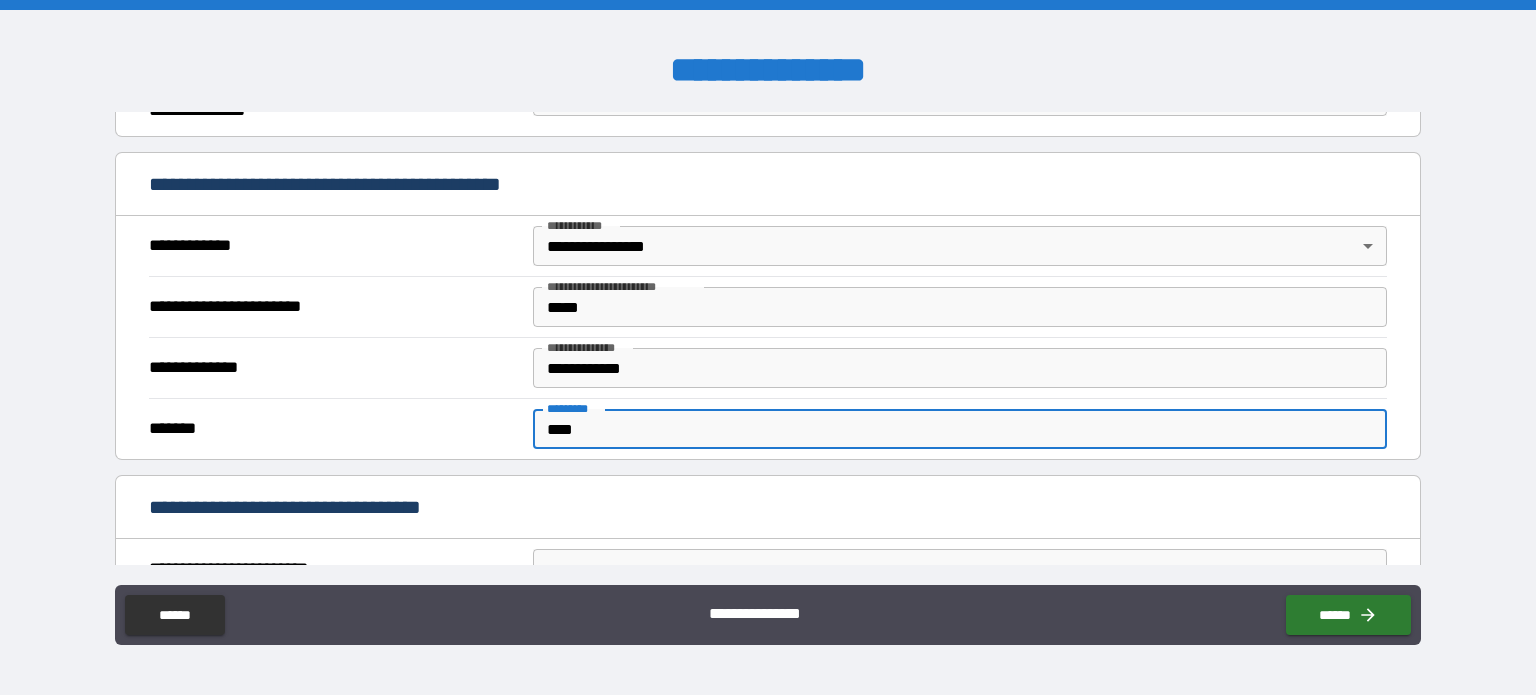 click on "****" at bounding box center [960, 429] 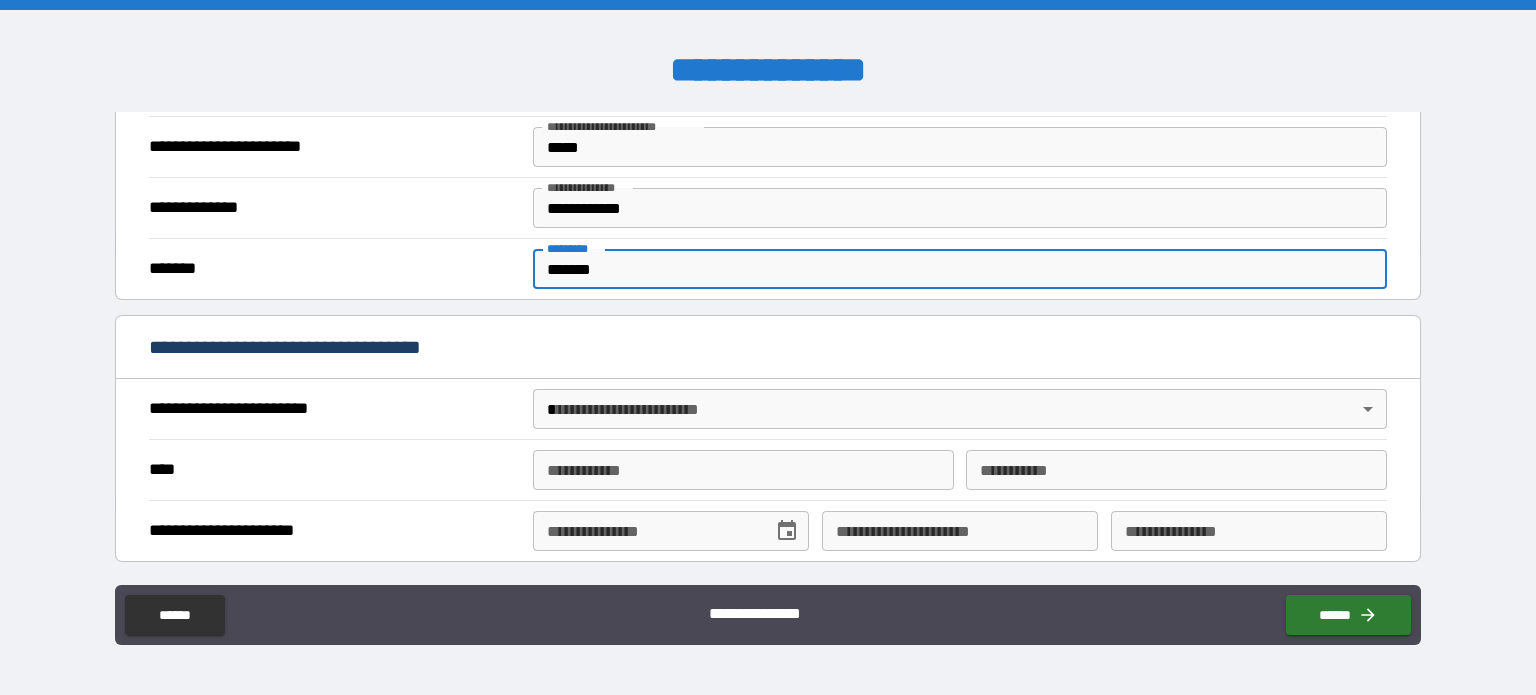 scroll, scrollTop: 516, scrollLeft: 0, axis: vertical 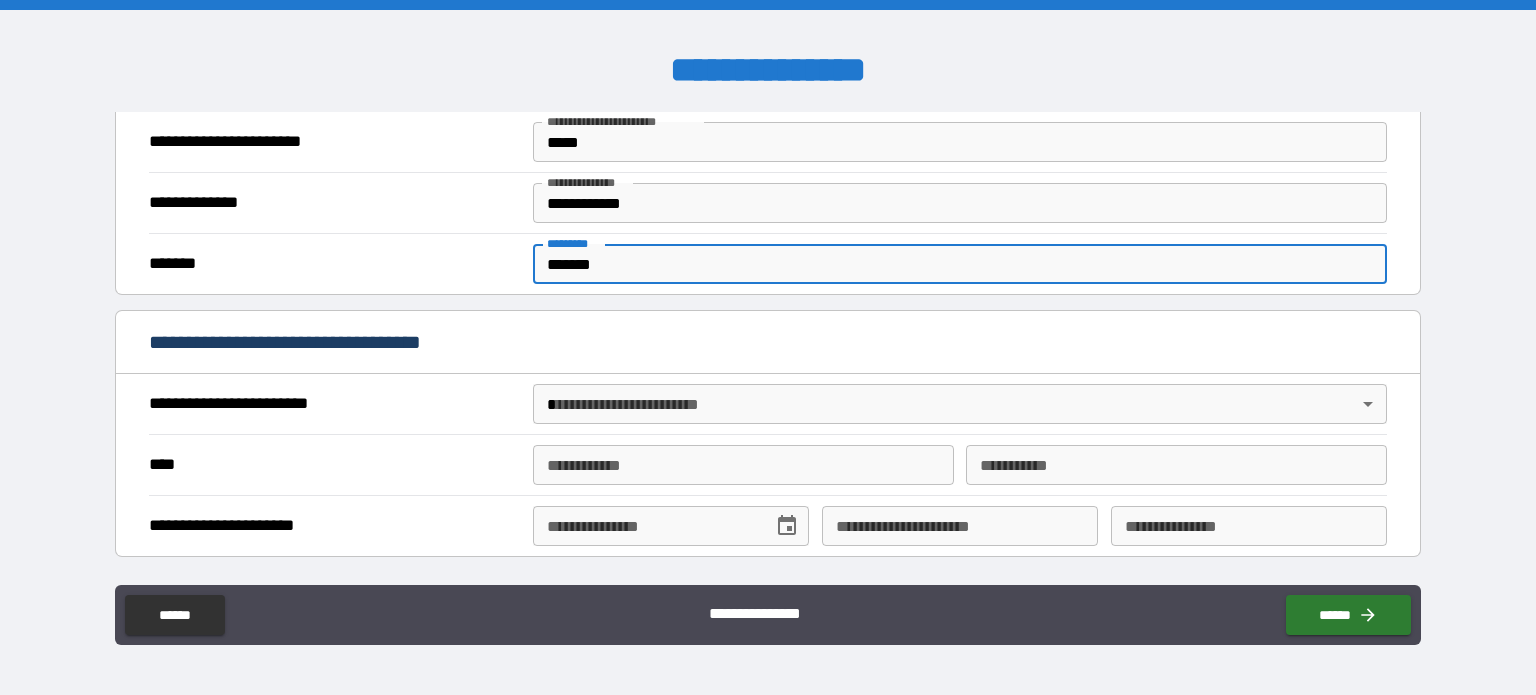 type on "*******" 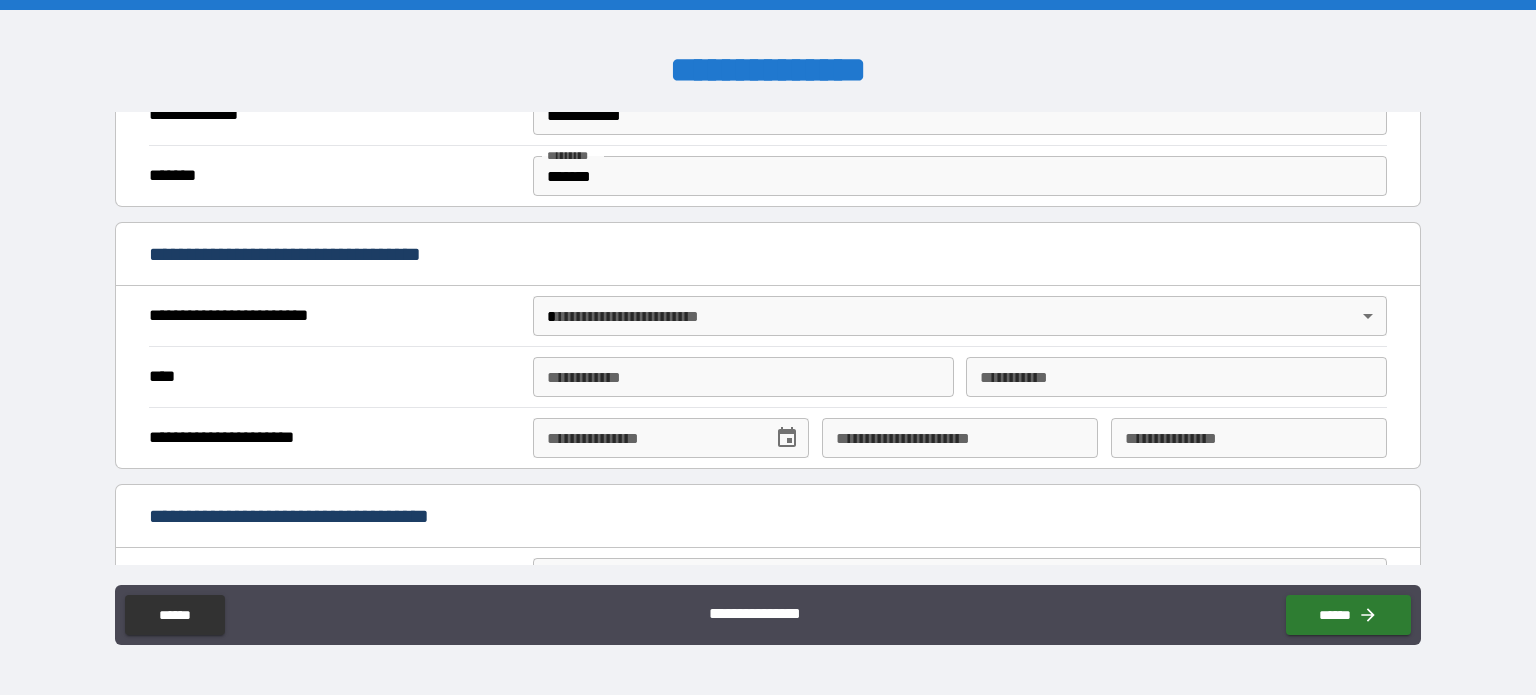 scroll, scrollTop: 601, scrollLeft: 0, axis: vertical 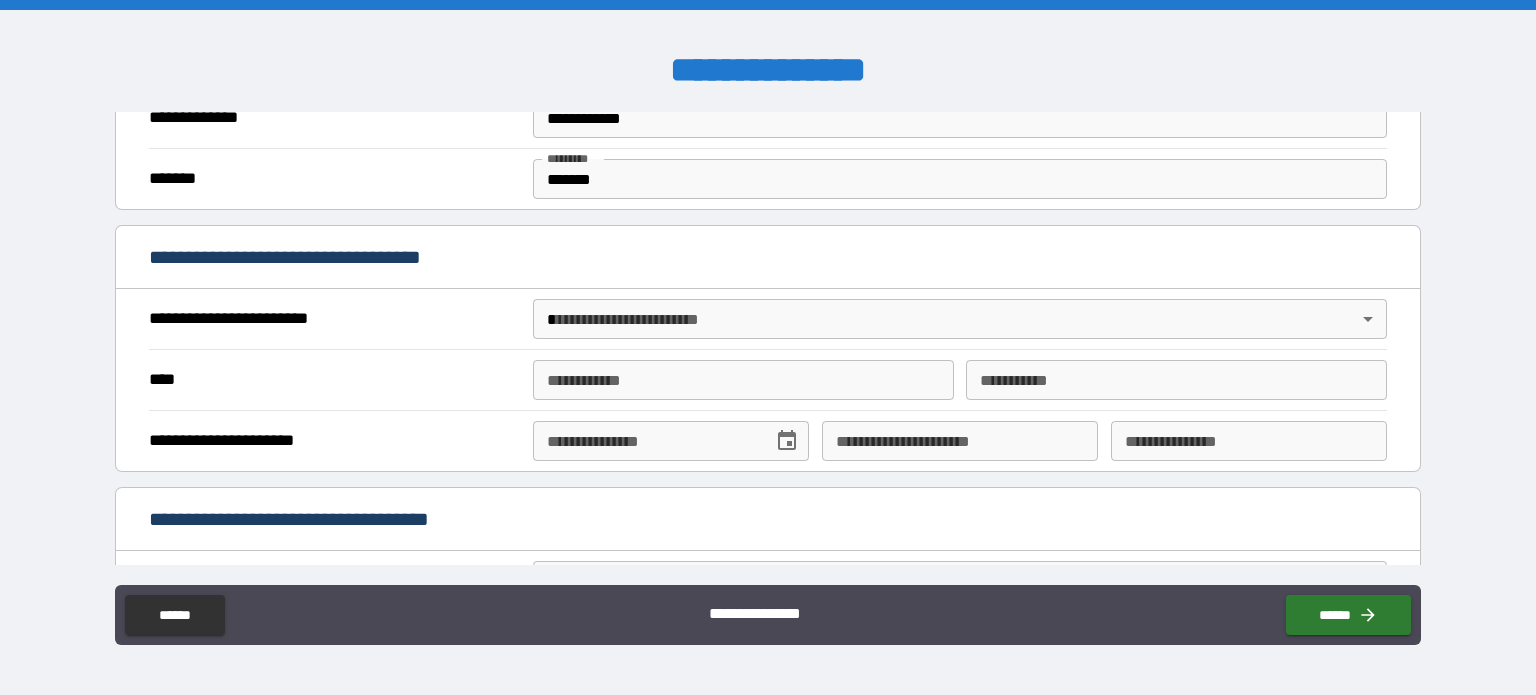 click on "**********" at bounding box center (768, 347) 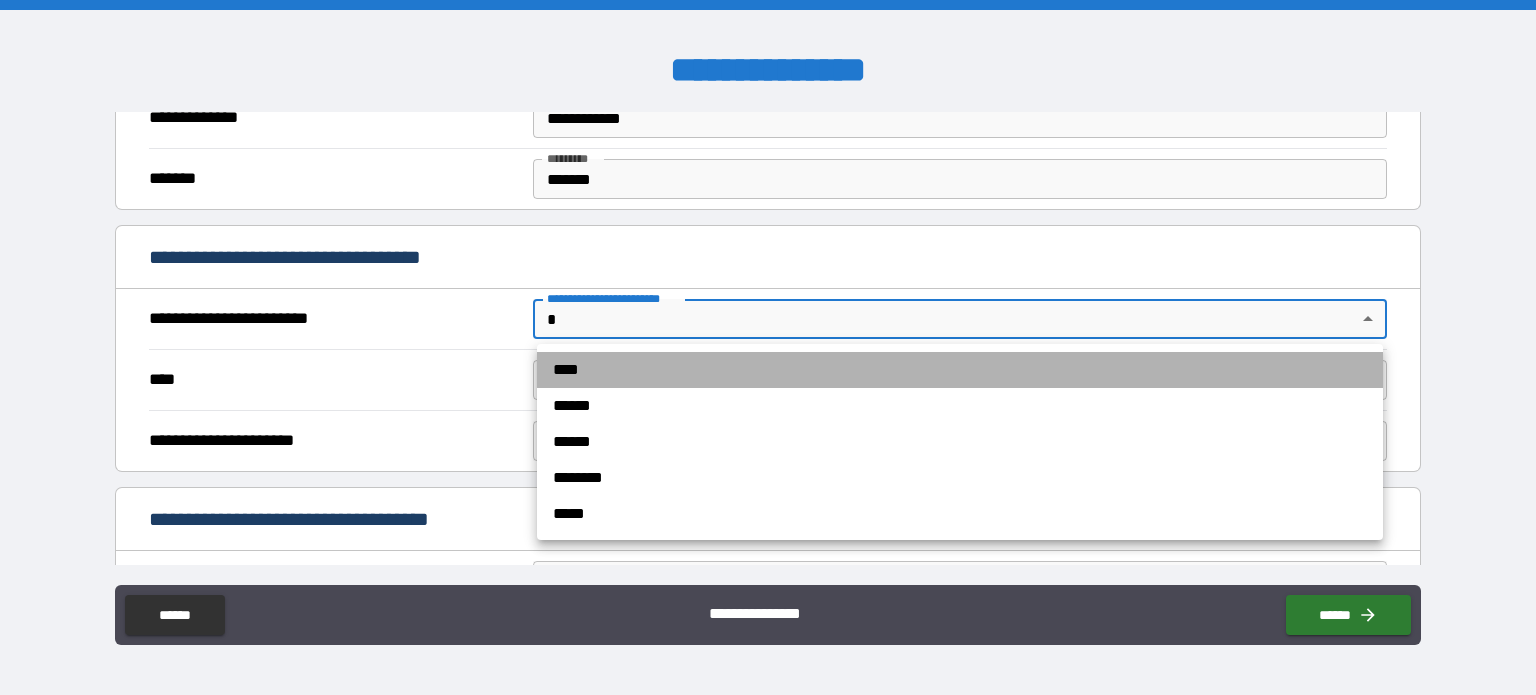click on "****" at bounding box center [960, 370] 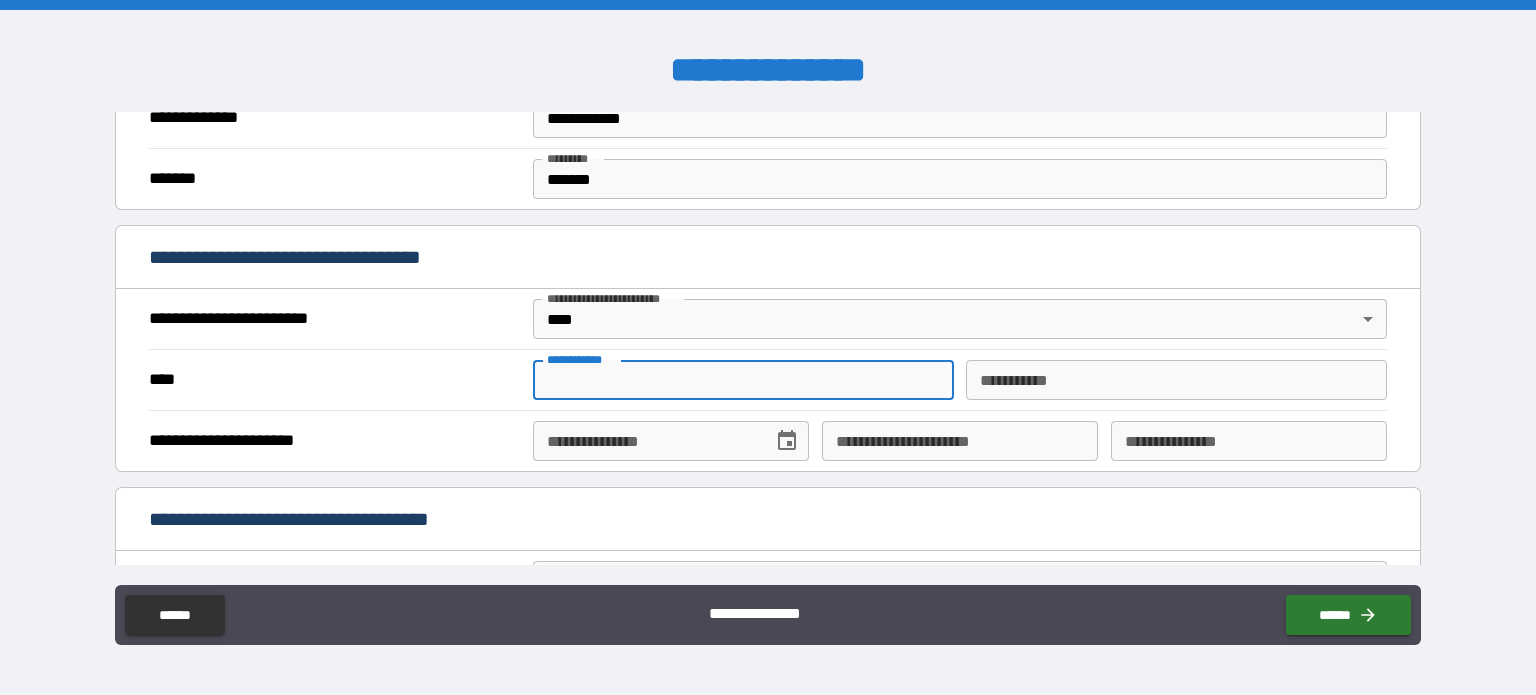 click on "**********" at bounding box center [743, 380] 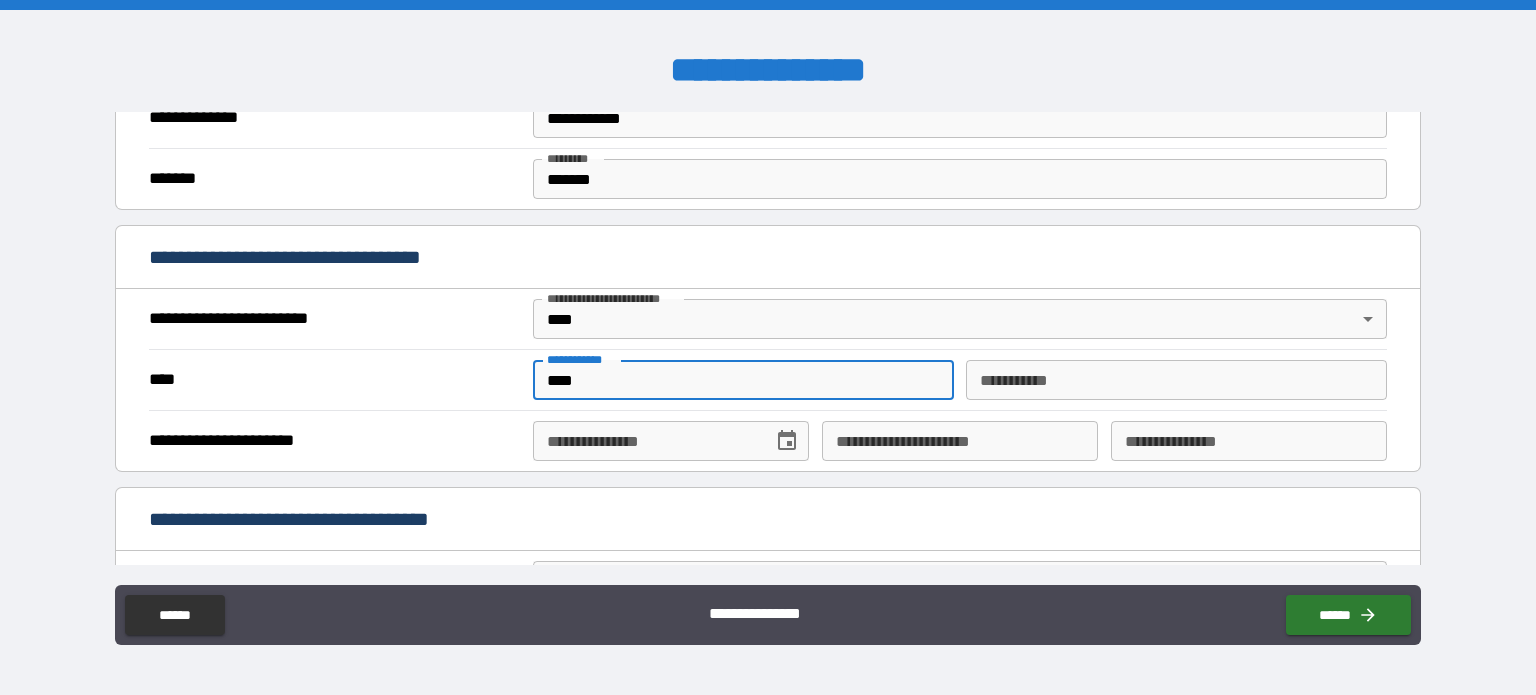 type on "******" 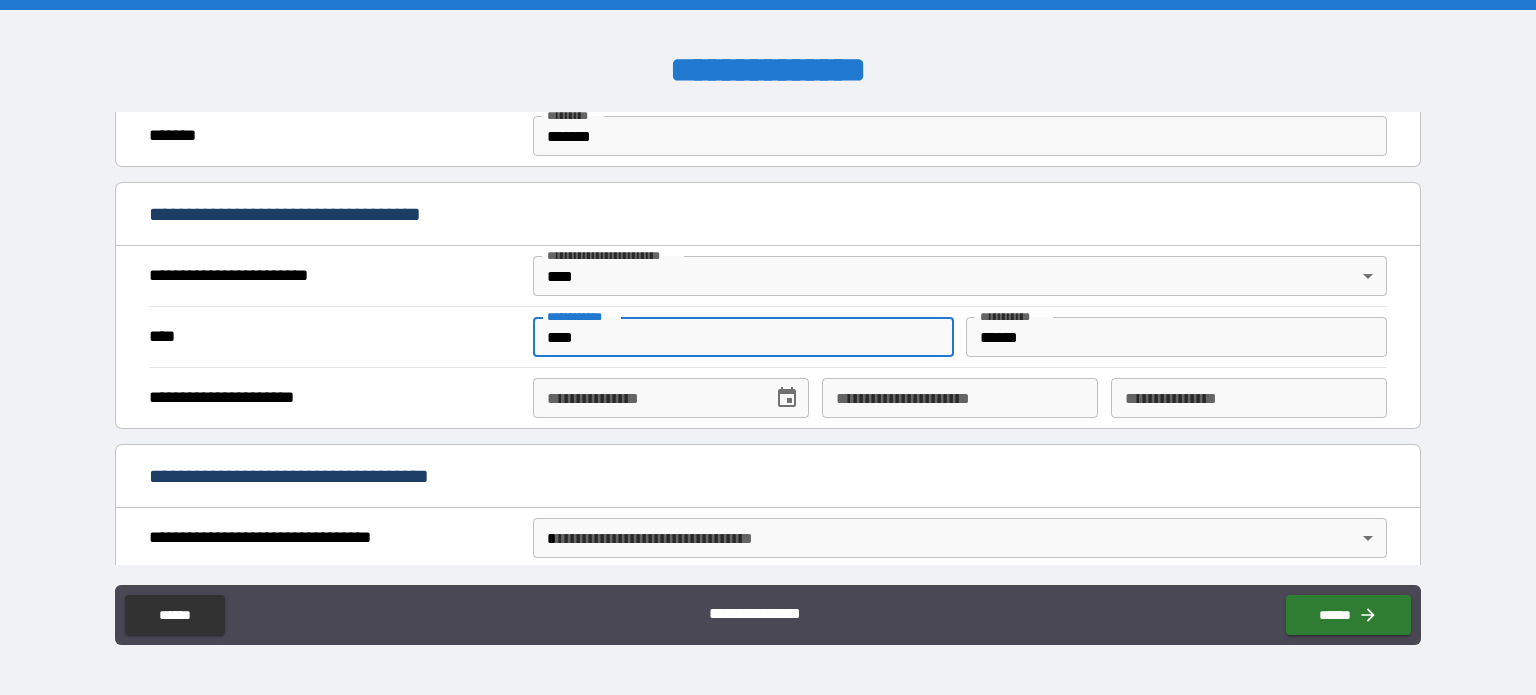 scroll, scrollTop: 678, scrollLeft: 0, axis: vertical 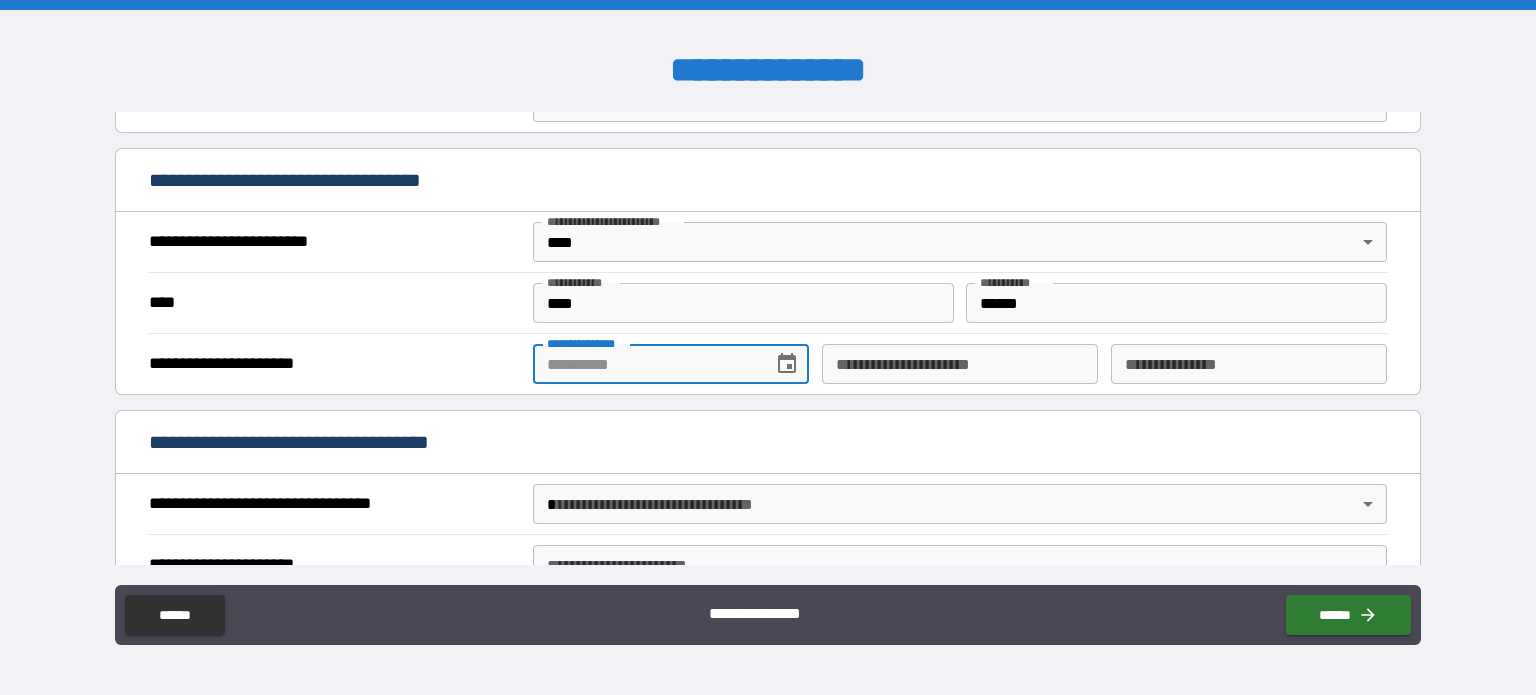 click on "**********" at bounding box center (646, 364) 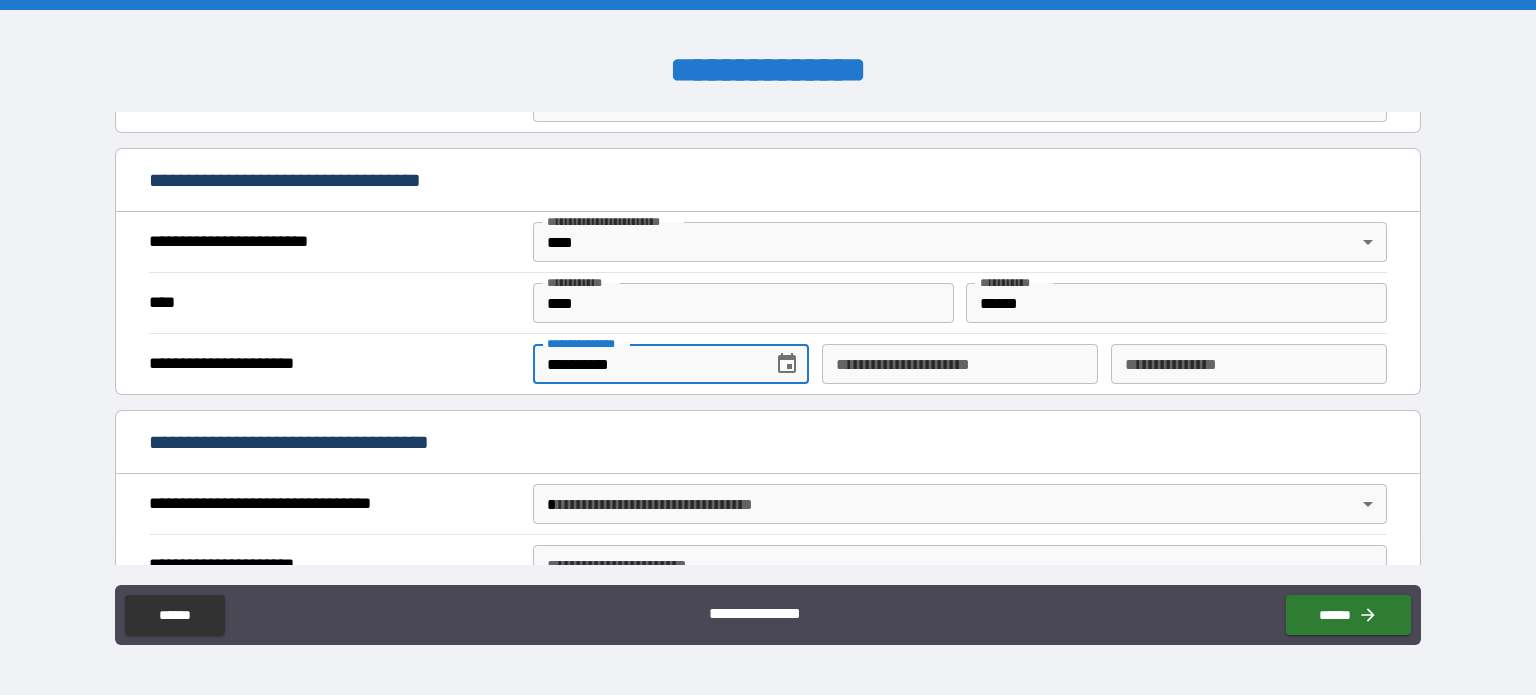 type on "**********" 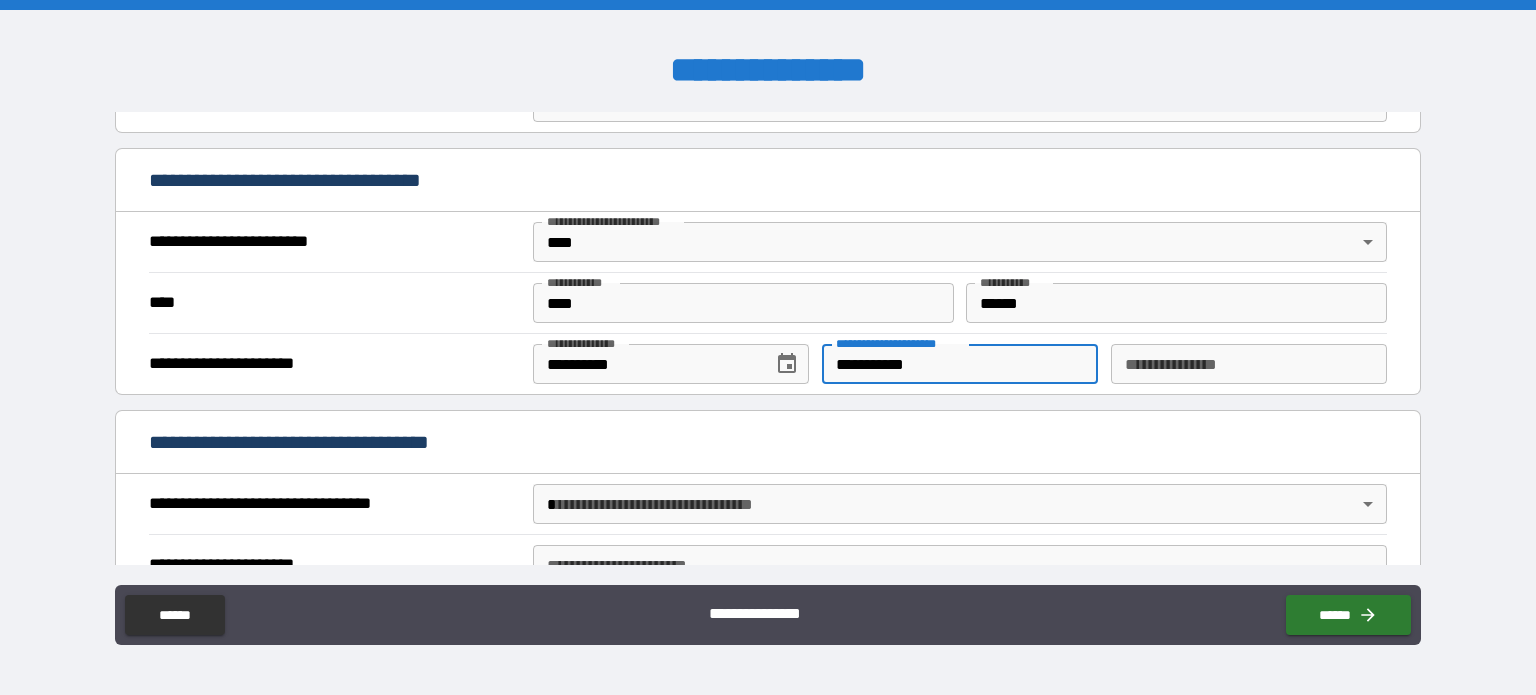 type on "**********" 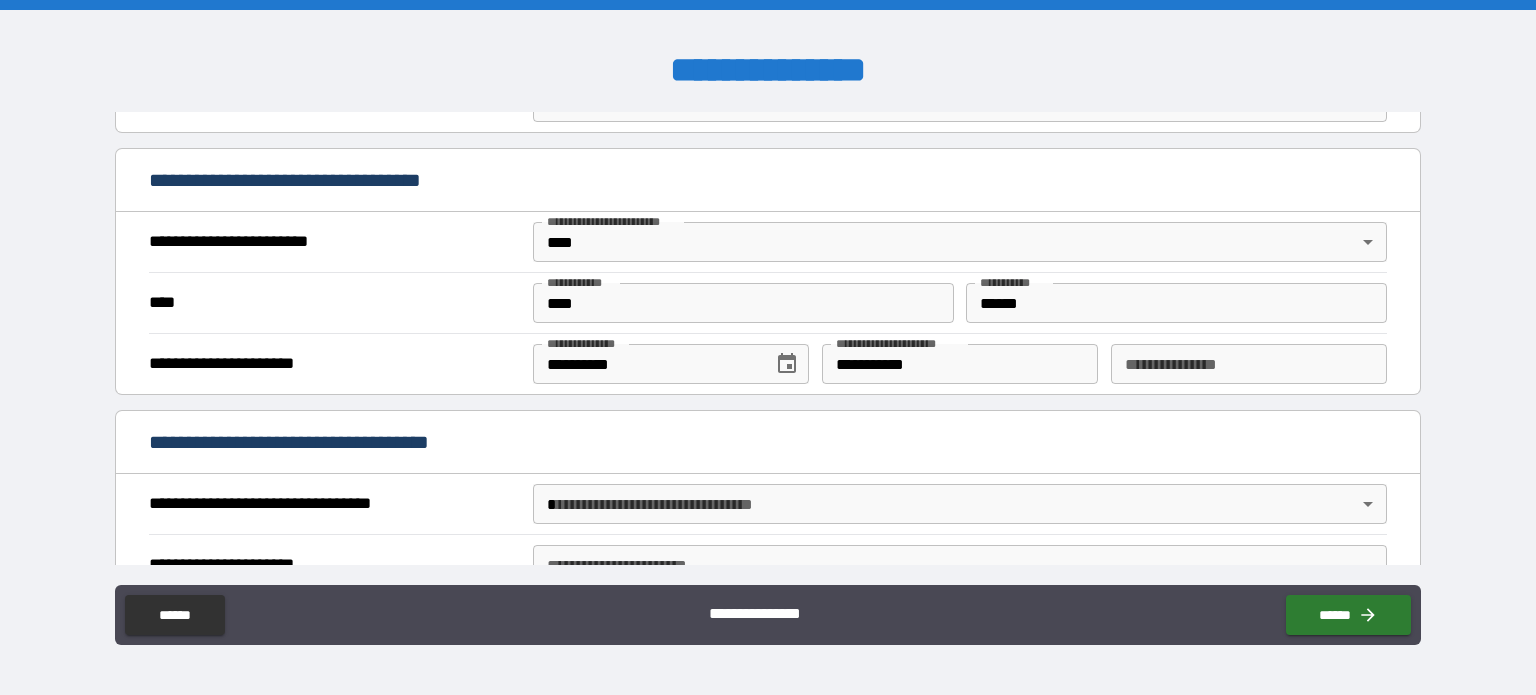 click on "**********" at bounding box center (768, 363) 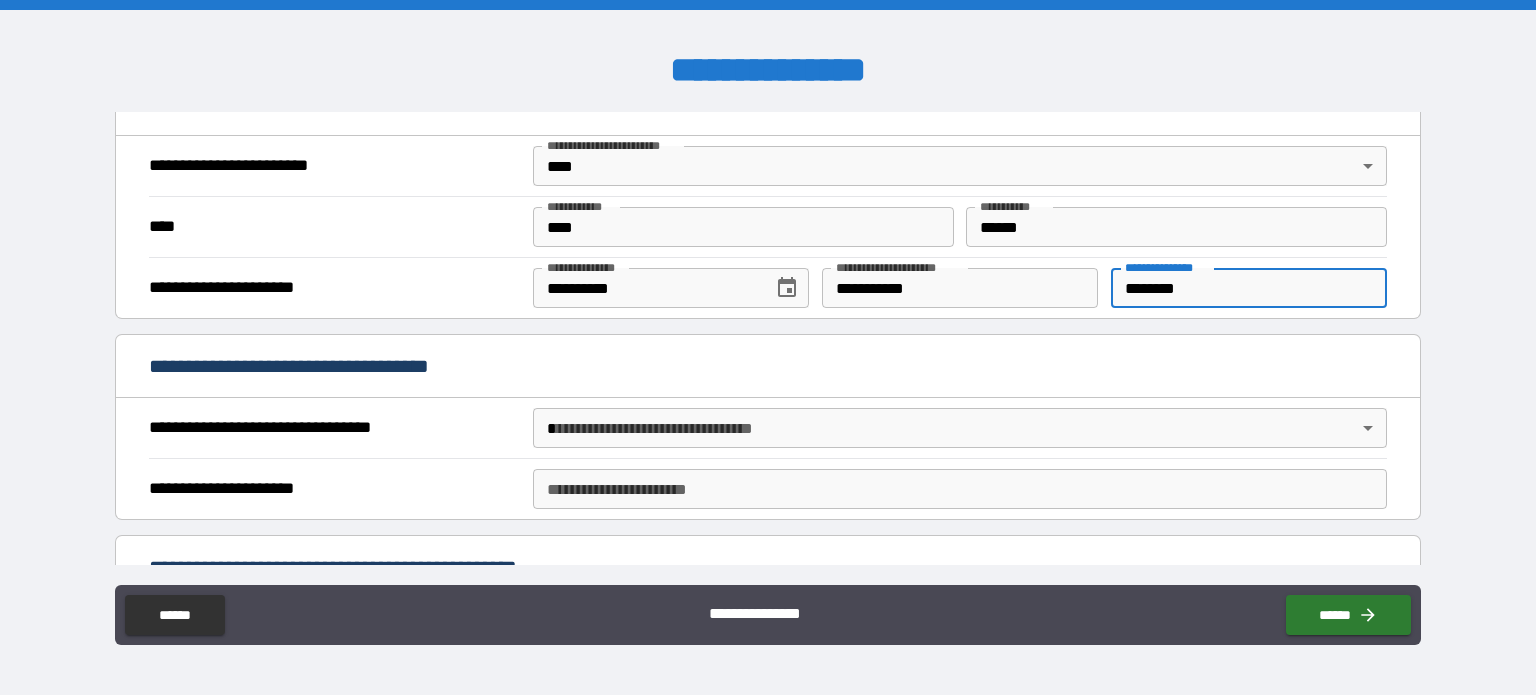 scroll, scrollTop: 800, scrollLeft: 0, axis: vertical 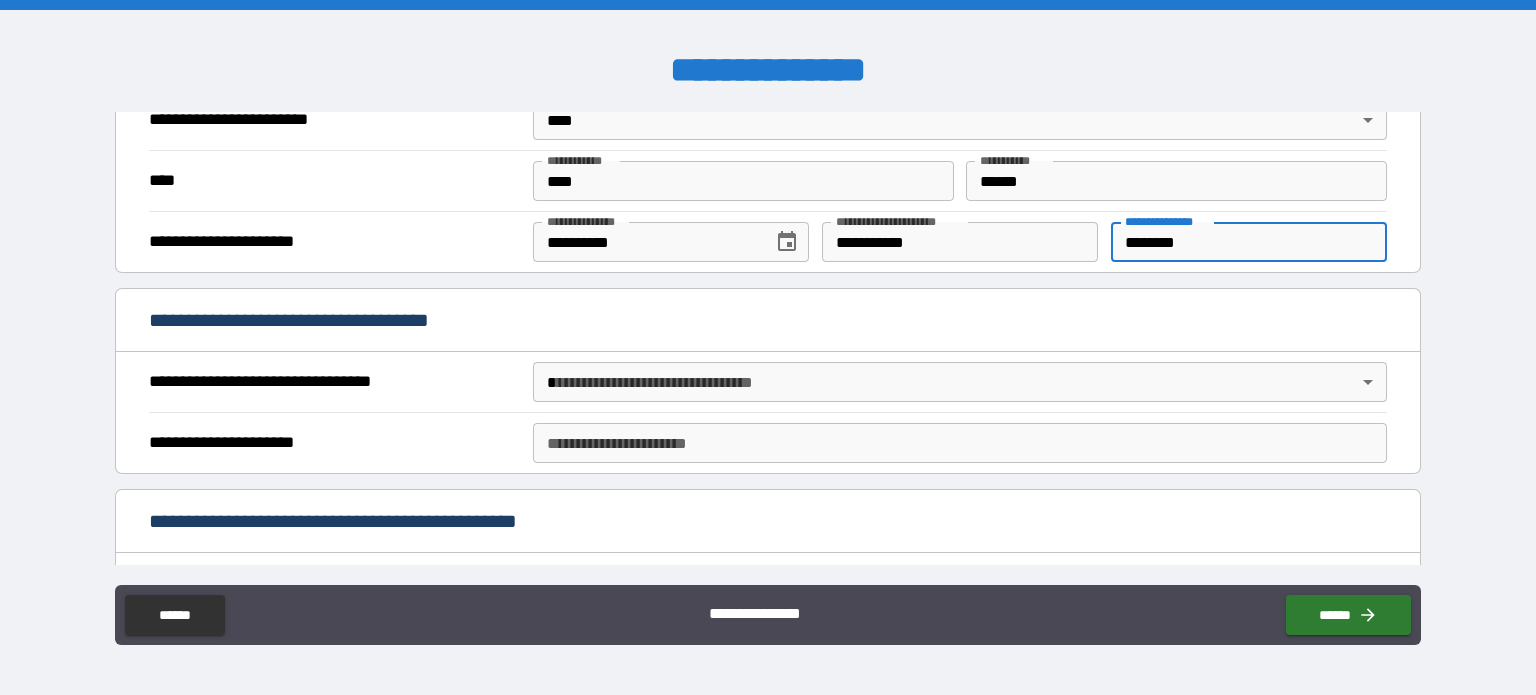 type on "********" 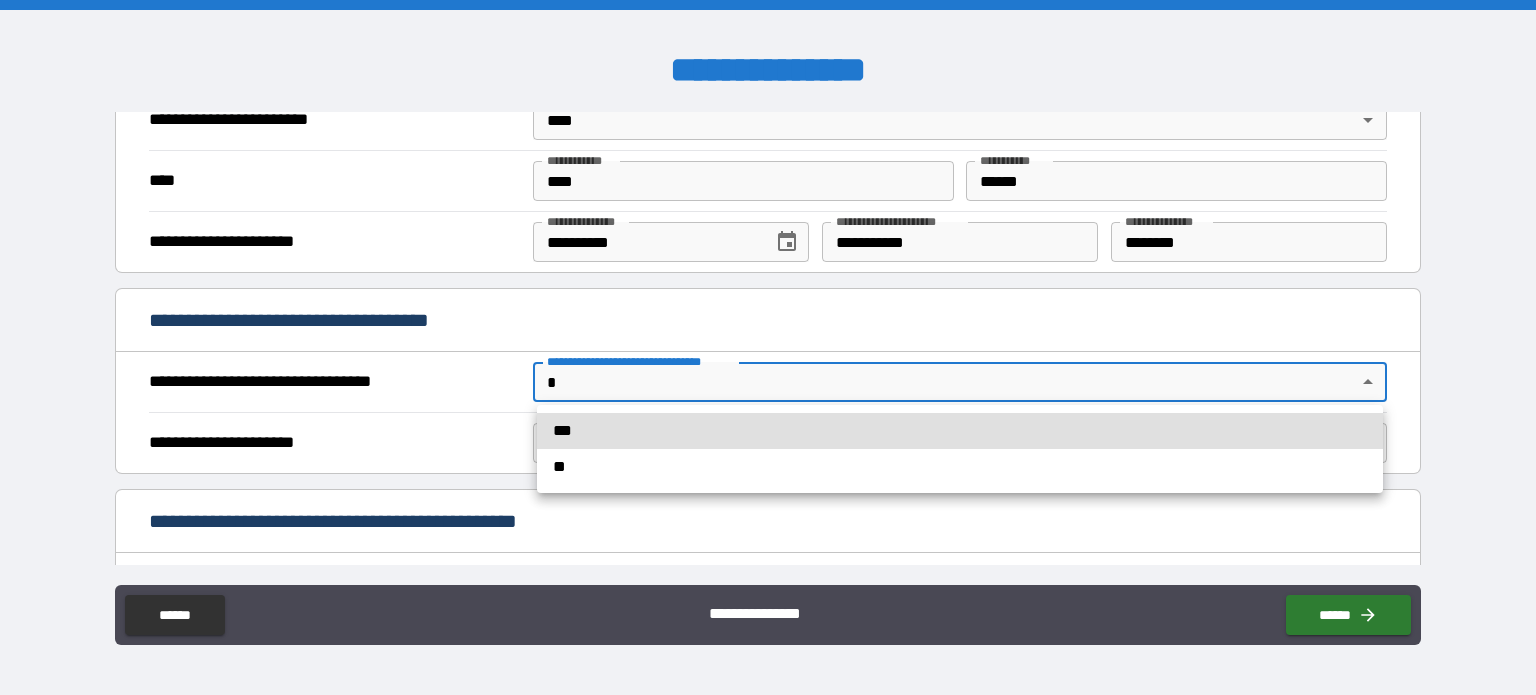 click on "***" at bounding box center [960, 431] 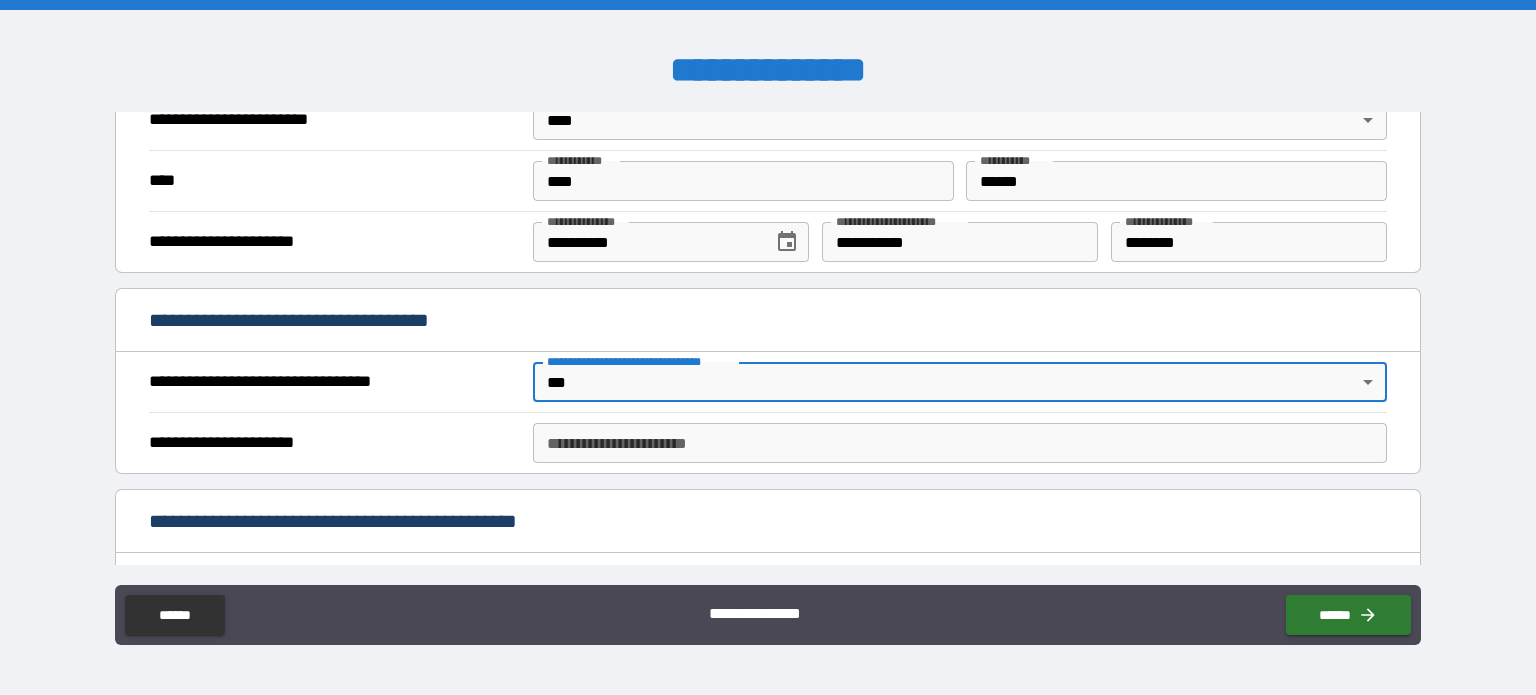 click on "**********" at bounding box center (960, 443) 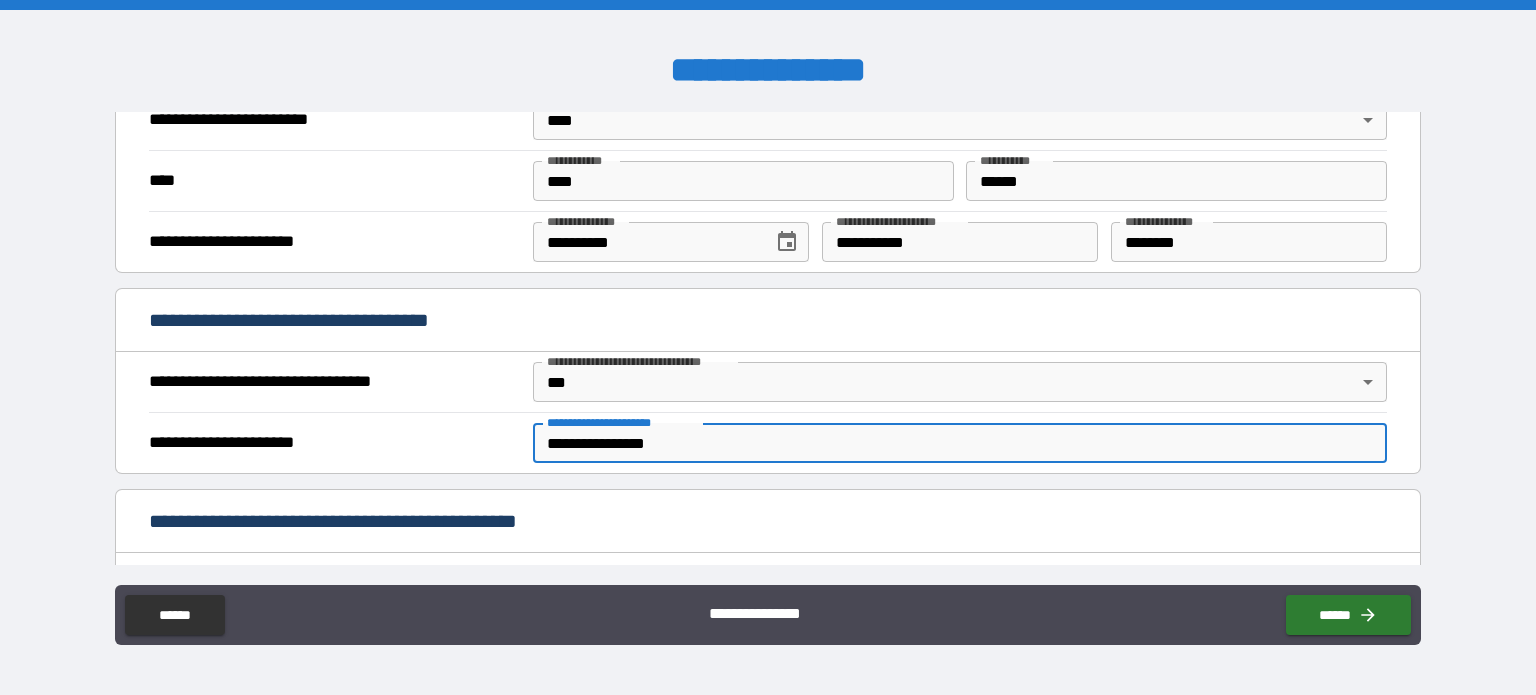 type on "**********" 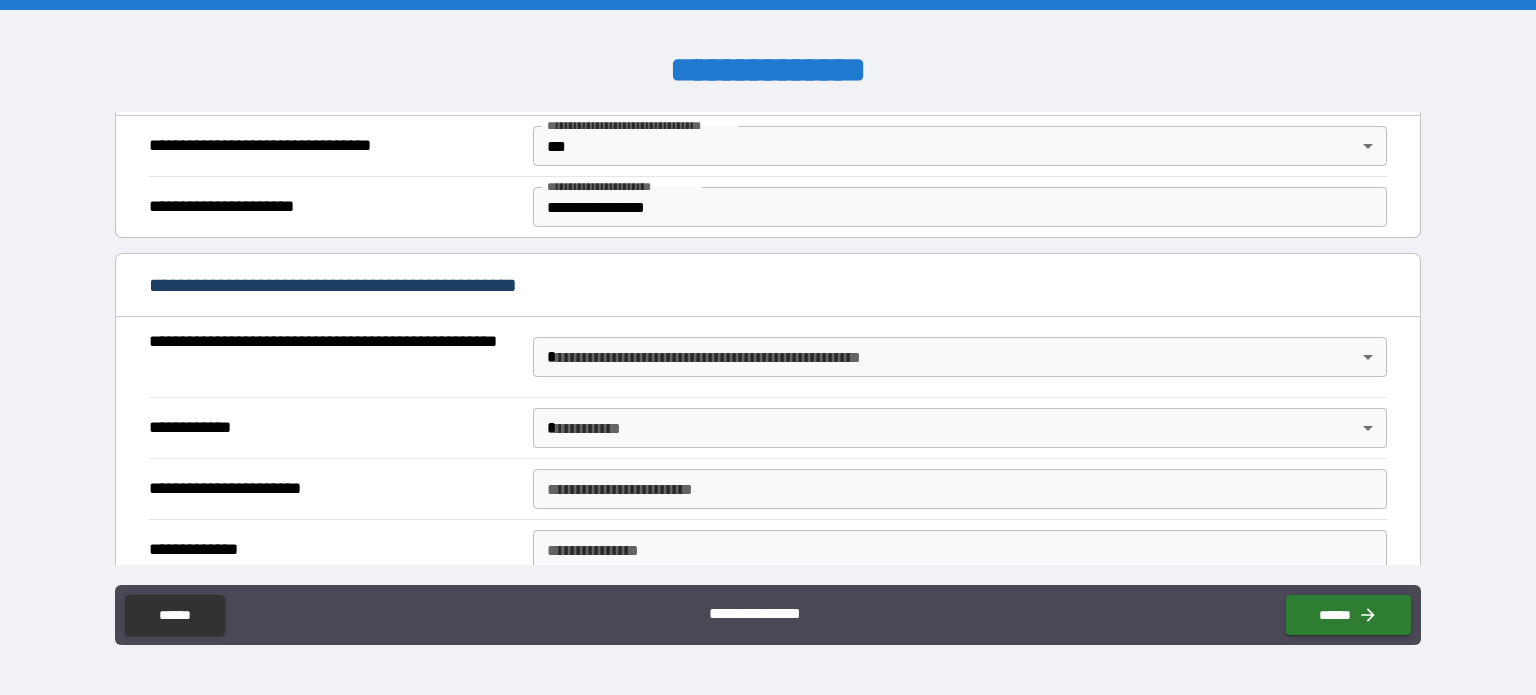 scroll, scrollTop: 1051, scrollLeft: 0, axis: vertical 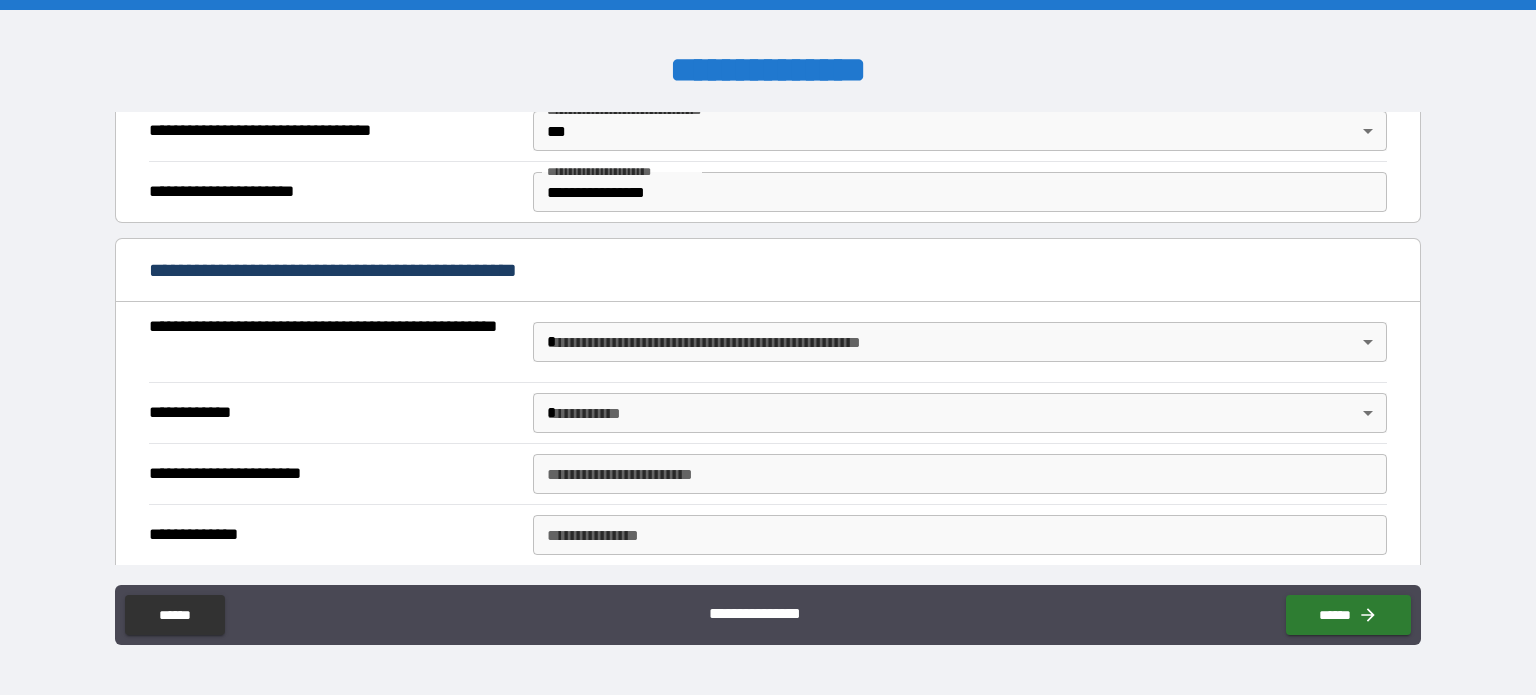 click on "**********" at bounding box center (768, 347) 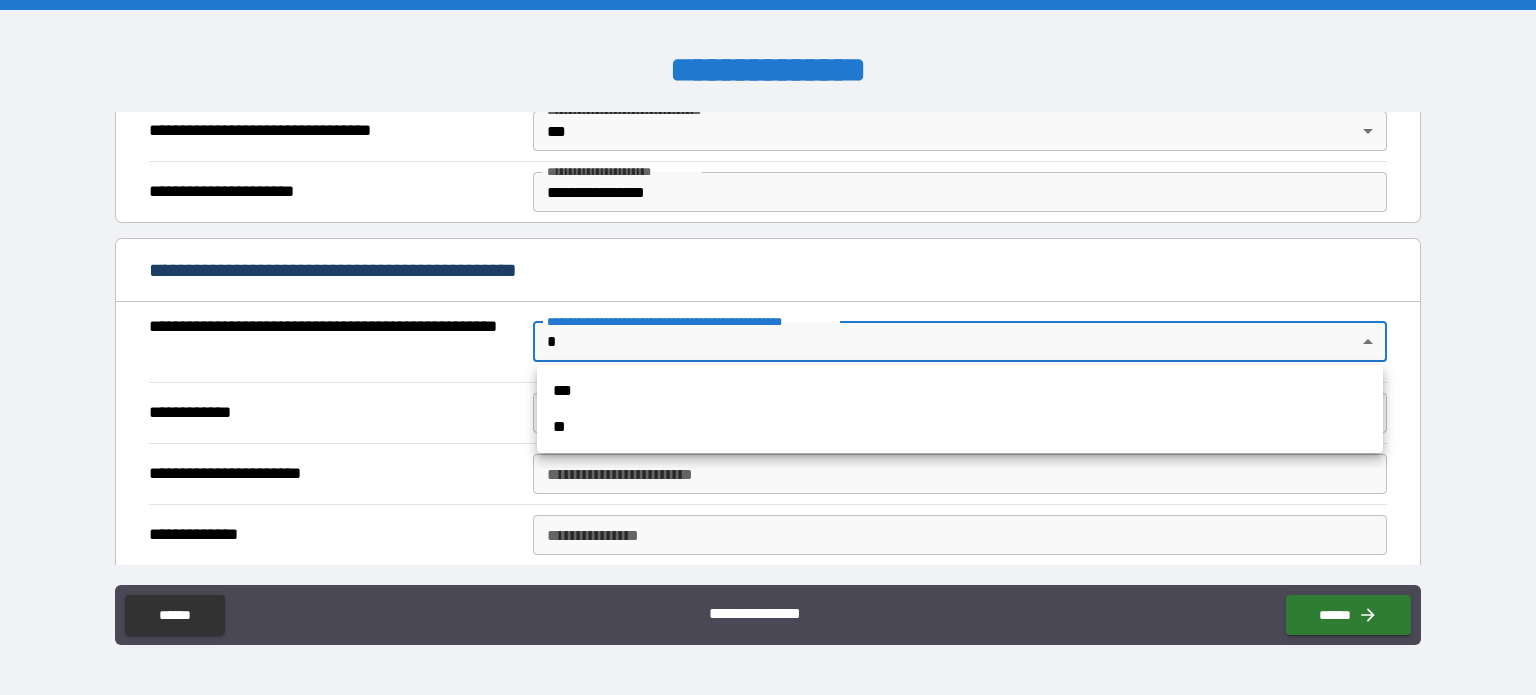 click on "**" at bounding box center [960, 427] 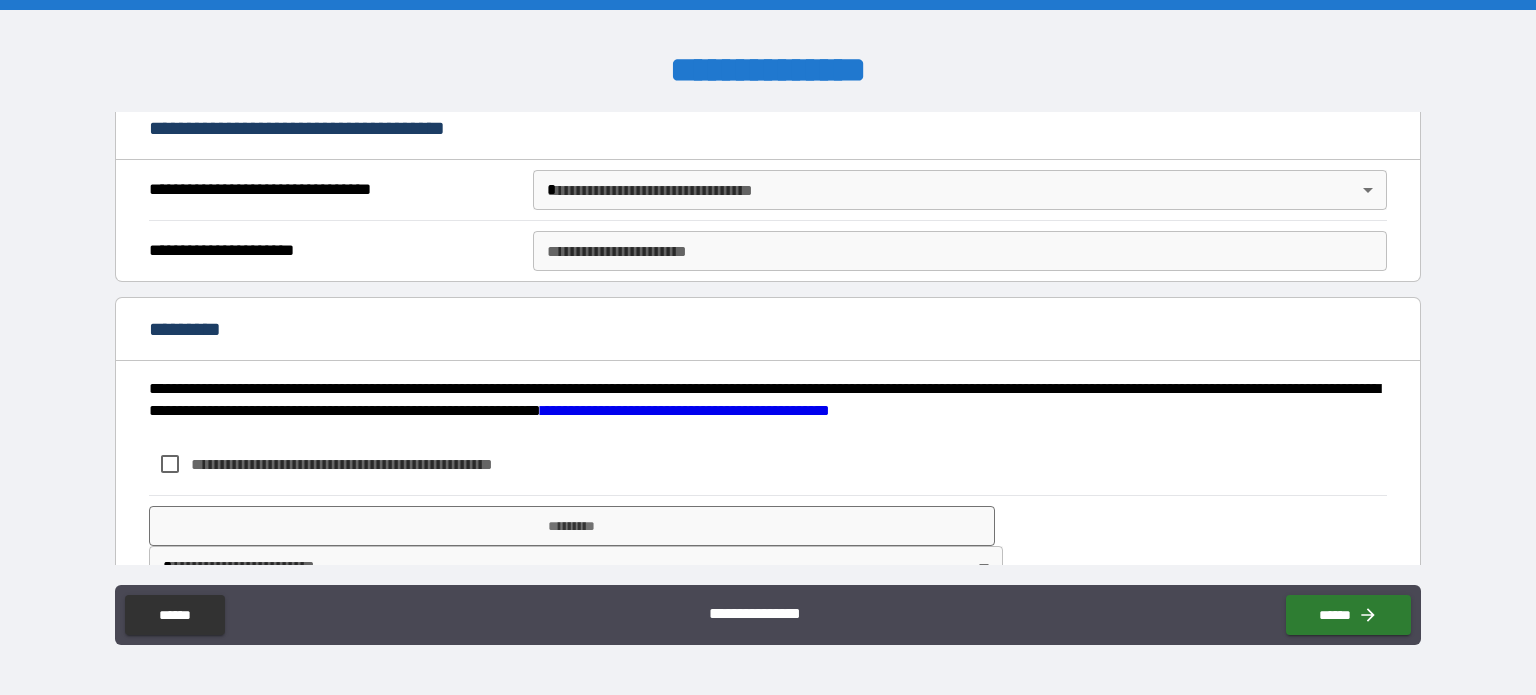 scroll, scrollTop: 1903, scrollLeft: 0, axis: vertical 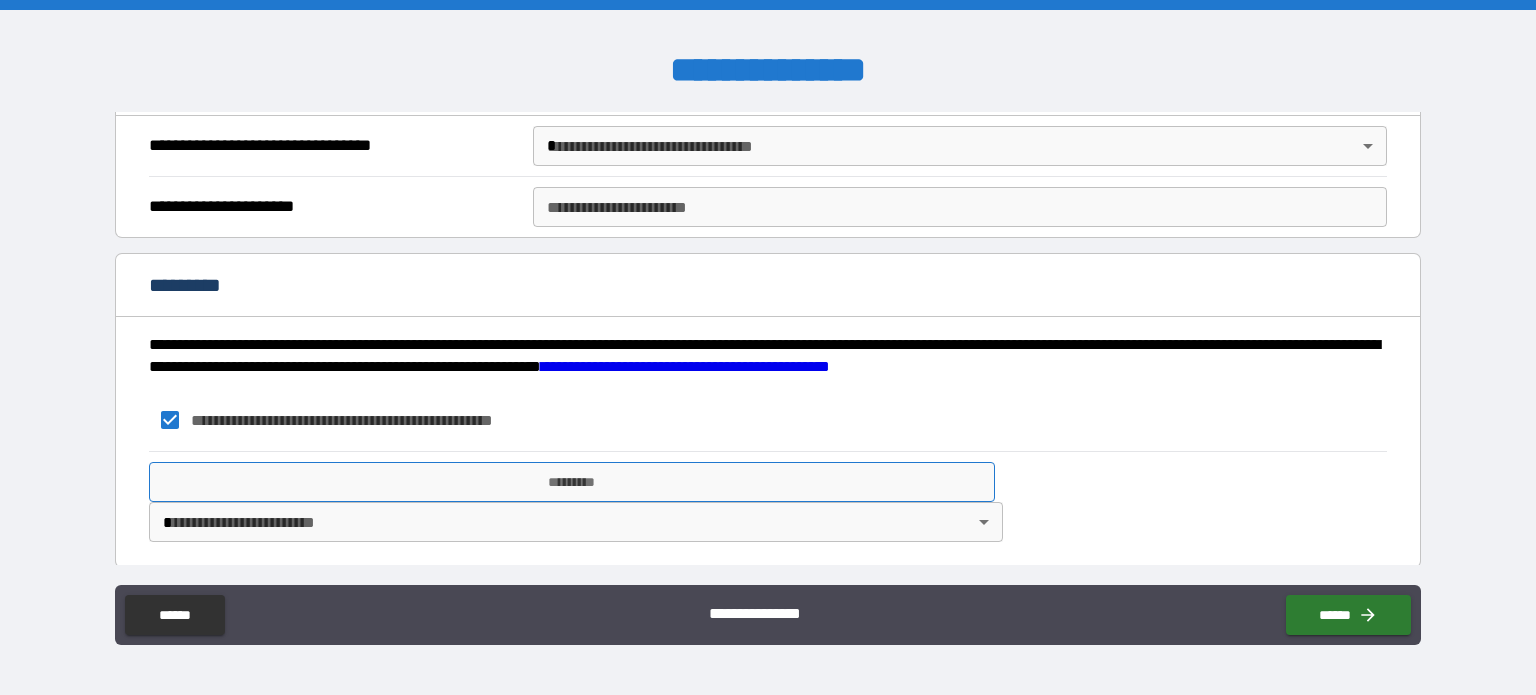 click on "*********" at bounding box center (572, 482) 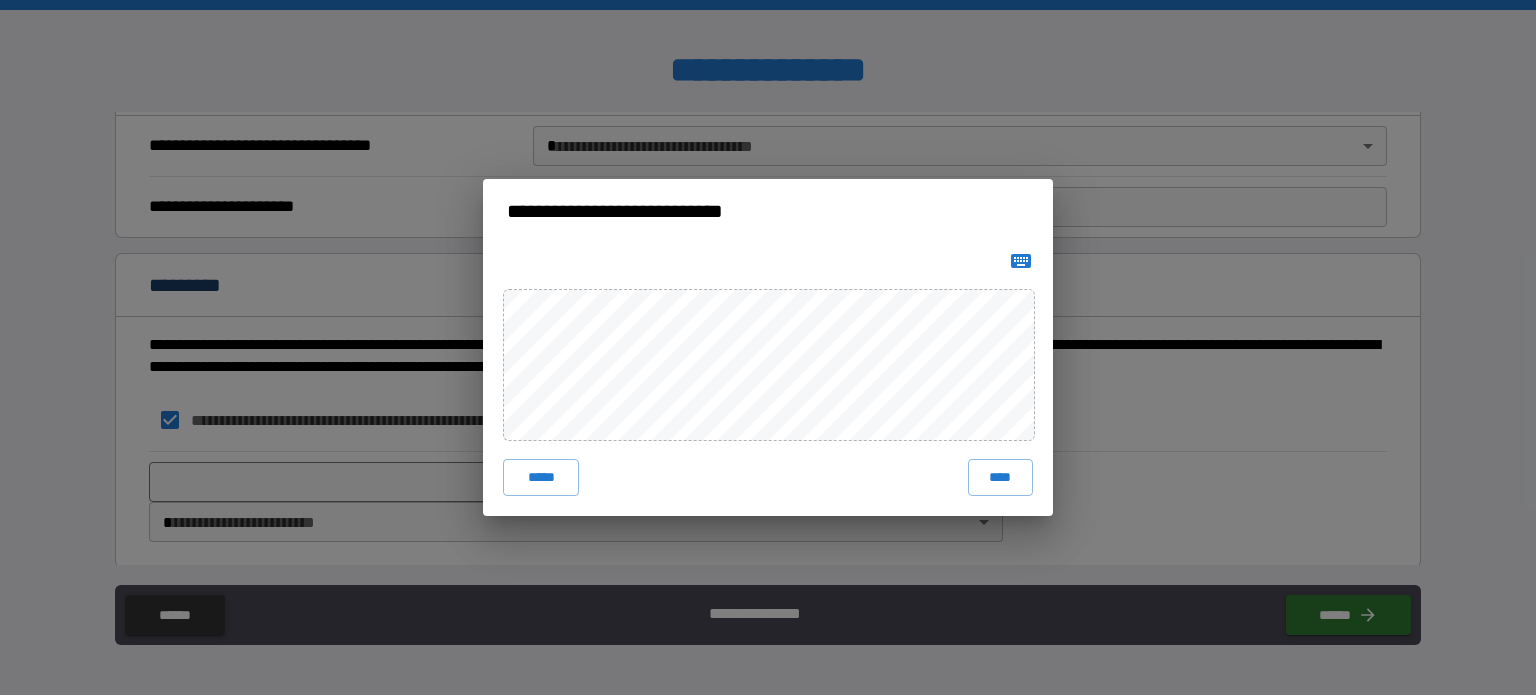 click 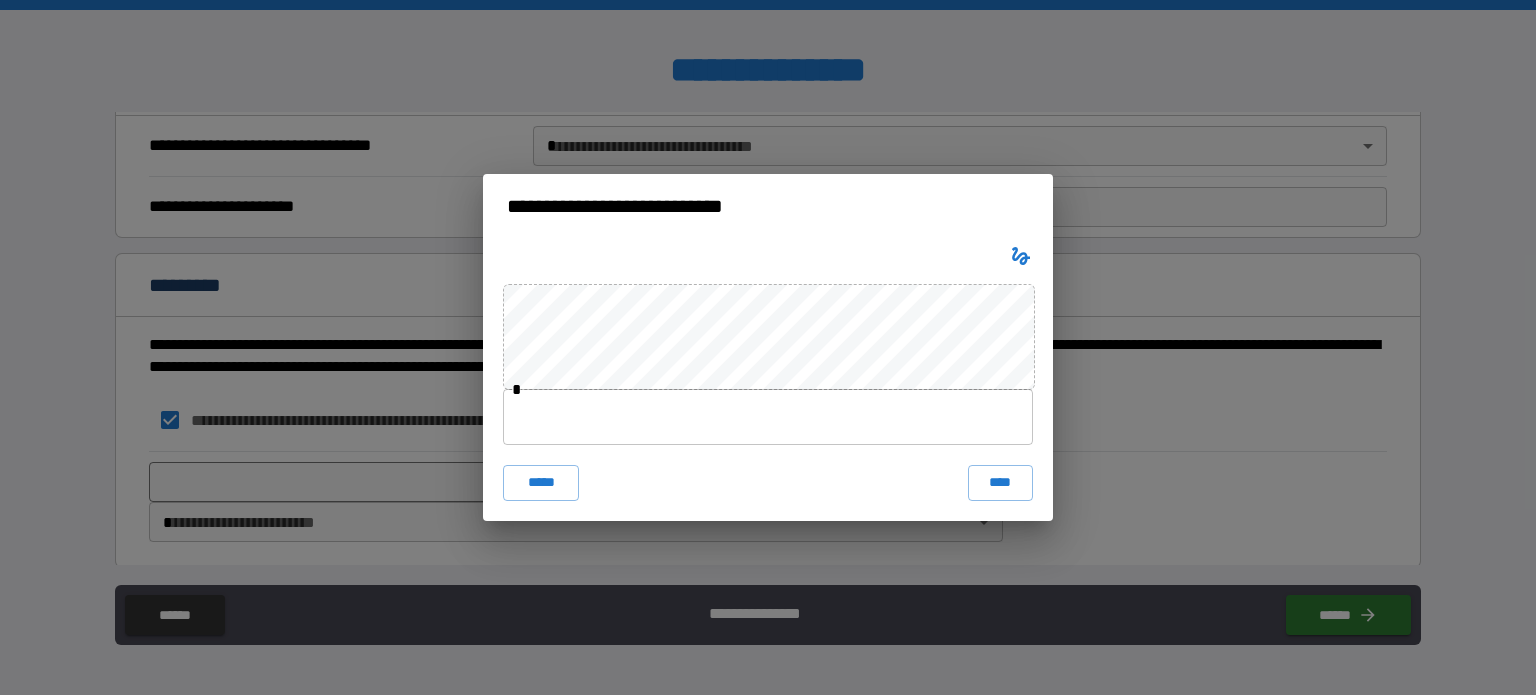 click at bounding box center [768, 417] 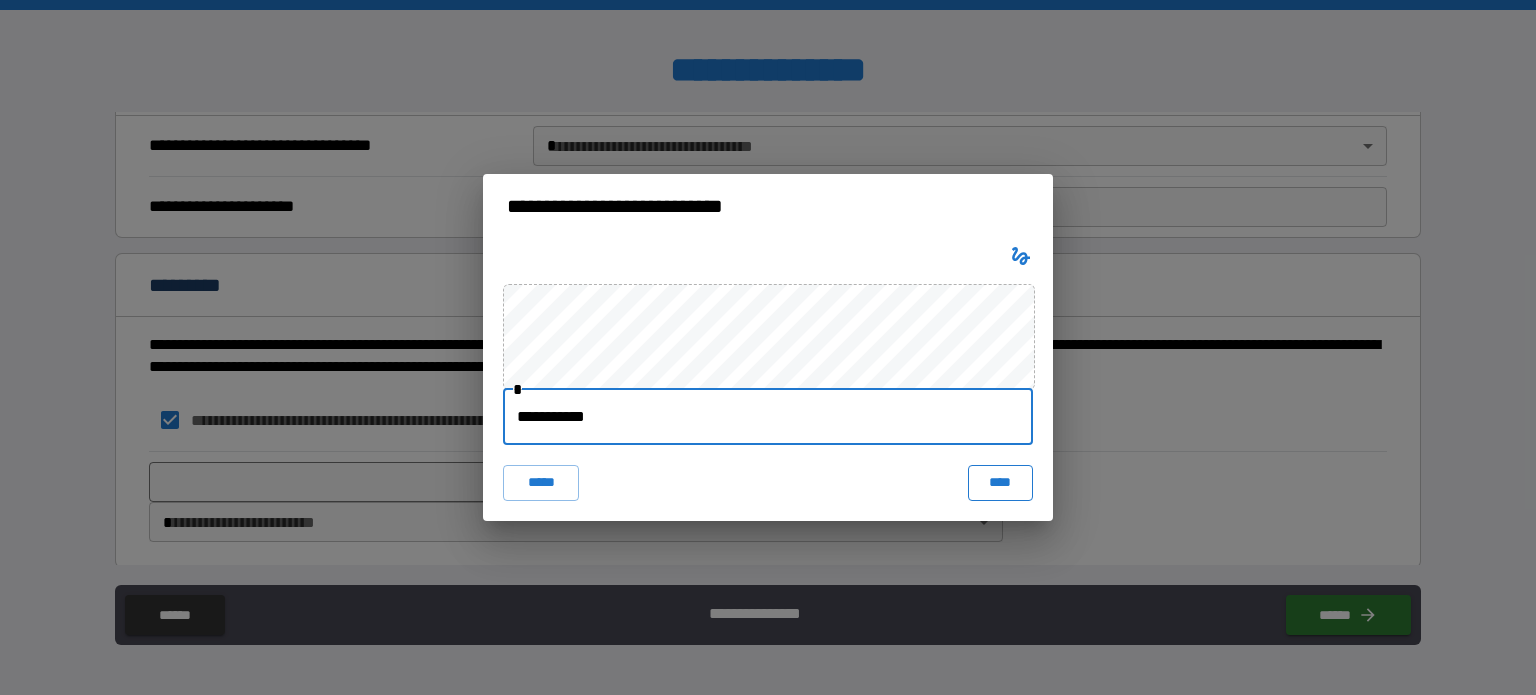 type on "**********" 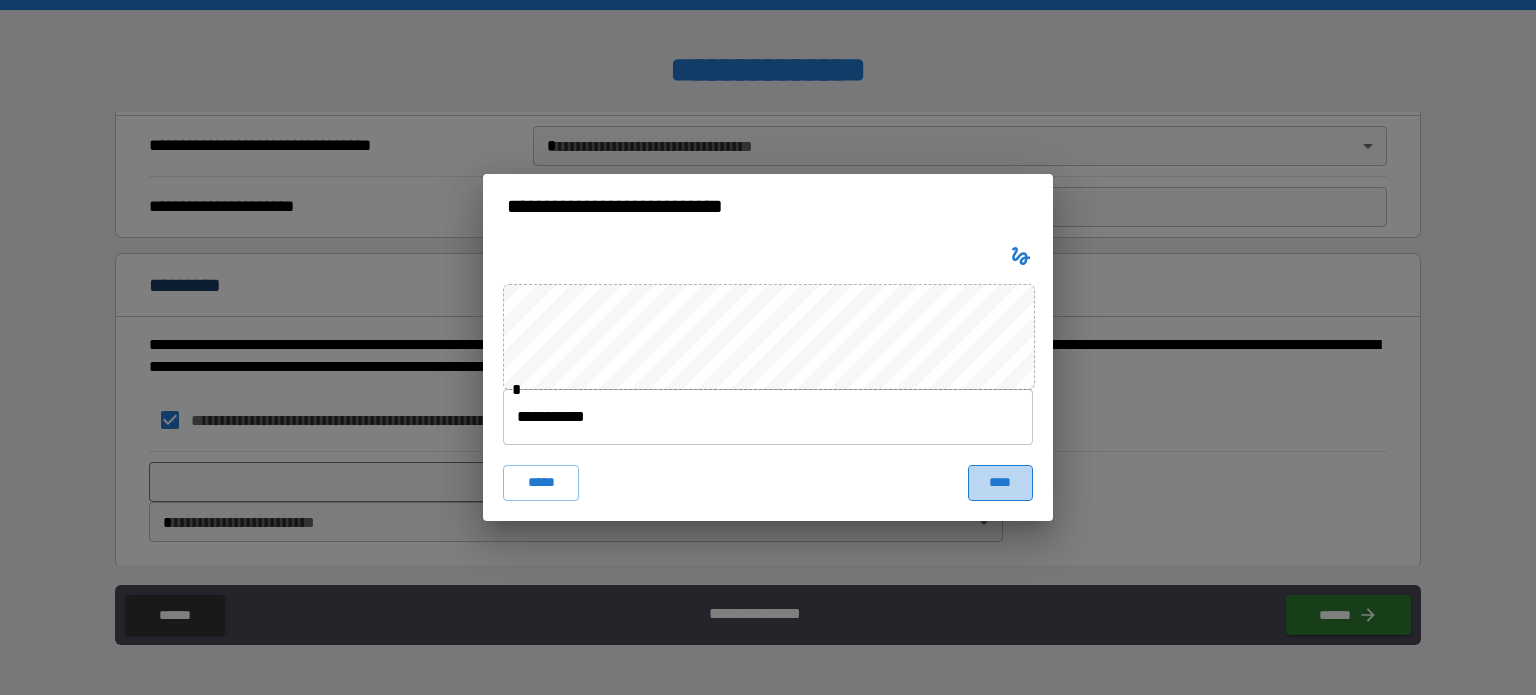 click on "****" at bounding box center [1000, 483] 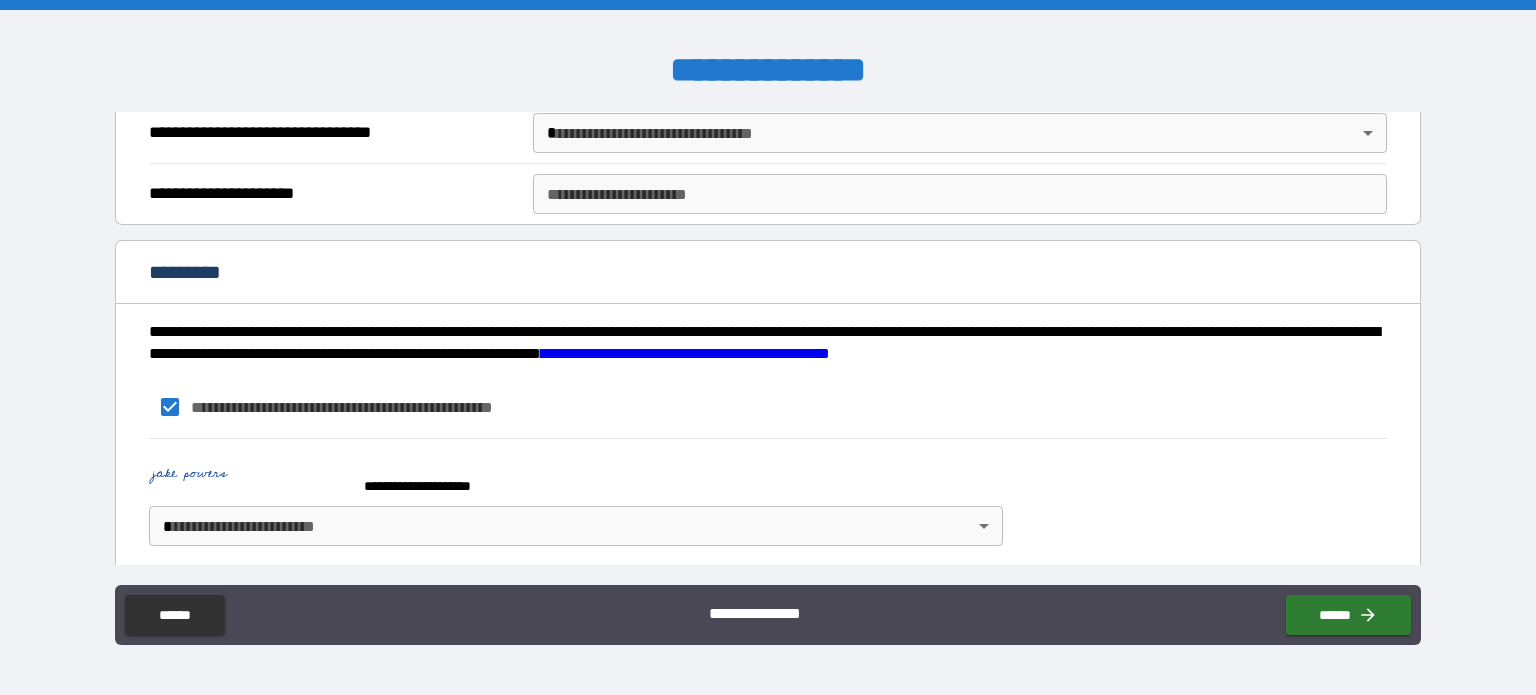 scroll, scrollTop: 1920, scrollLeft: 0, axis: vertical 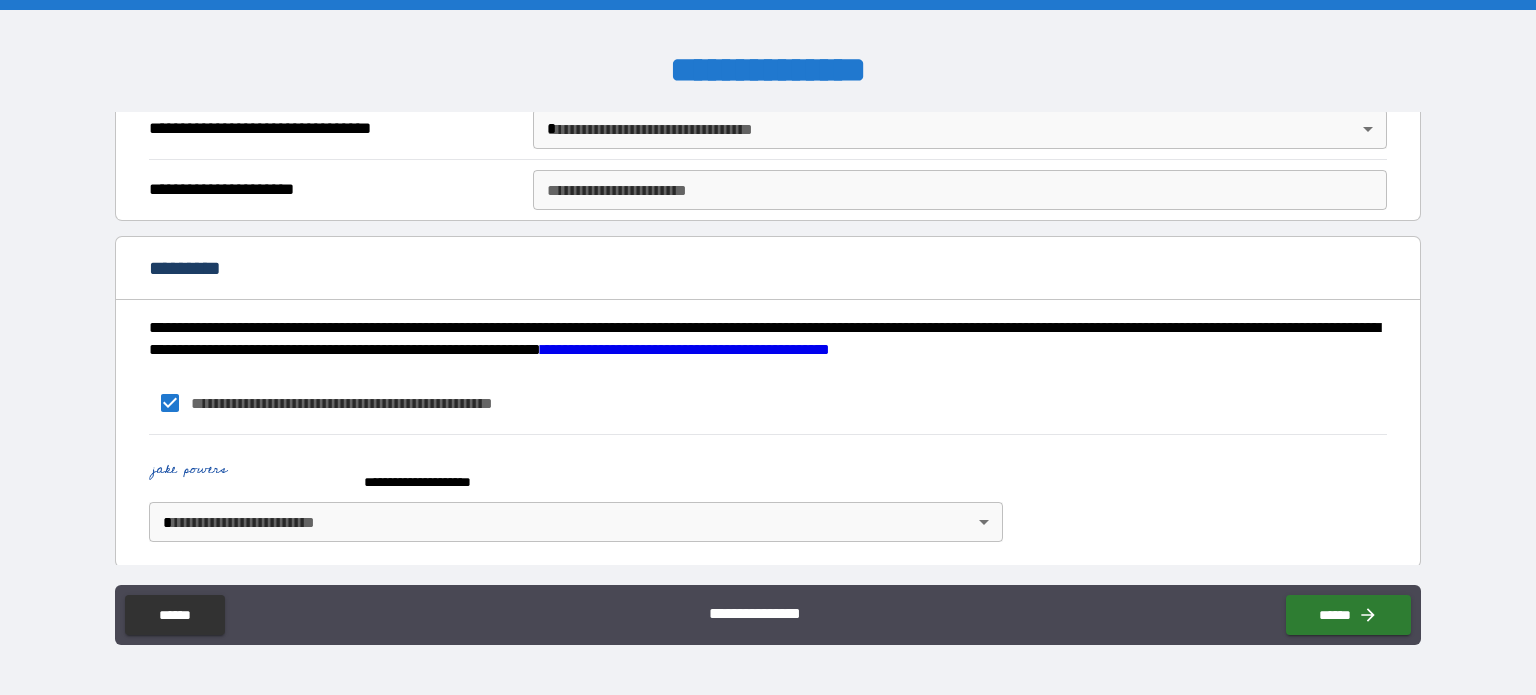 click on "**********" at bounding box center (768, 347) 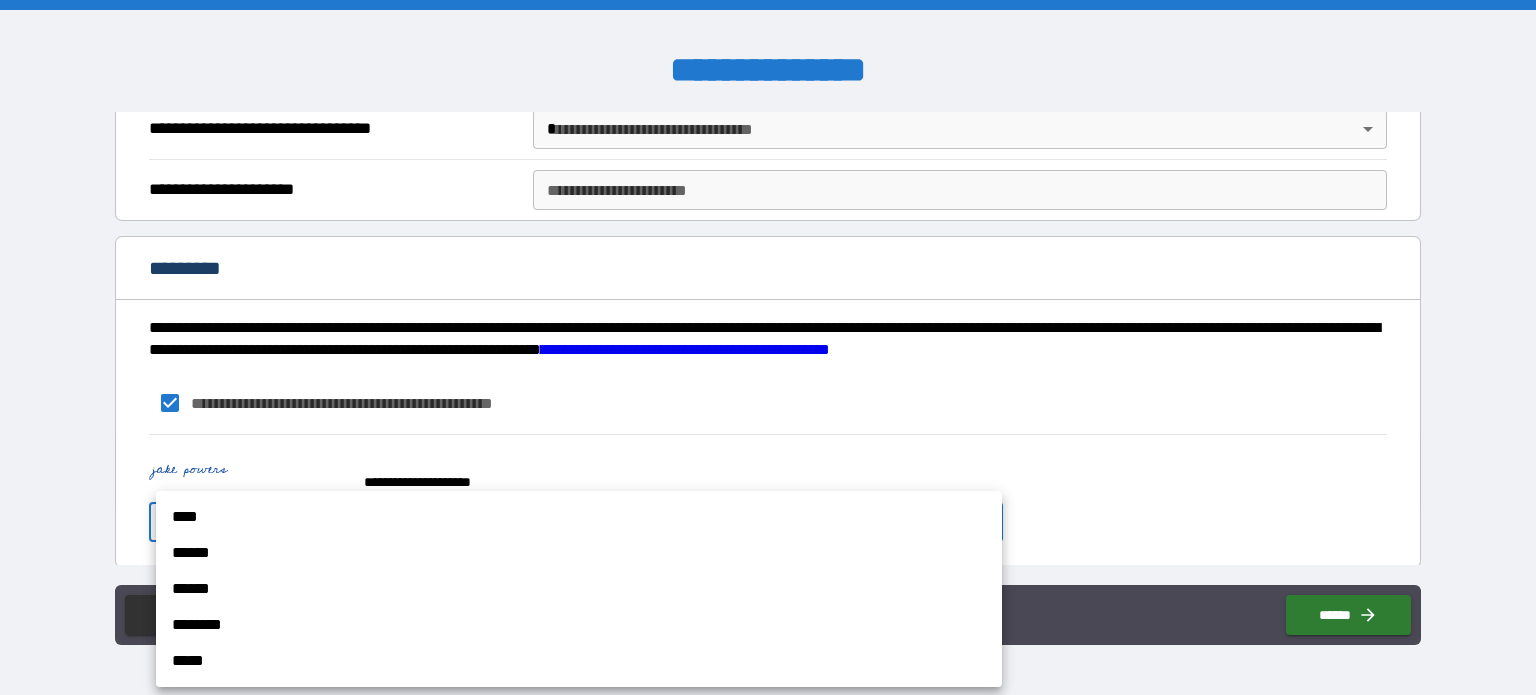 click on "****" at bounding box center (579, 517) 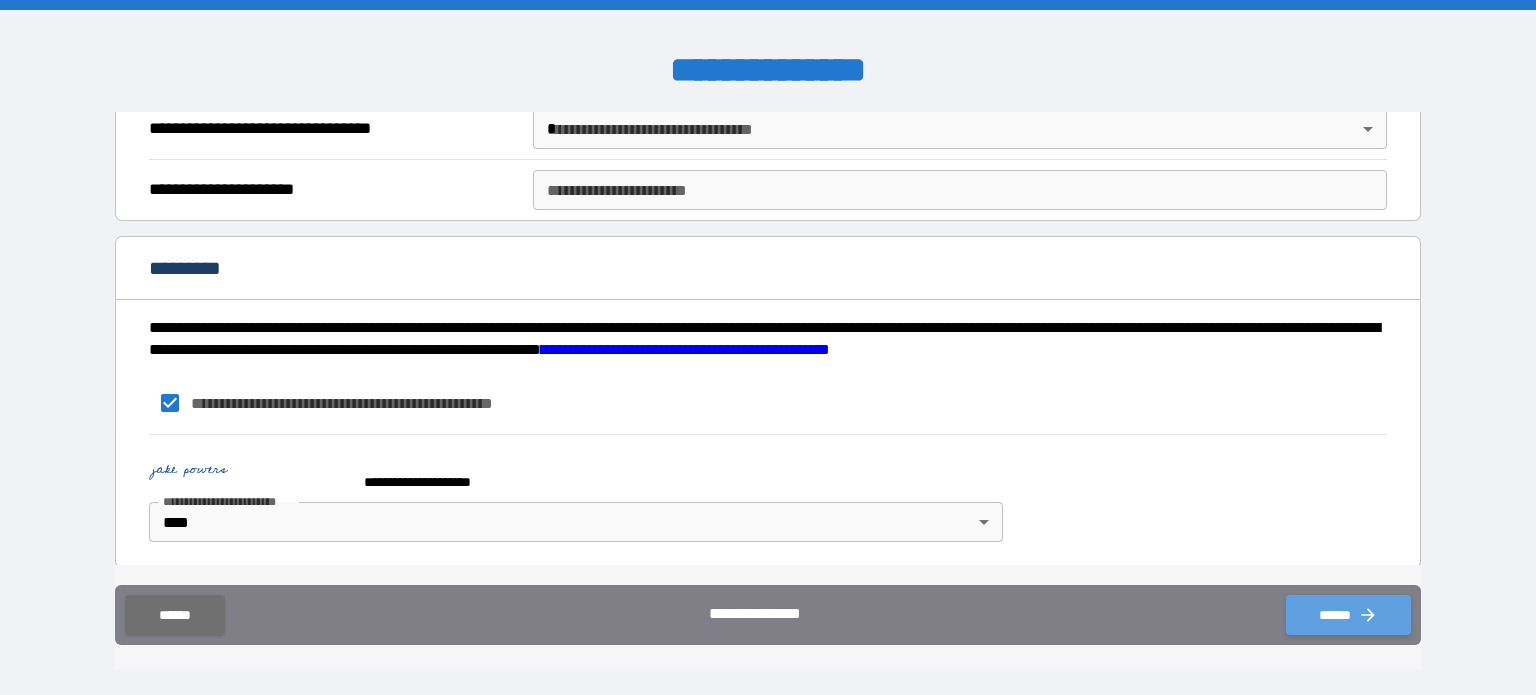 click on "******" at bounding box center (1348, 615) 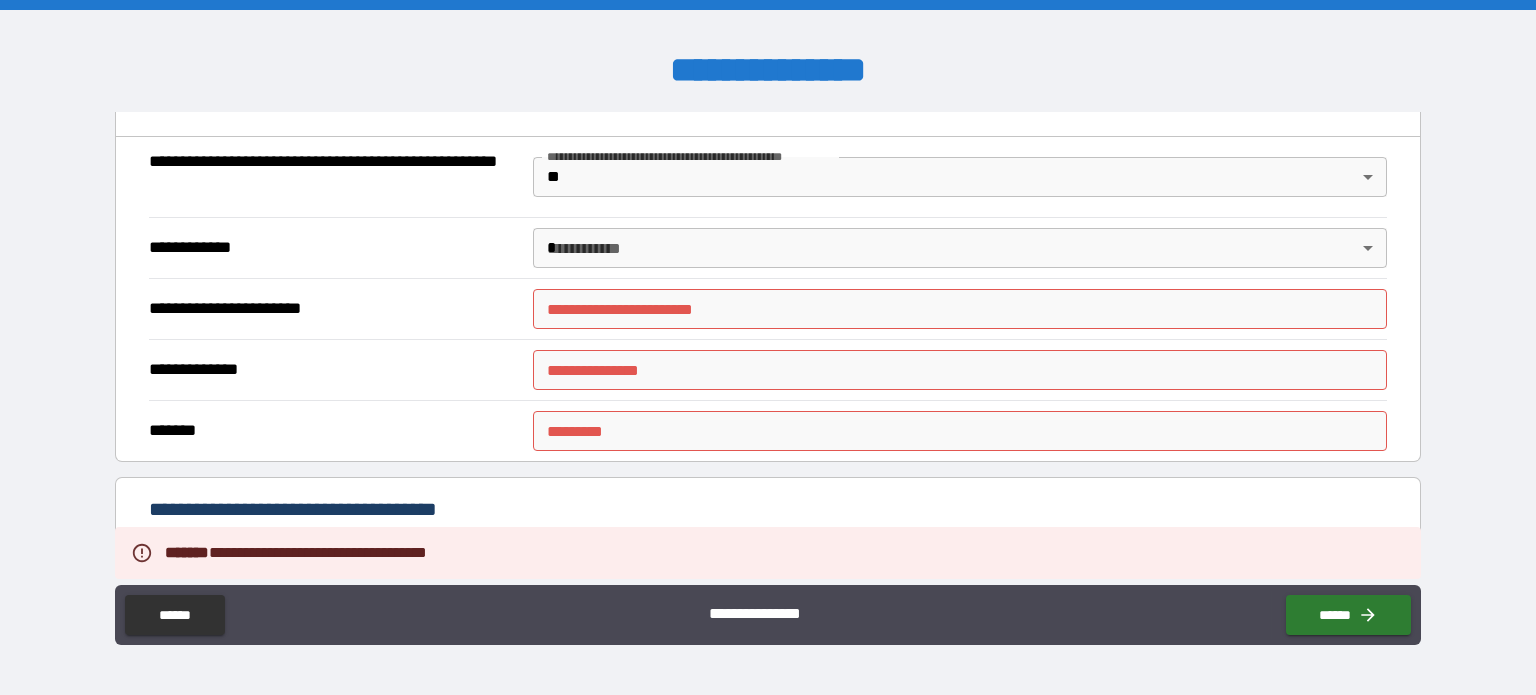 scroll, scrollTop: 1177, scrollLeft: 0, axis: vertical 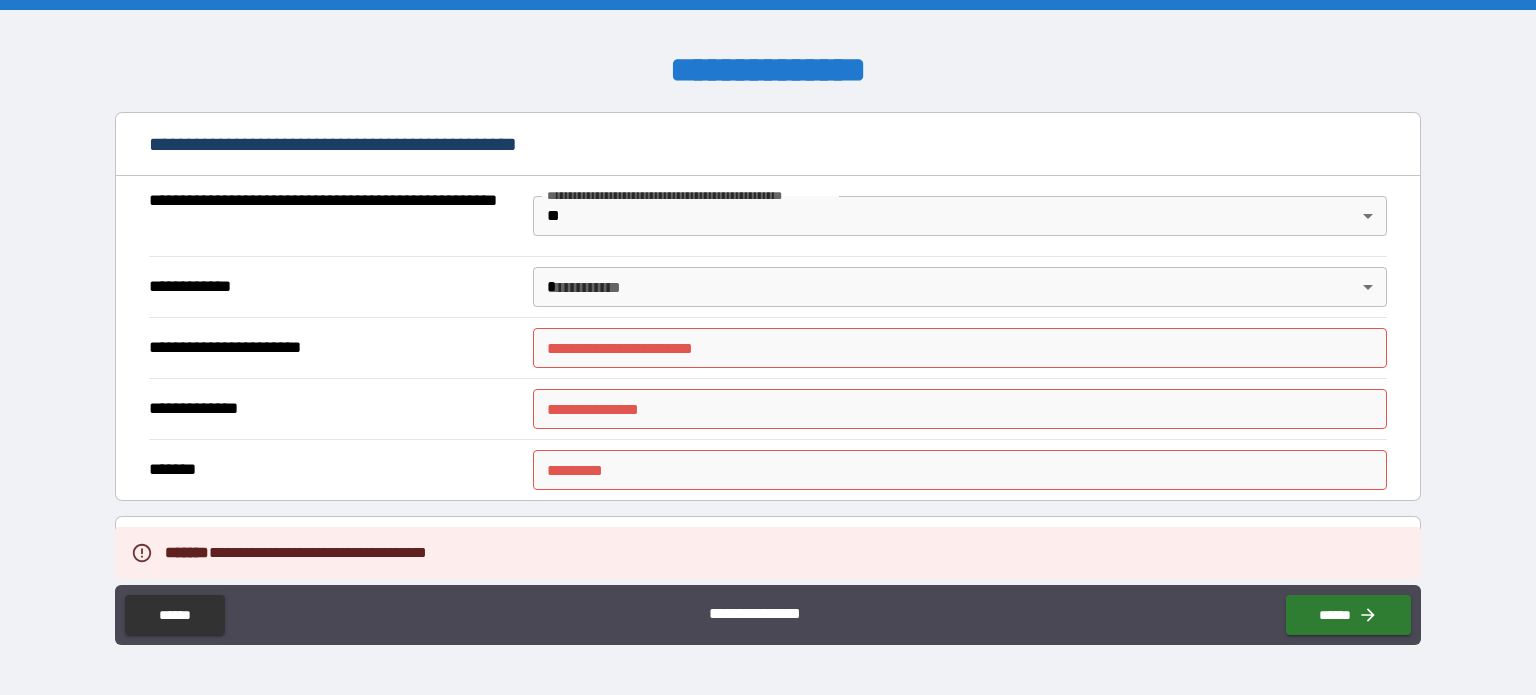 click on "**********" at bounding box center (768, 347) 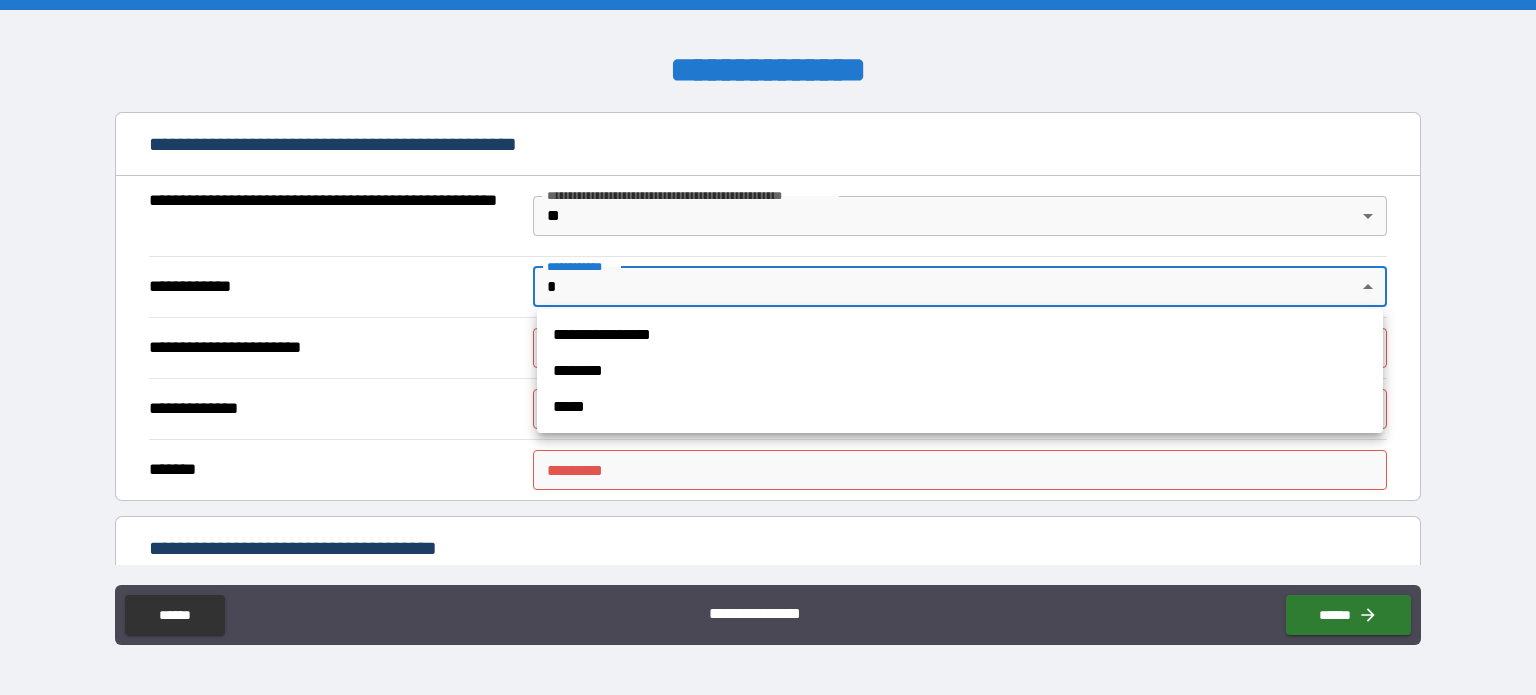 click at bounding box center [768, 347] 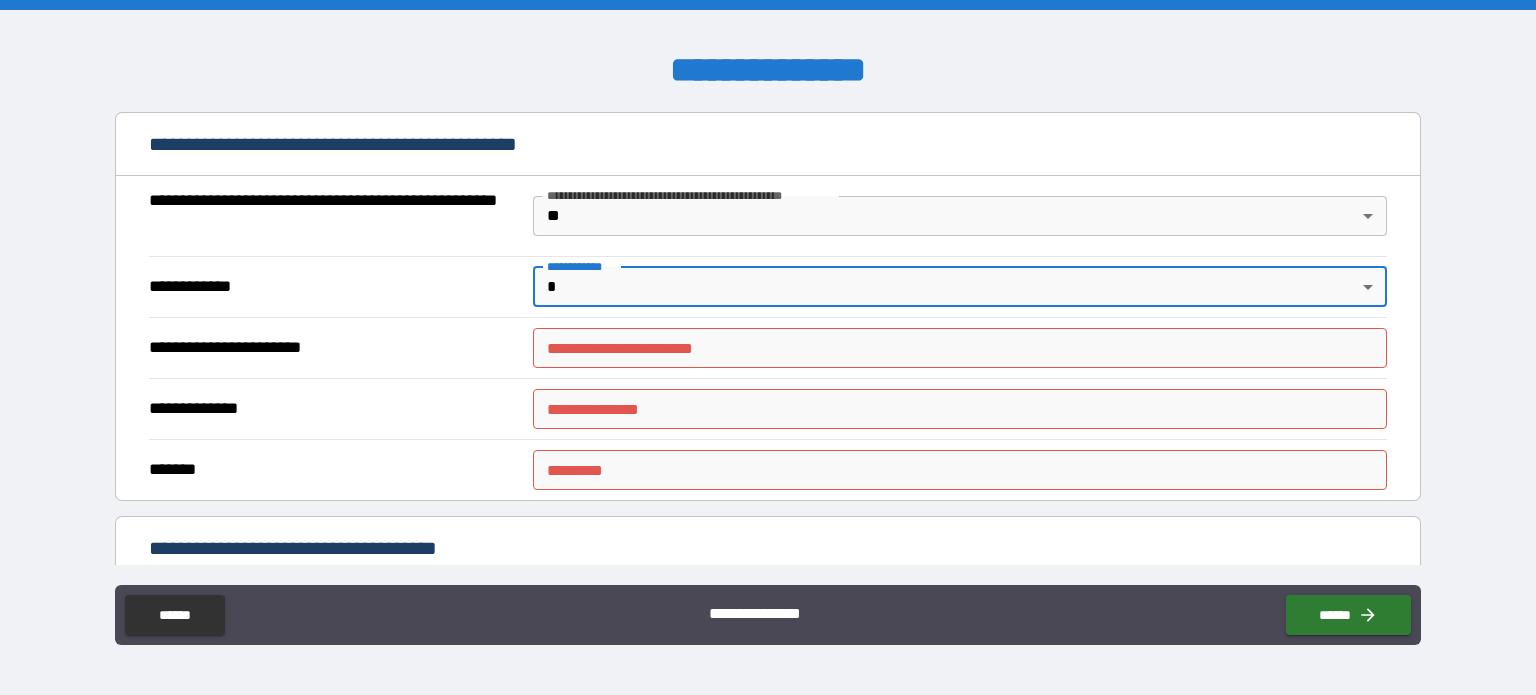click on "**********" at bounding box center [333, 287] 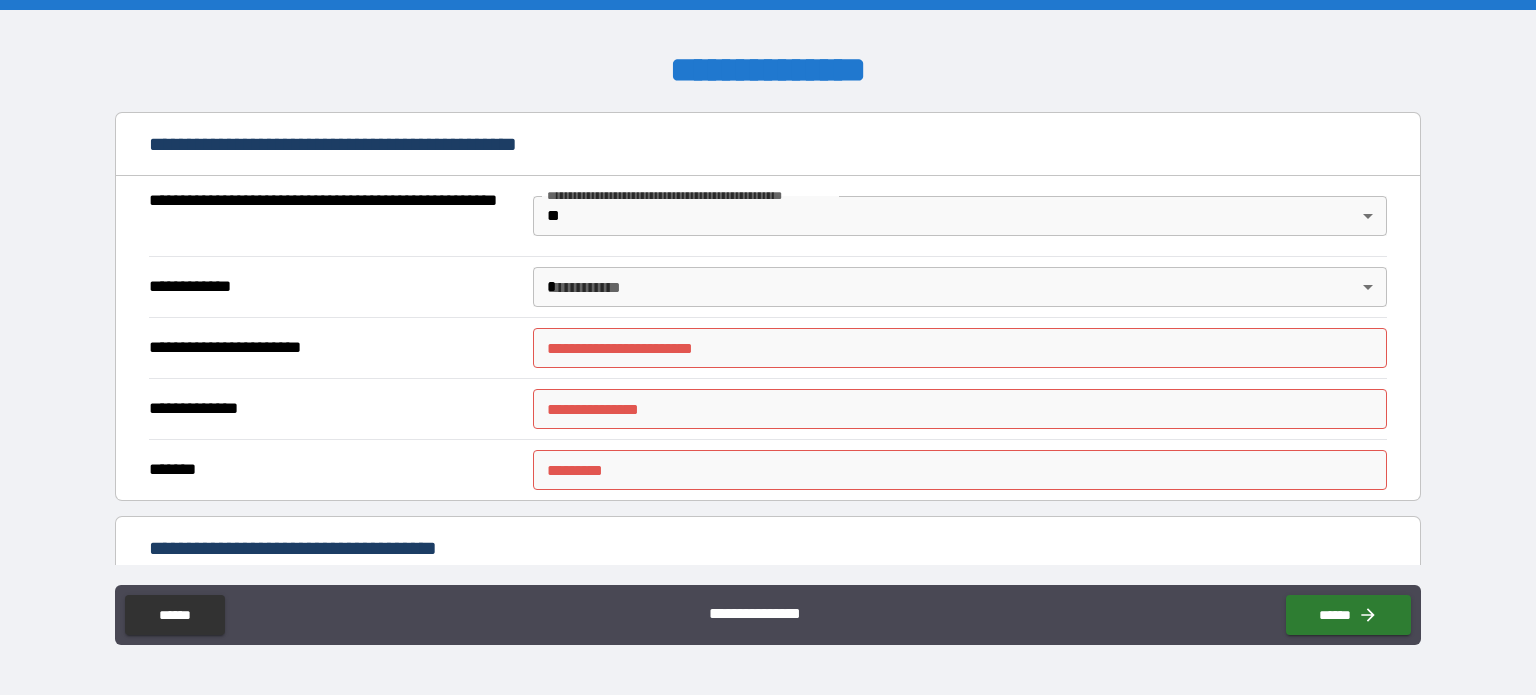 click on "**********" at bounding box center (960, 348) 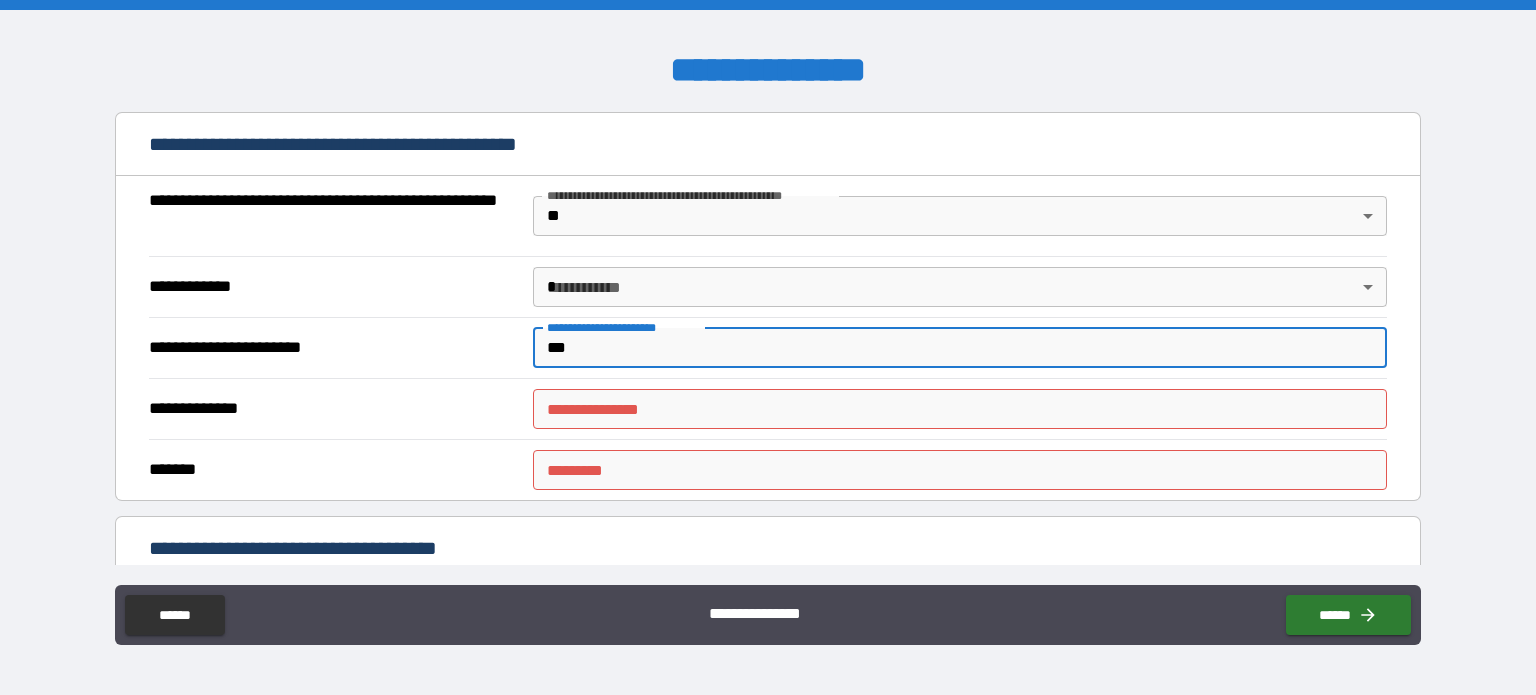 type on "***" 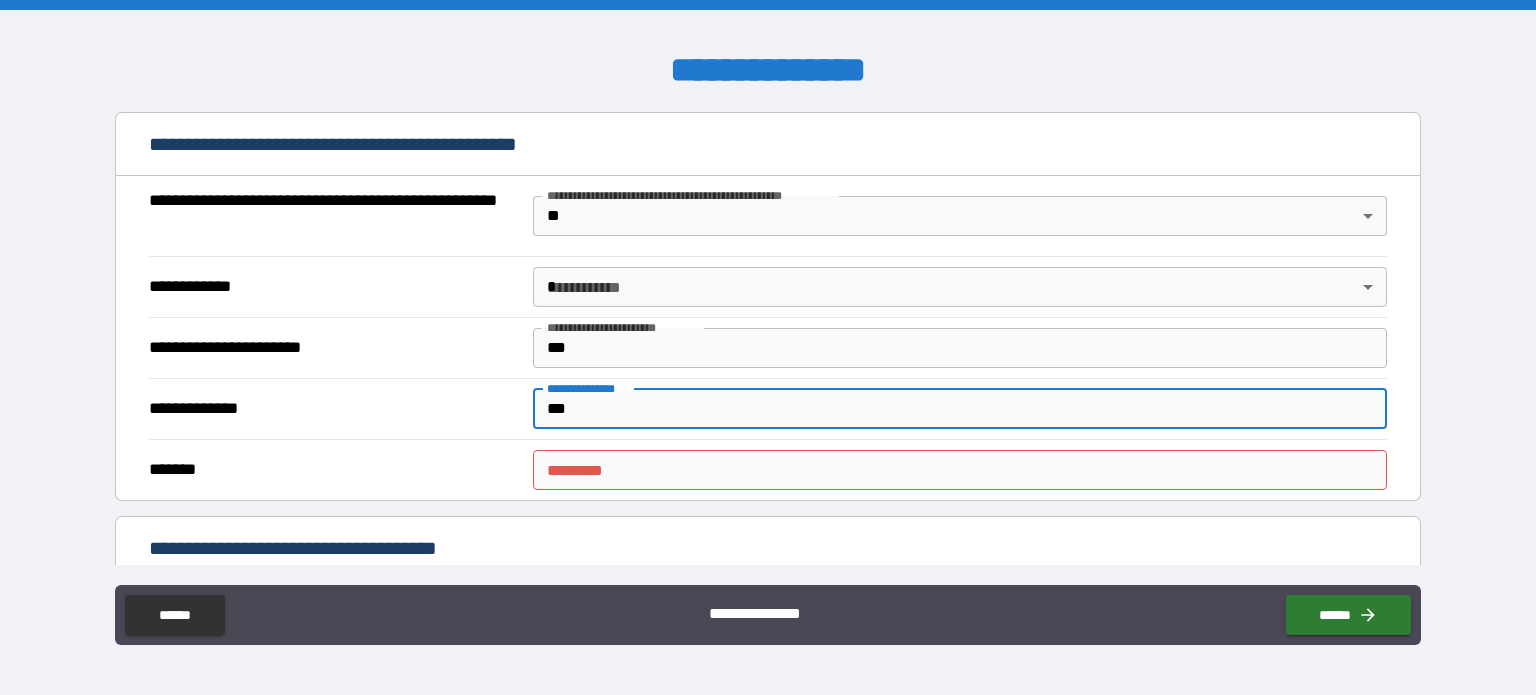 type on "***" 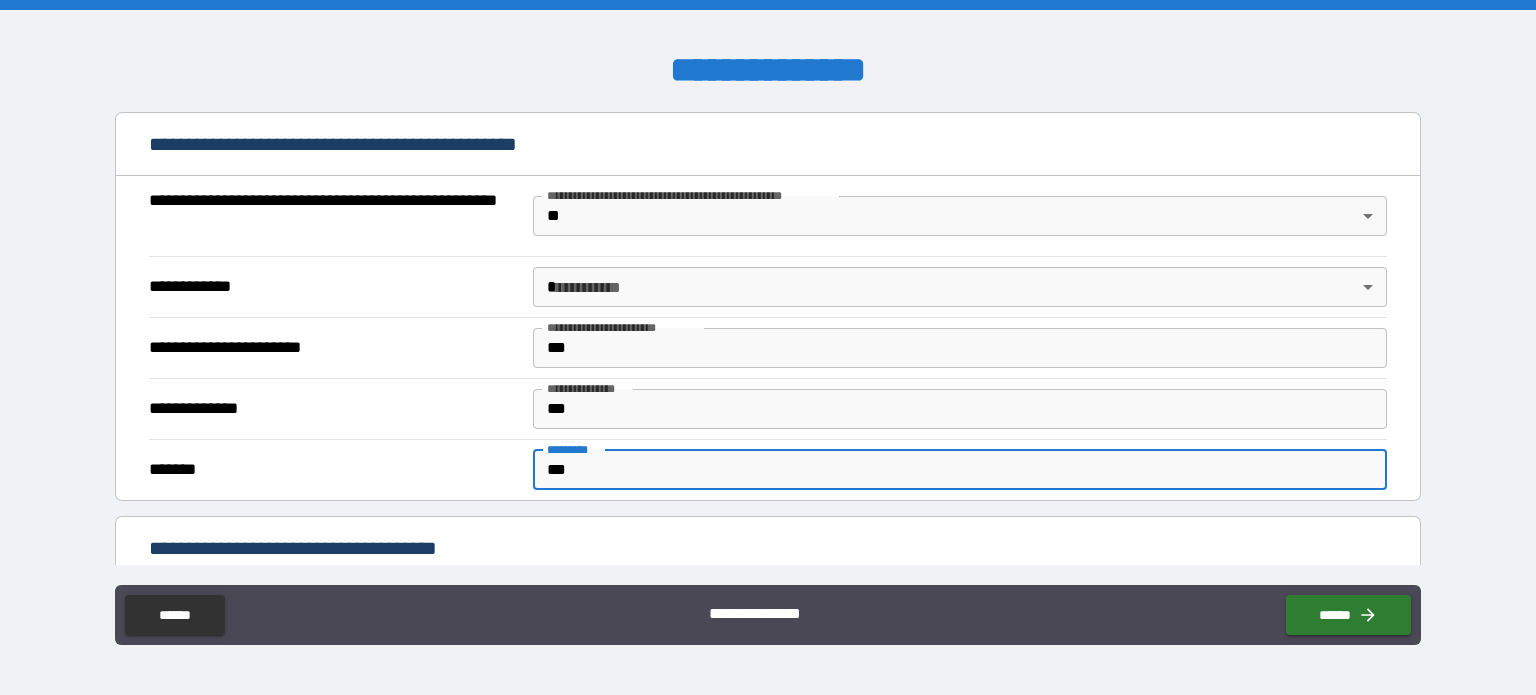 type on "***" 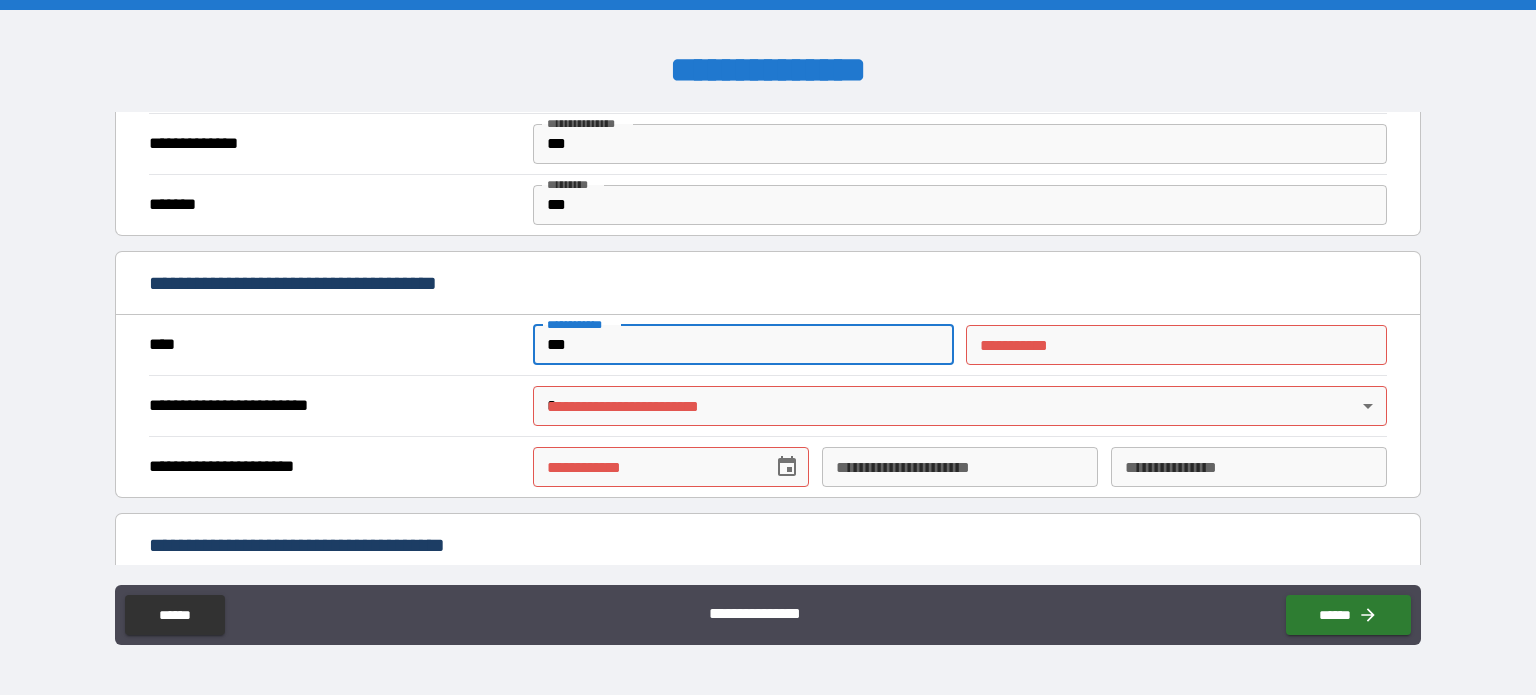 type on "***" 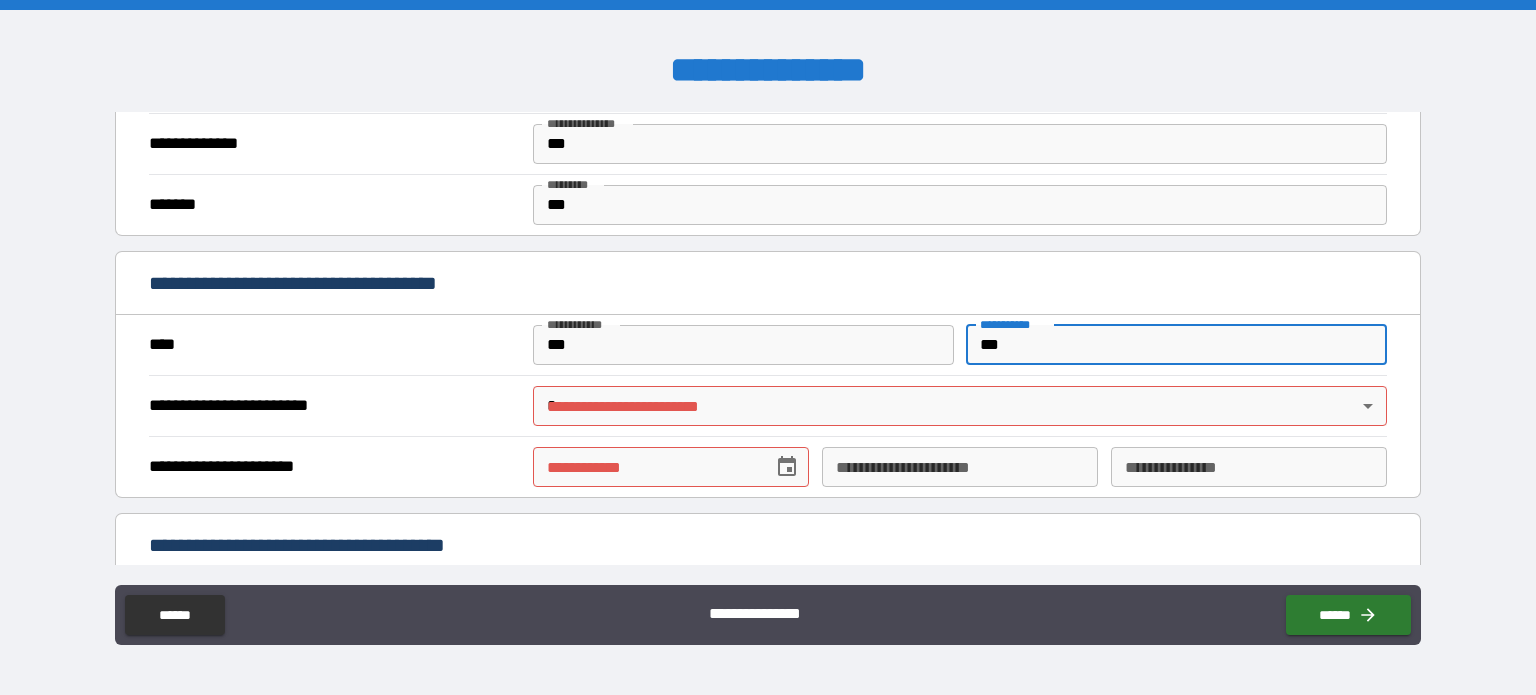 type on "***" 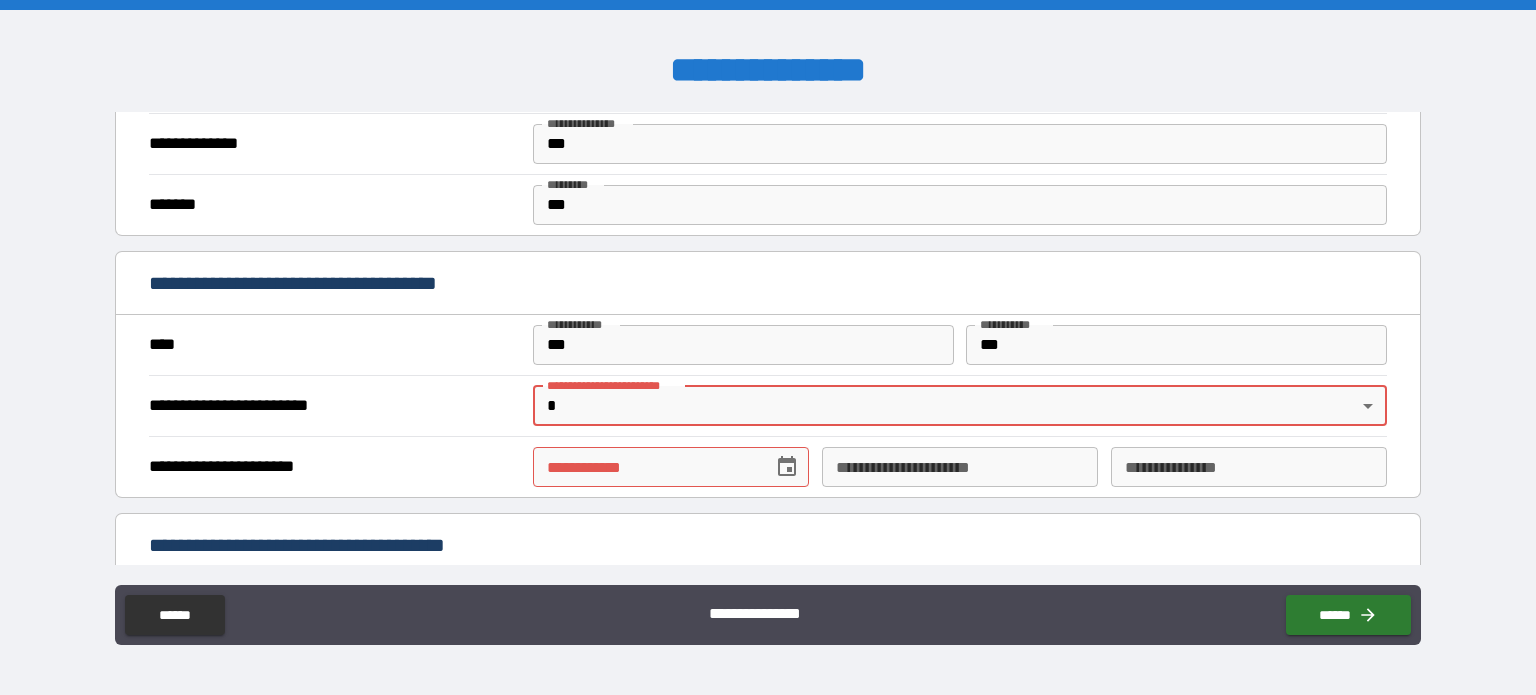 click on "**********" at bounding box center [768, 347] 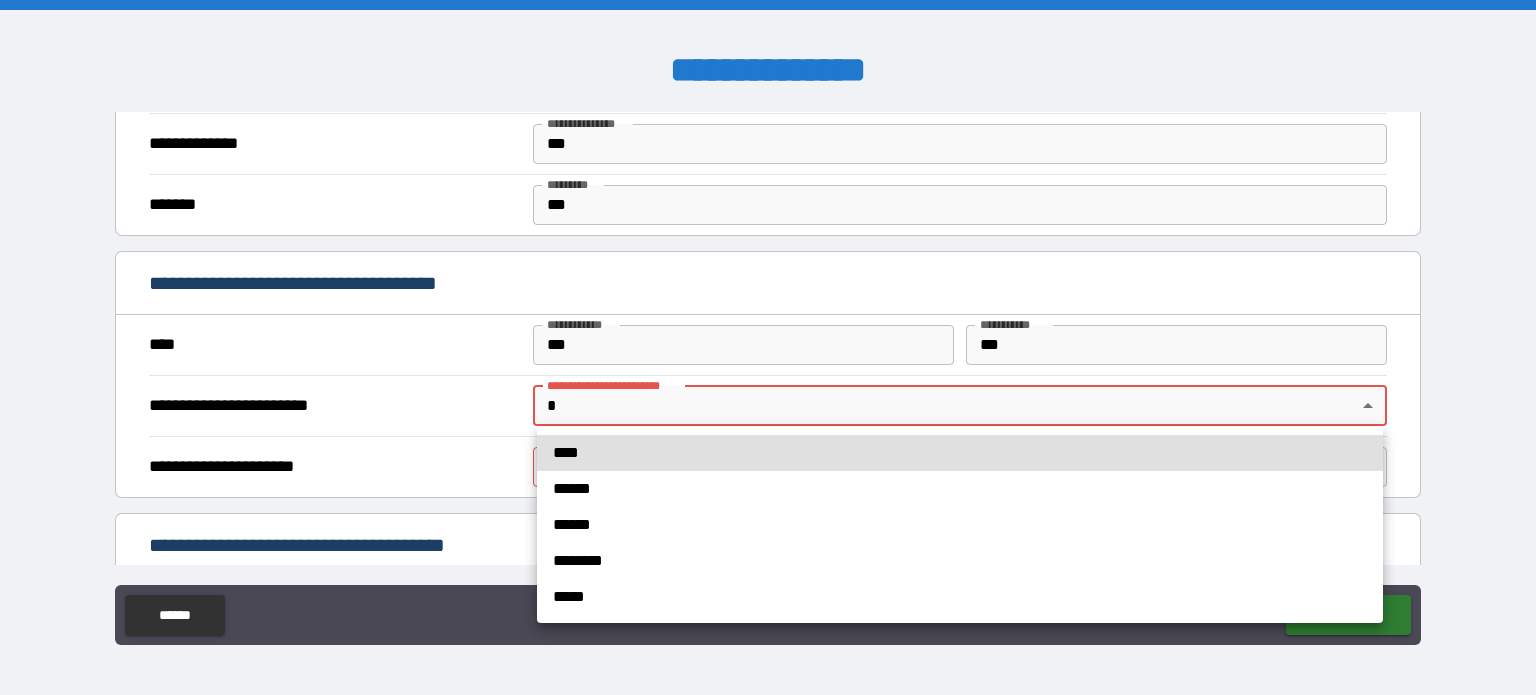 click on "*****" at bounding box center [960, 597] 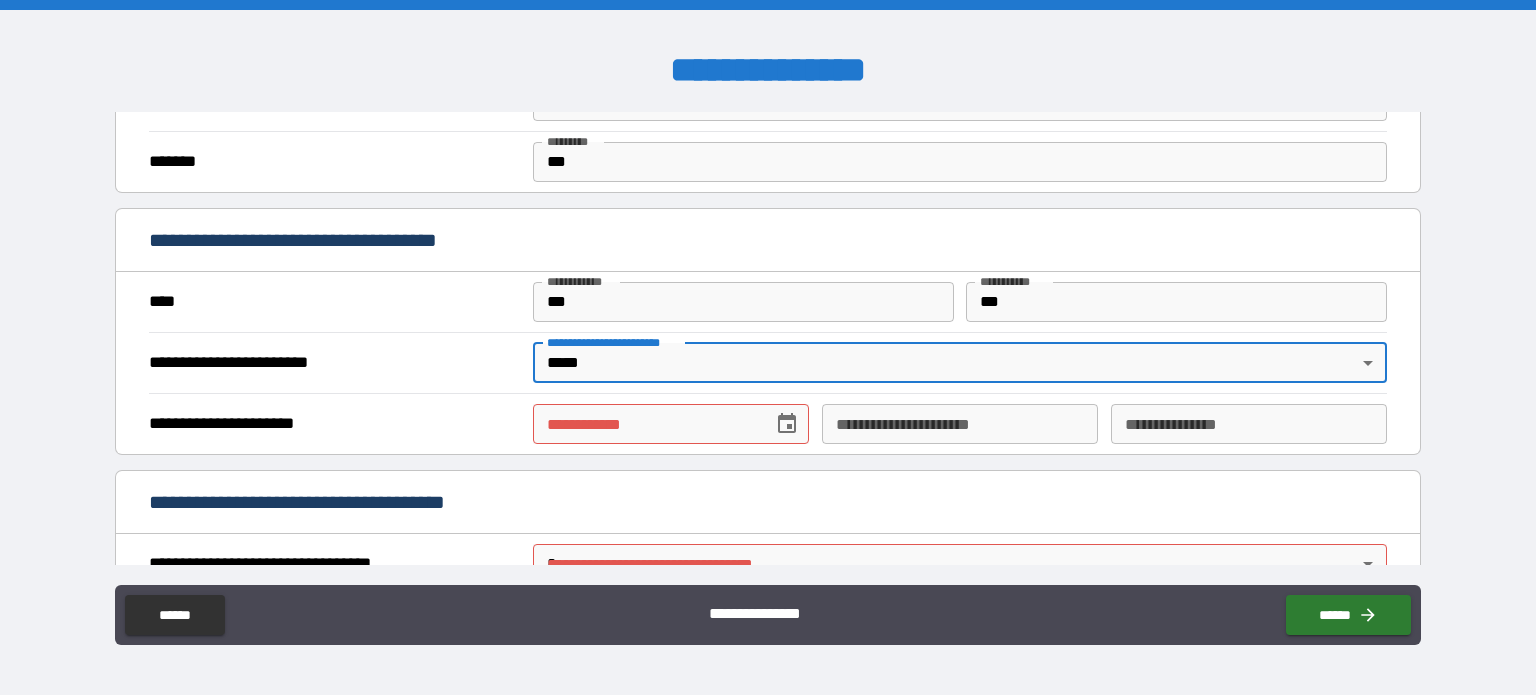 scroll, scrollTop: 1488, scrollLeft: 0, axis: vertical 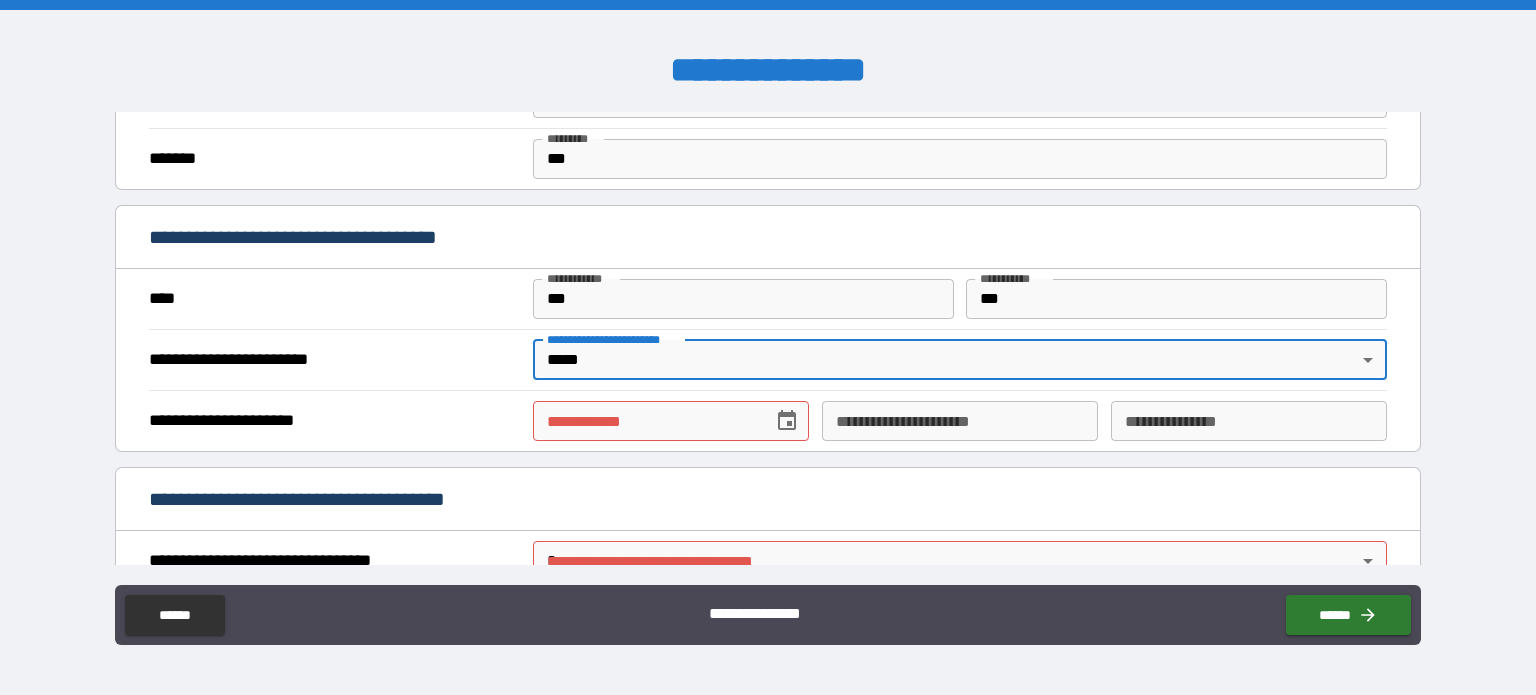 click on "**********" at bounding box center [646, 421] 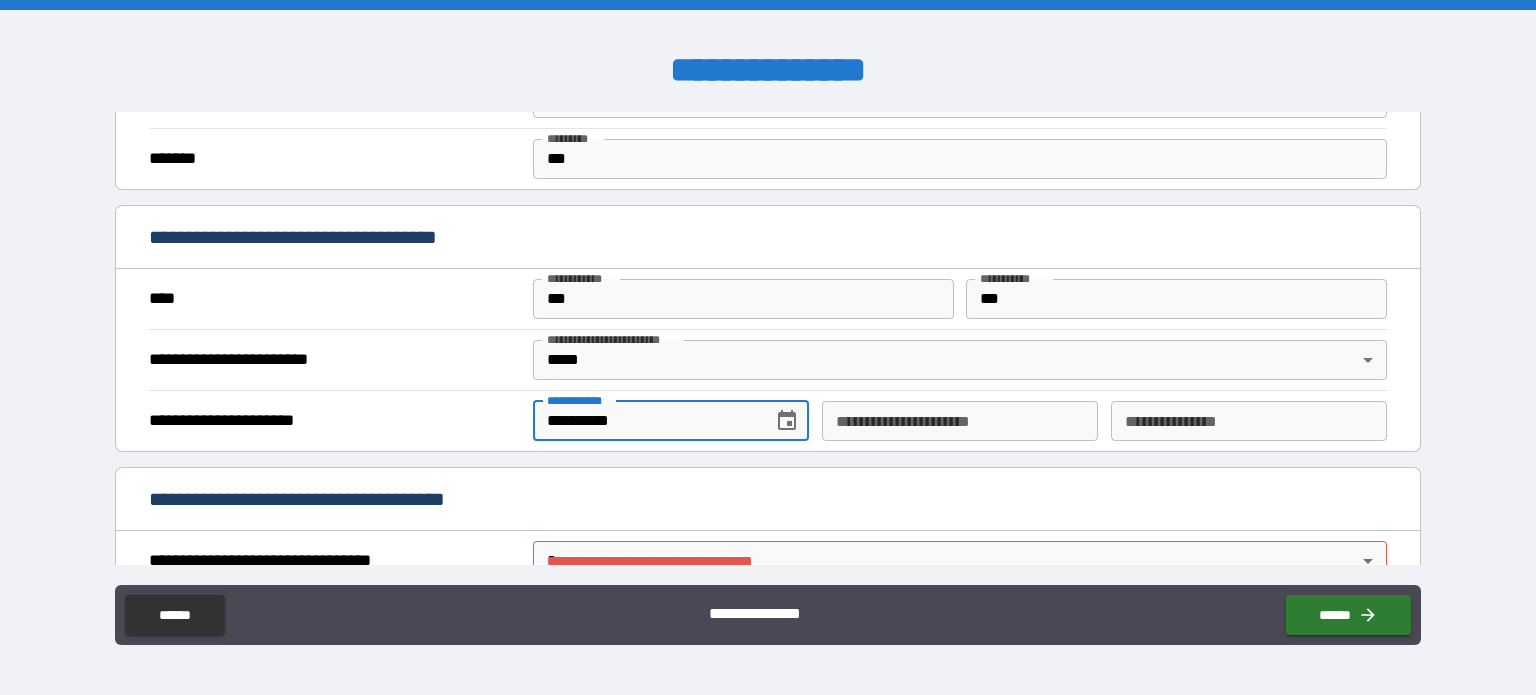 type on "**********" 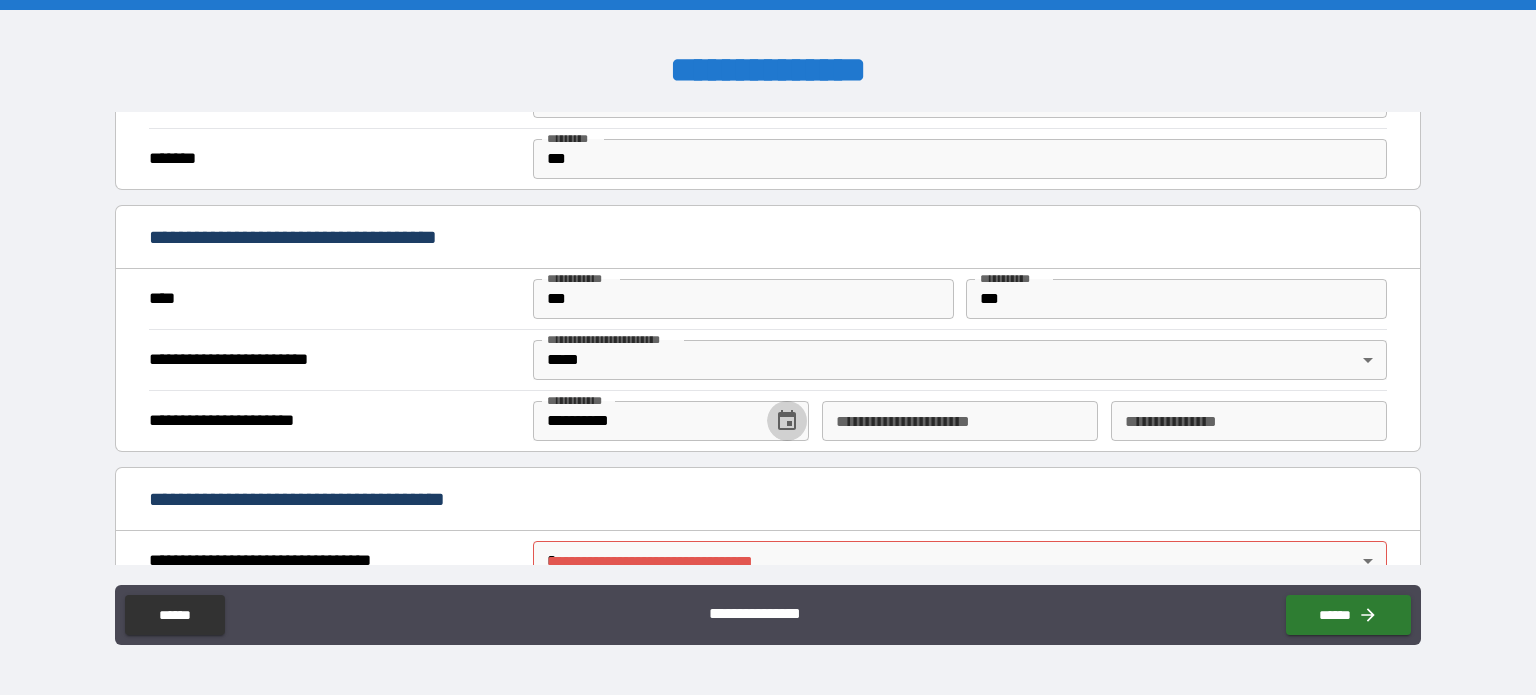 type 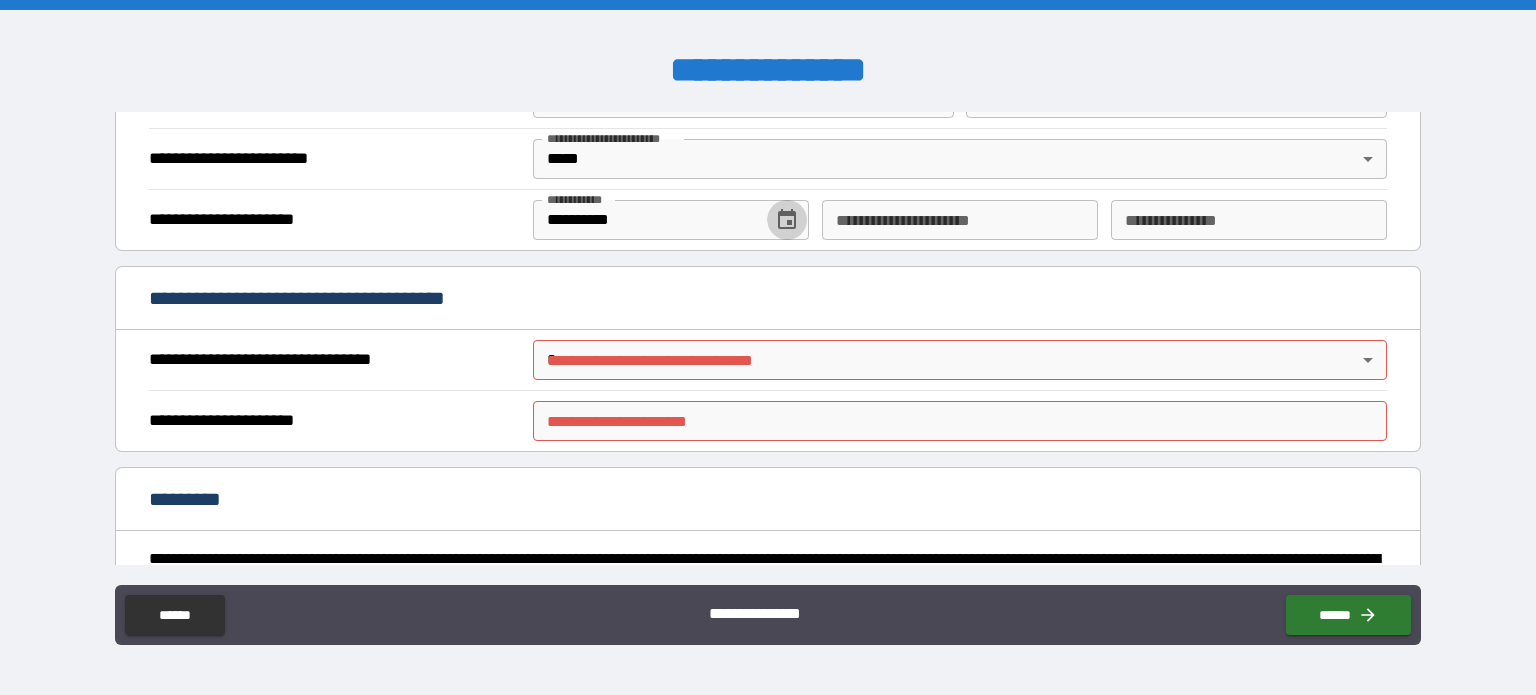 click on "**********" at bounding box center [960, 421] 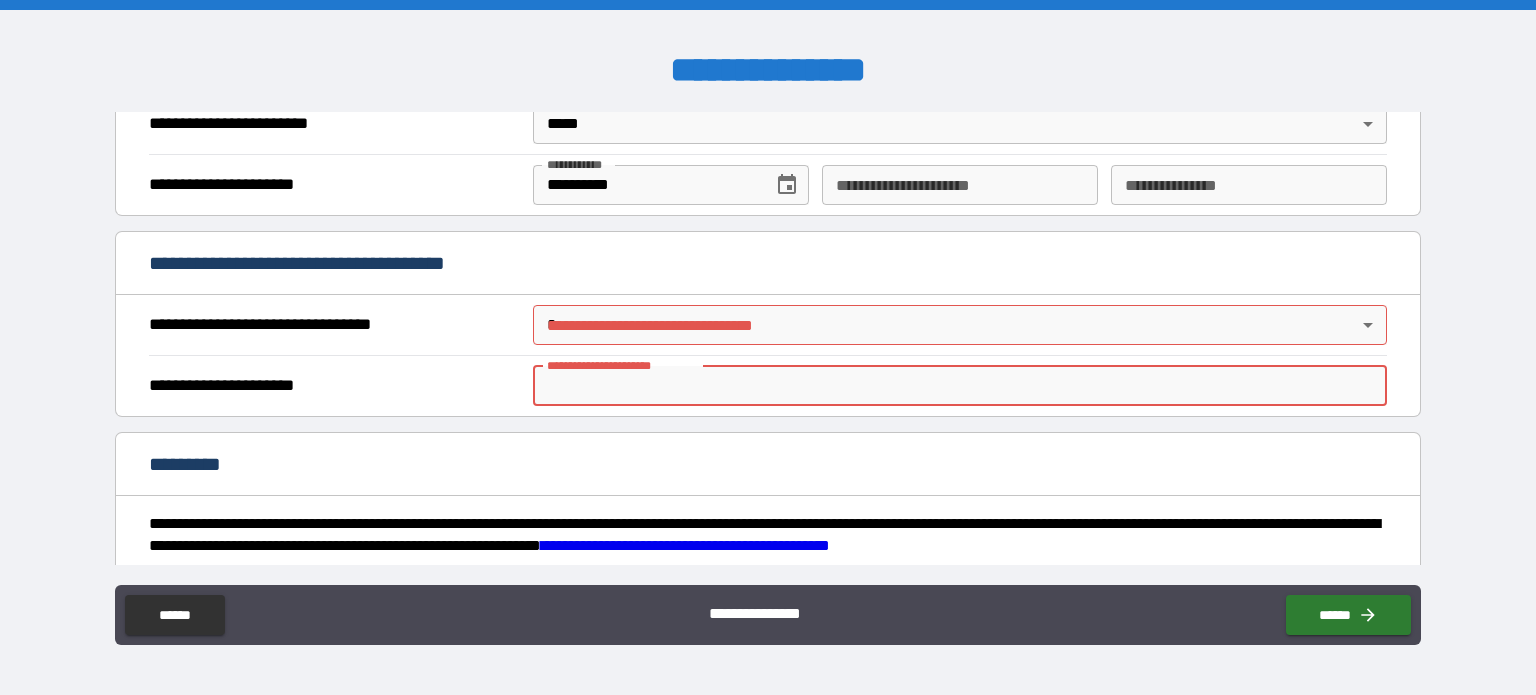 scroll, scrollTop: 1729, scrollLeft: 0, axis: vertical 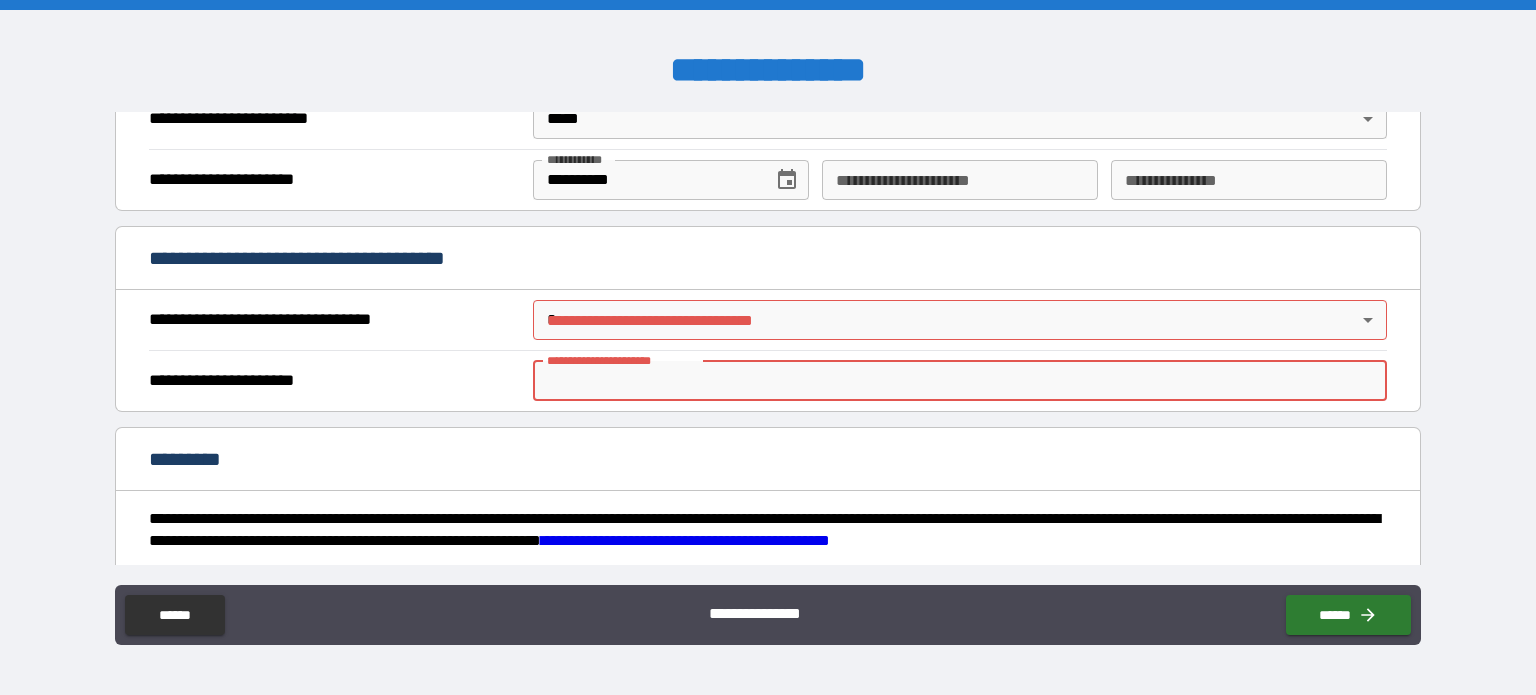 click on "**********" at bounding box center [768, 347] 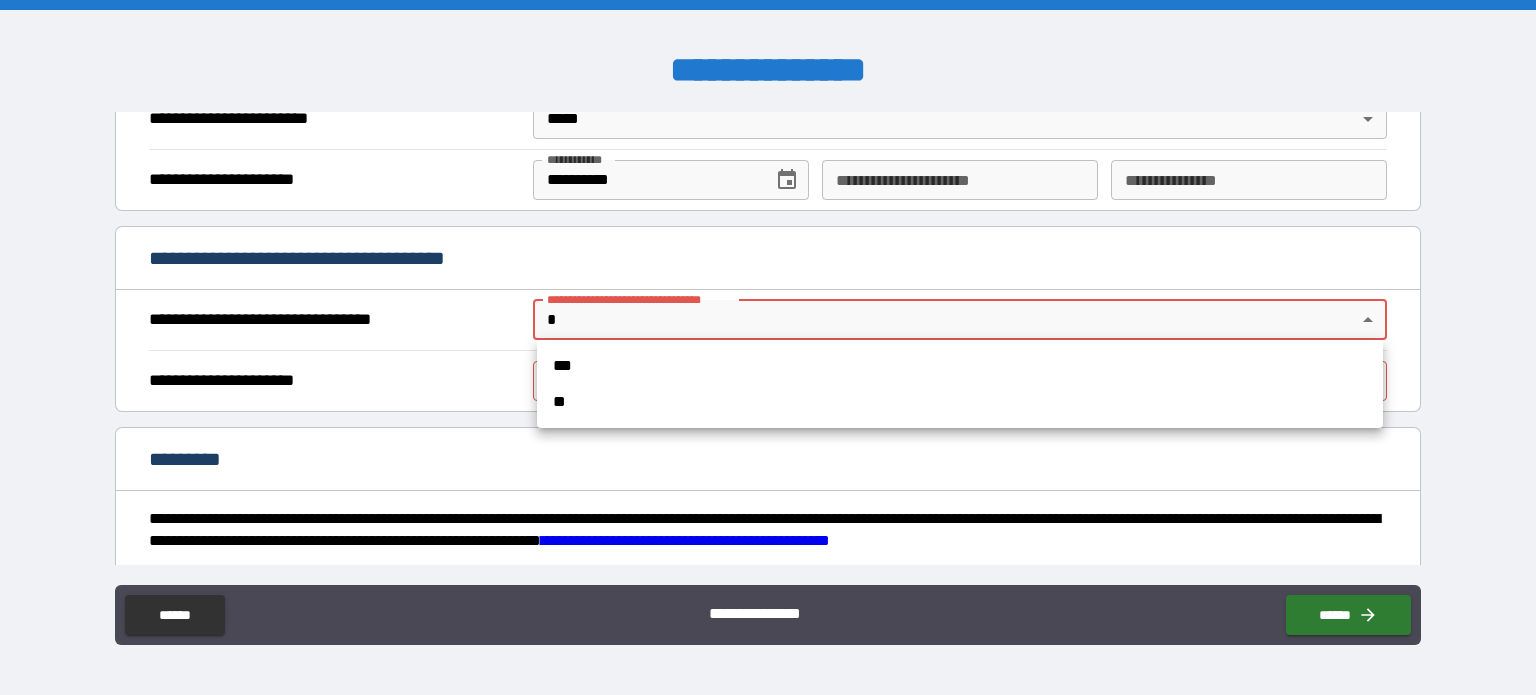 click on "**" at bounding box center [960, 402] 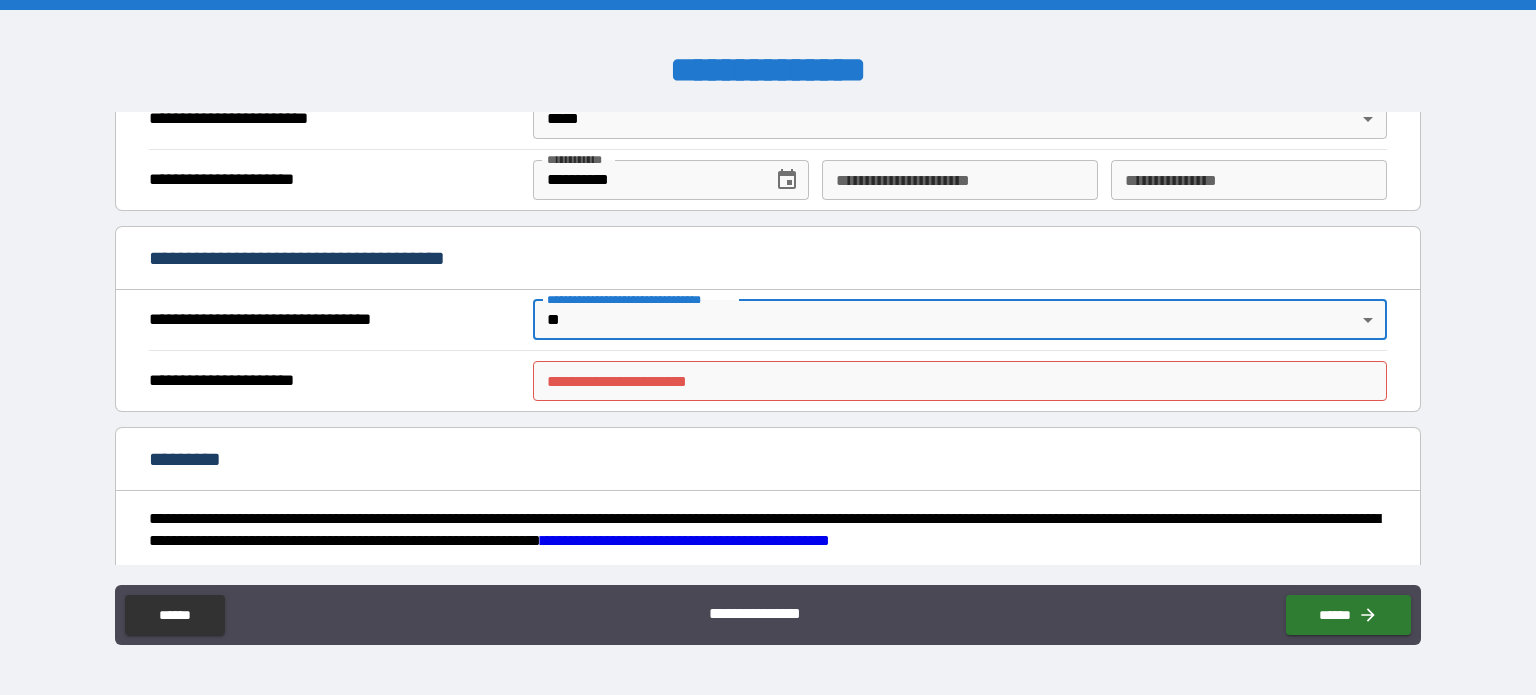 click on "**********" at bounding box center [960, 381] 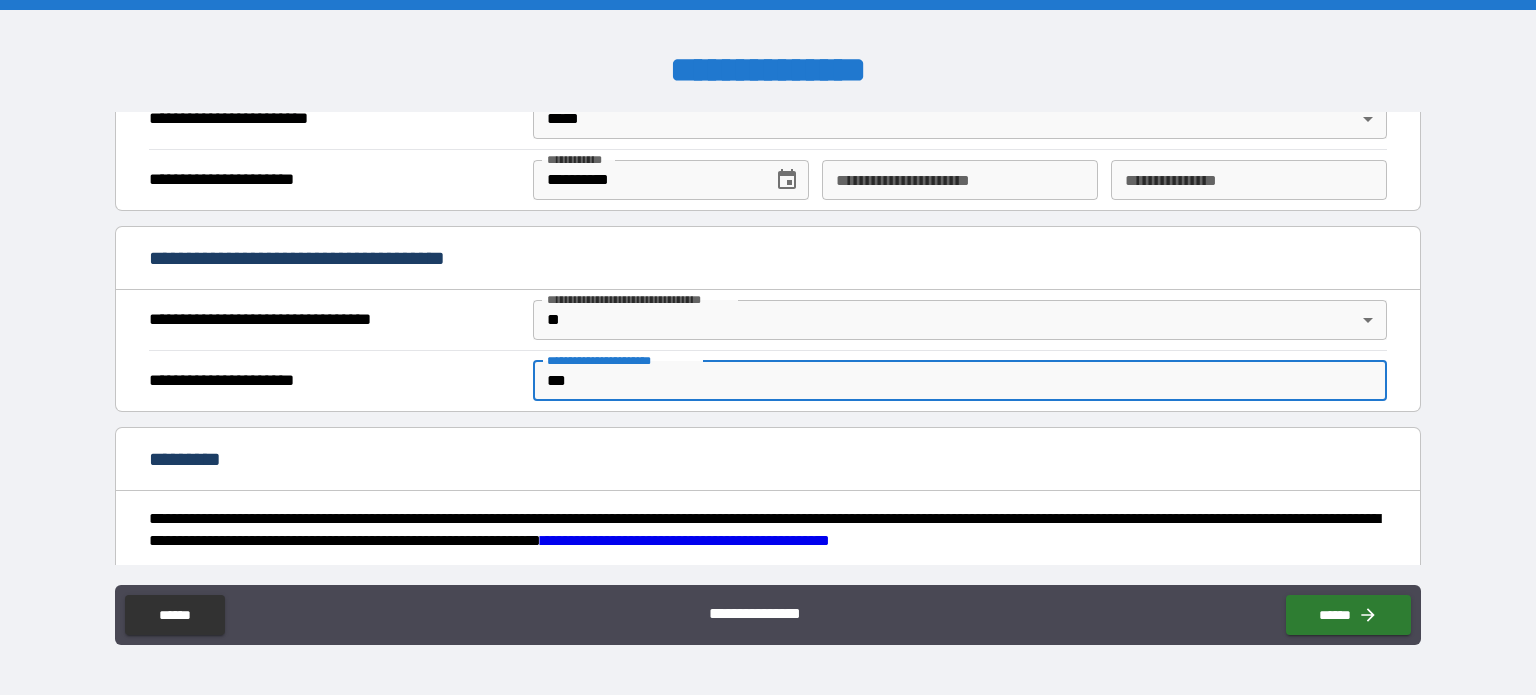 type on "***" 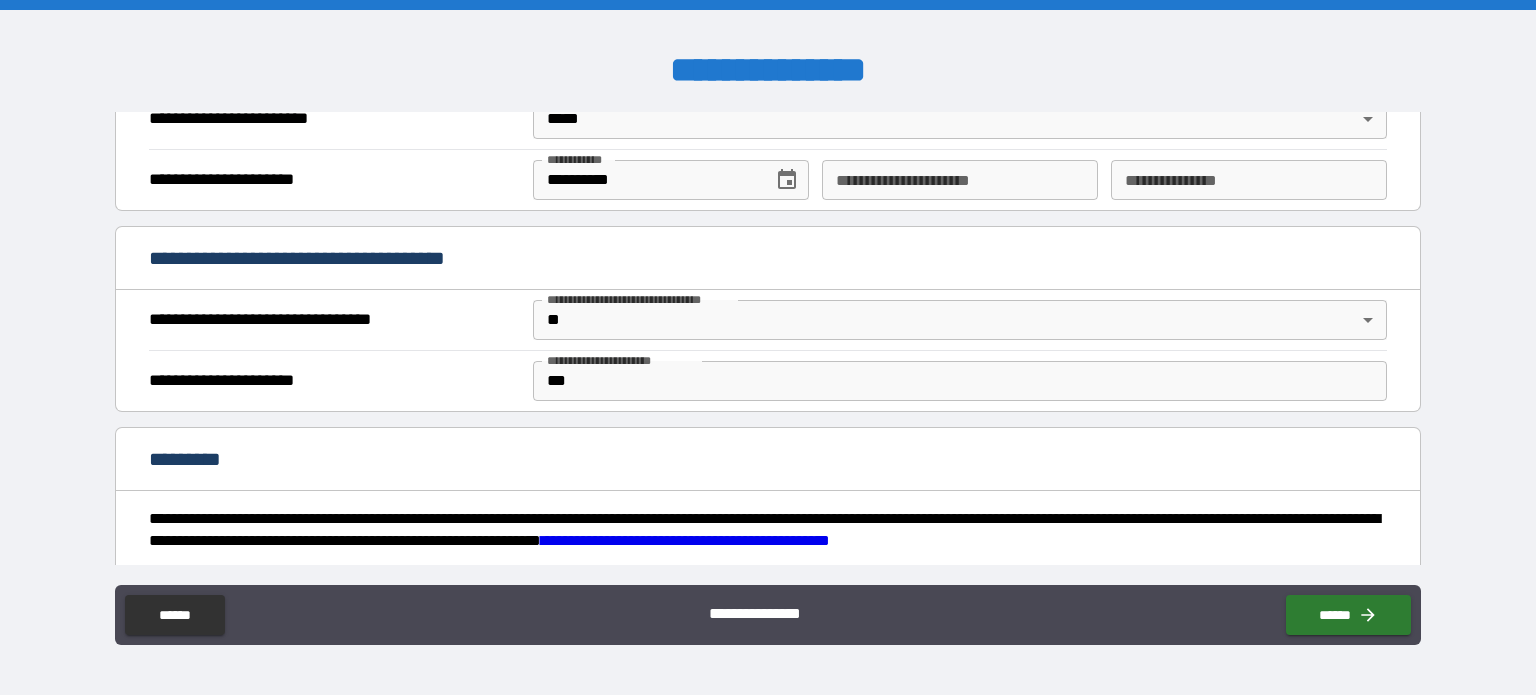 scroll, scrollTop: 1920, scrollLeft: 0, axis: vertical 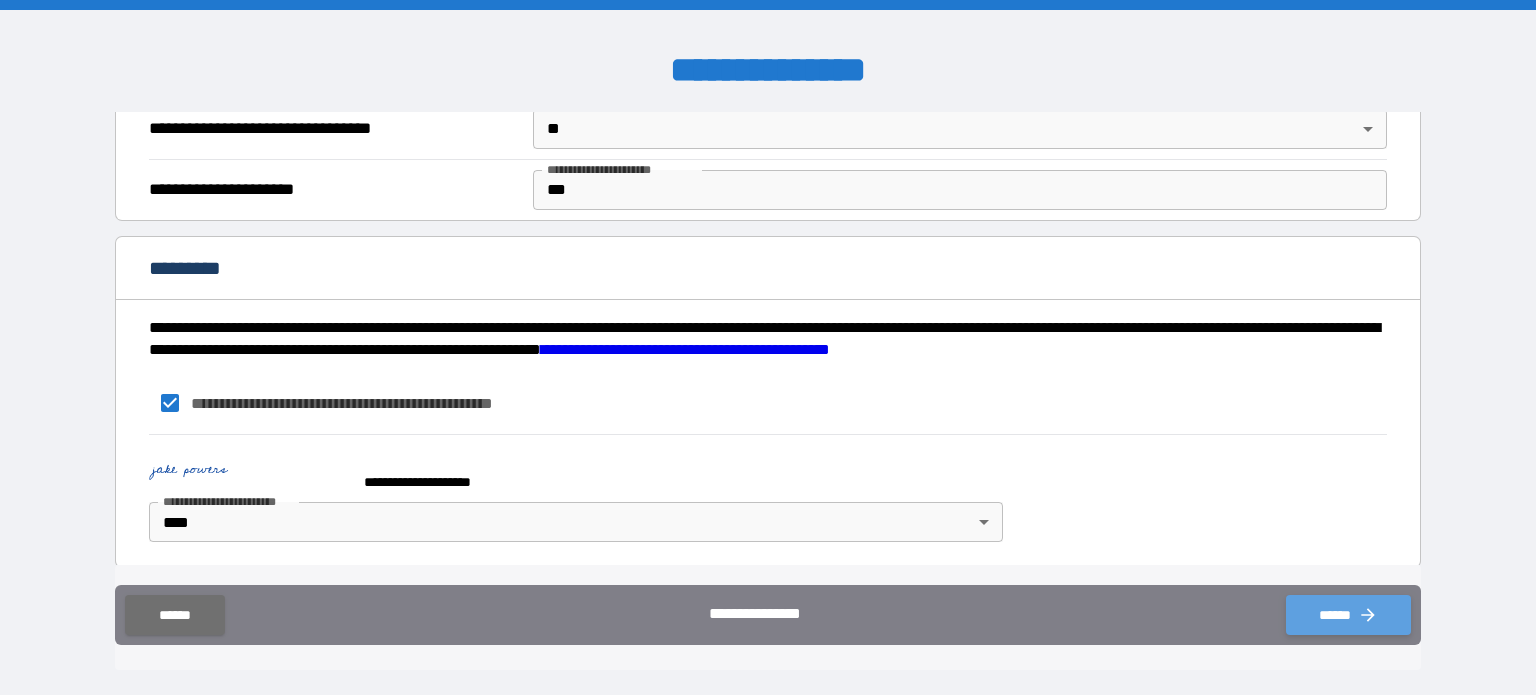 click on "******" at bounding box center [1348, 615] 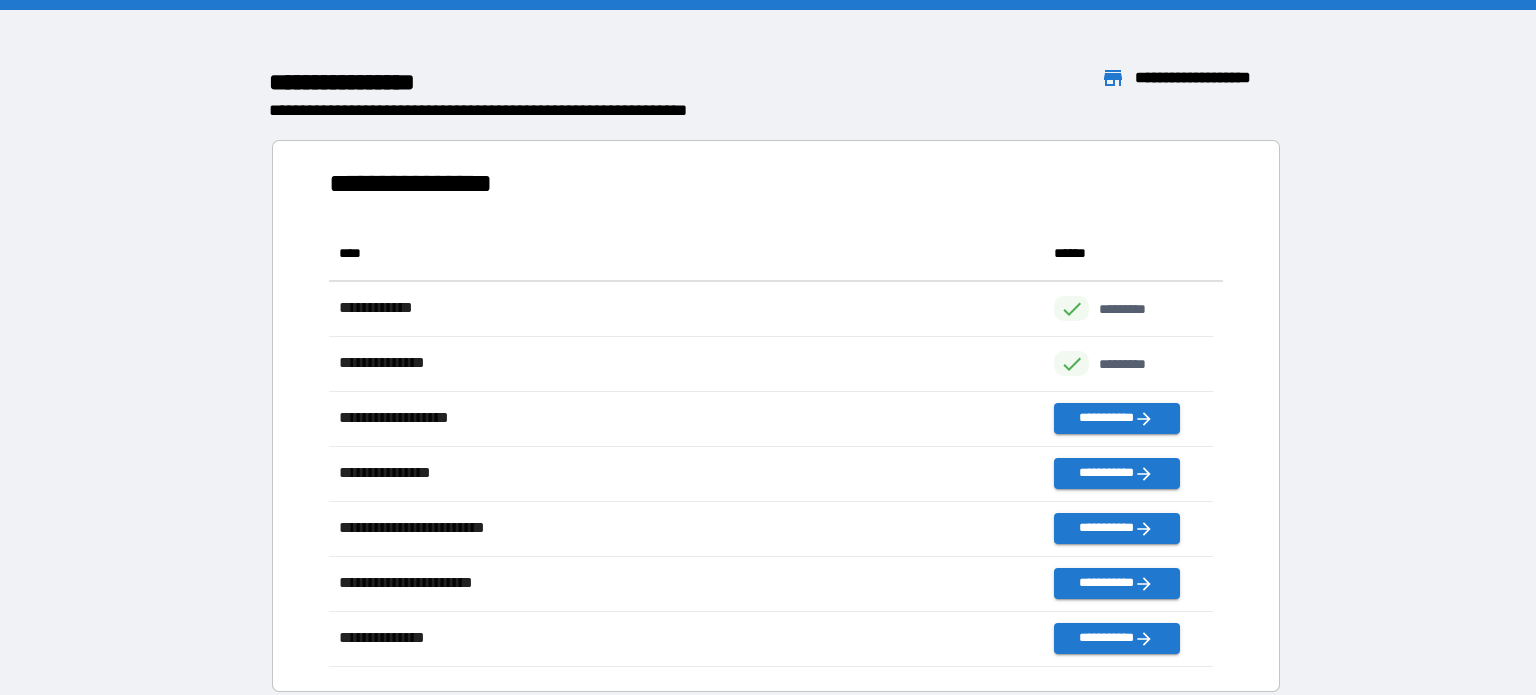 scroll, scrollTop: 16, scrollLeft: 16, axis: both 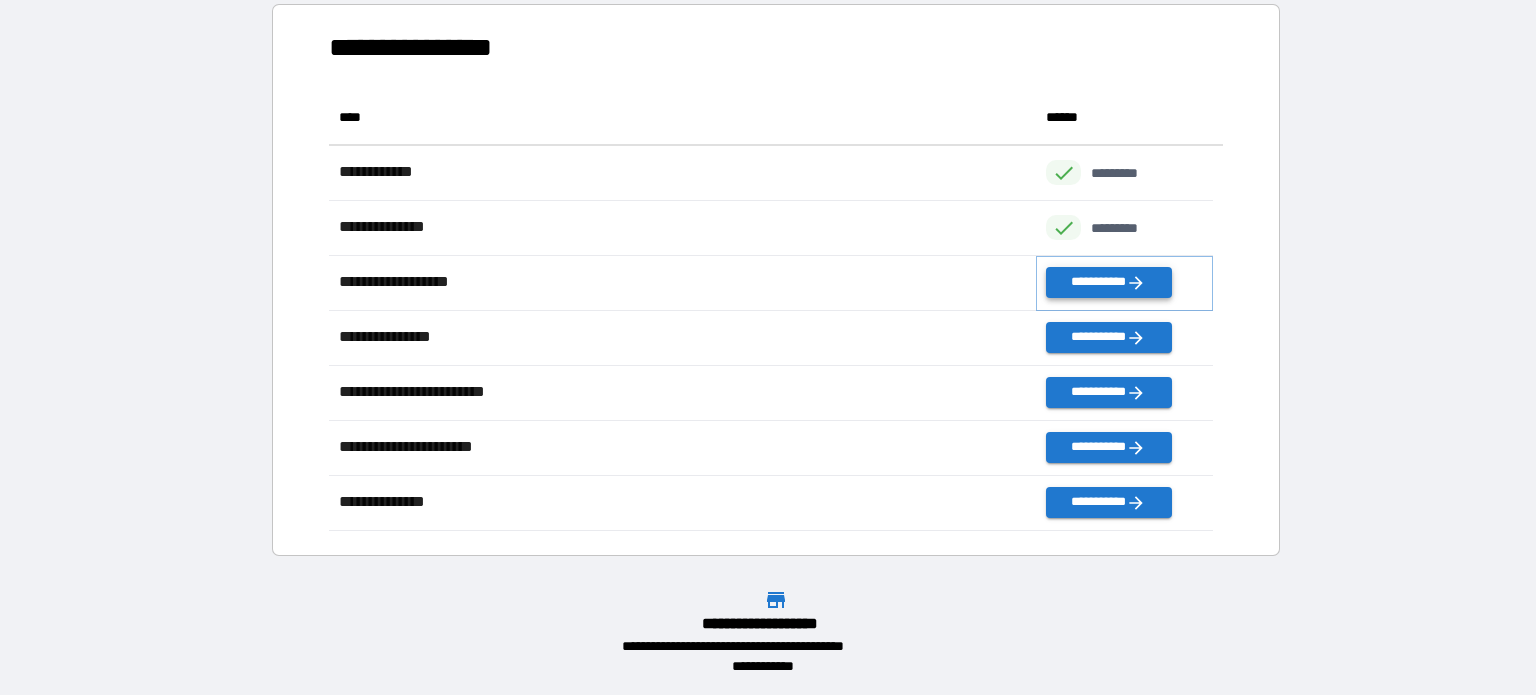 click on "**********" at bounding box center (1108, 282) 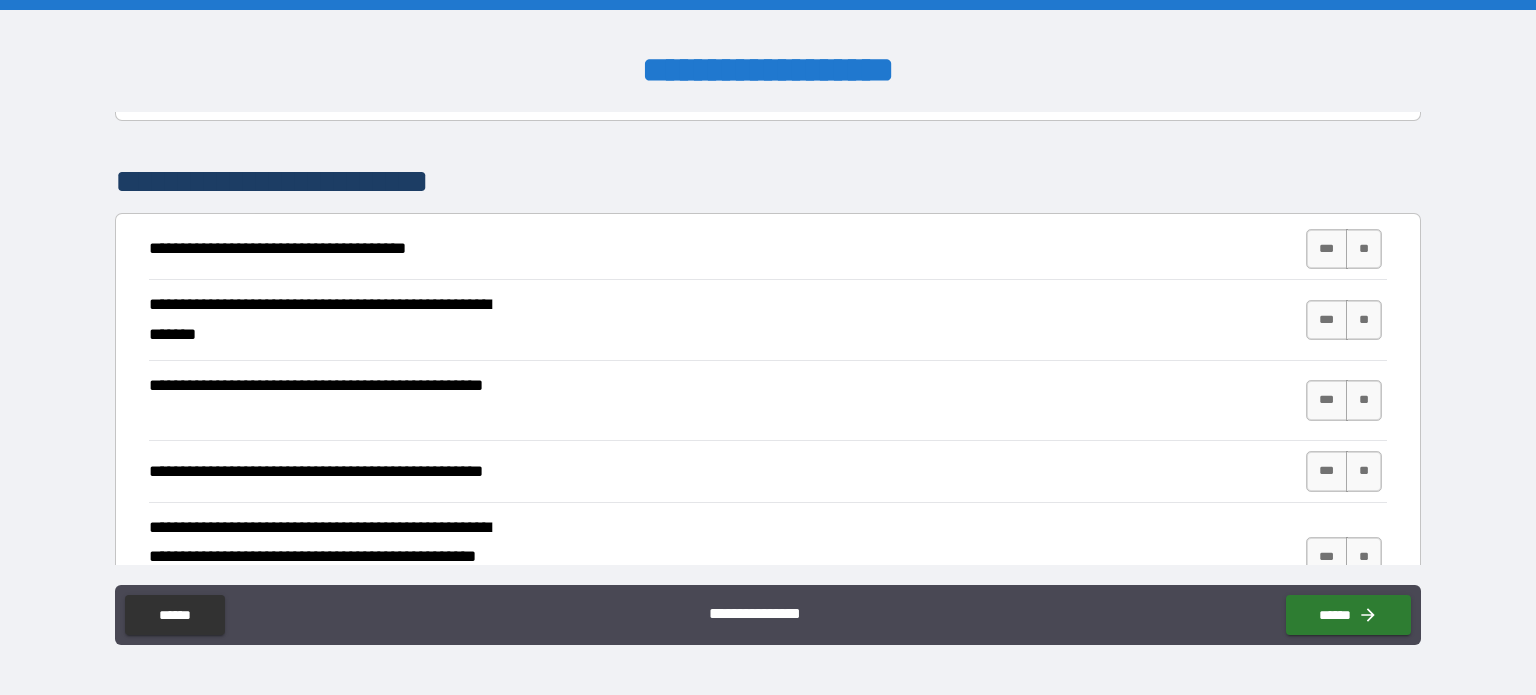 scroll, scrollTop: 290, scrollLeft: 0, axis: vertical 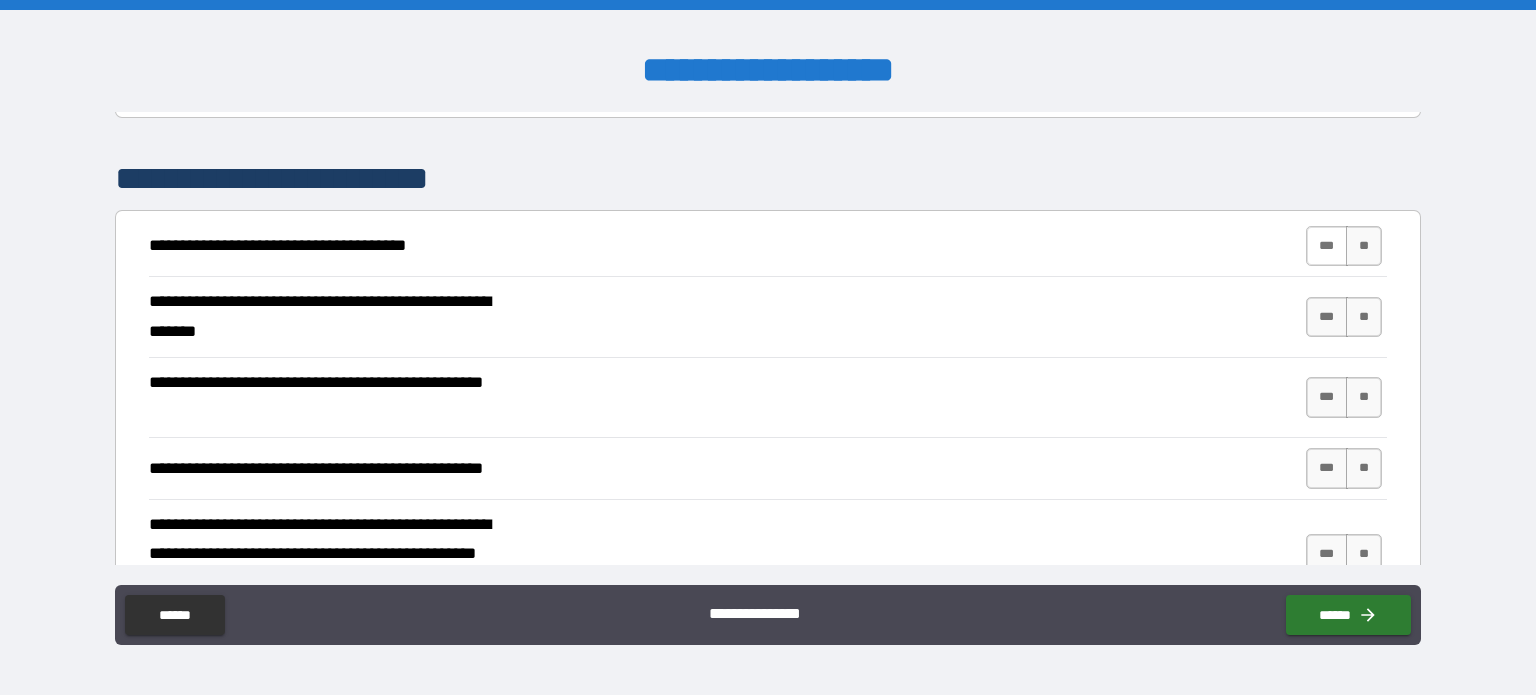 click on "***" at bounding box center (1327, 246) 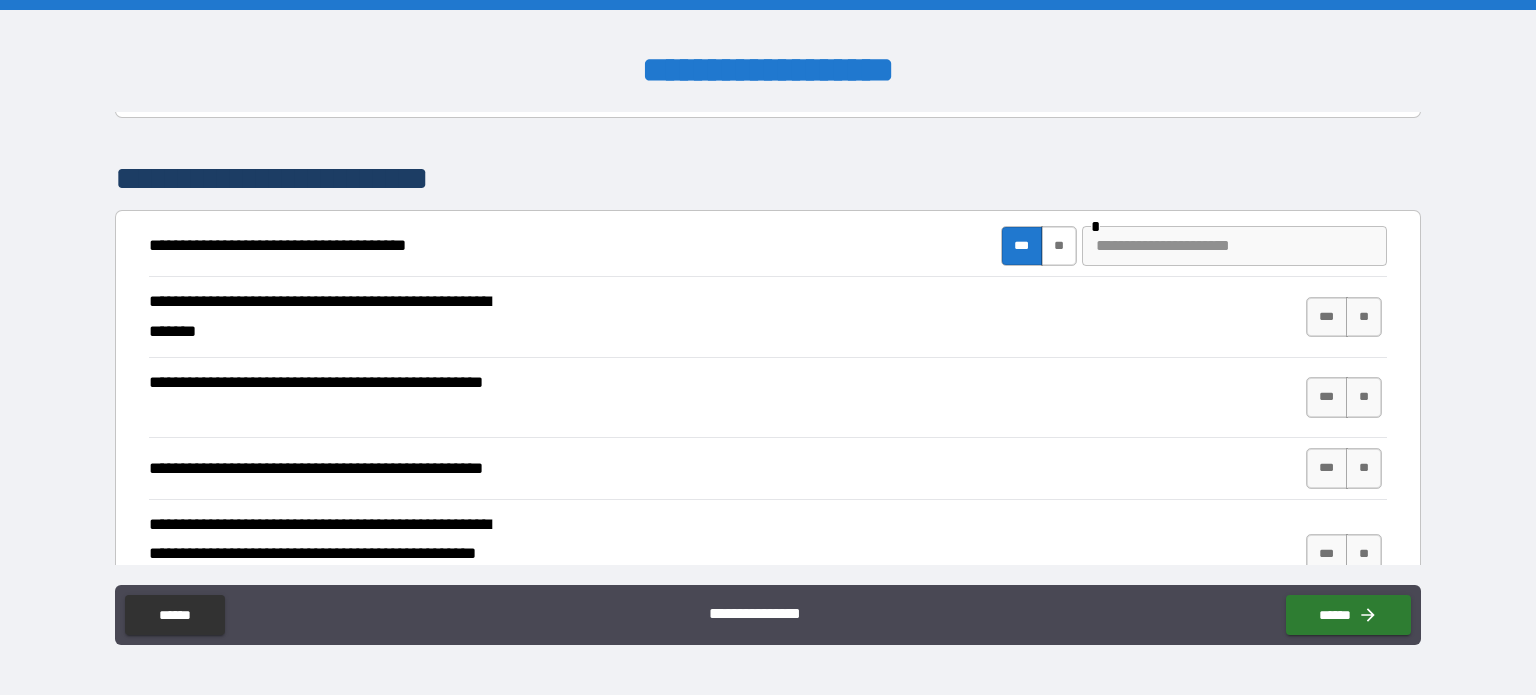click on "**" at bounding box center [1059, 246] 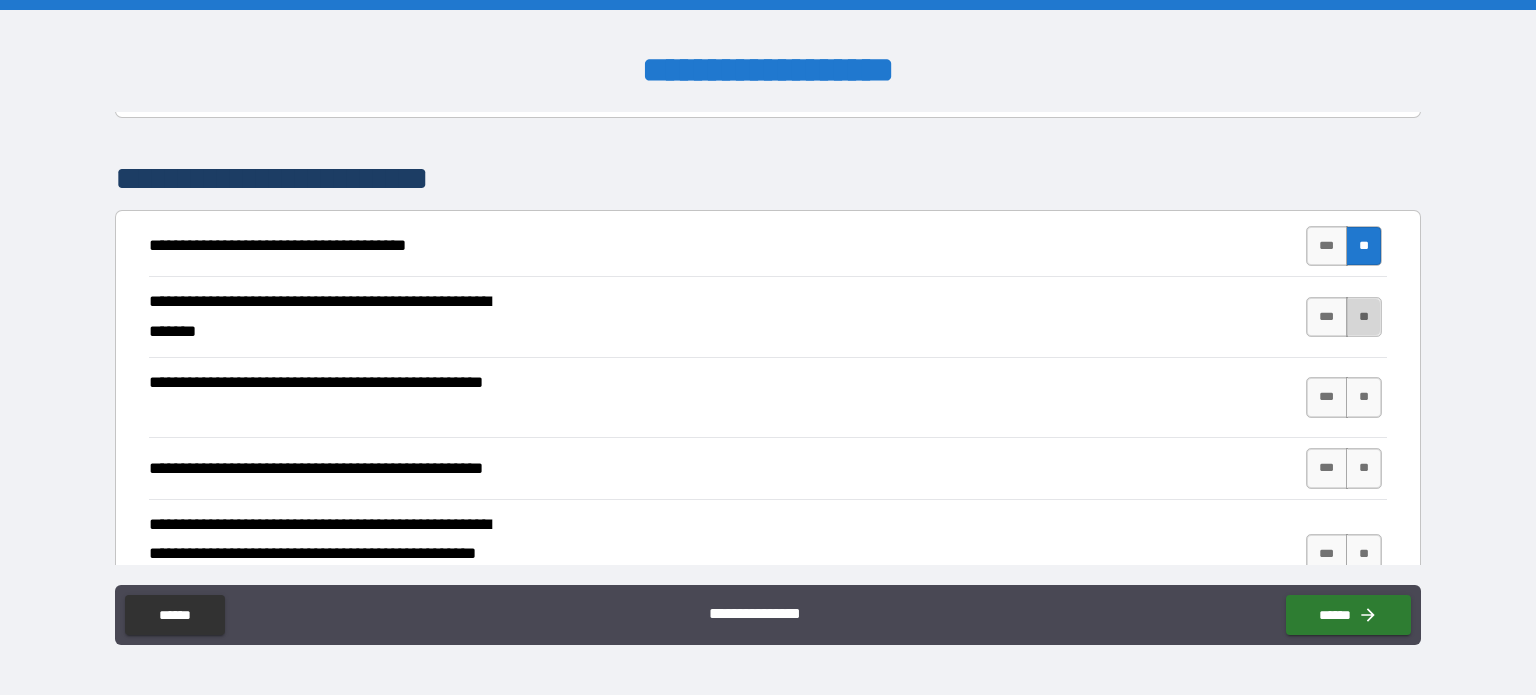 click on "**" at bounding box center [1364, 317] 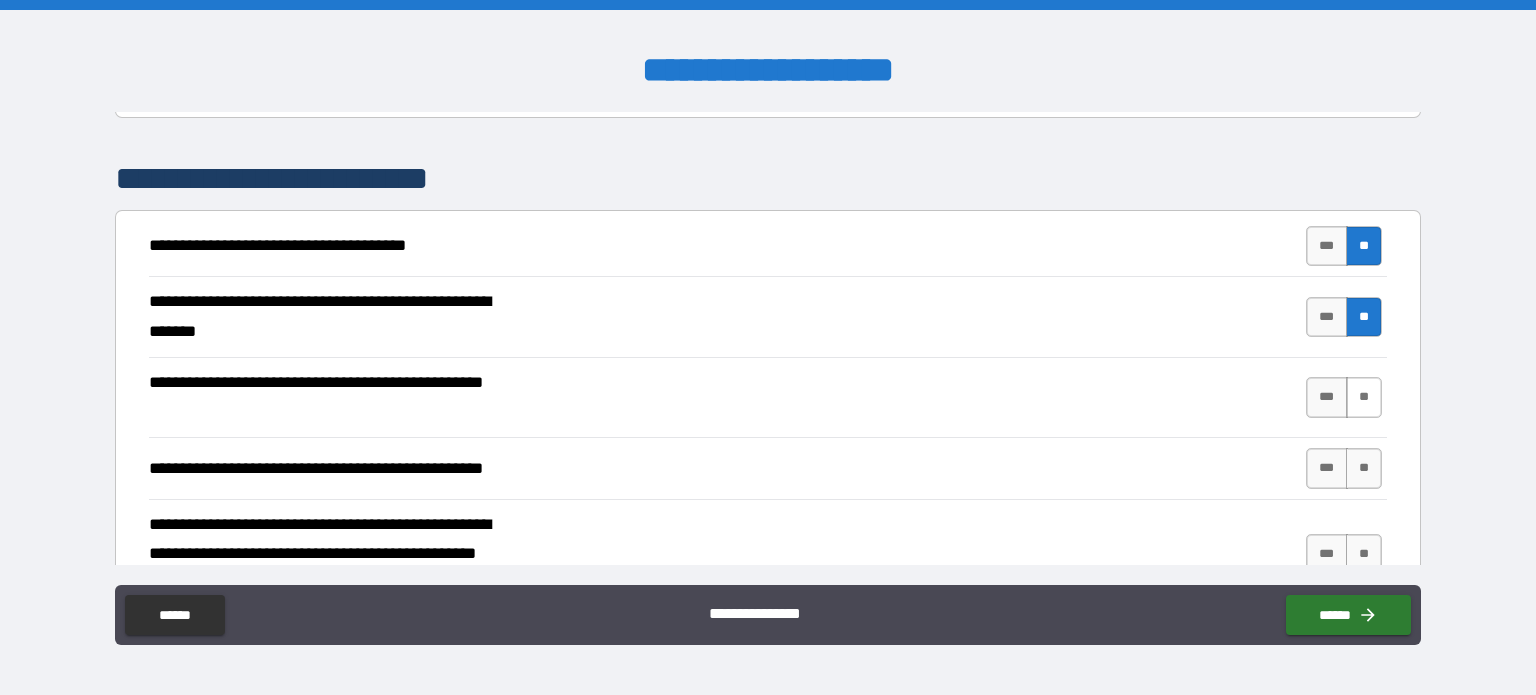click on "**" at bounding box center (1364, 397) 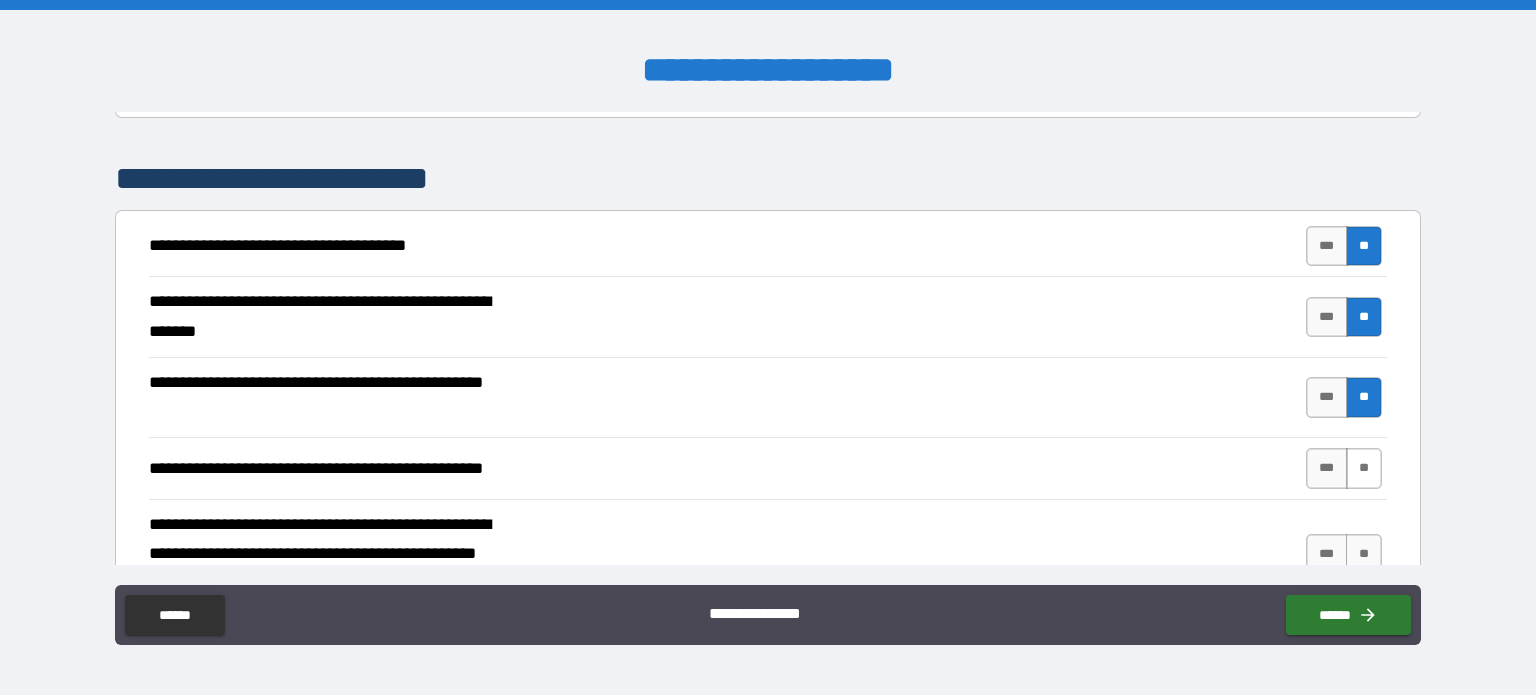 click on "**" at bounding box center [1364, 468] 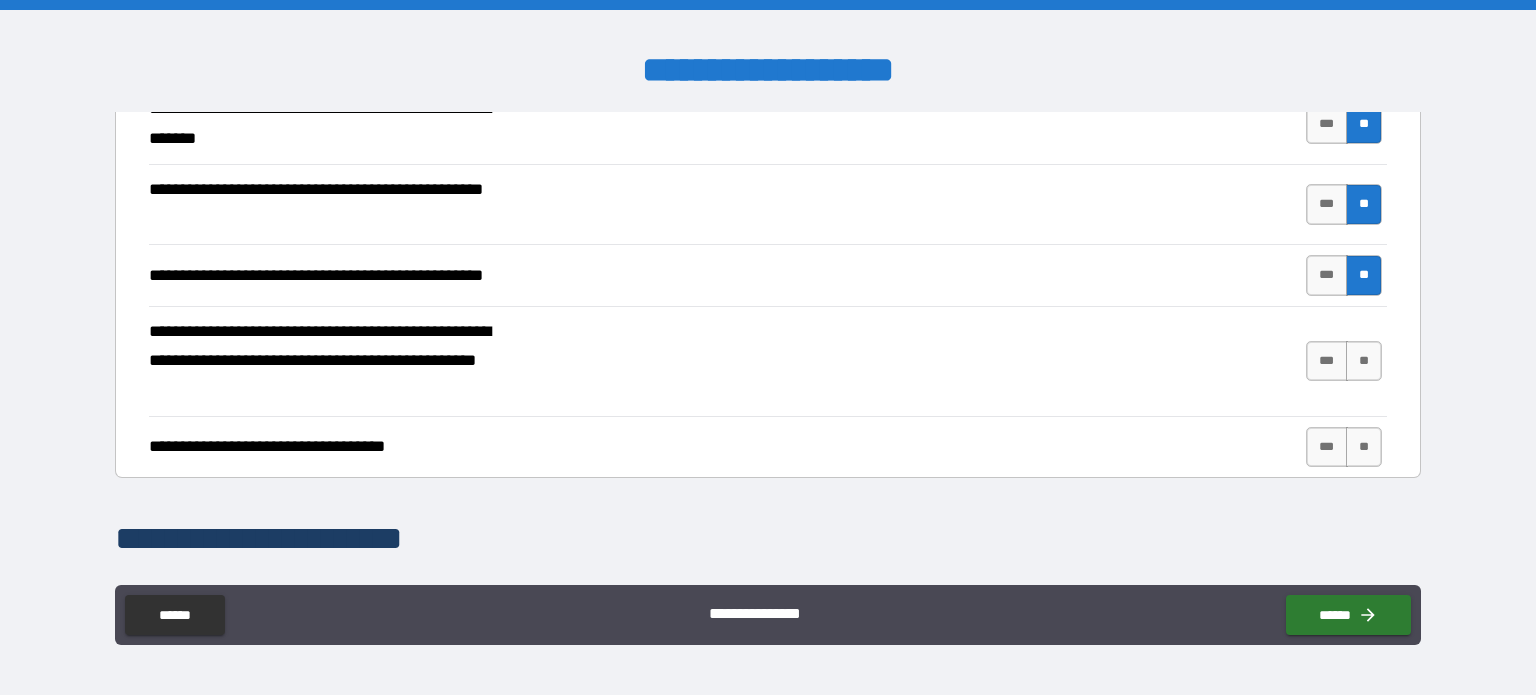 scroll, scrollTop: 534, scrollLeft: 0, axis: vertical 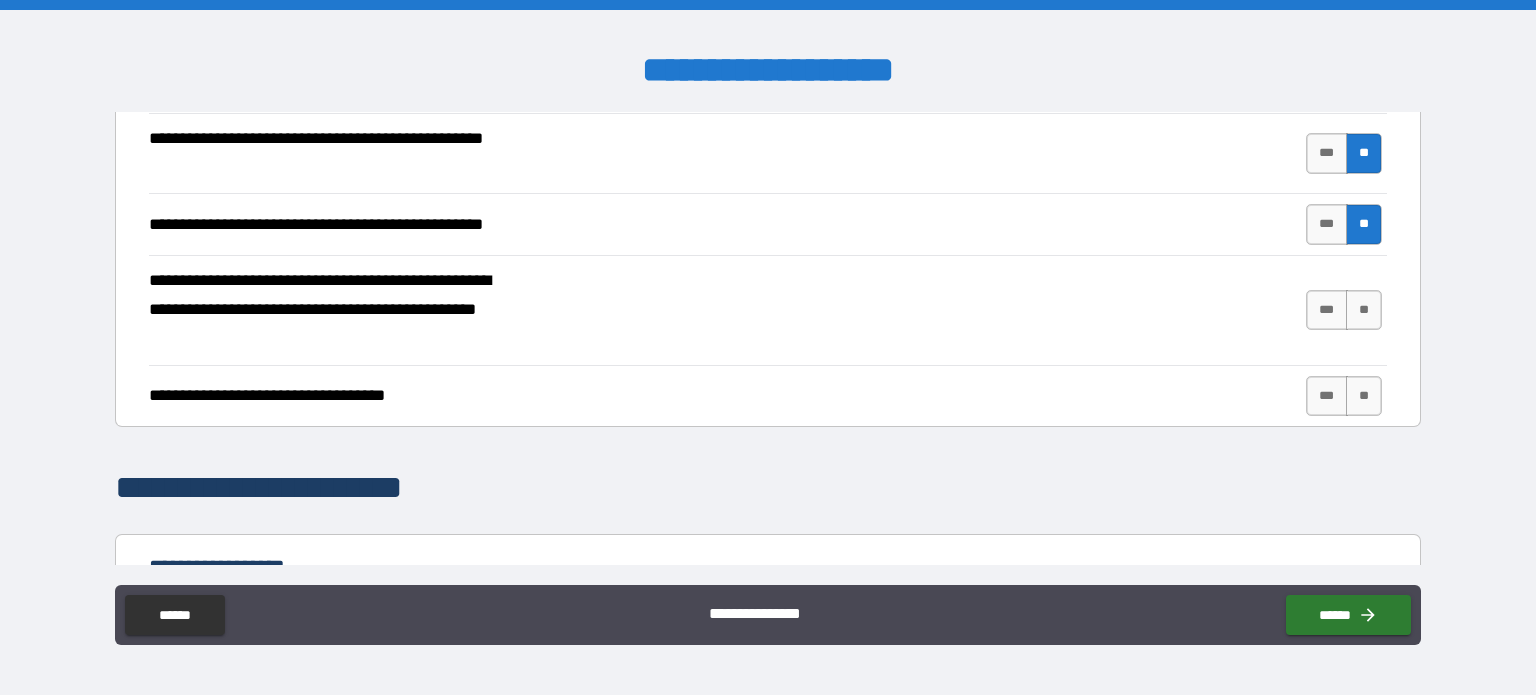 click on "*** **" at bounding box center [1344, 310] 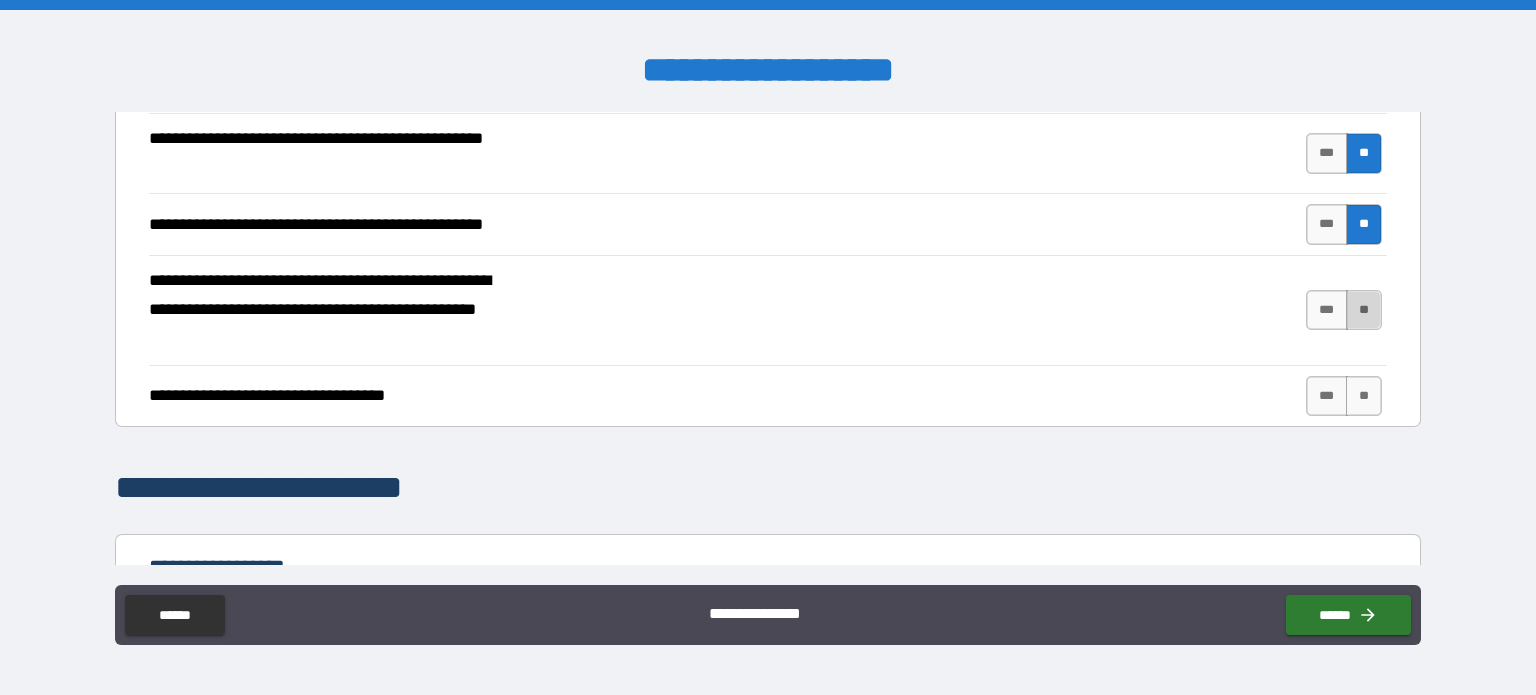 click on "**" at bounding box center [1364, 310] 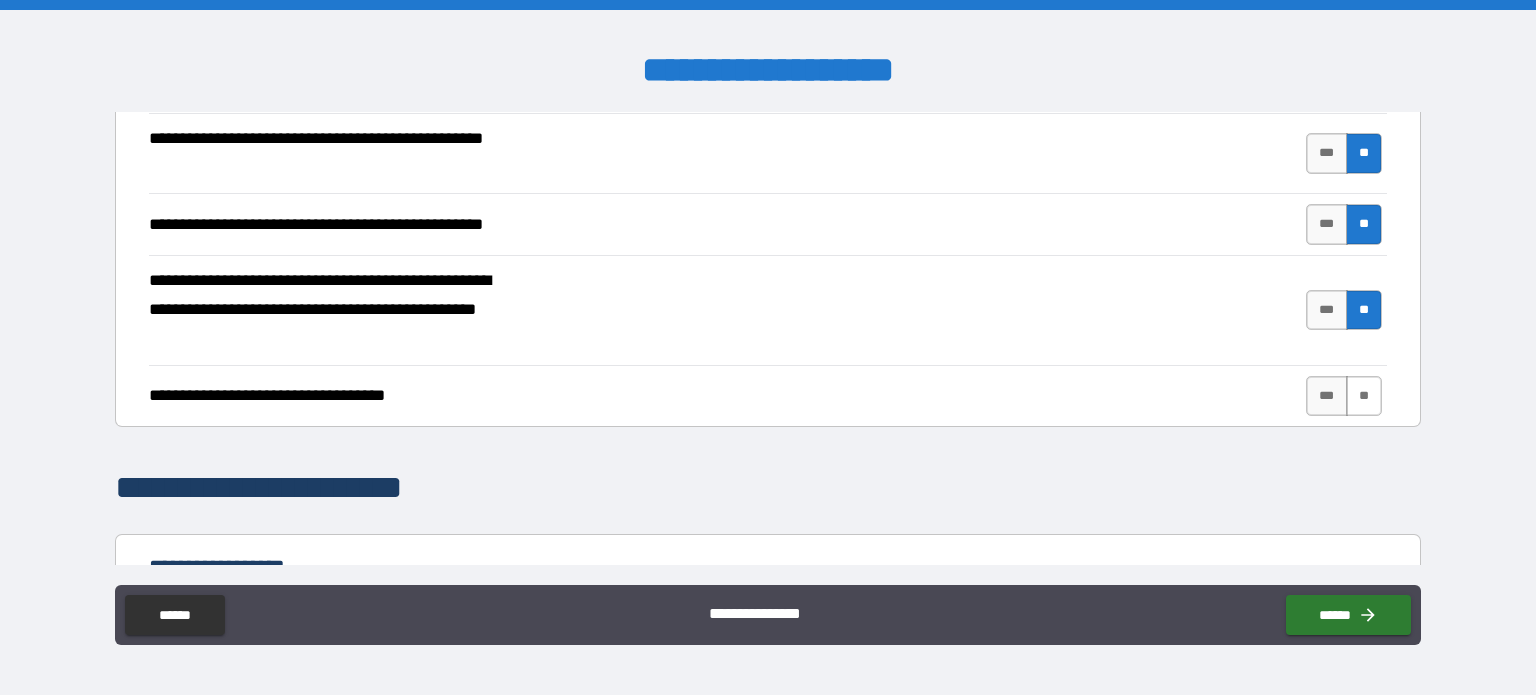 click on "**" at bounding box center [1364, 396] 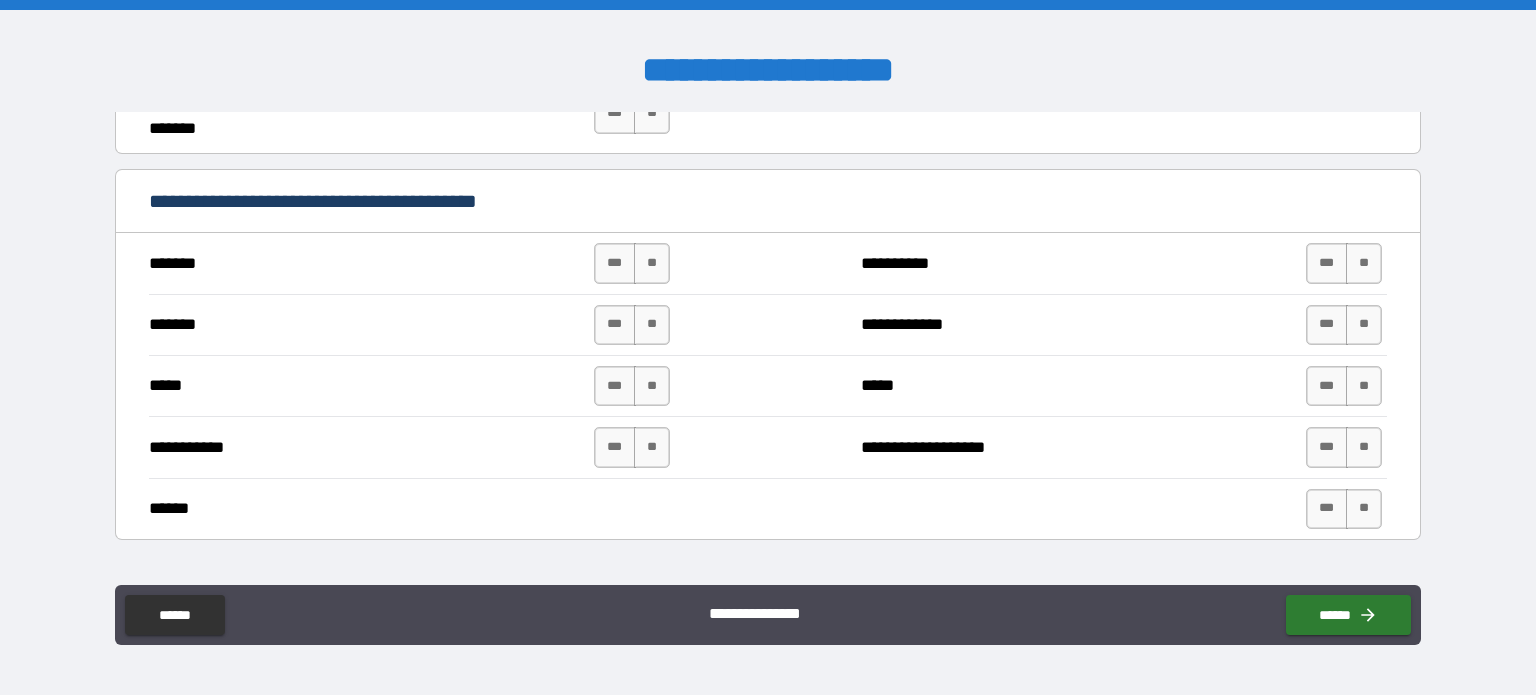 scroll, scrollTop: 1142, scrollLeft: 0, axis: vertical 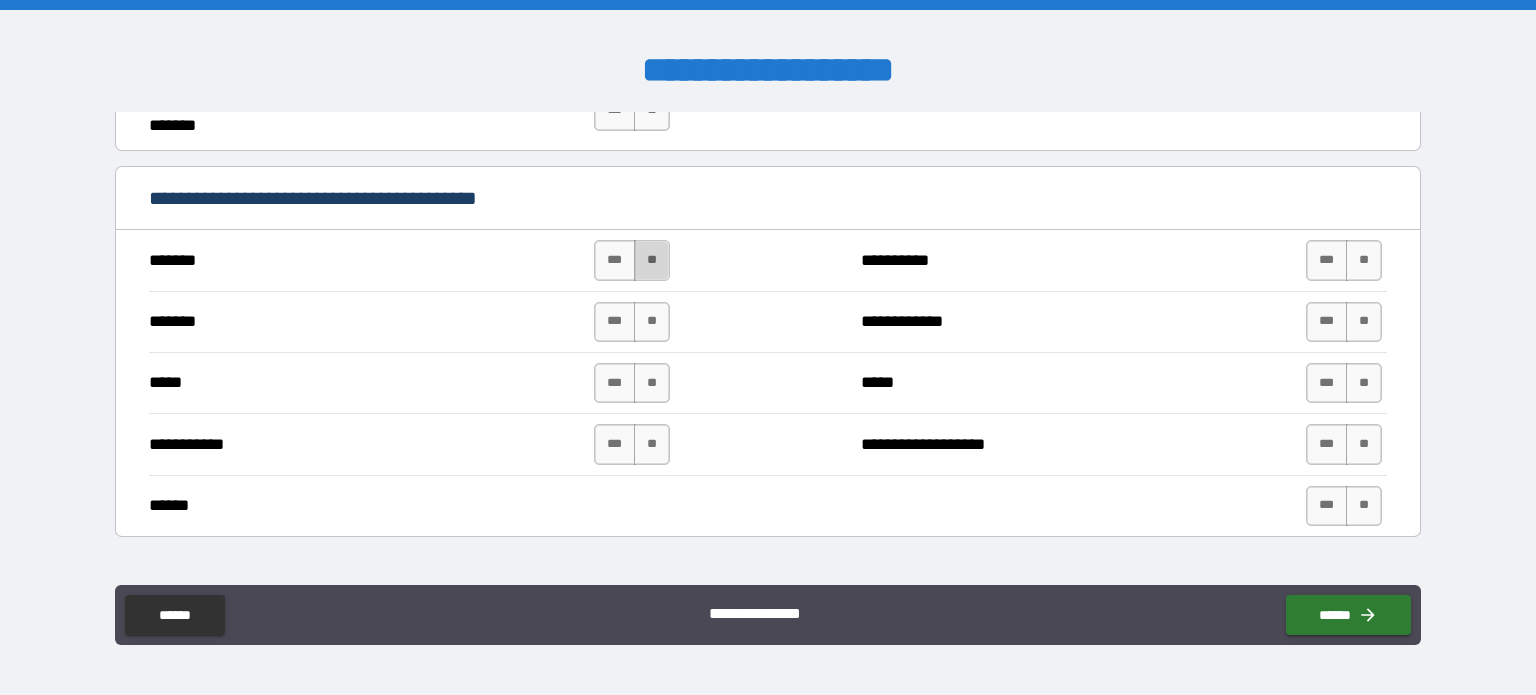 click on "**" at bounding box center (652, 260) 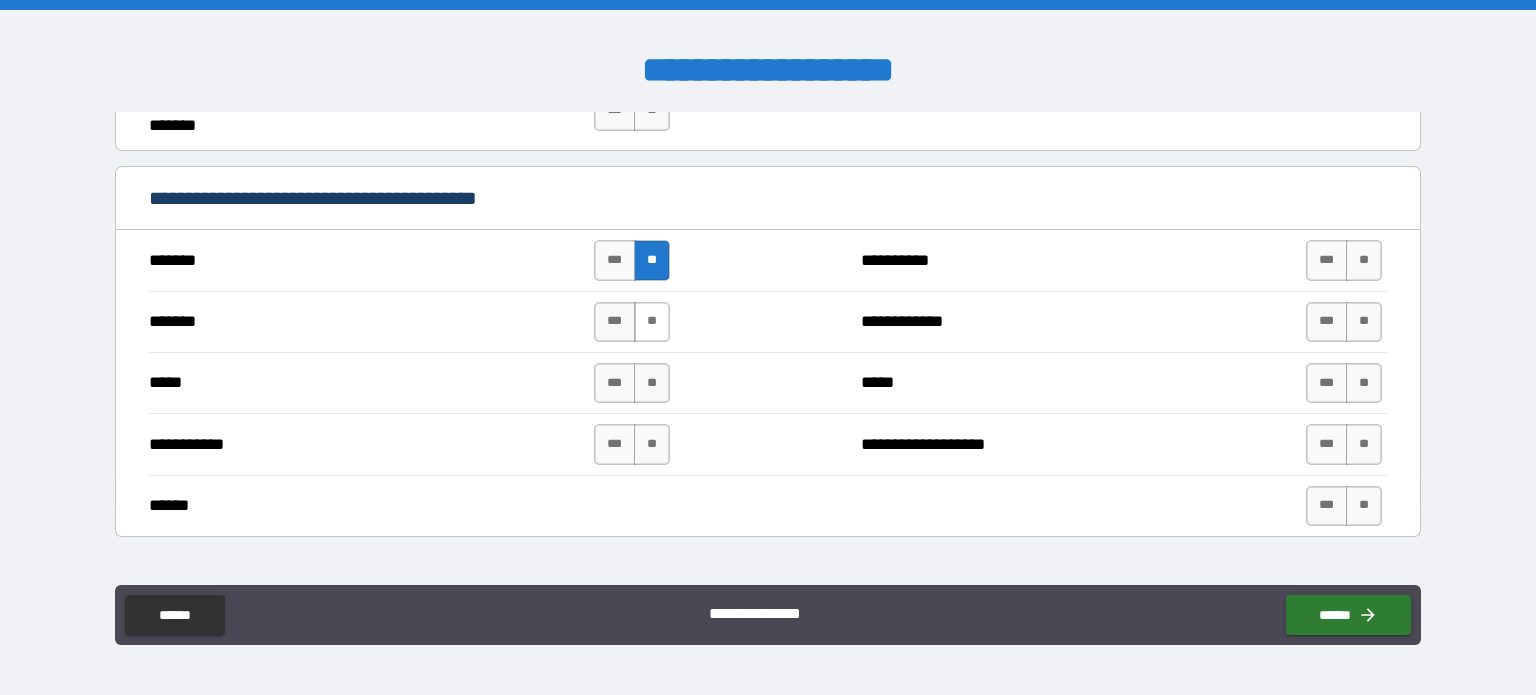 click on "**" at bounding box center [652, 322] 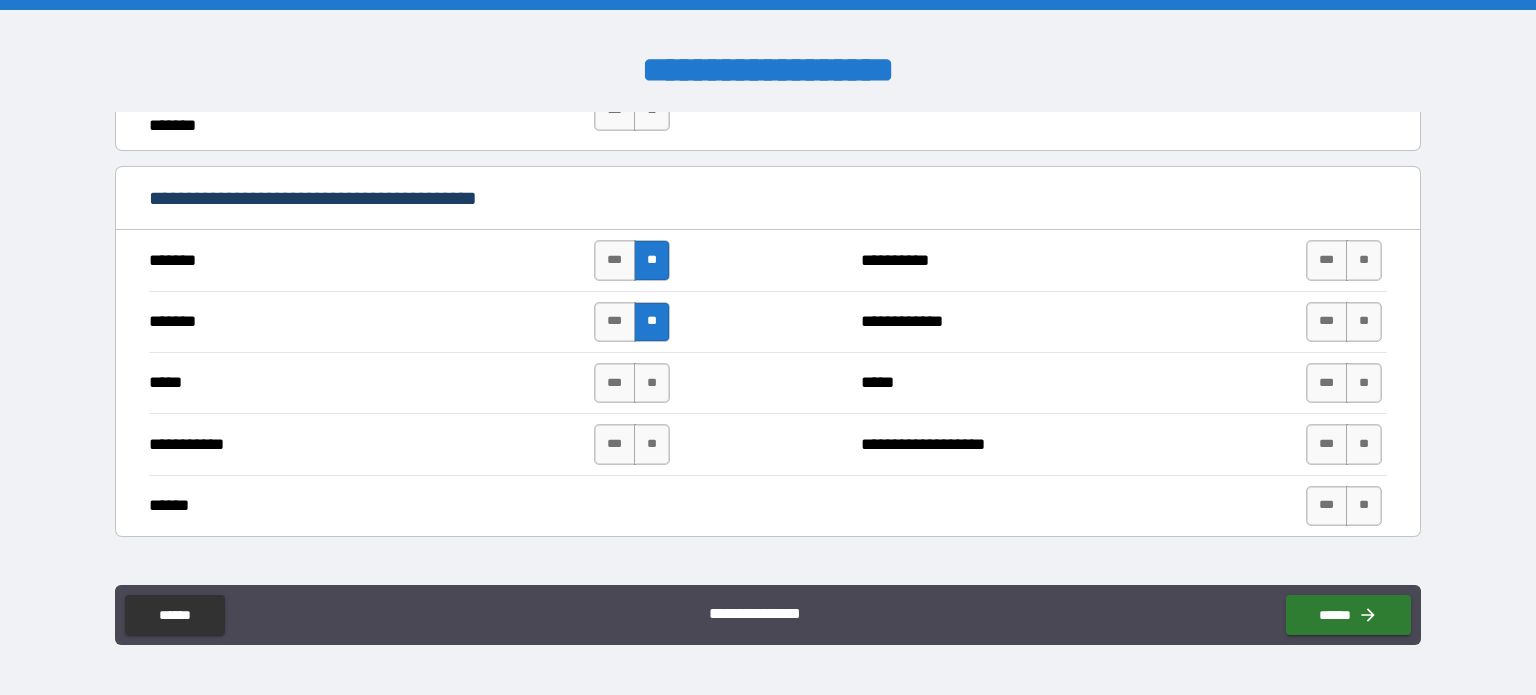 click on "***** *** ** ***** *** **" at bounding box center [768, 382] 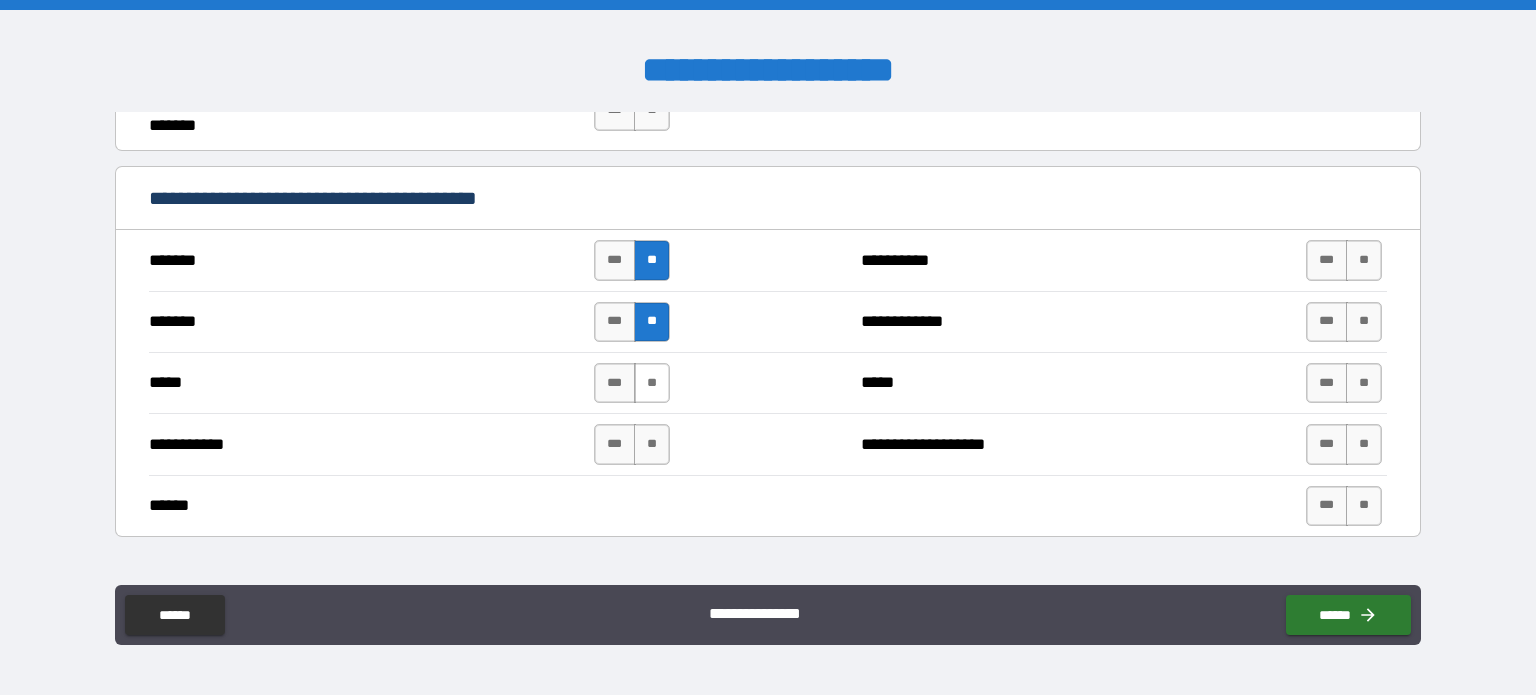 click on "**" at bounding box center (652, 383) 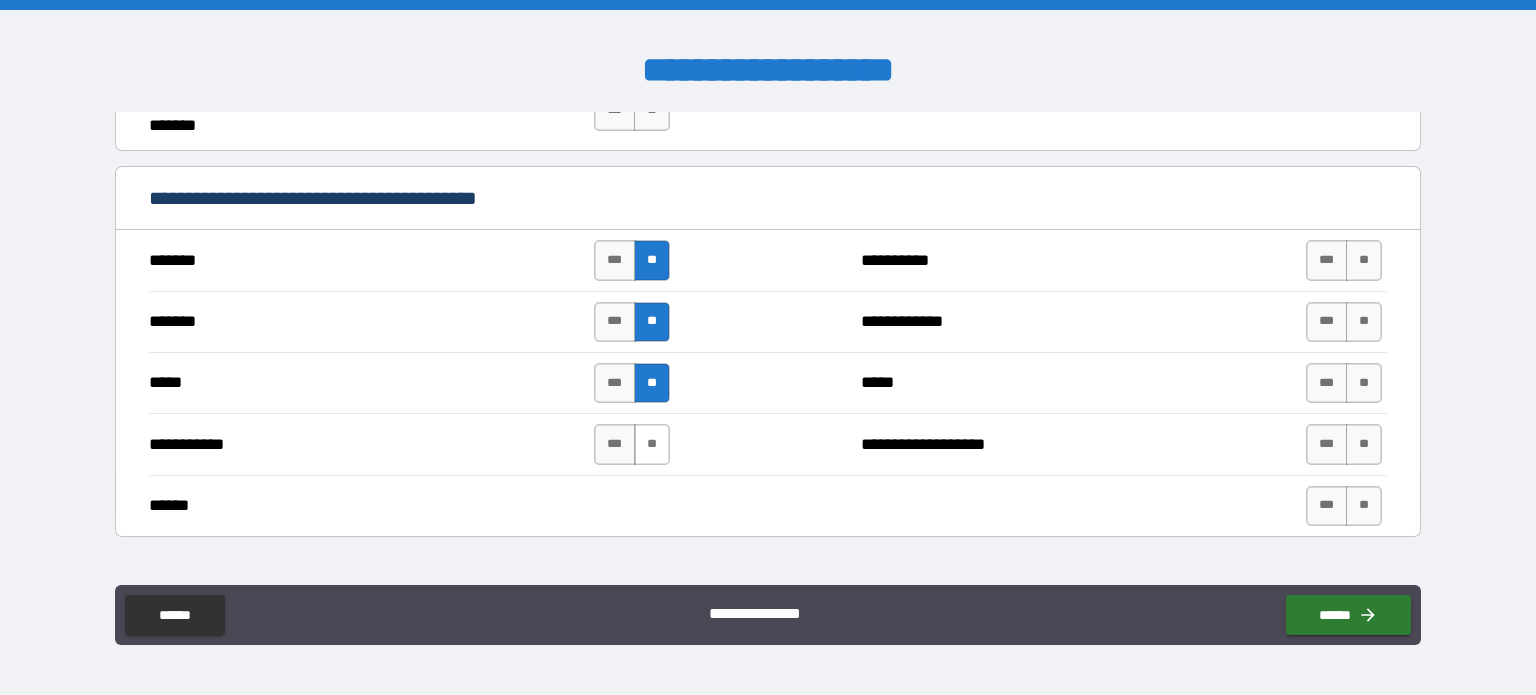 click on "**" at bounding box center [652, 444] 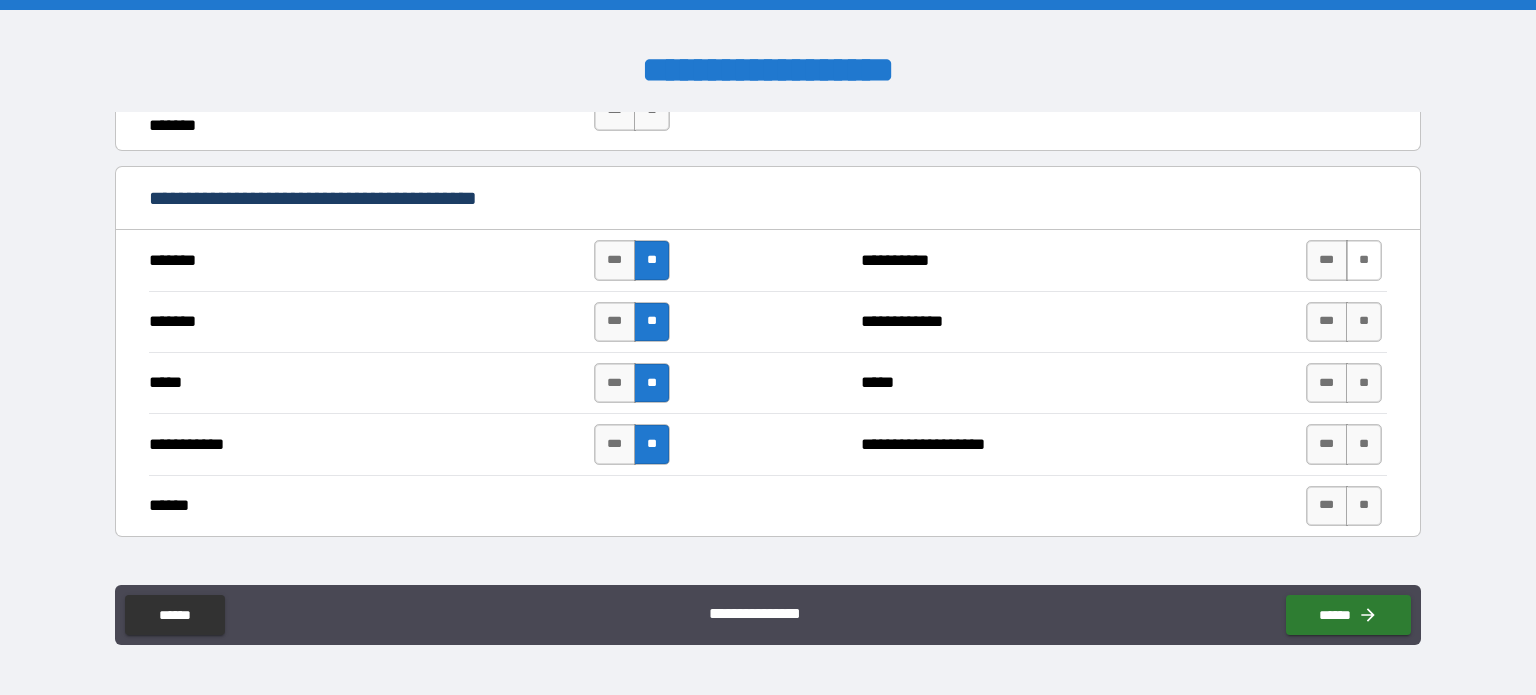 click on "**" at bounding box center (1364, 260) 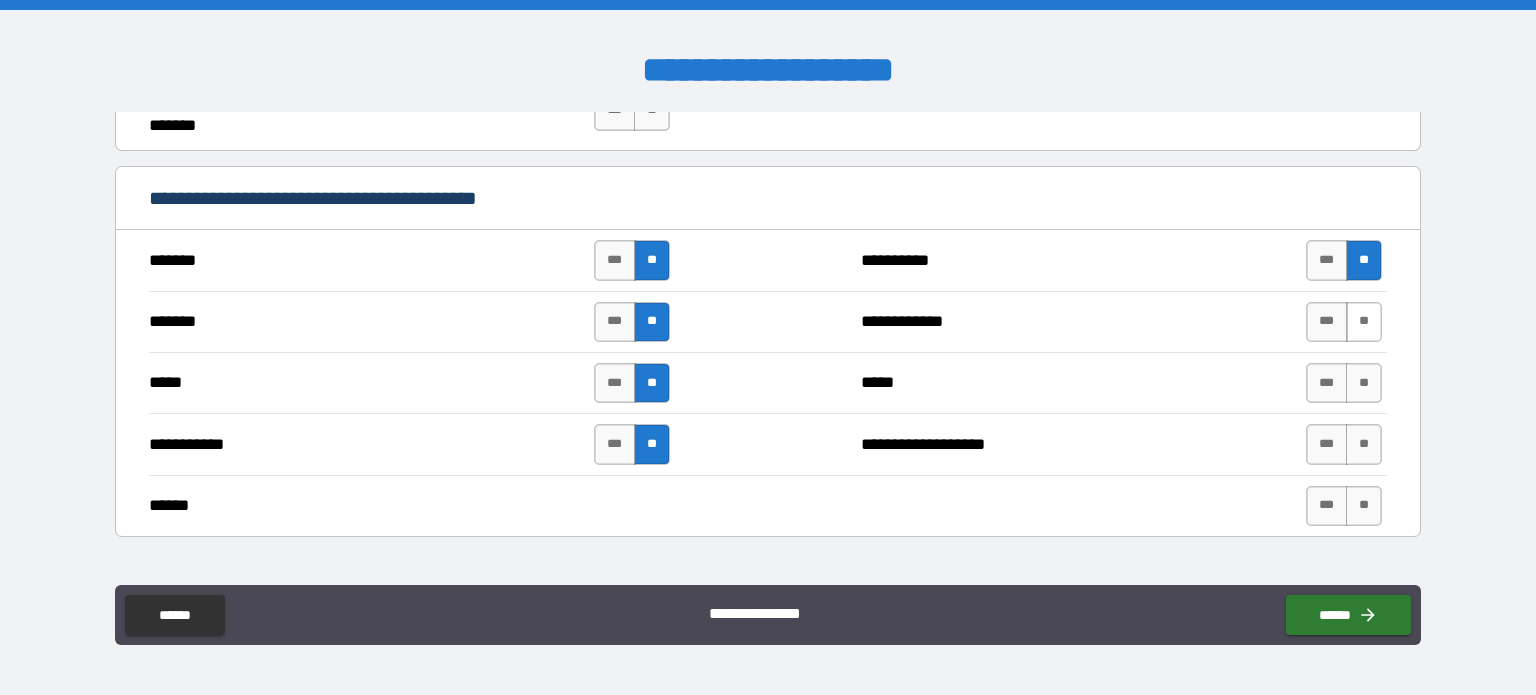 click on "**" at bounding box center (1364, 322) 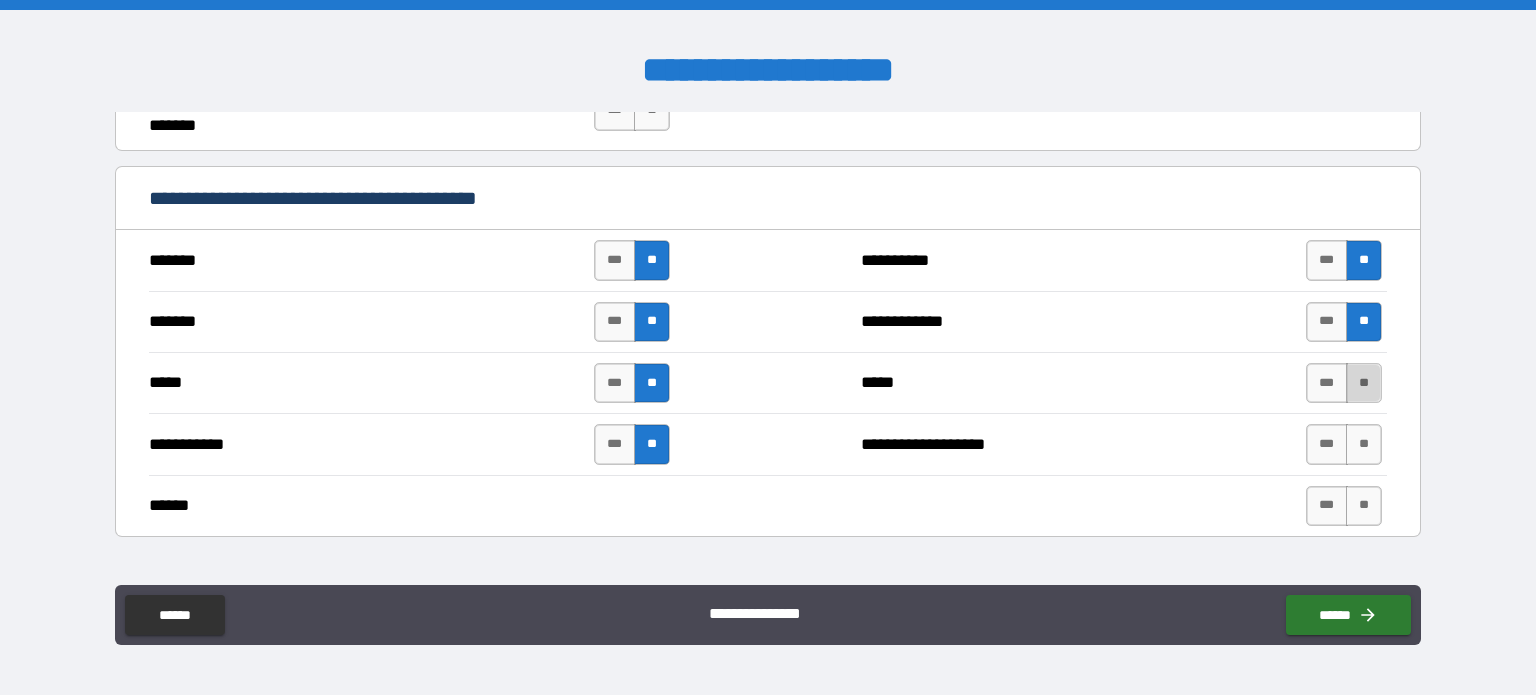 click on "**" at bounding box center [1364, 383] 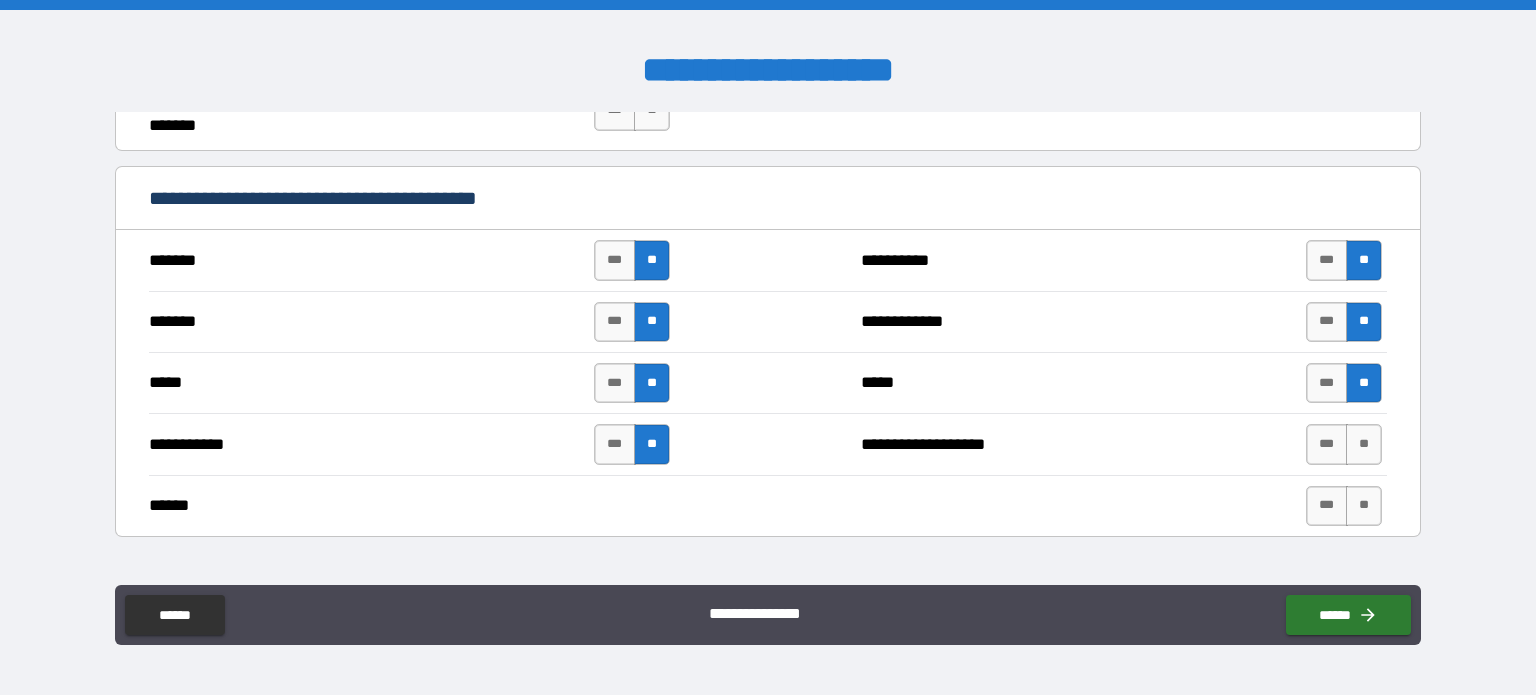 click on "**********" at bounding box center [768, 443] 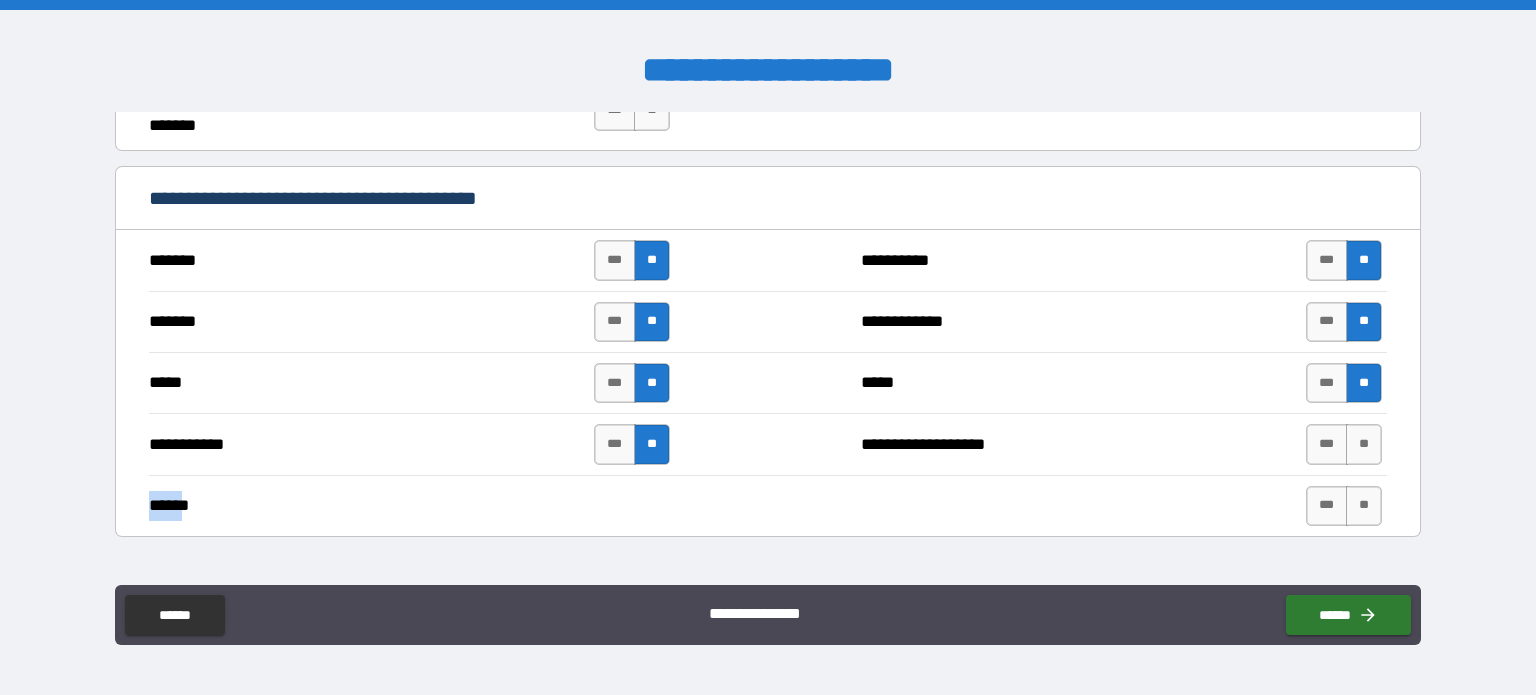 click on "**********" at bounding box center (768, 443) 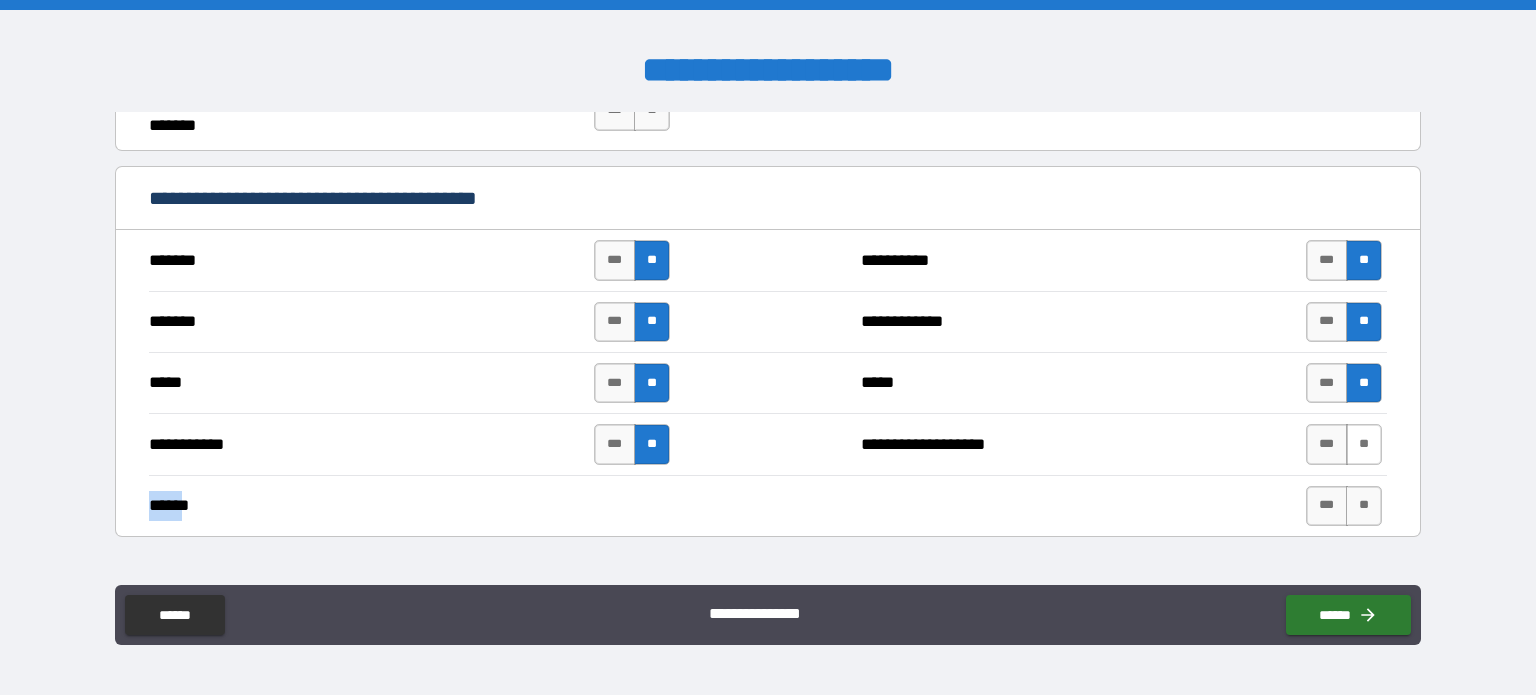 click on "**" at bounding box center [1364, 444] 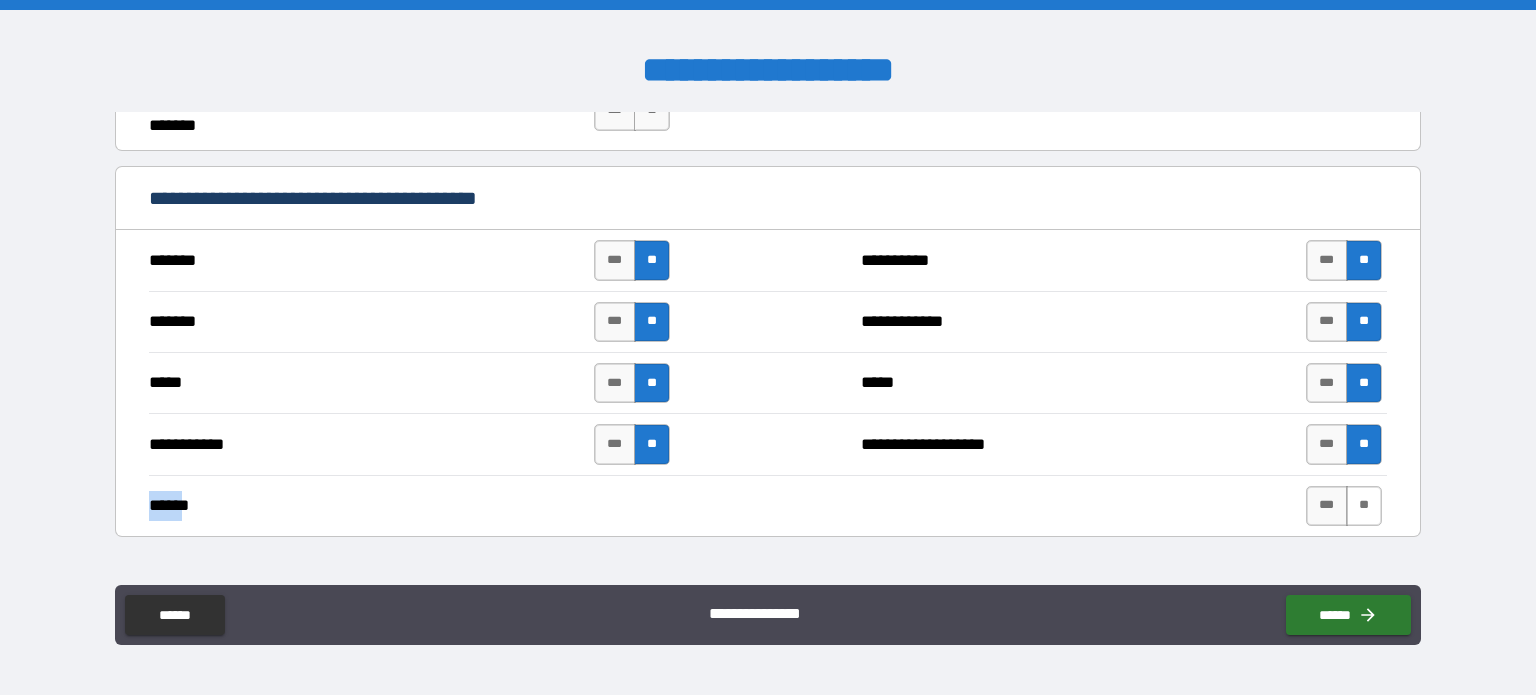 click on "**" at bounding box center [1364, 506] 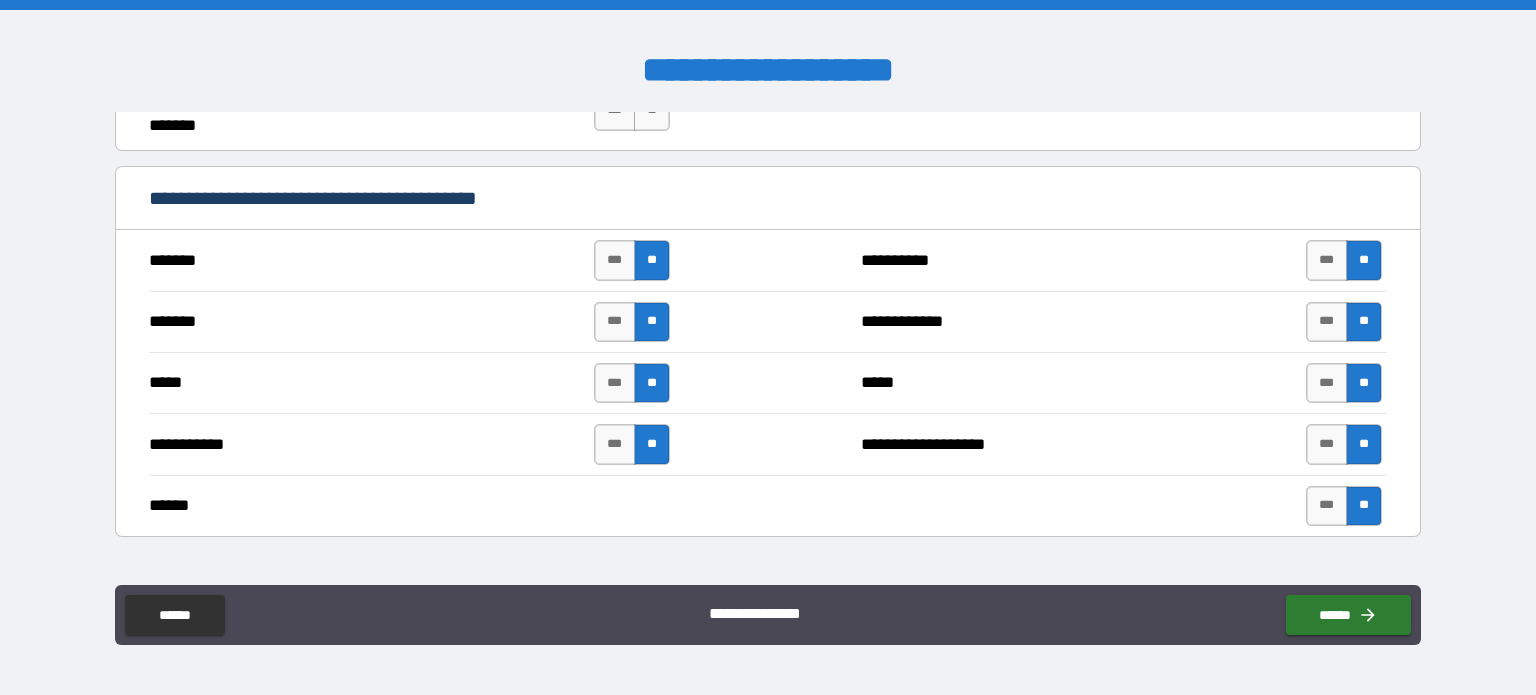 click on "**********" at bounding box center [1124, 444] 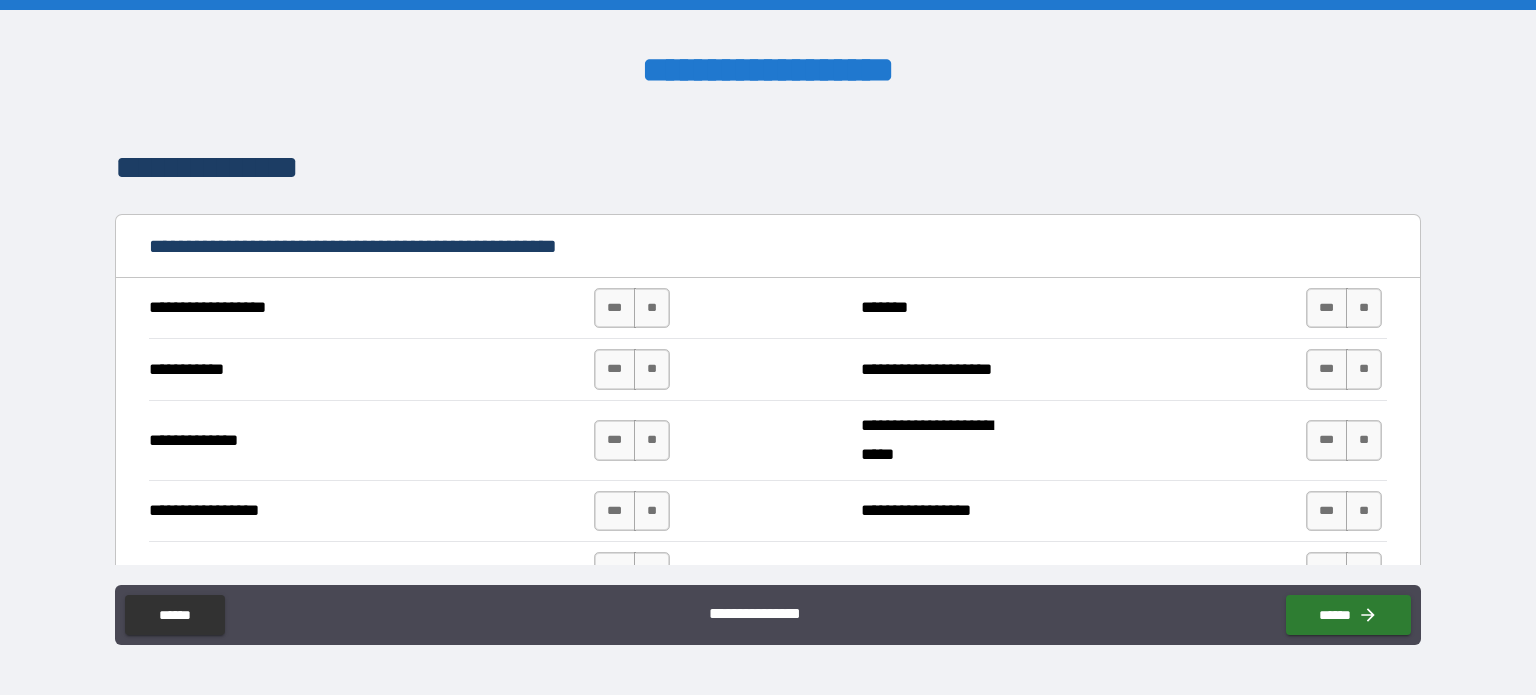 scroll, scrollTop: 1580, scrollLeft: 0, axis: vertical 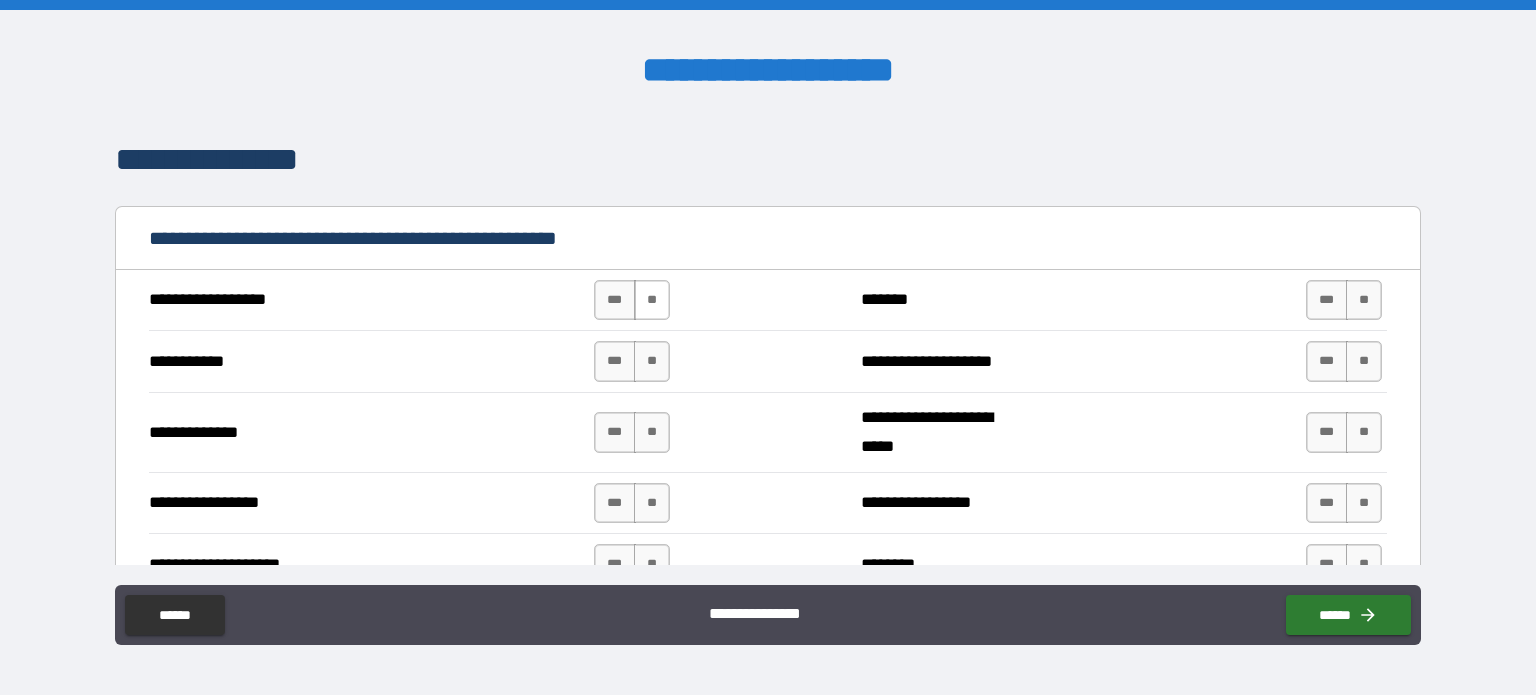 click on "**" at bounding box center [652, 300] 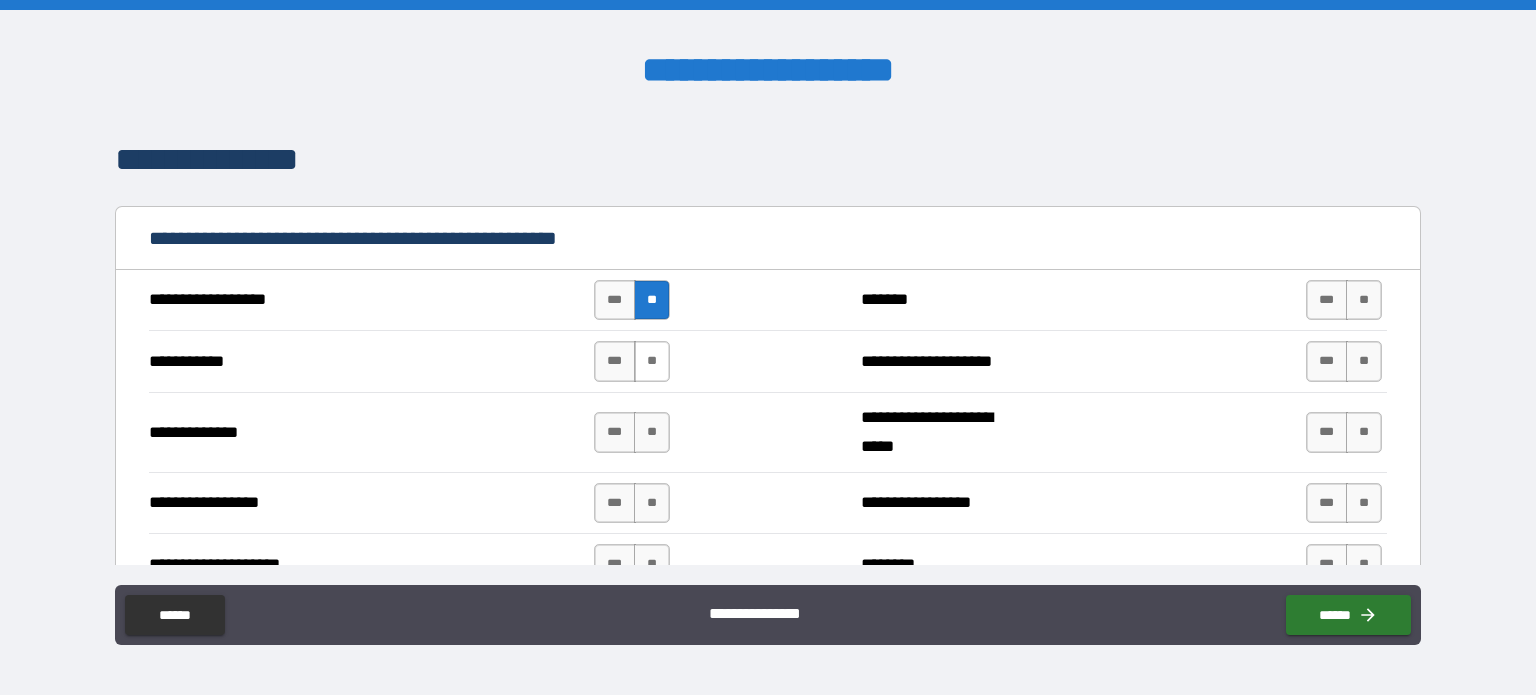 click on "**" at bounding box center [652, 361] 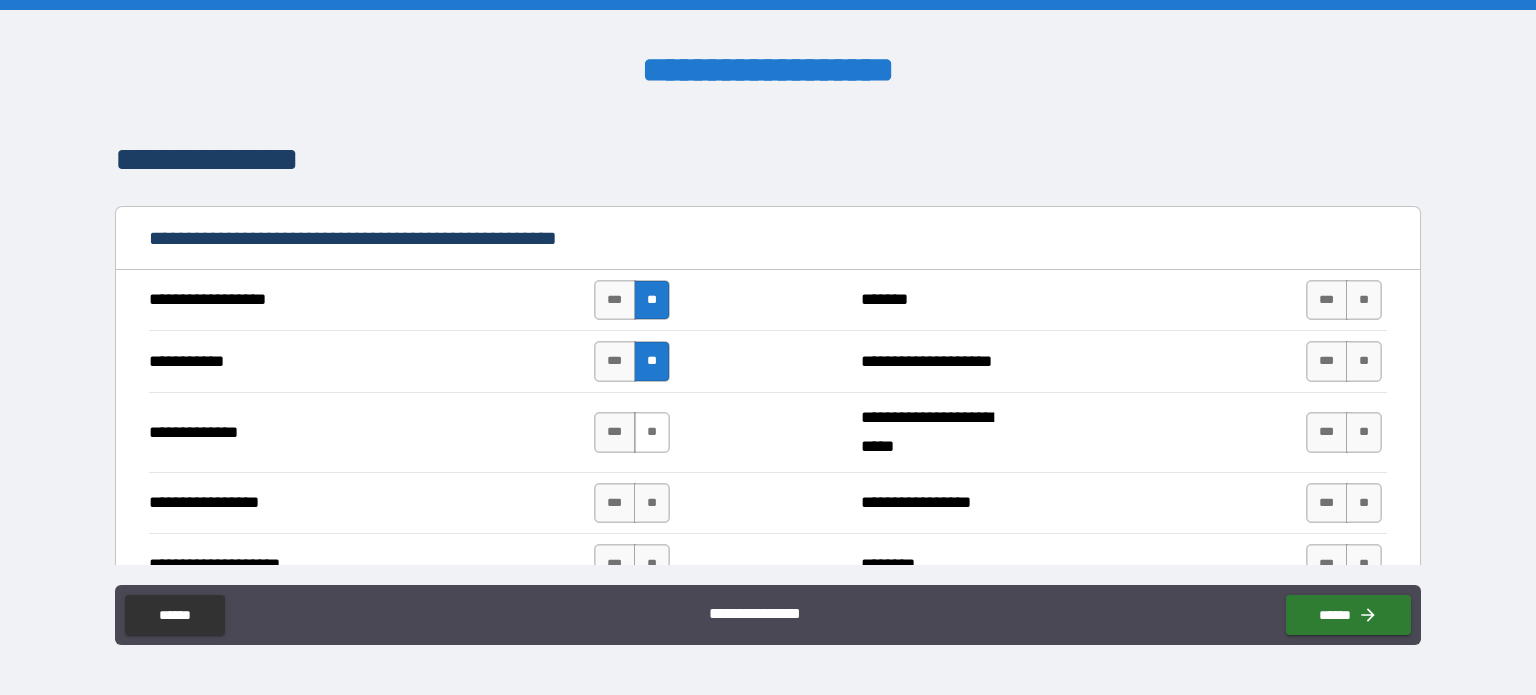 click on "**" at bounding box center (652, 432) 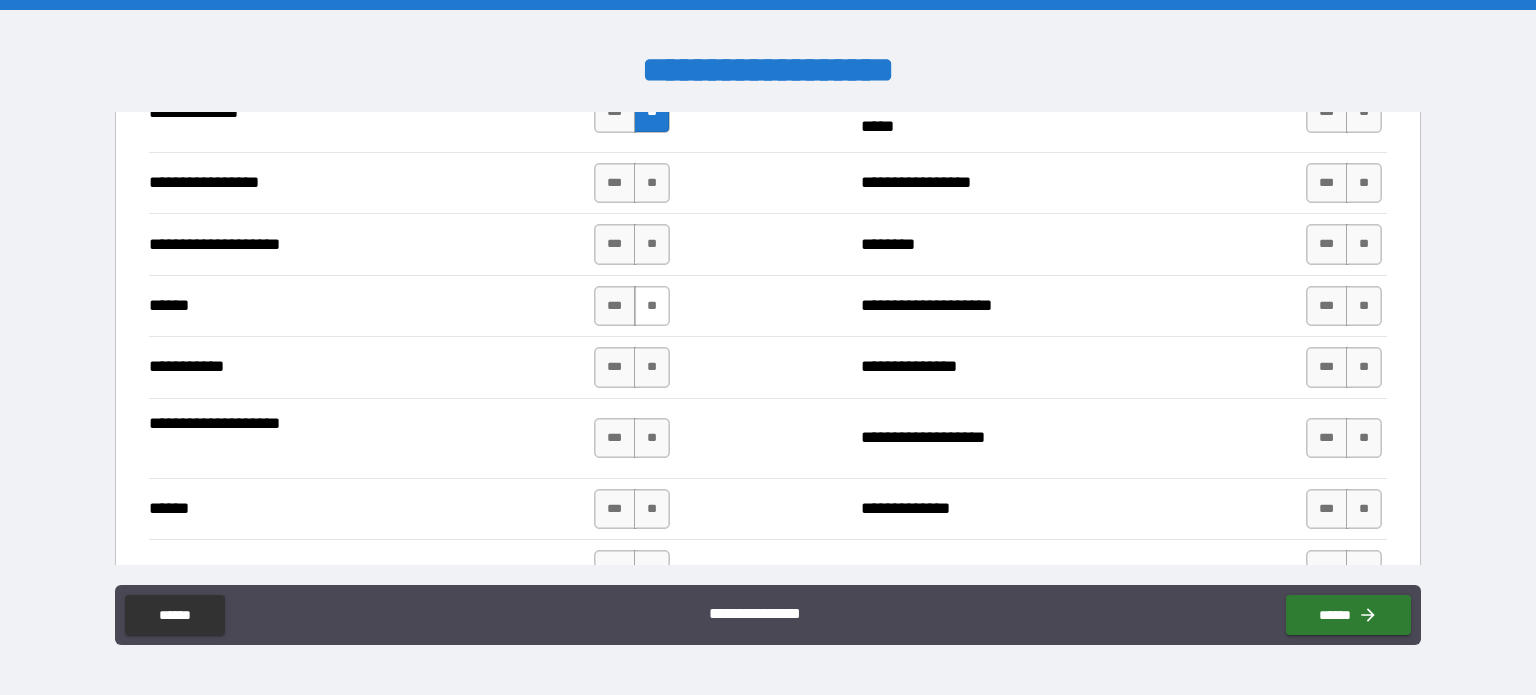 scroll, scrollTop: 1900, scrollLeft: 0, axis: vertical 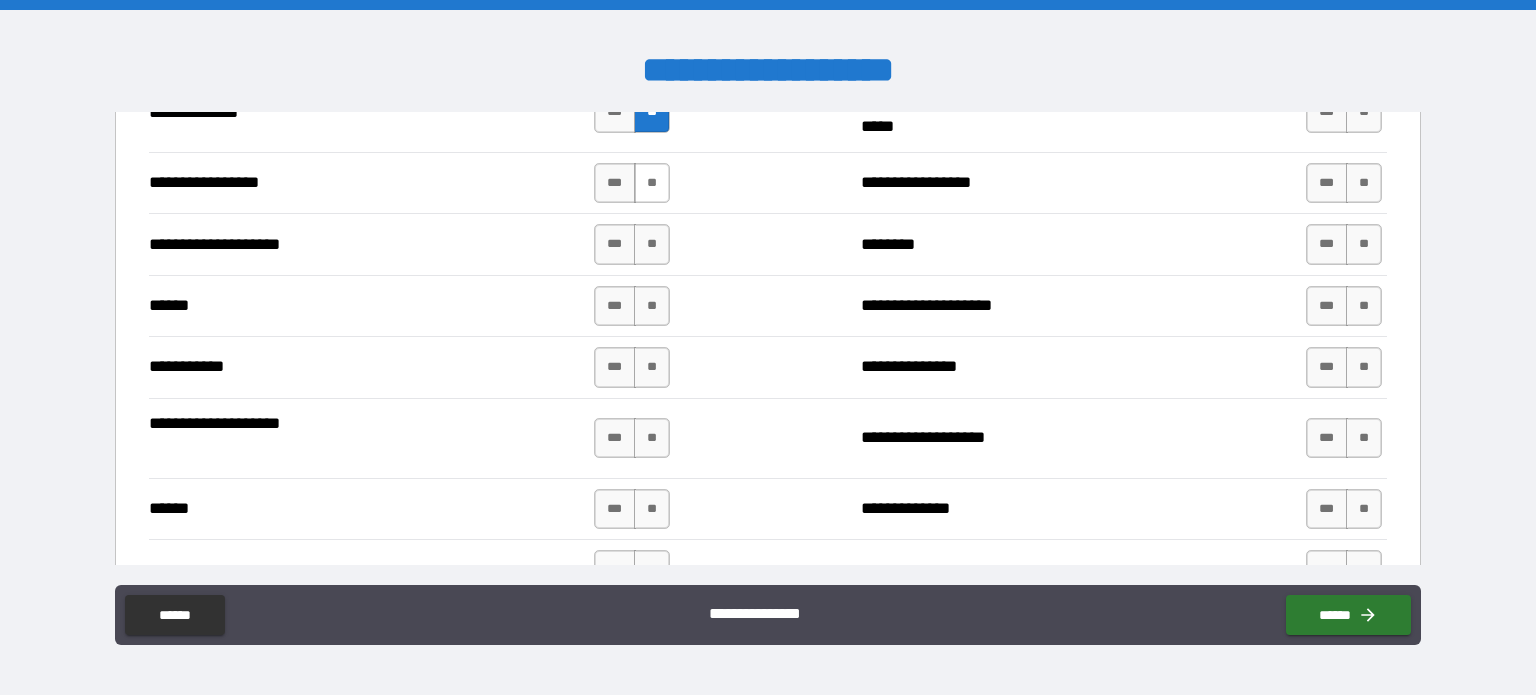 click on "**" at bounding box center [652, 183] 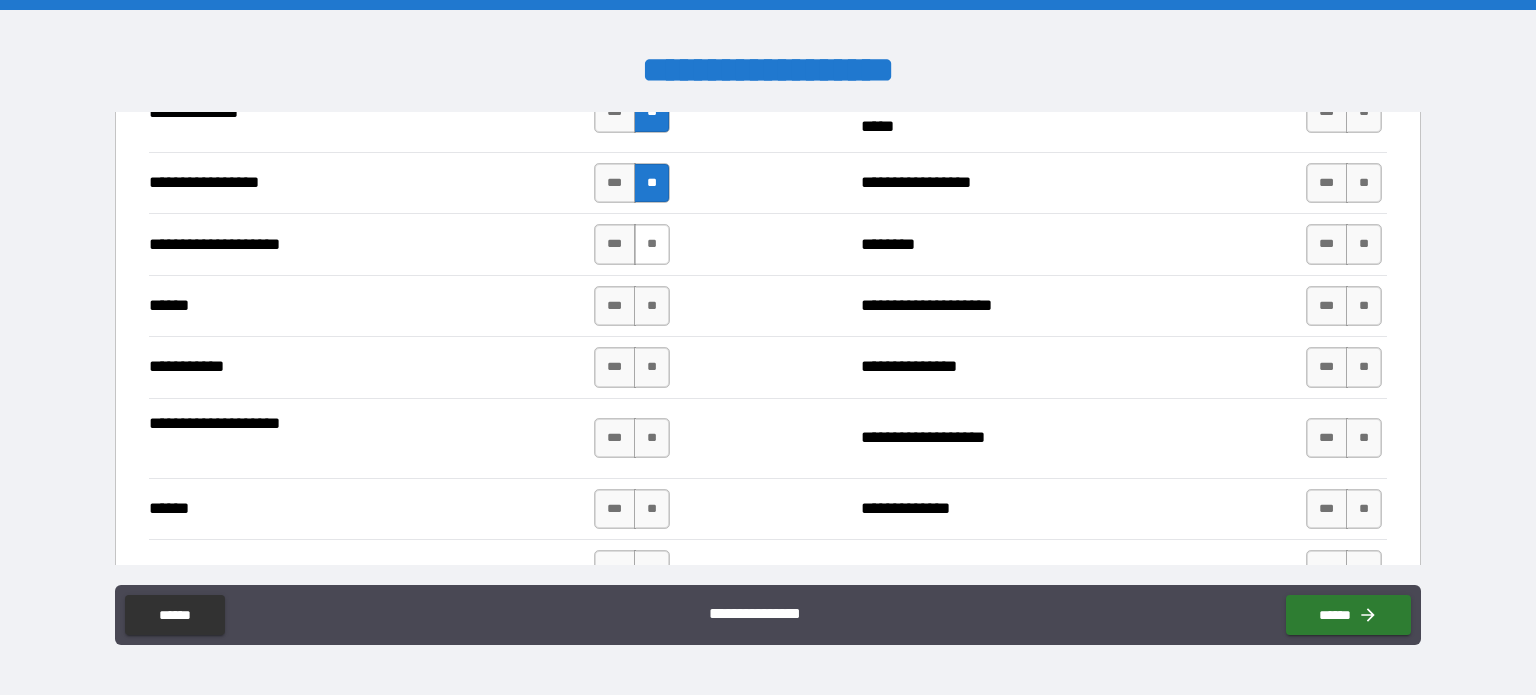 click on "**" at bounding box center (652, 244) 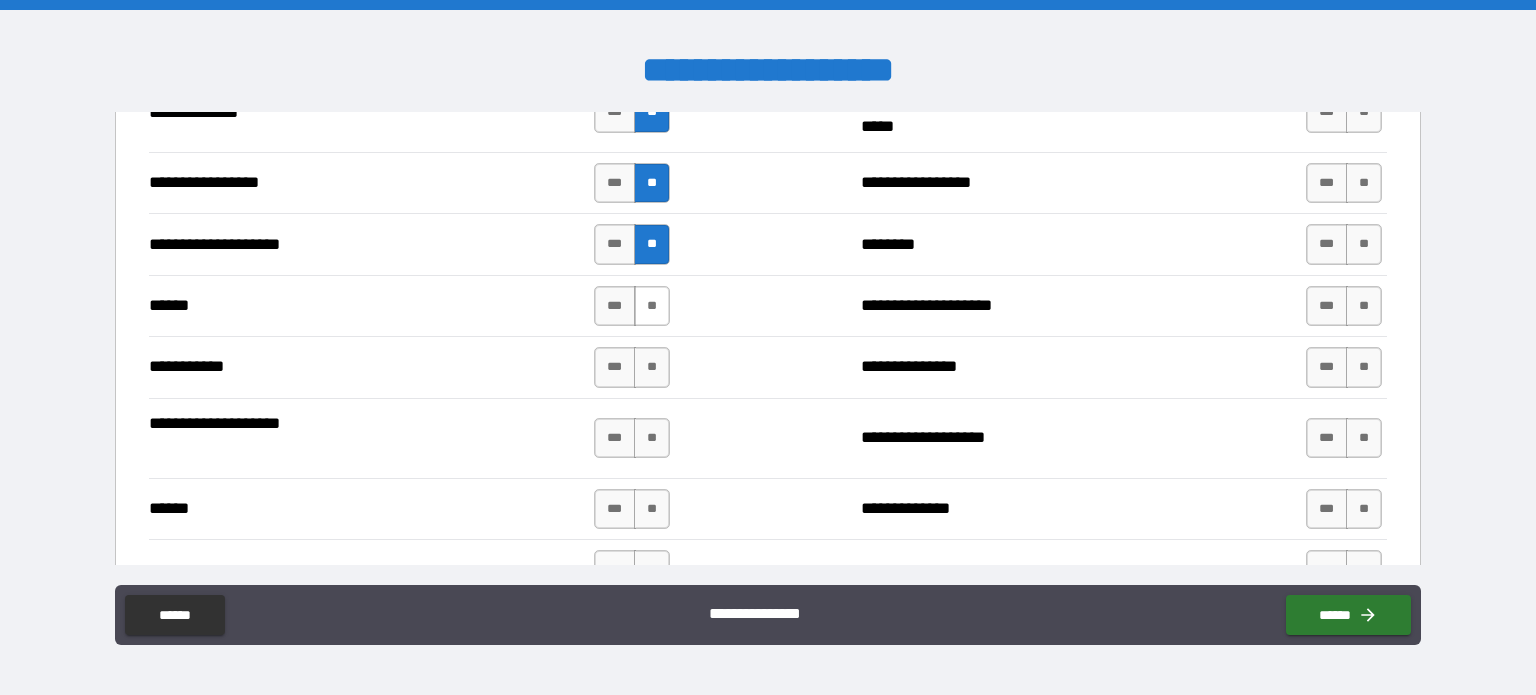 click on "**" at bounding box center (652, 306) 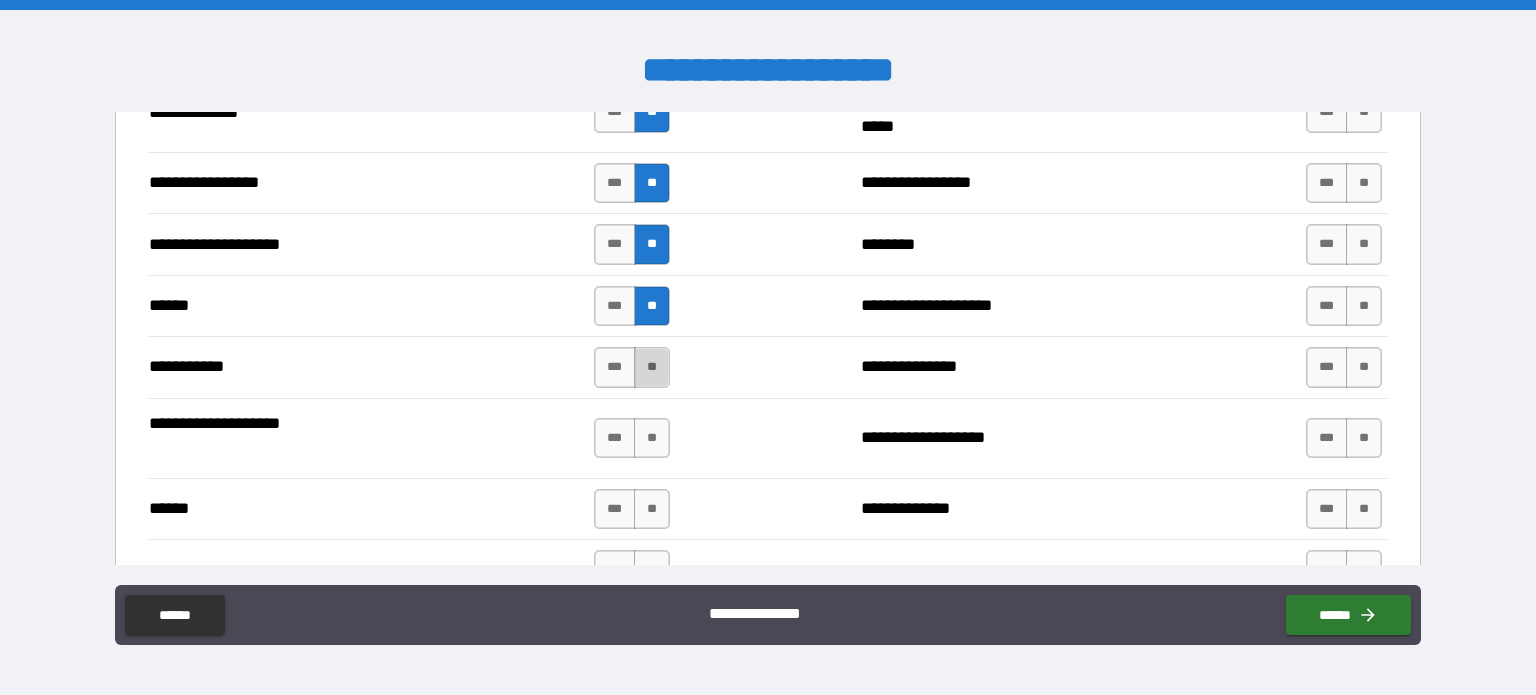click on "**" at bounding box center (652, 367) 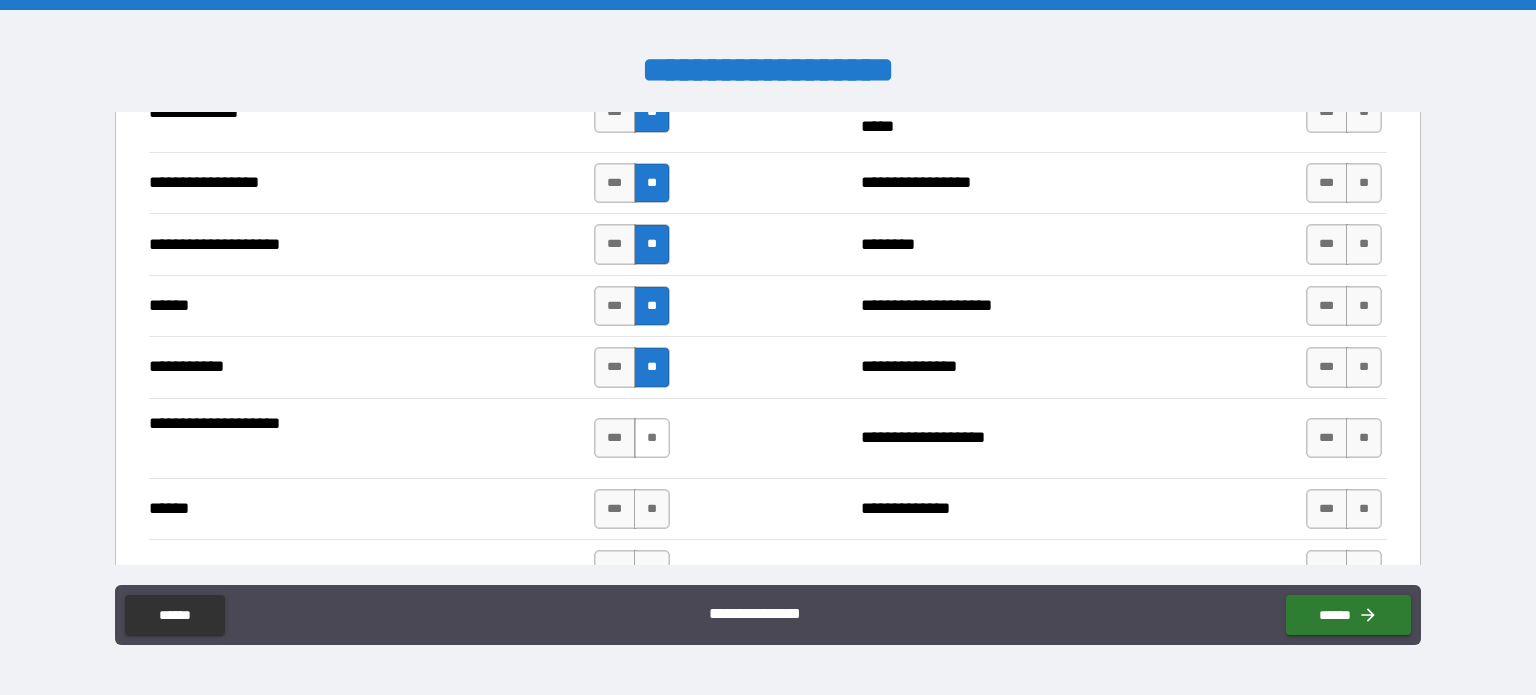 click on "**" at bounding box center [652, 438] 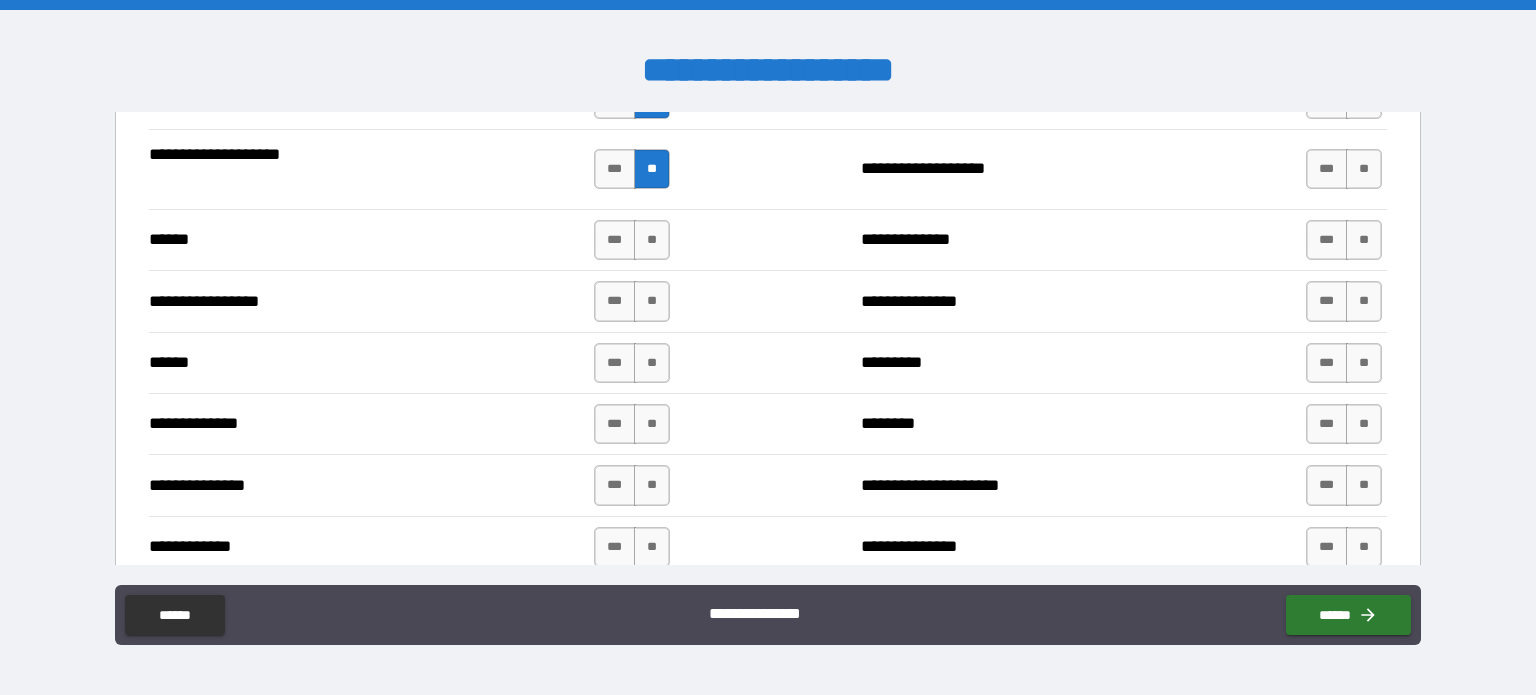 scroll, scrollTop: 2188, scrollLeft: 0, axis: vertical 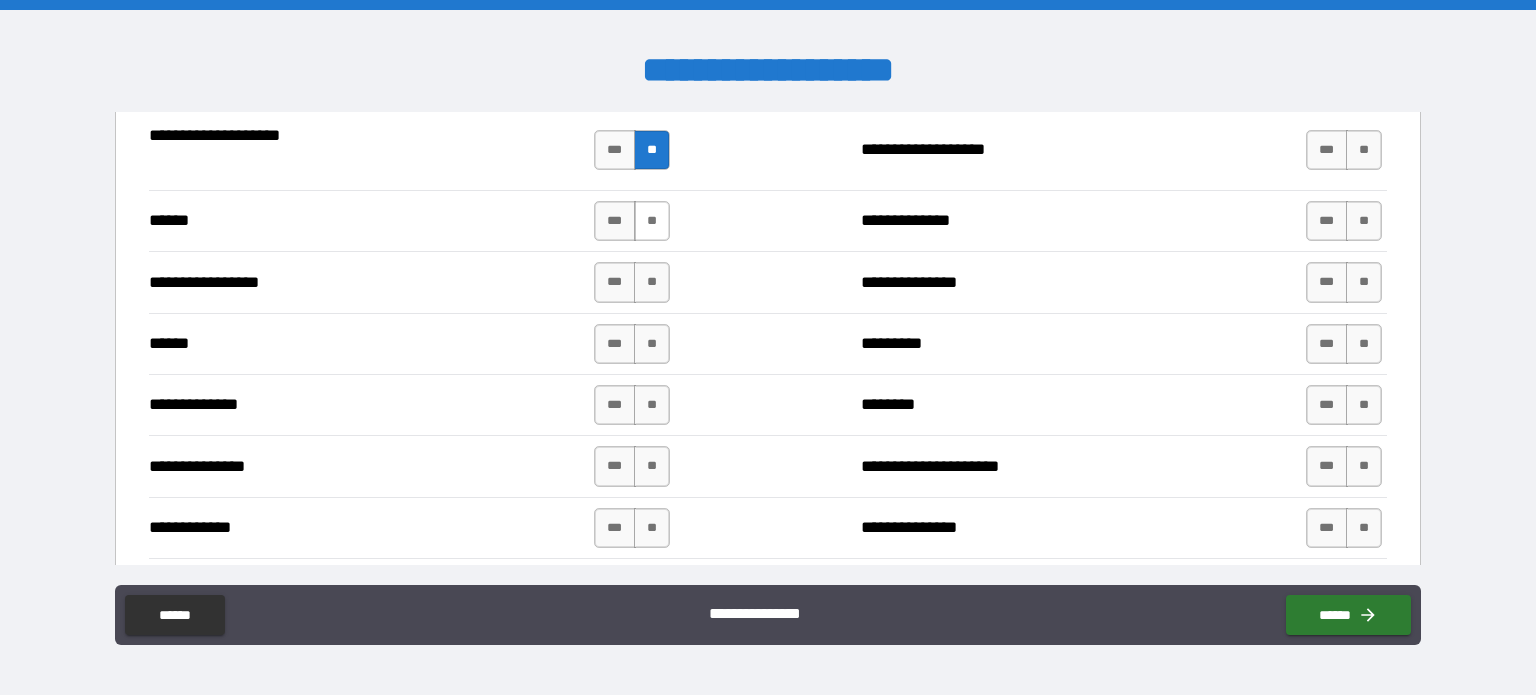 click on "**" at bounding box center (652, 221) 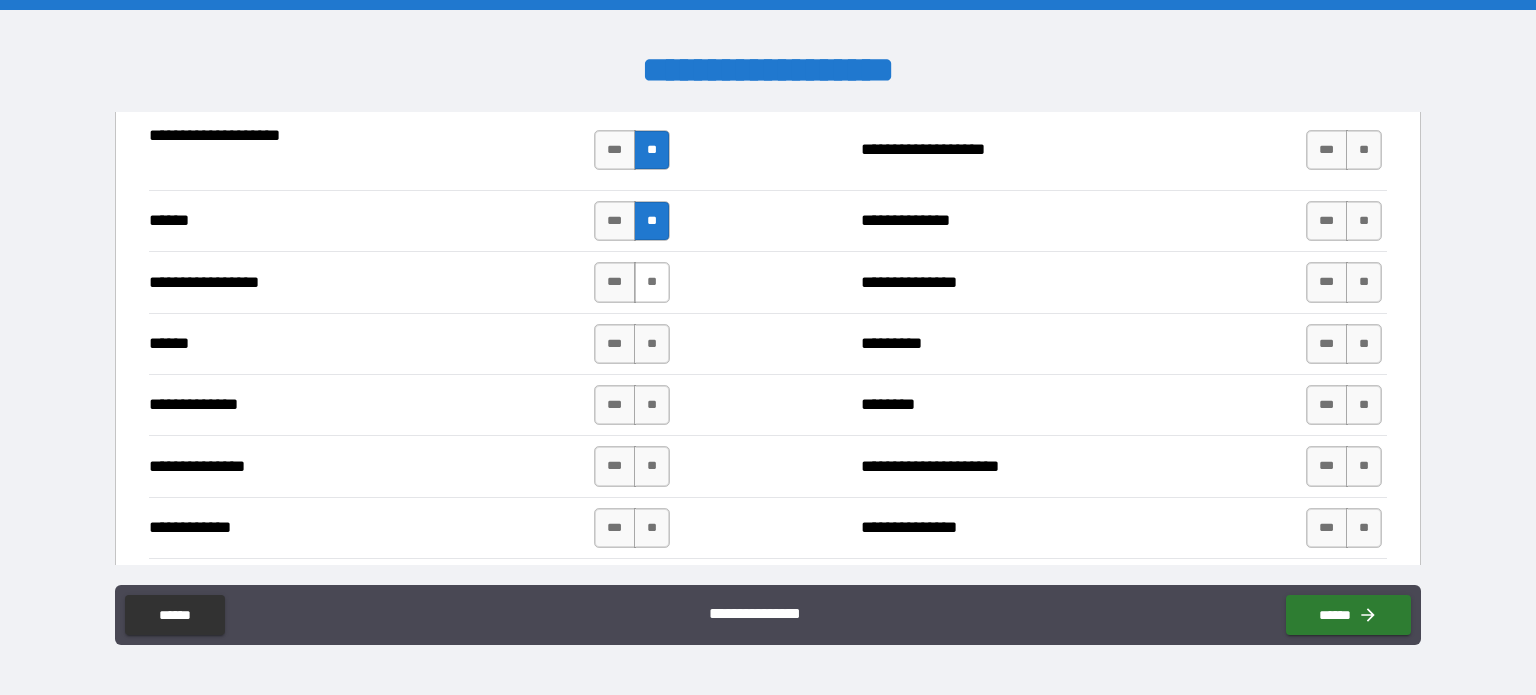 click on "**" at bounding box center (652, 282) 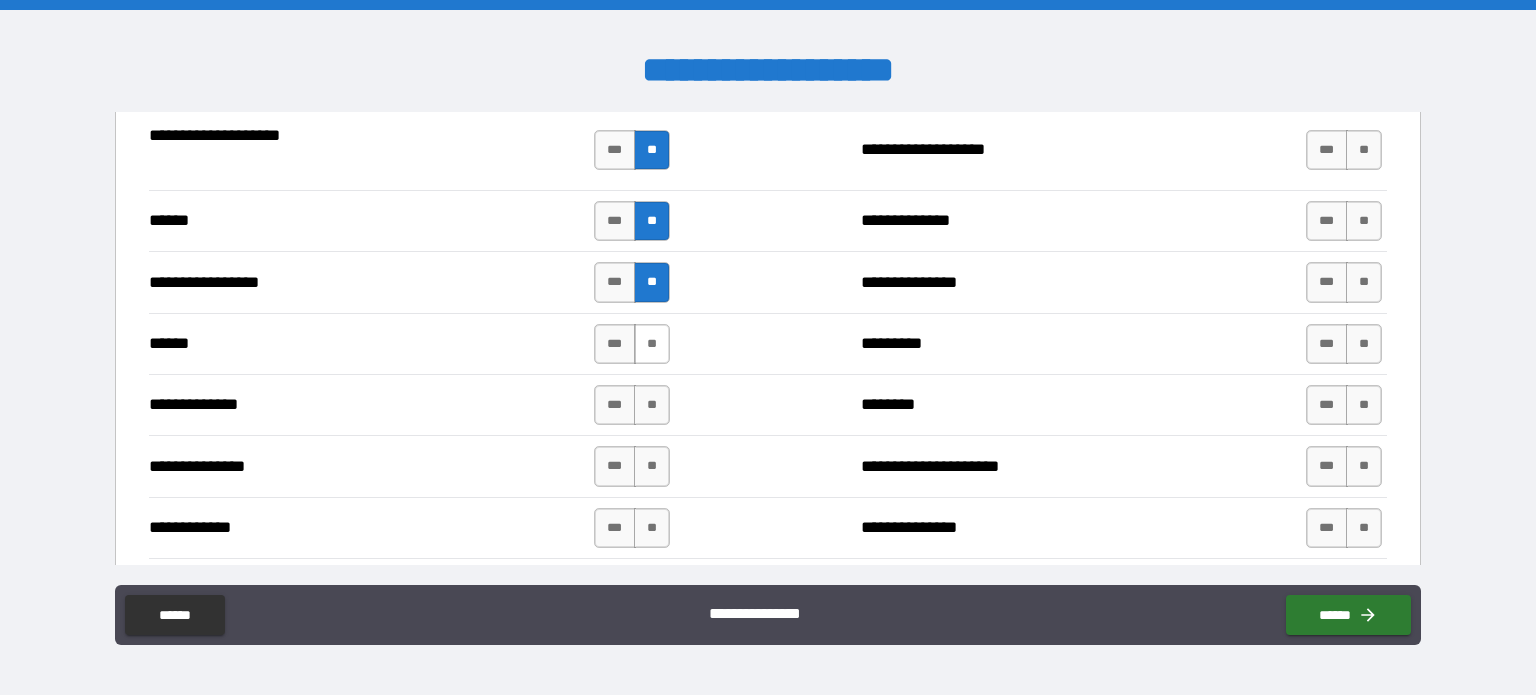 click on "**" at bounding box center (652, 344) 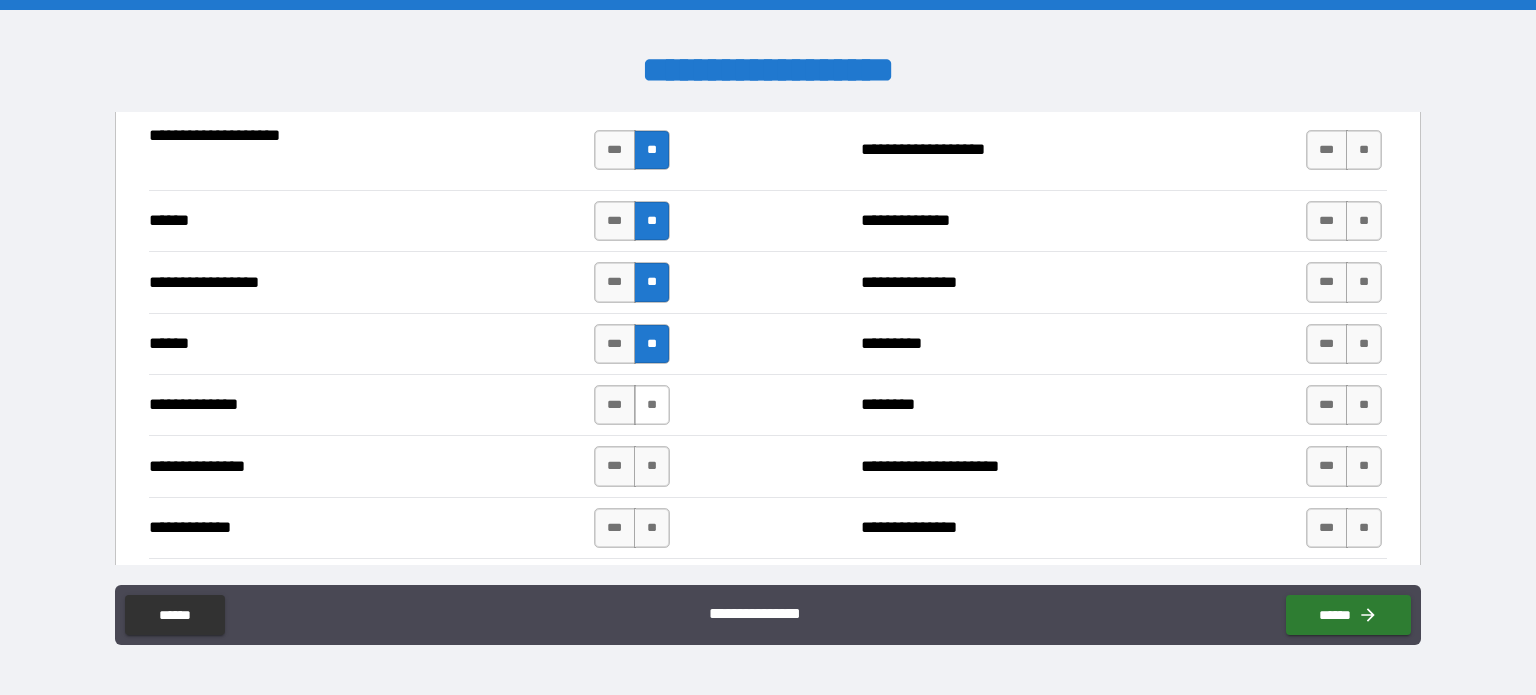 click on "**" at bounding box center (652, 405) 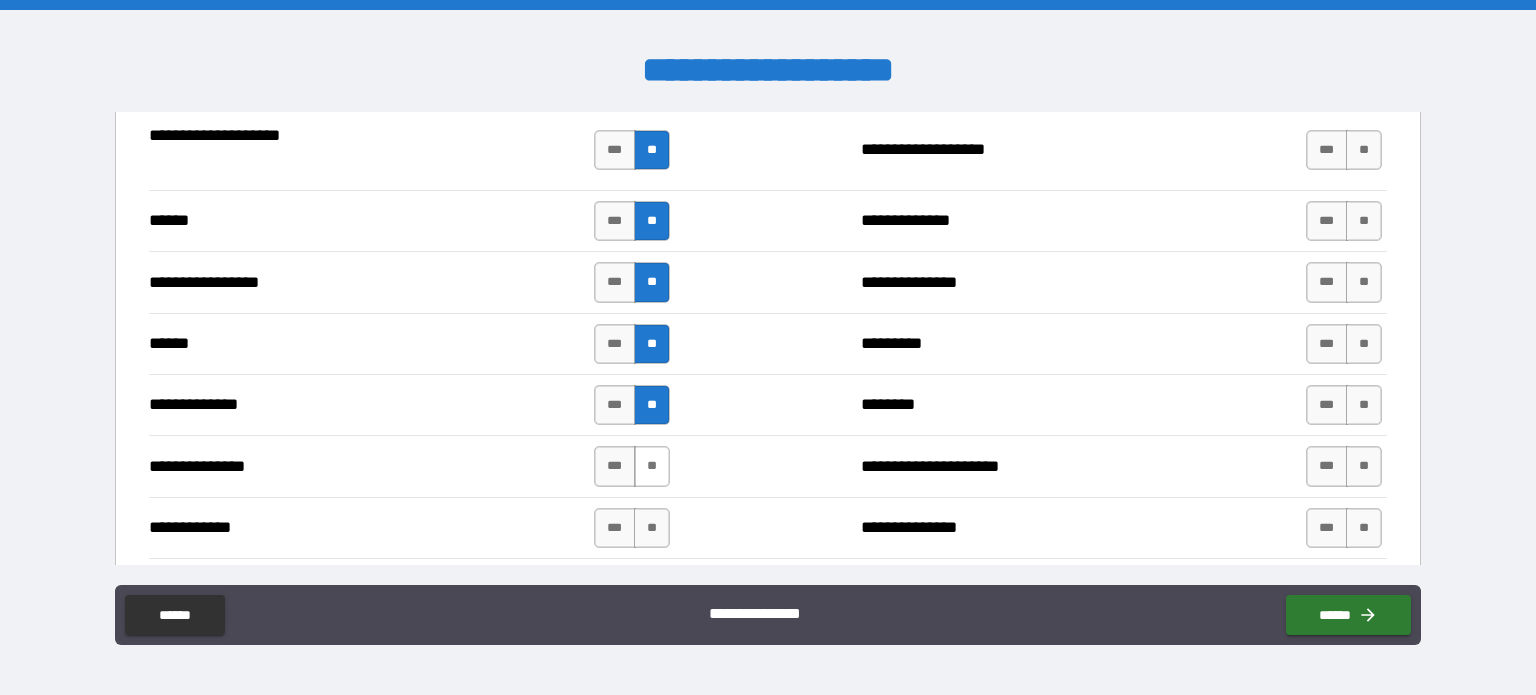 click on "**" at bounding box center [652, 466] 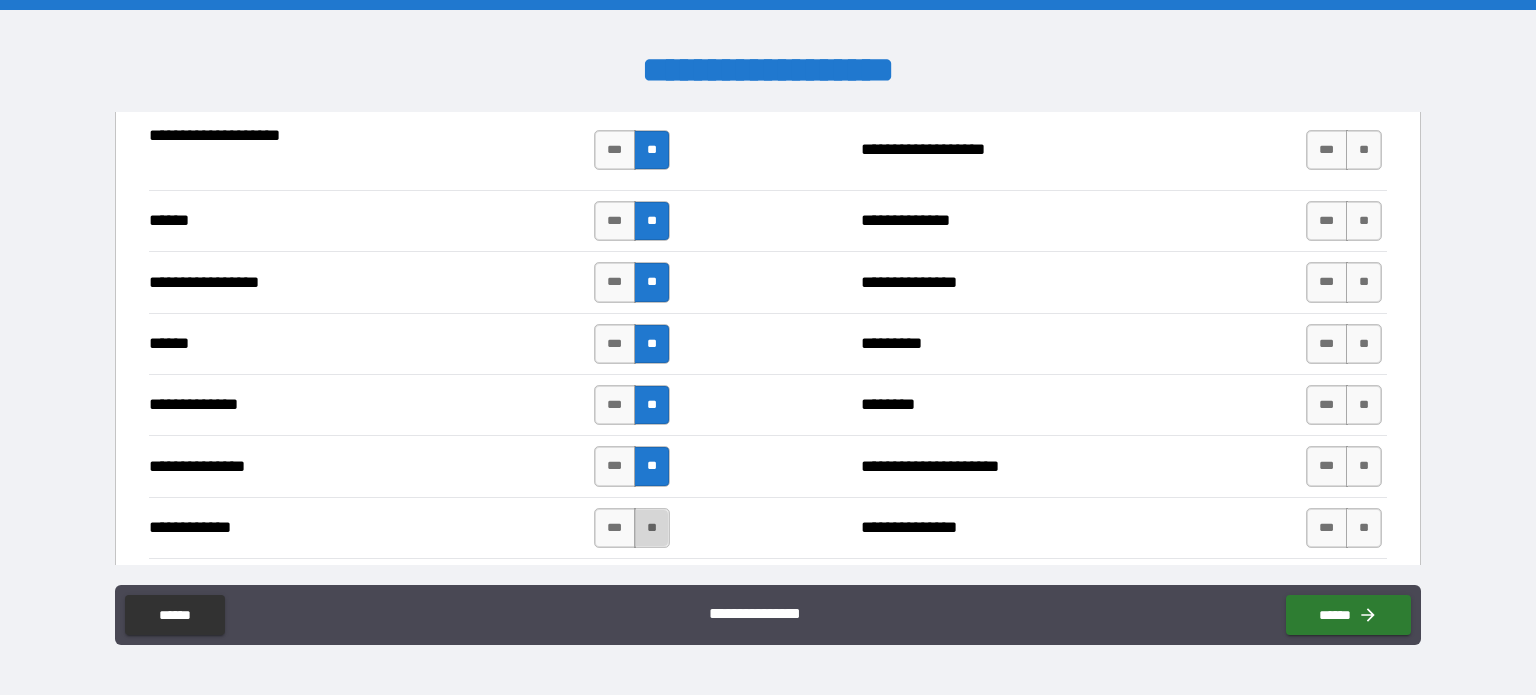 click on "**" at bounding box center [652, 528] 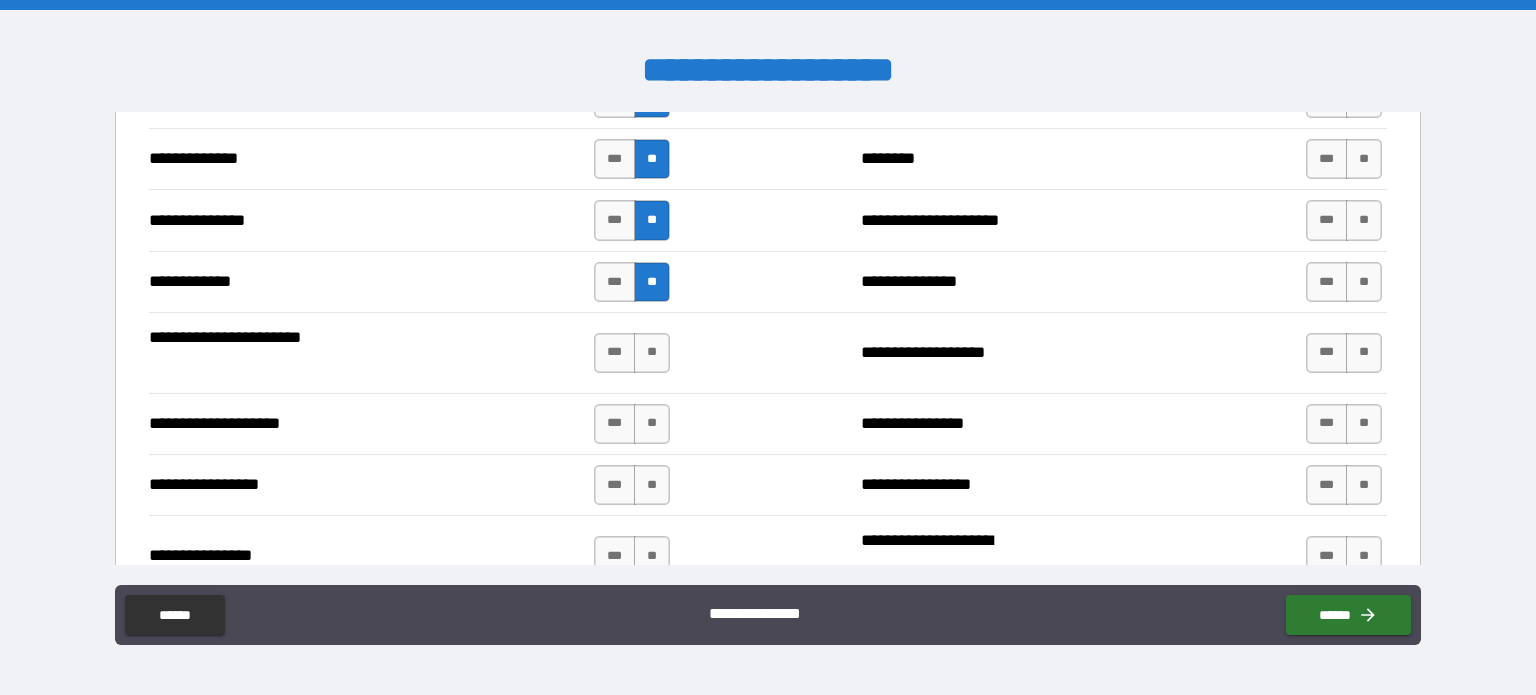 scroll, scrollTop: 2435, scrollLeft: 0, axis: vertical 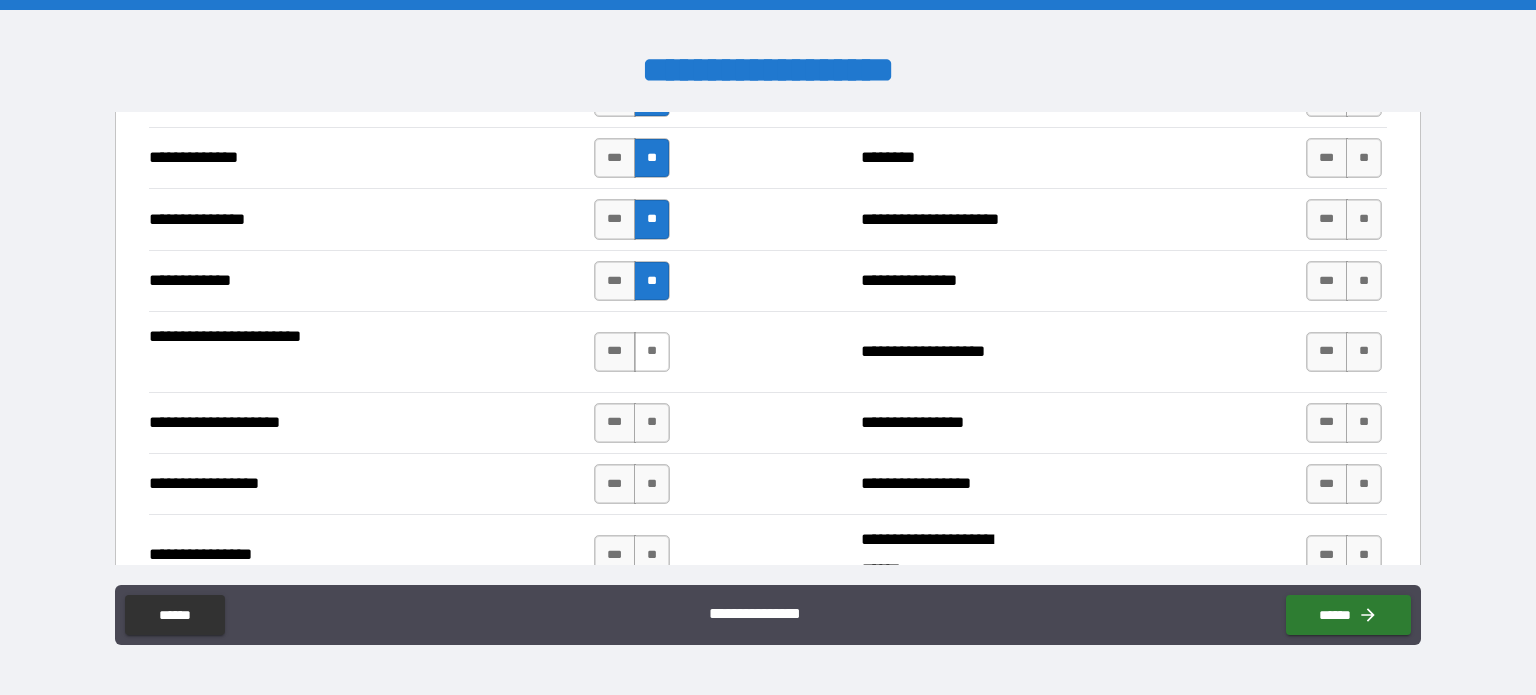 click on "**" at bounding box center [652, 352] 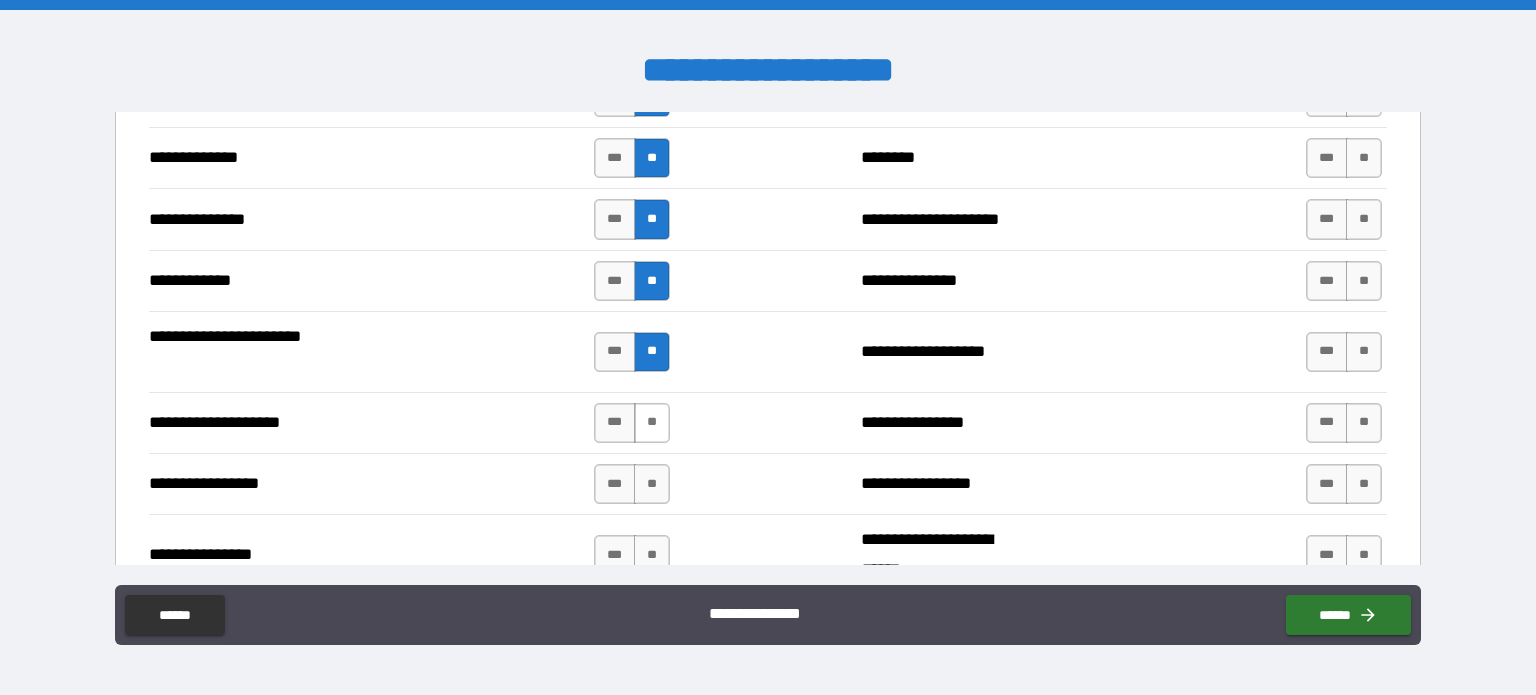 click on "**" at bounding box center [652, 423] 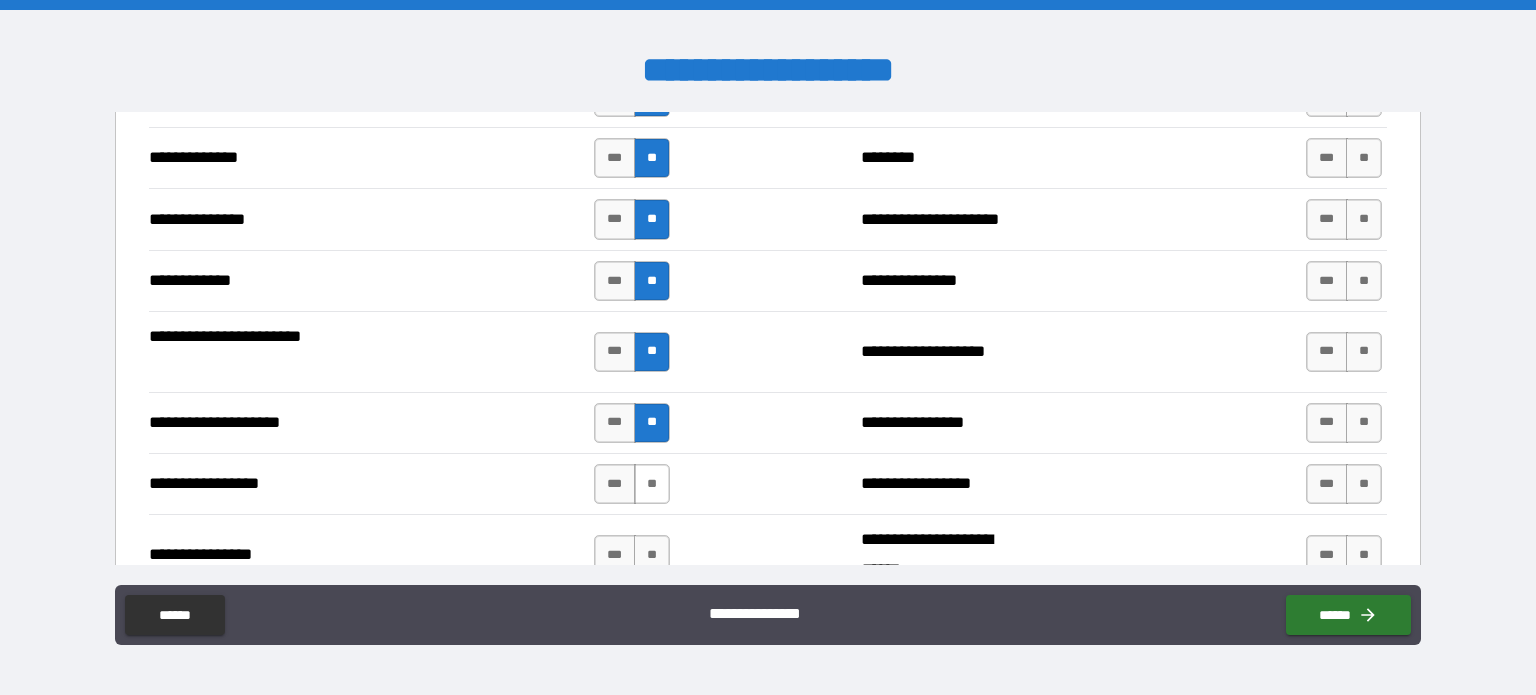 click on "**" at bounding box center [652, 484] 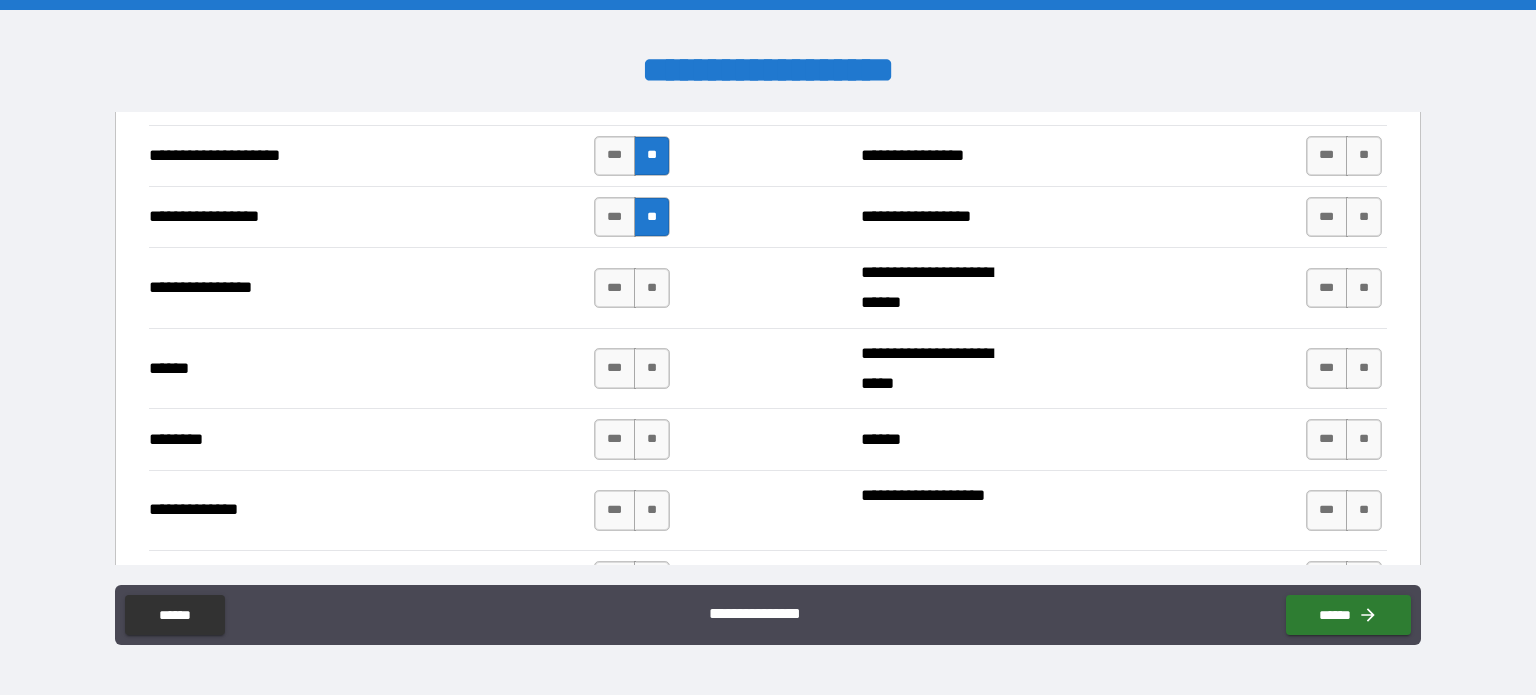 scroll, scrollTop: 2713, scrollLeft: 0, axis: vertical 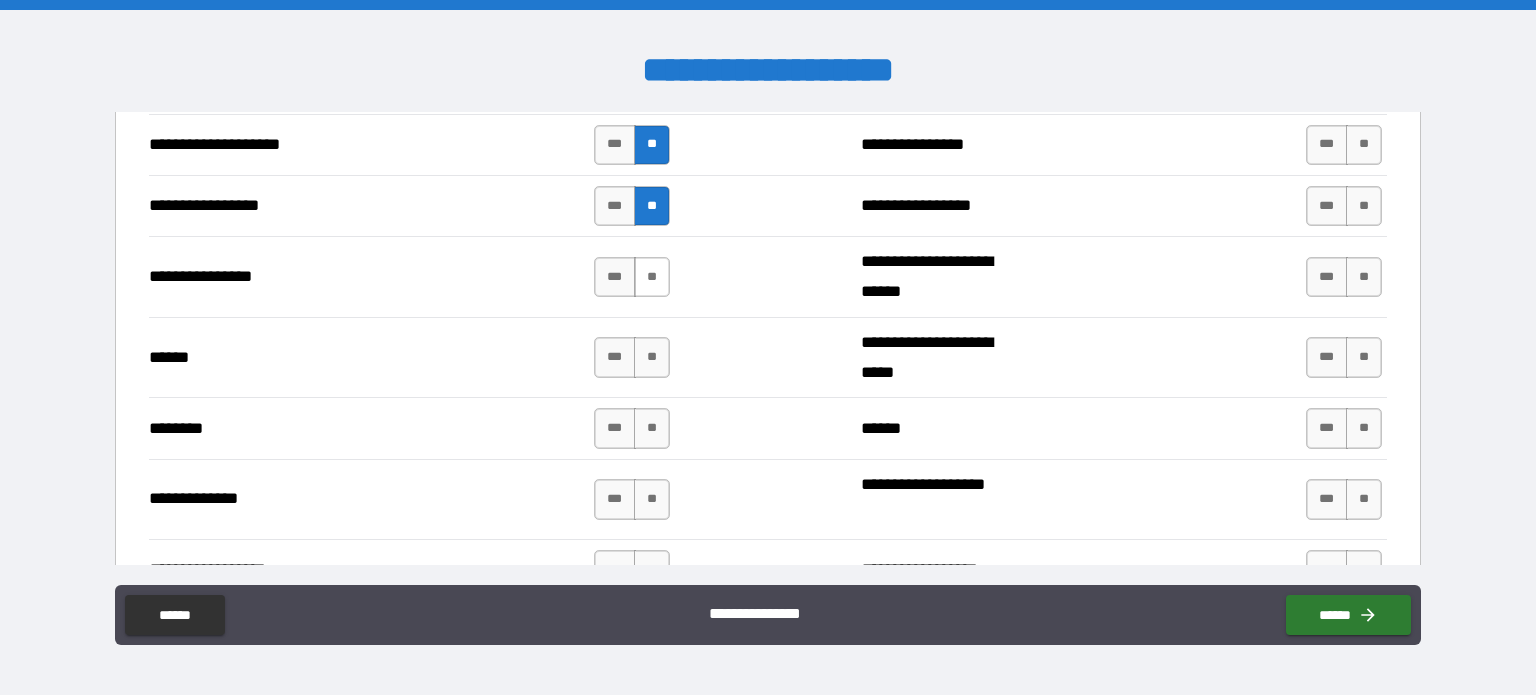 click on "**" at bounding box center [652, 277] 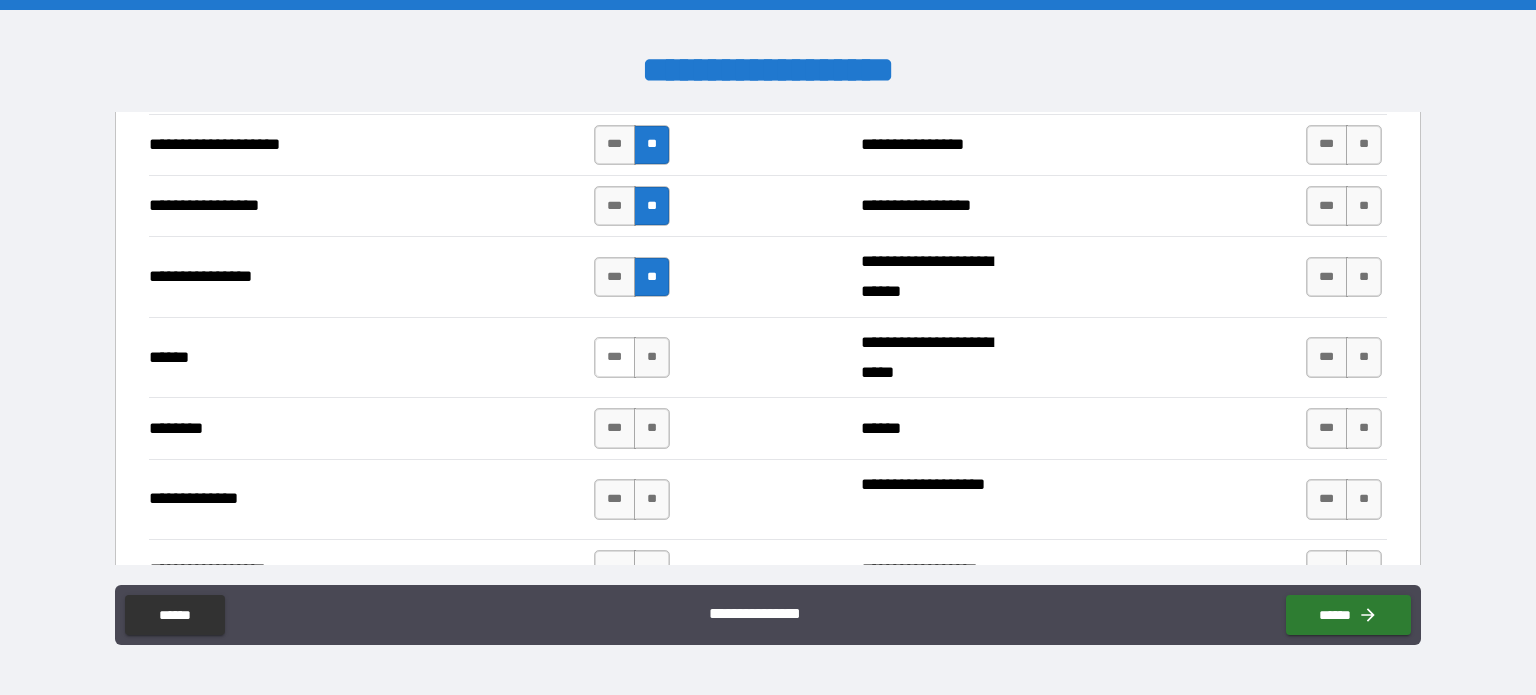 click on "***" at bounding box center (615, 357) 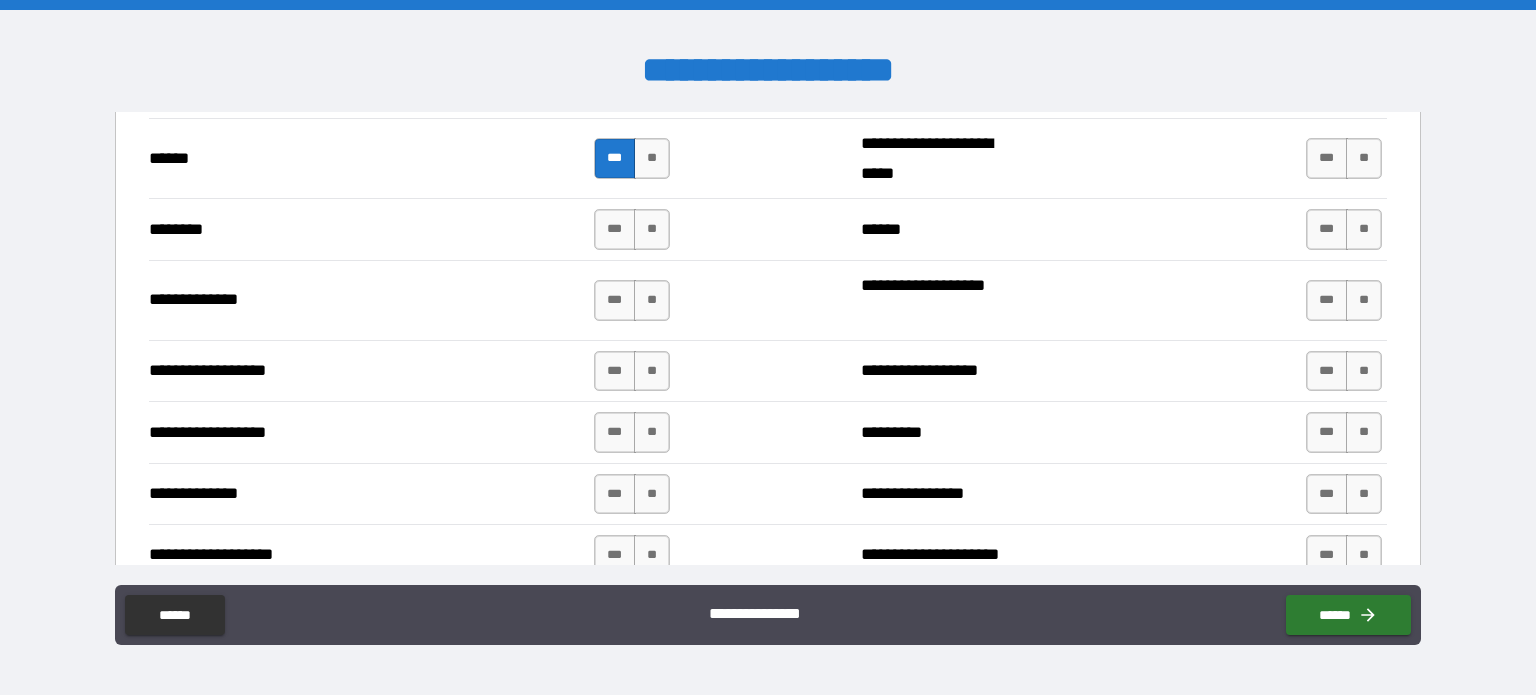 scroll, scrollTop: 2924, scrollLeft: 0, axis: vertical 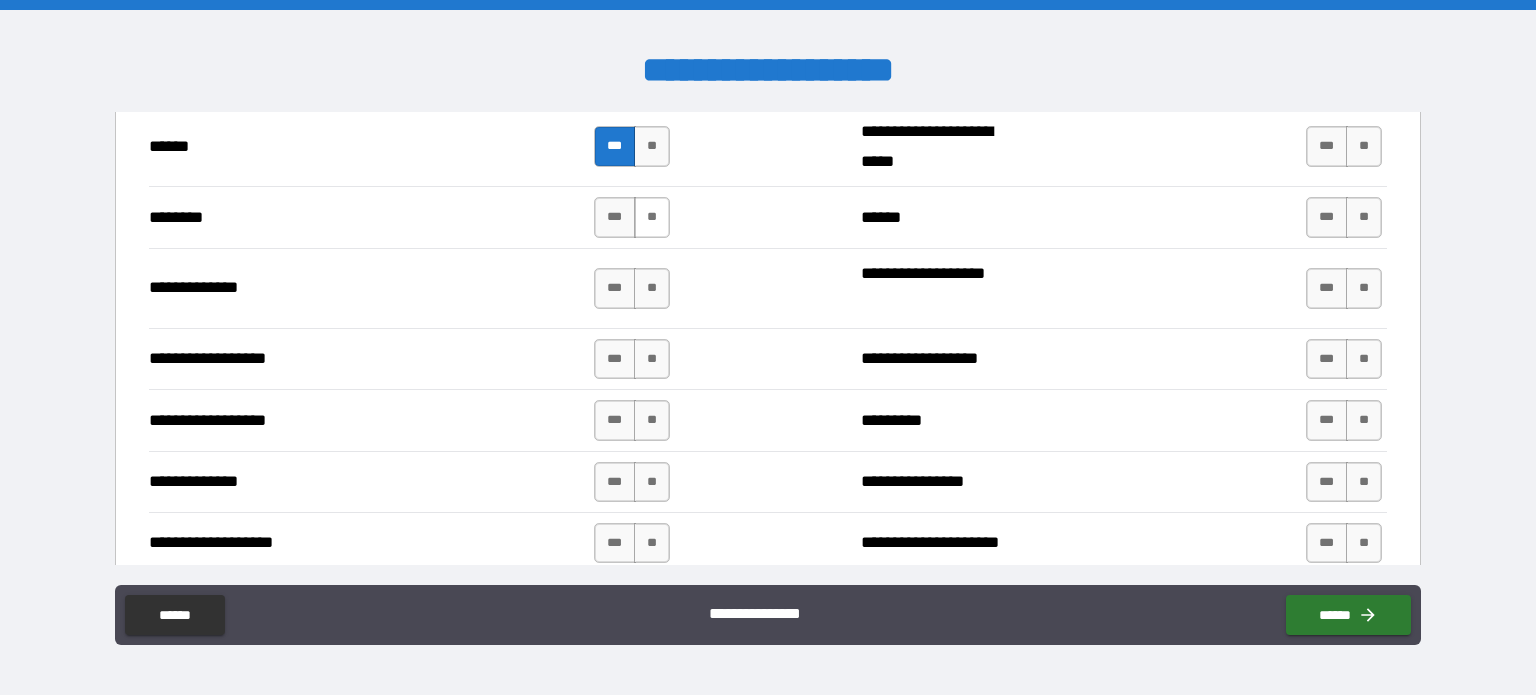 click on "**" at bounding box center (652, 217) 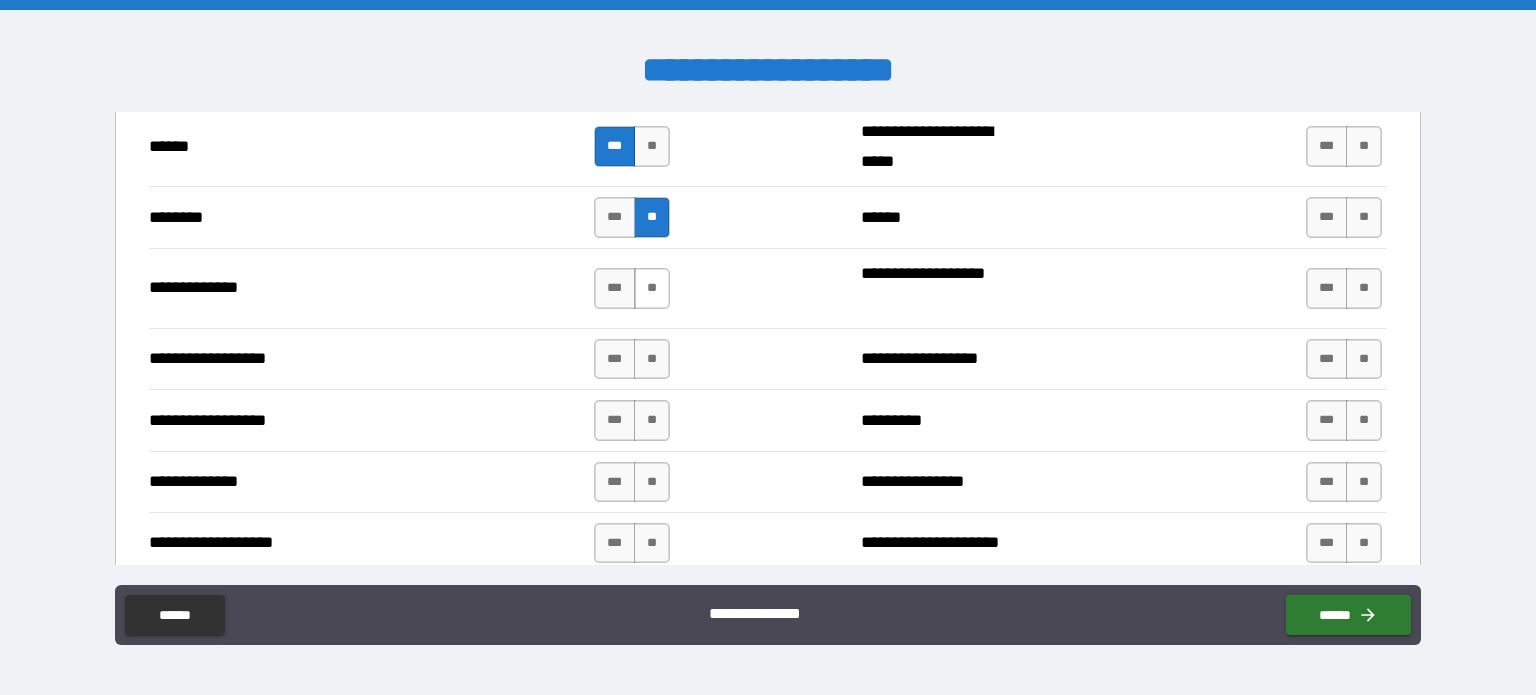 click on "**" at bounding box center (652, 288) 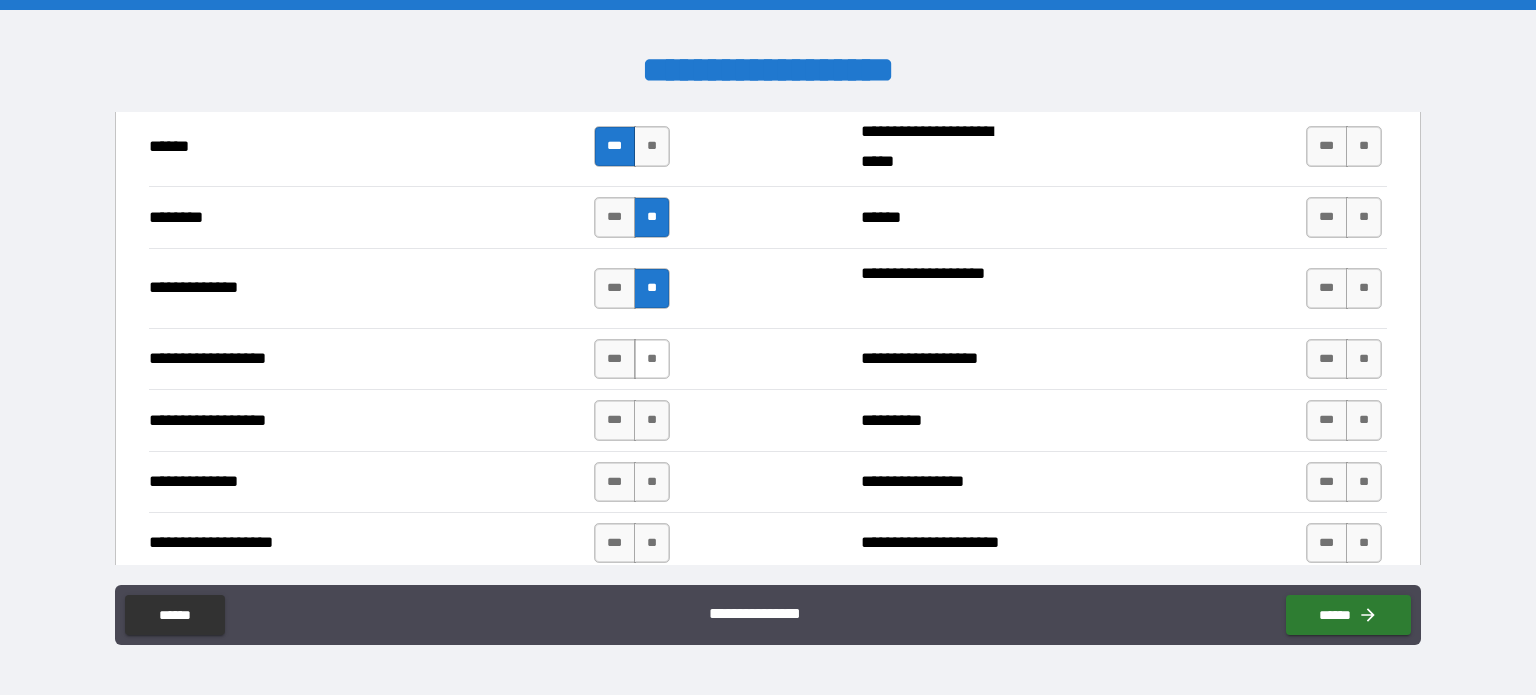 click on "**" at bounding box center [652, 359] 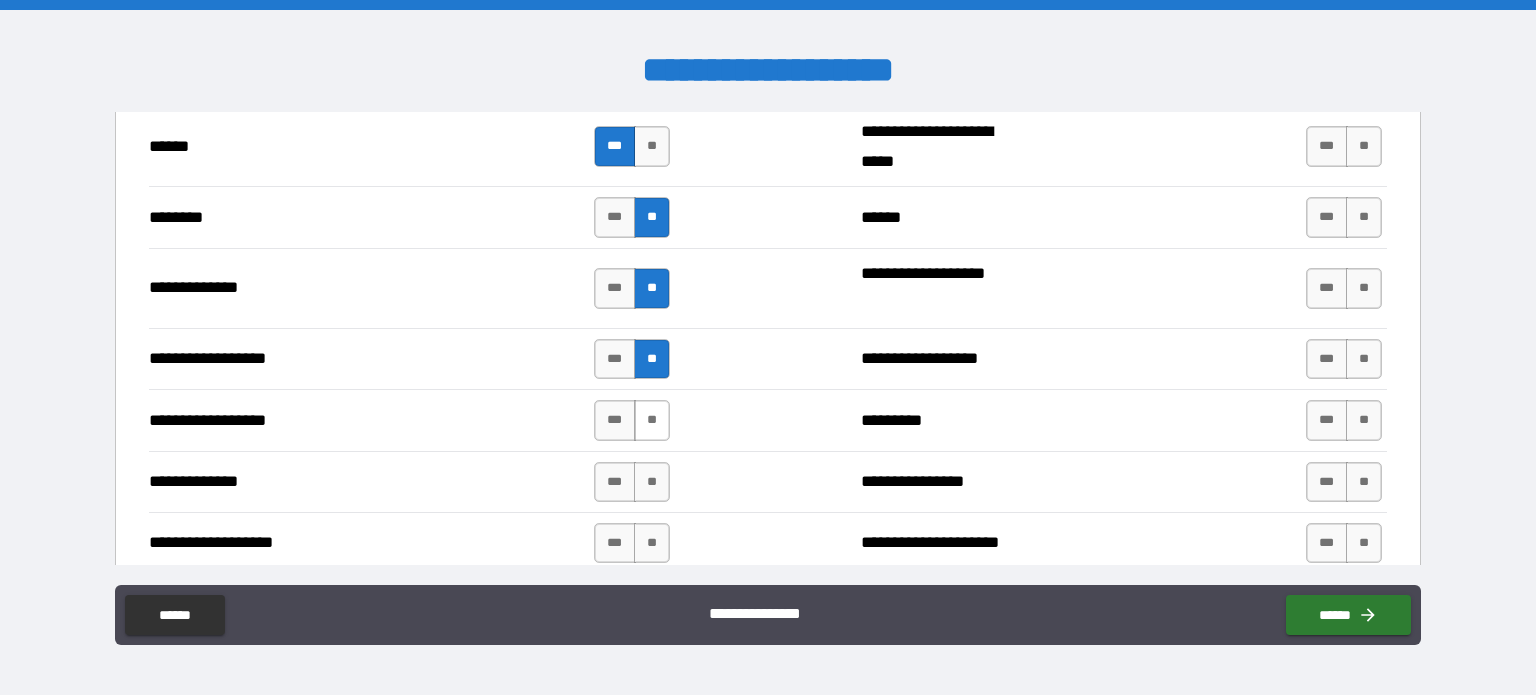 click on "**" at bounding box center (652, 420) 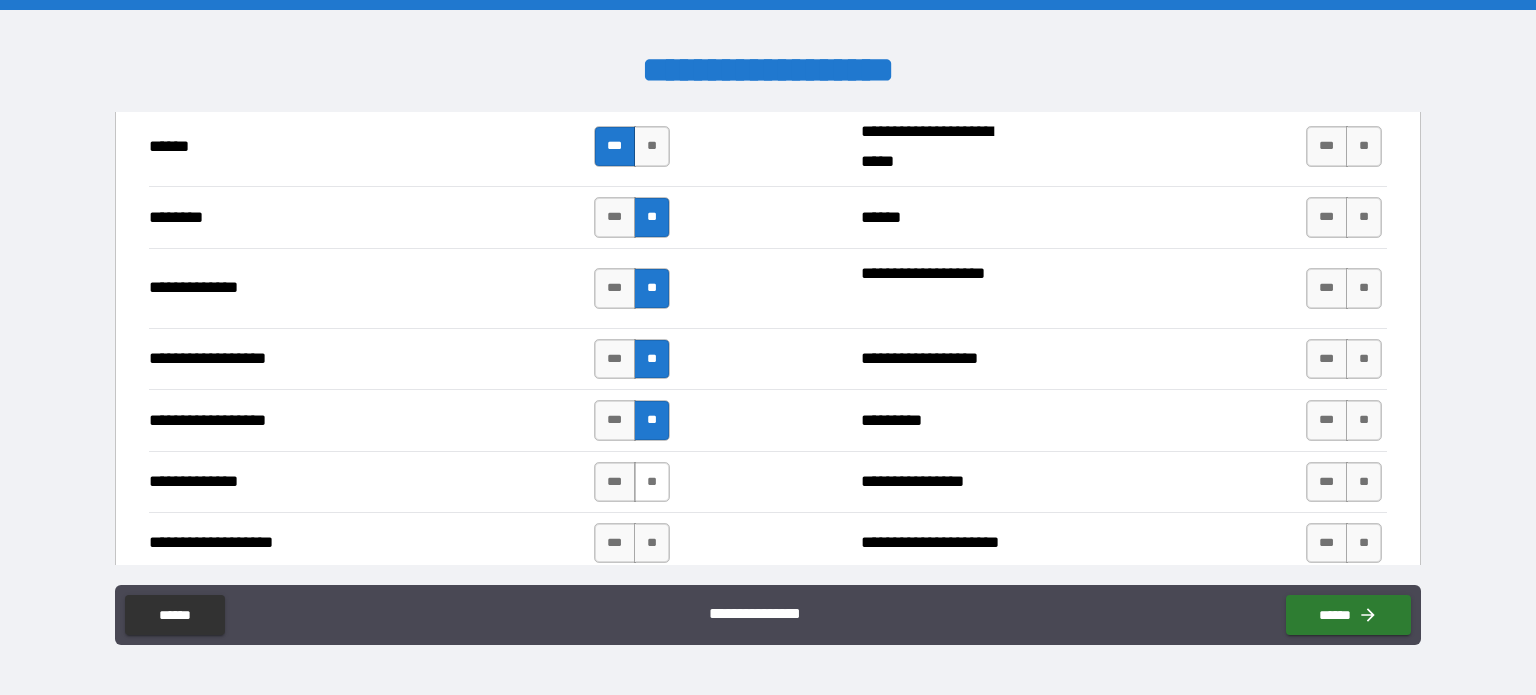 click on "**" at bounding box center [652, 482] 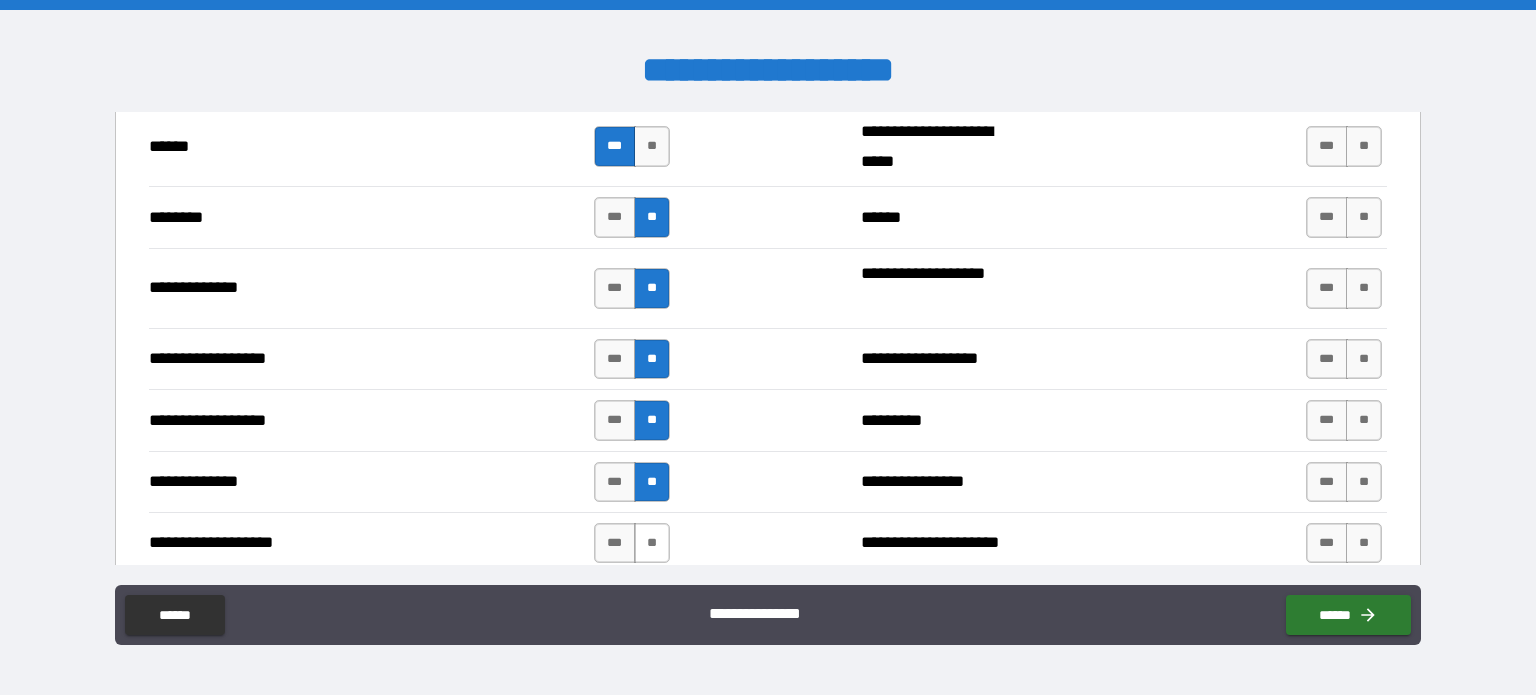 click on "**" at bounding box center (652, 543) 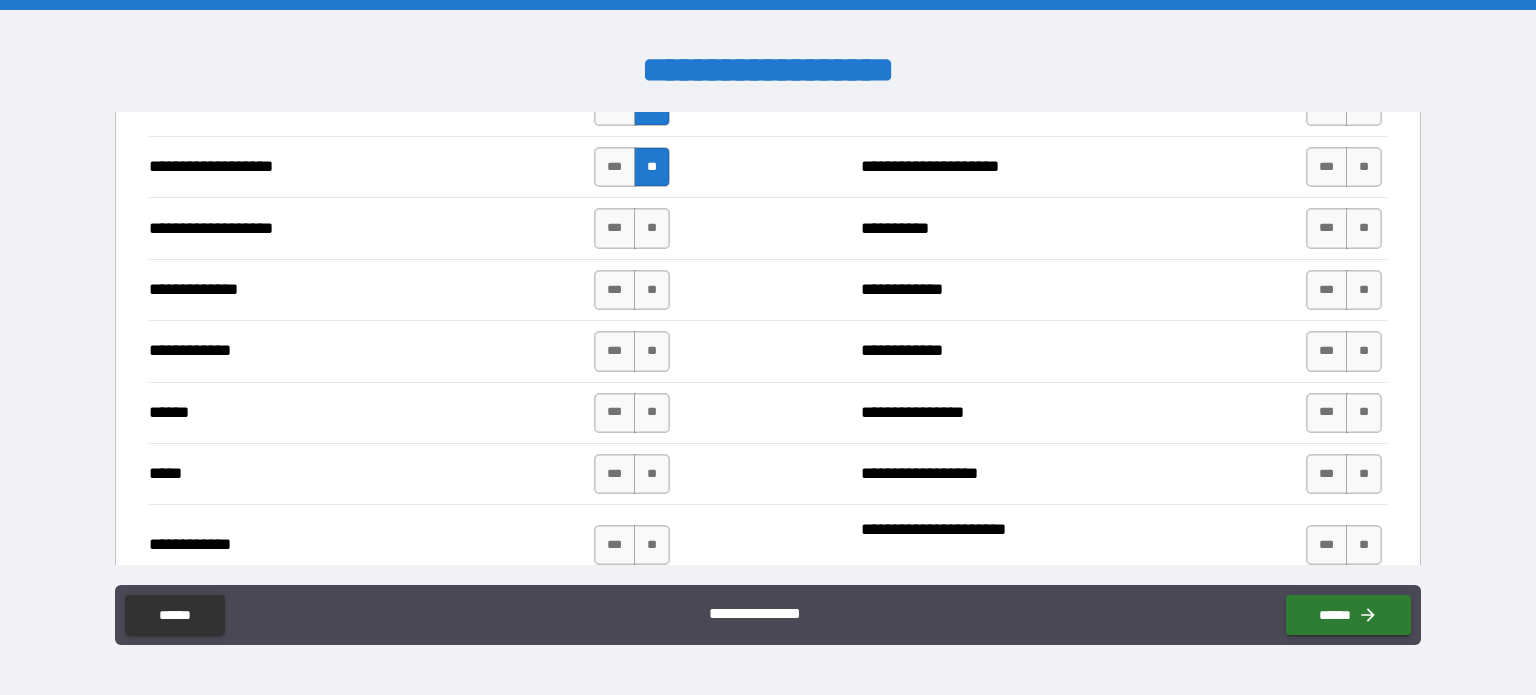 scroll, scrollTop: 3331, scrollLeft: 0, axis: vertical 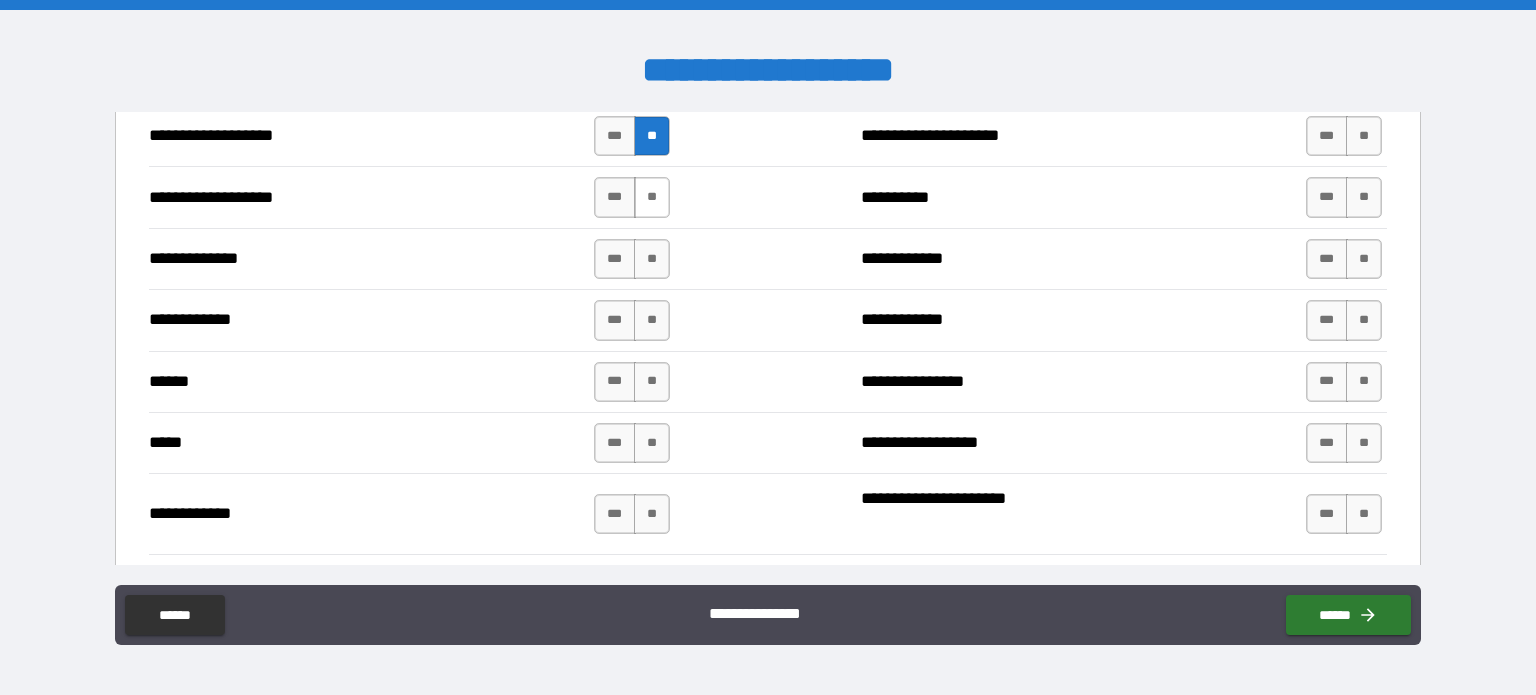 click on "**" at bounding box center (652, 197) 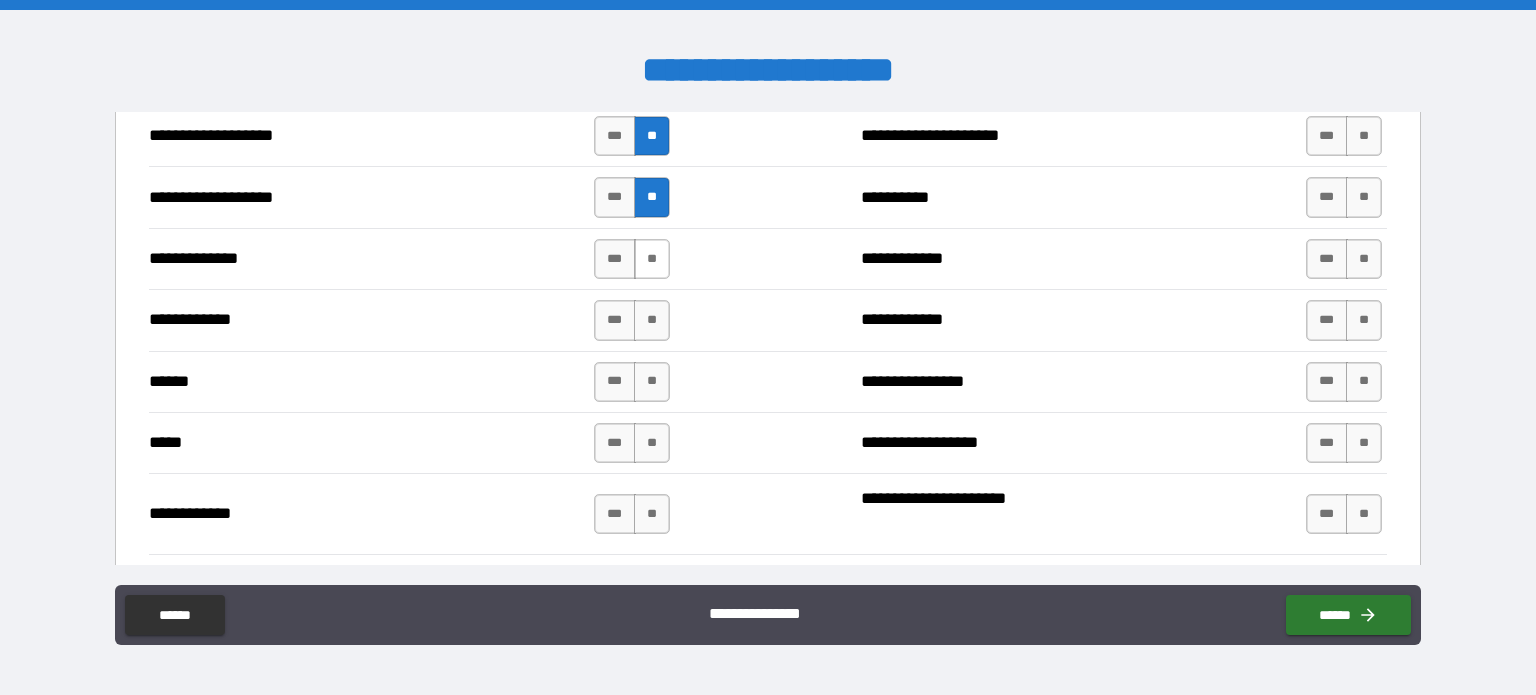 click on "**" at bounding box center [652, 259] 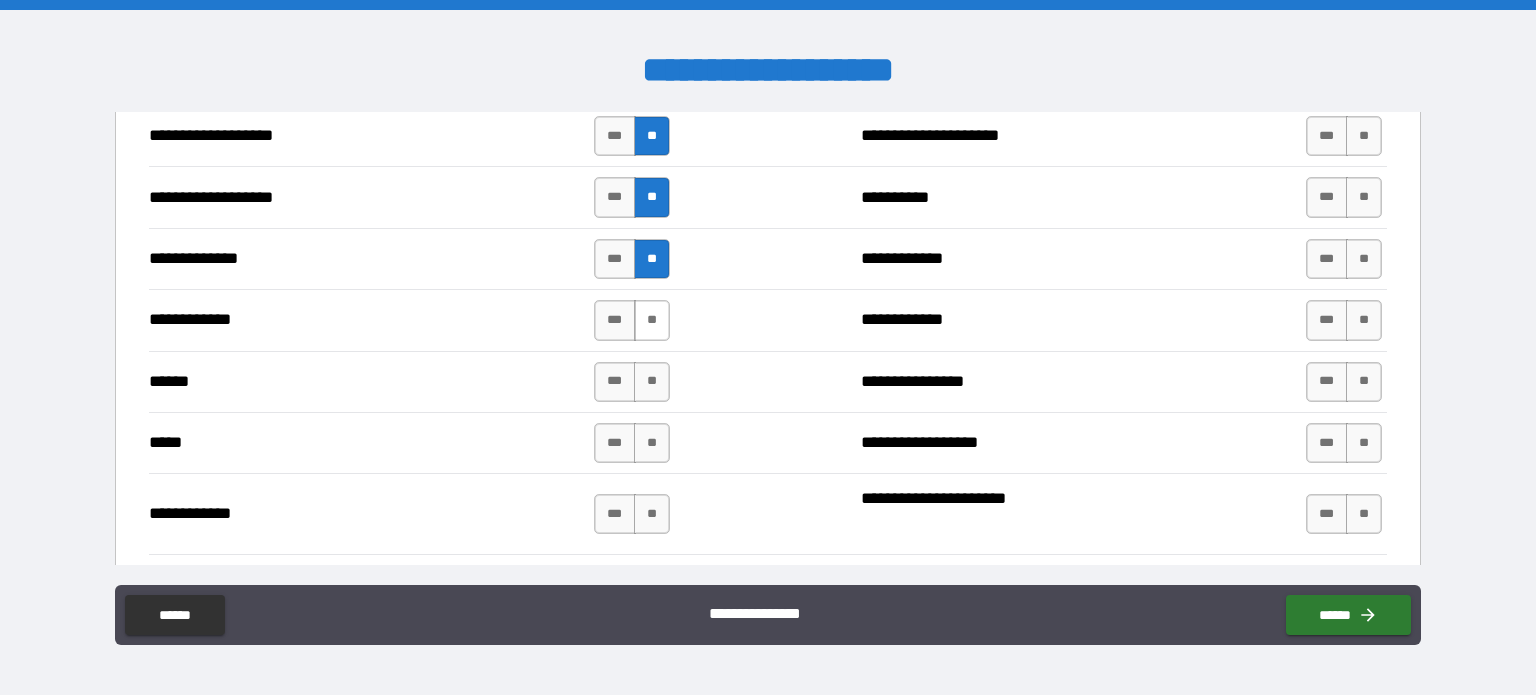 click on "**" at bounding box center [652, 320] 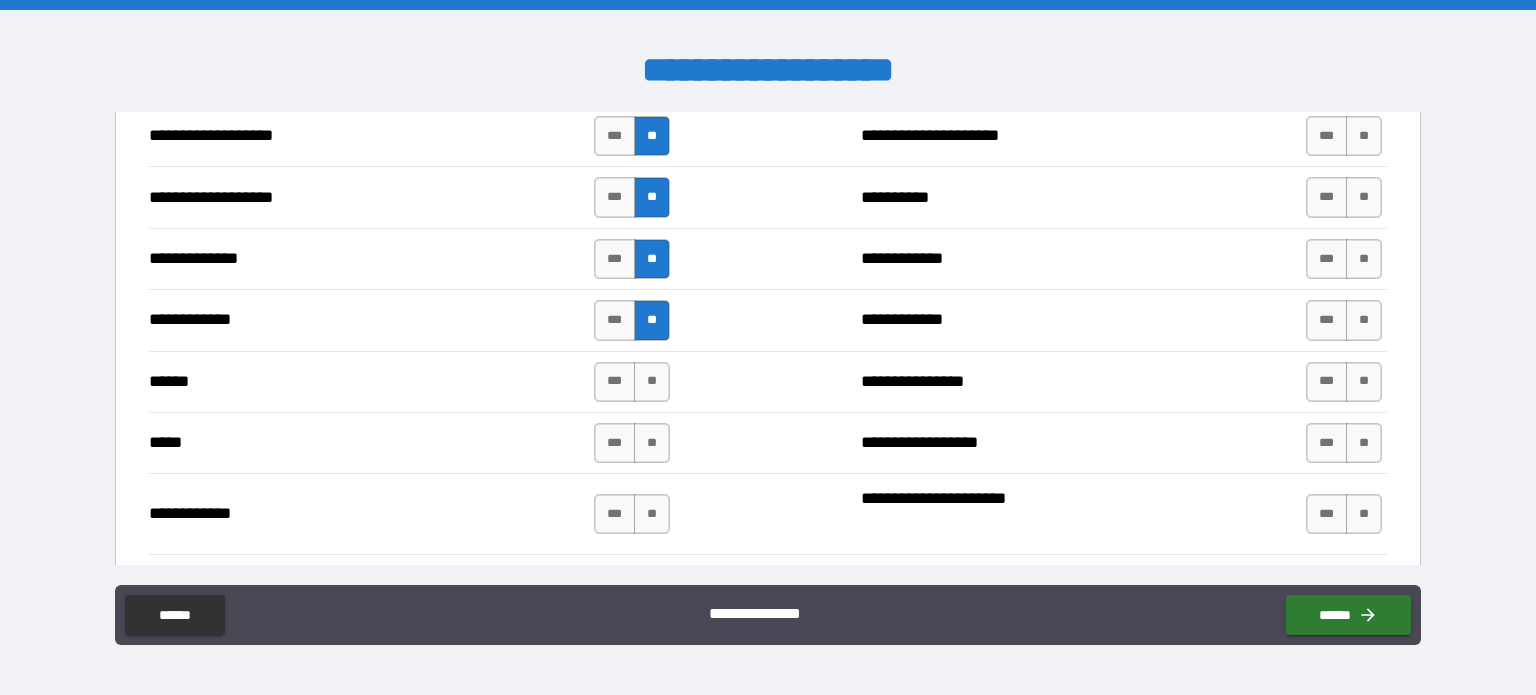 click on "**********" at bounding box center (768, 442) 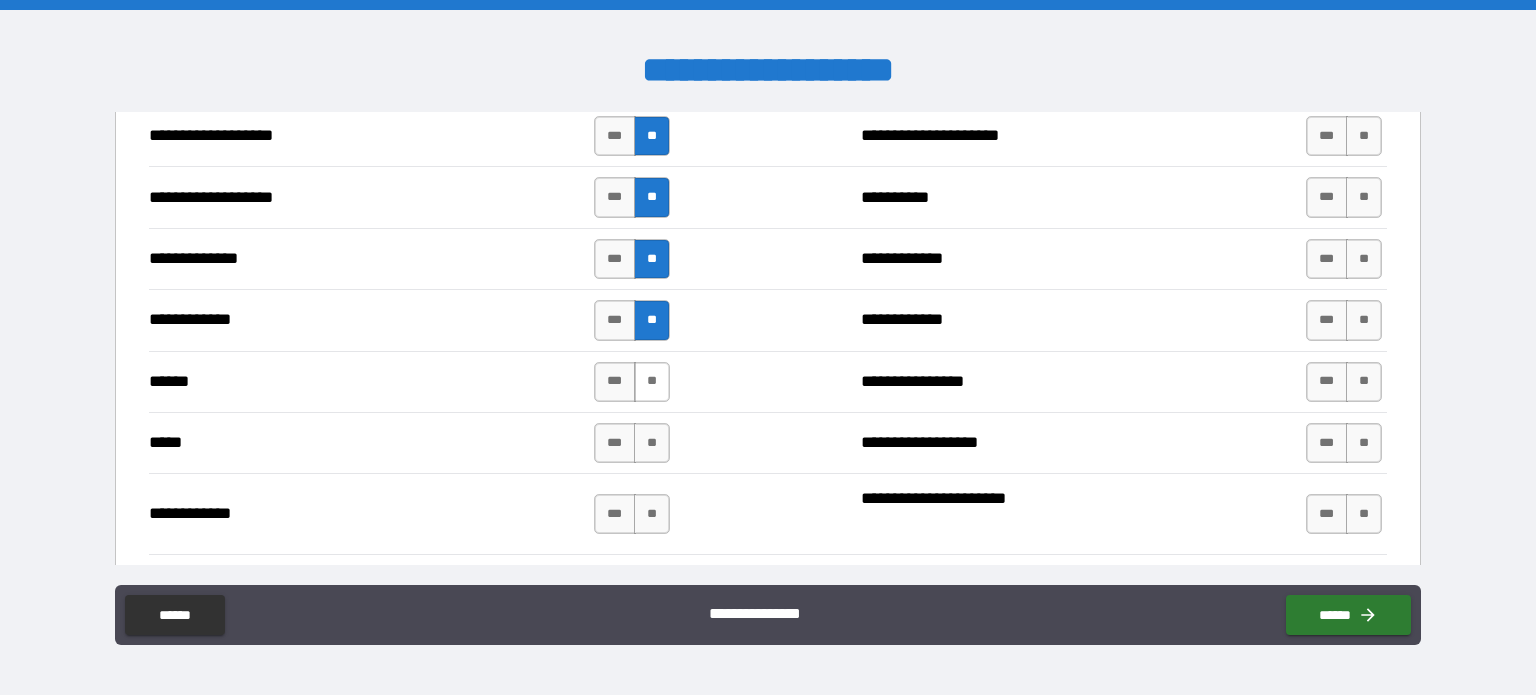 click on "**" at bounding box center (652, 382) 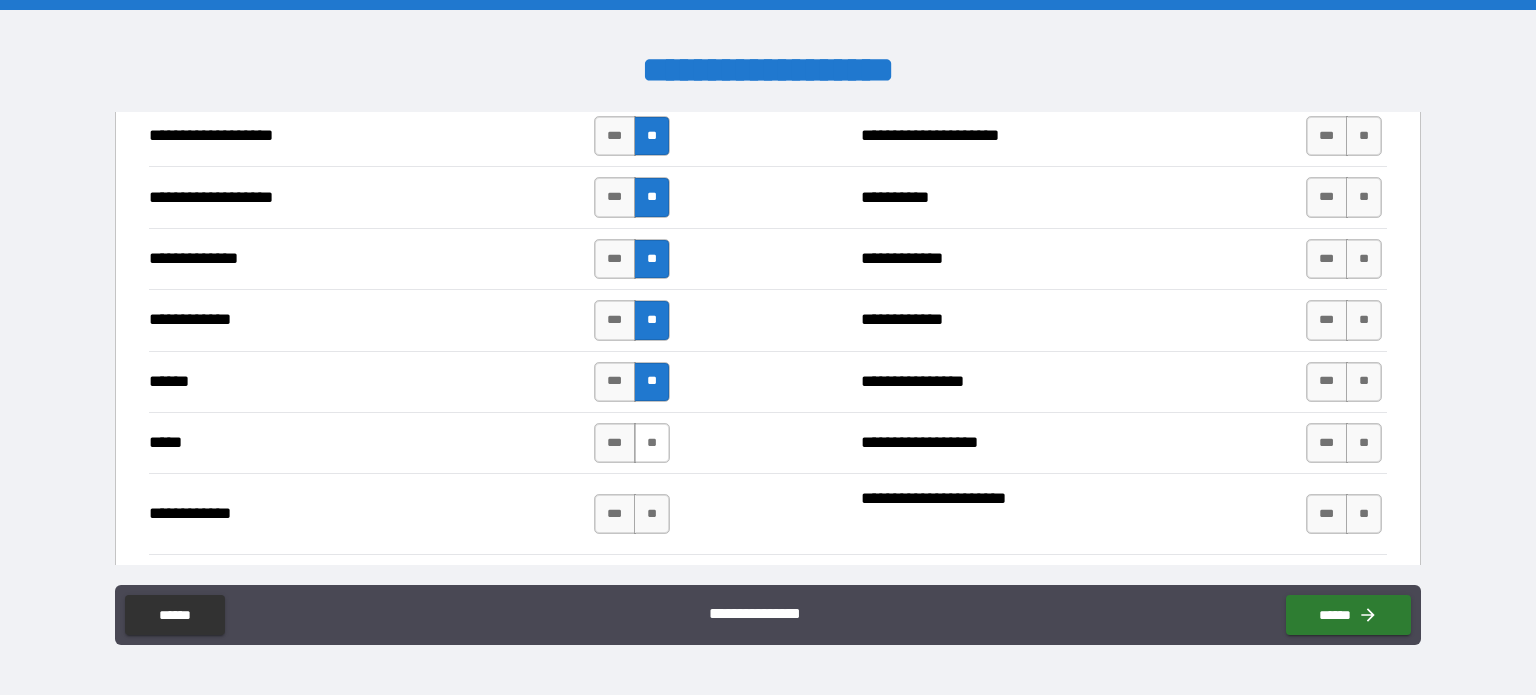 click on "**" at bounding box center [652, 443] 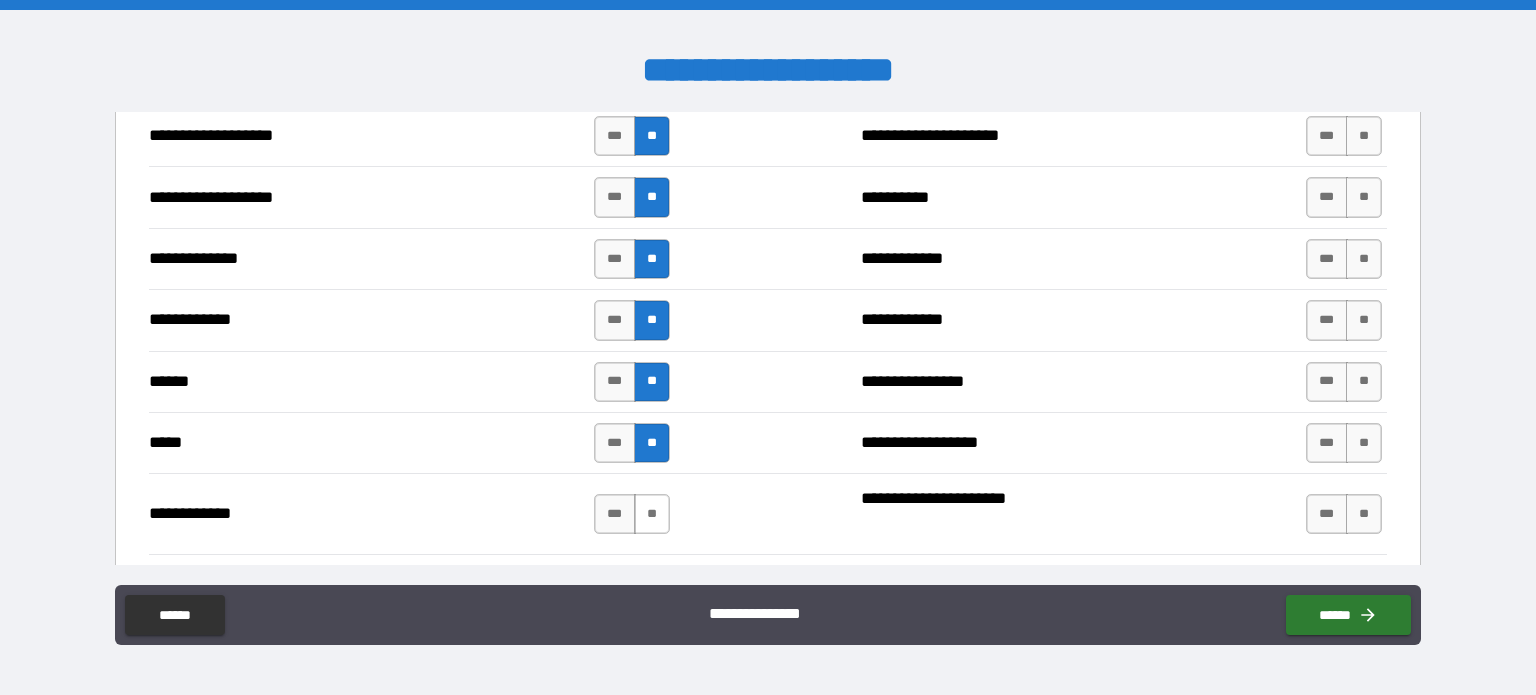 click on "**" at bounding box center [652, 514] 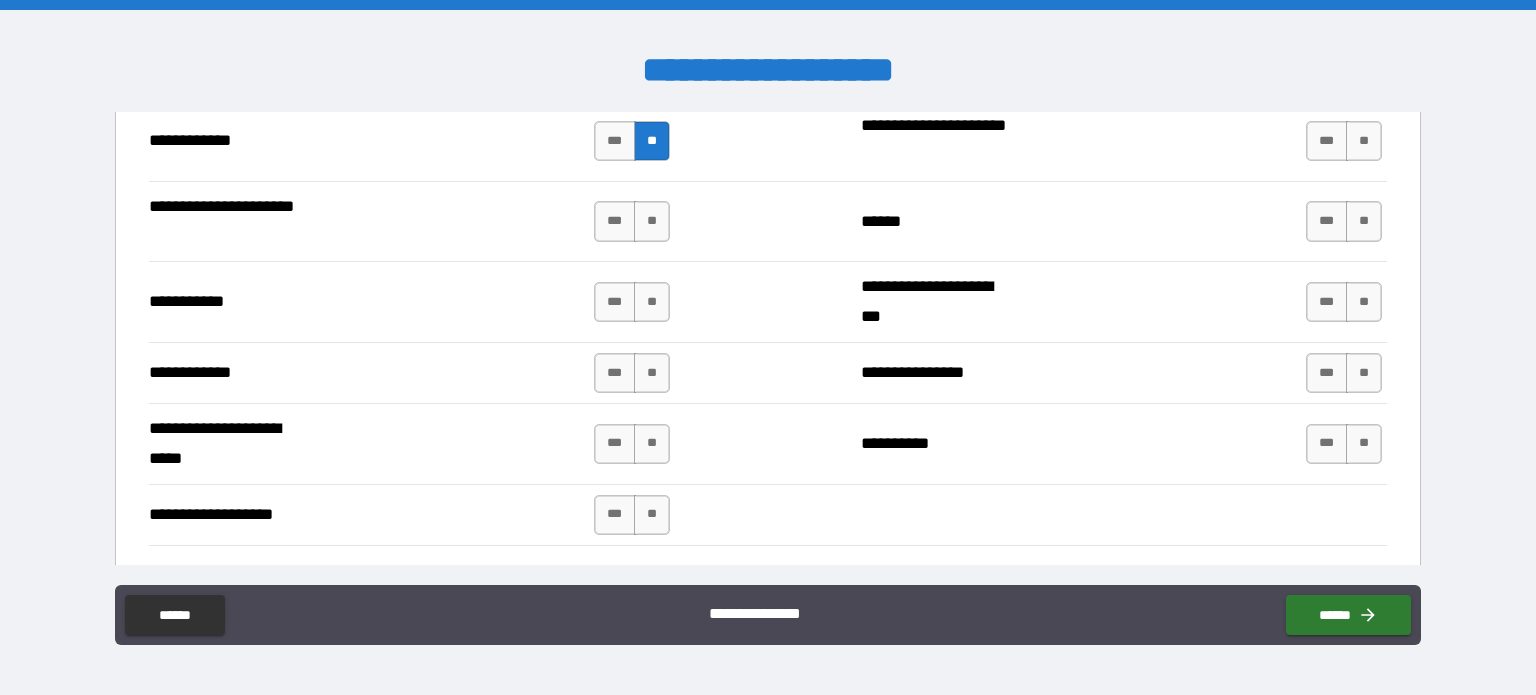 scroll, scrollTop: 3724, scrollLeft: 0, axis: vertical 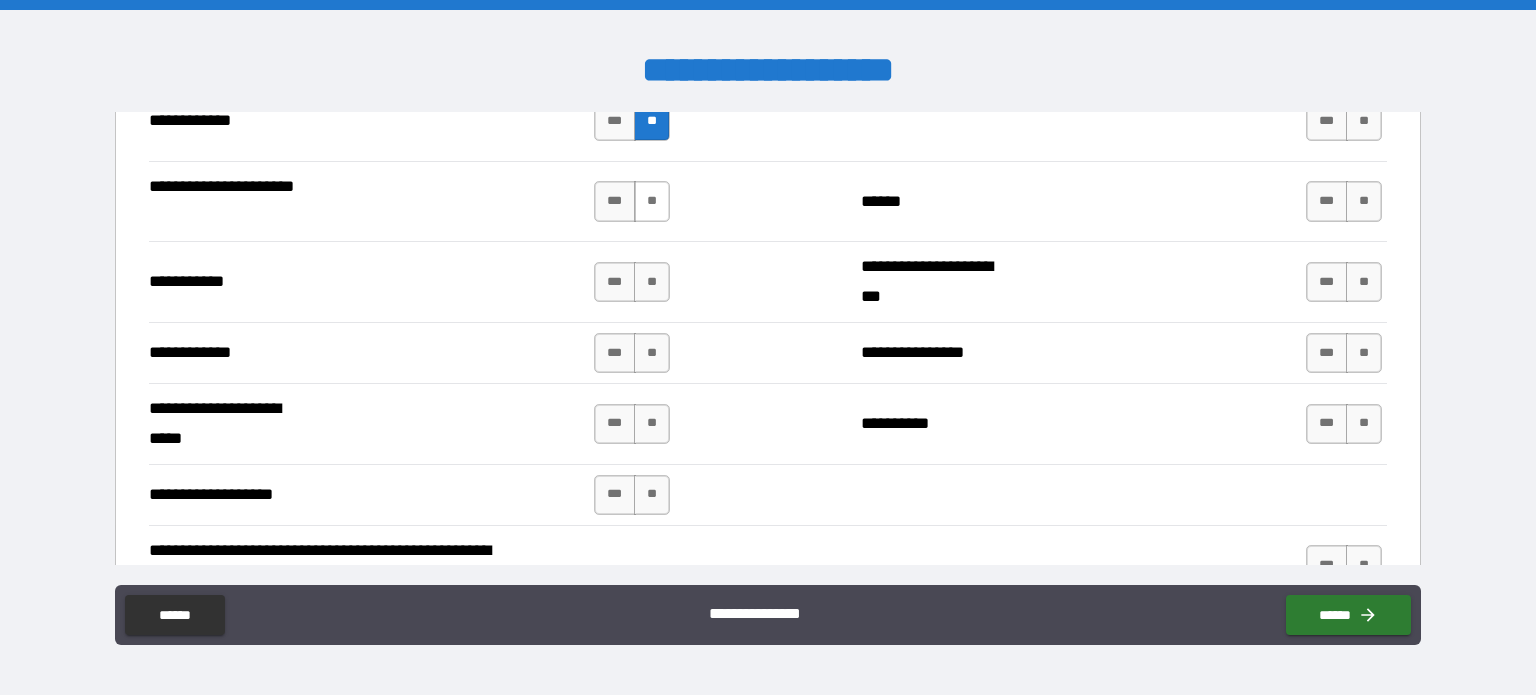 click on "**" at bounding box center [652, 201] 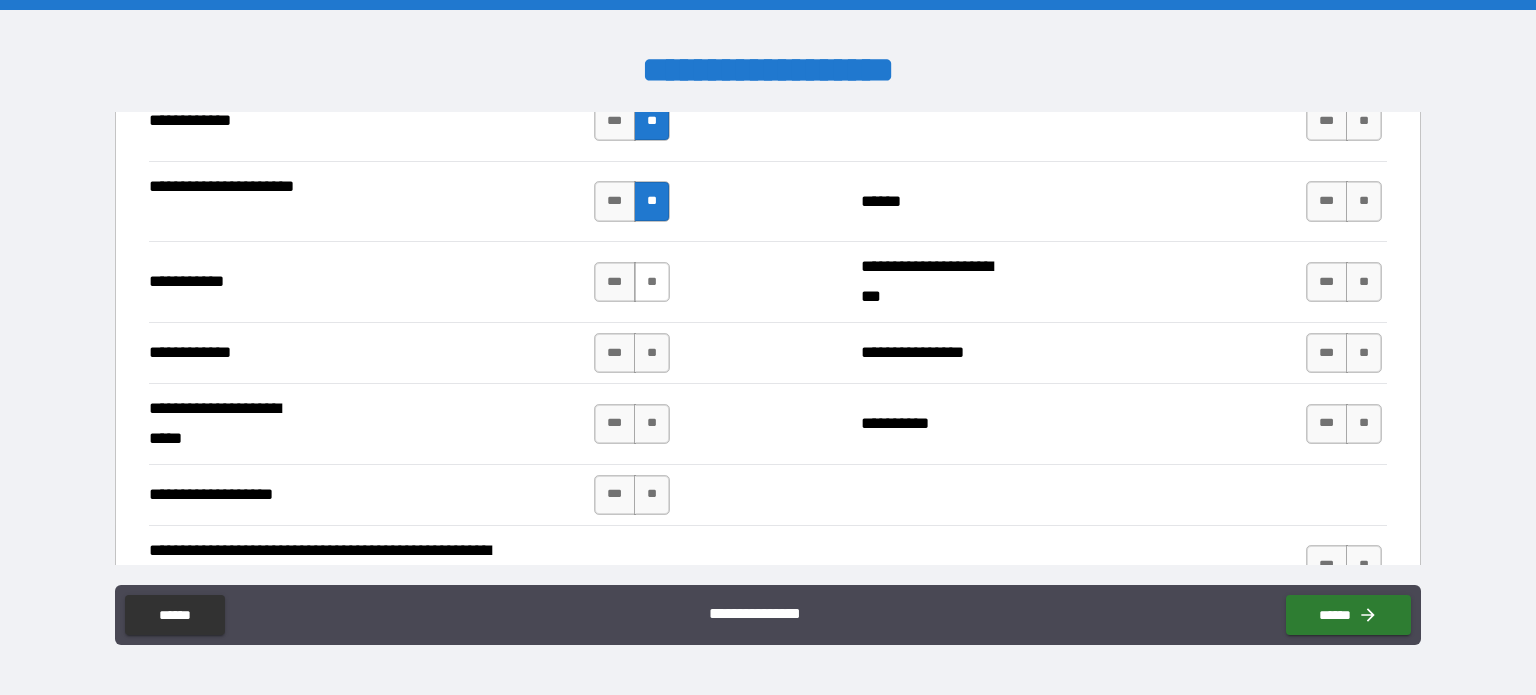 click on "**" at bounding box center [652, 282] 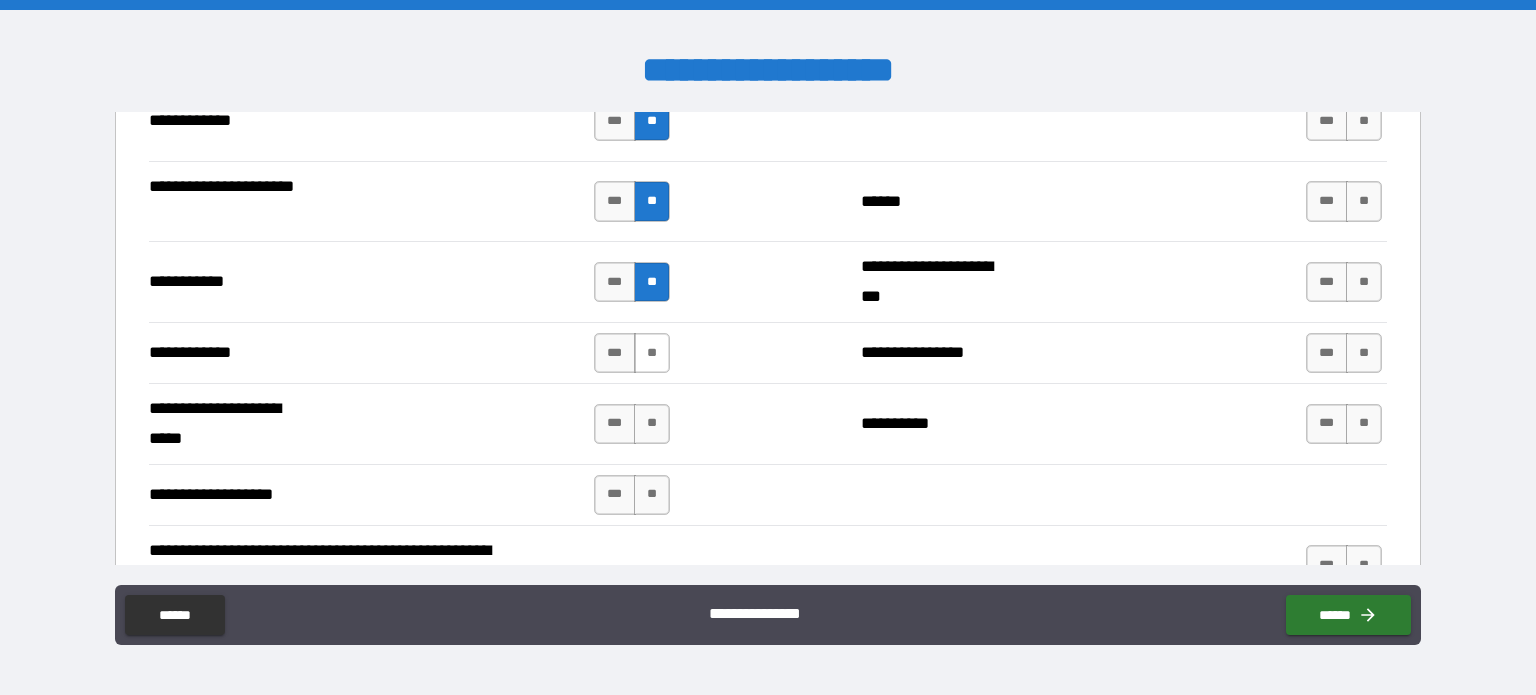 click on "**" at bounding box center [652, 353] 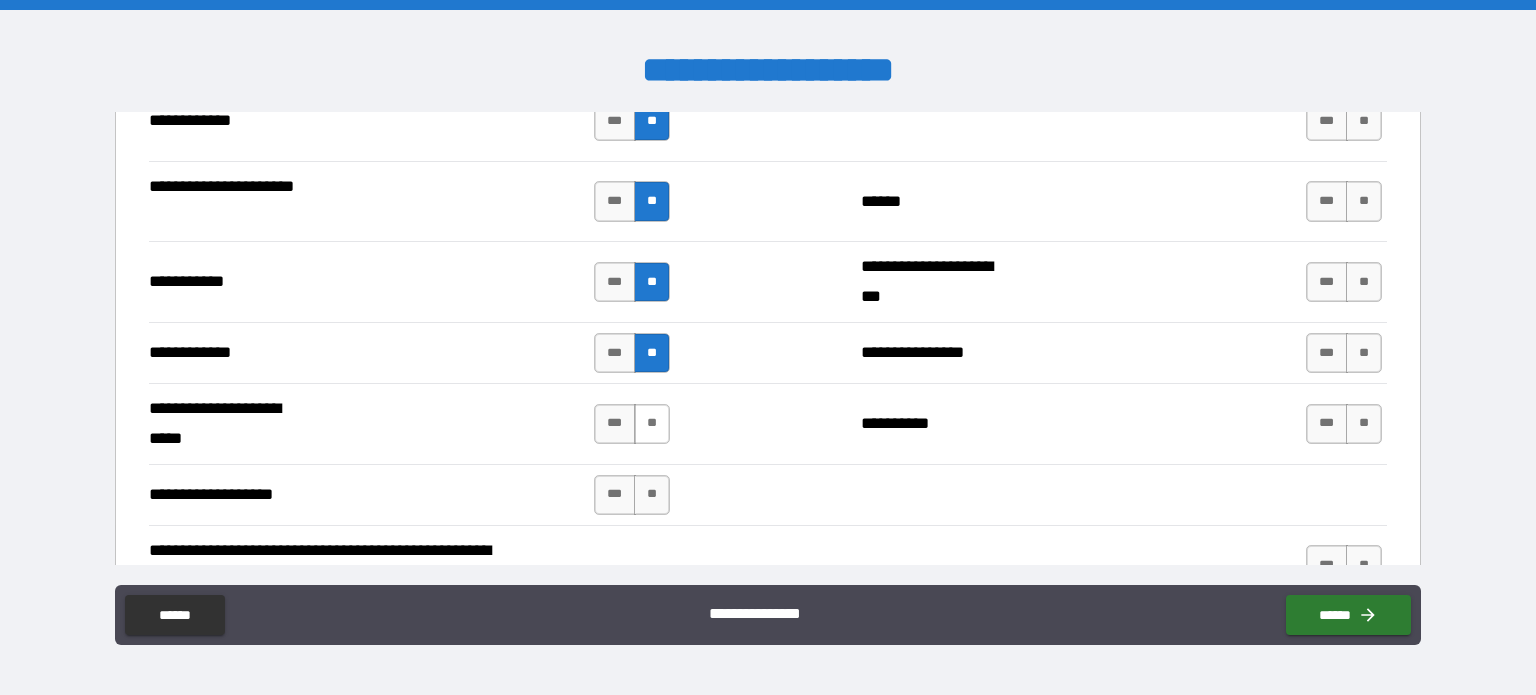 click on "**" at bounding box center (652, 424) 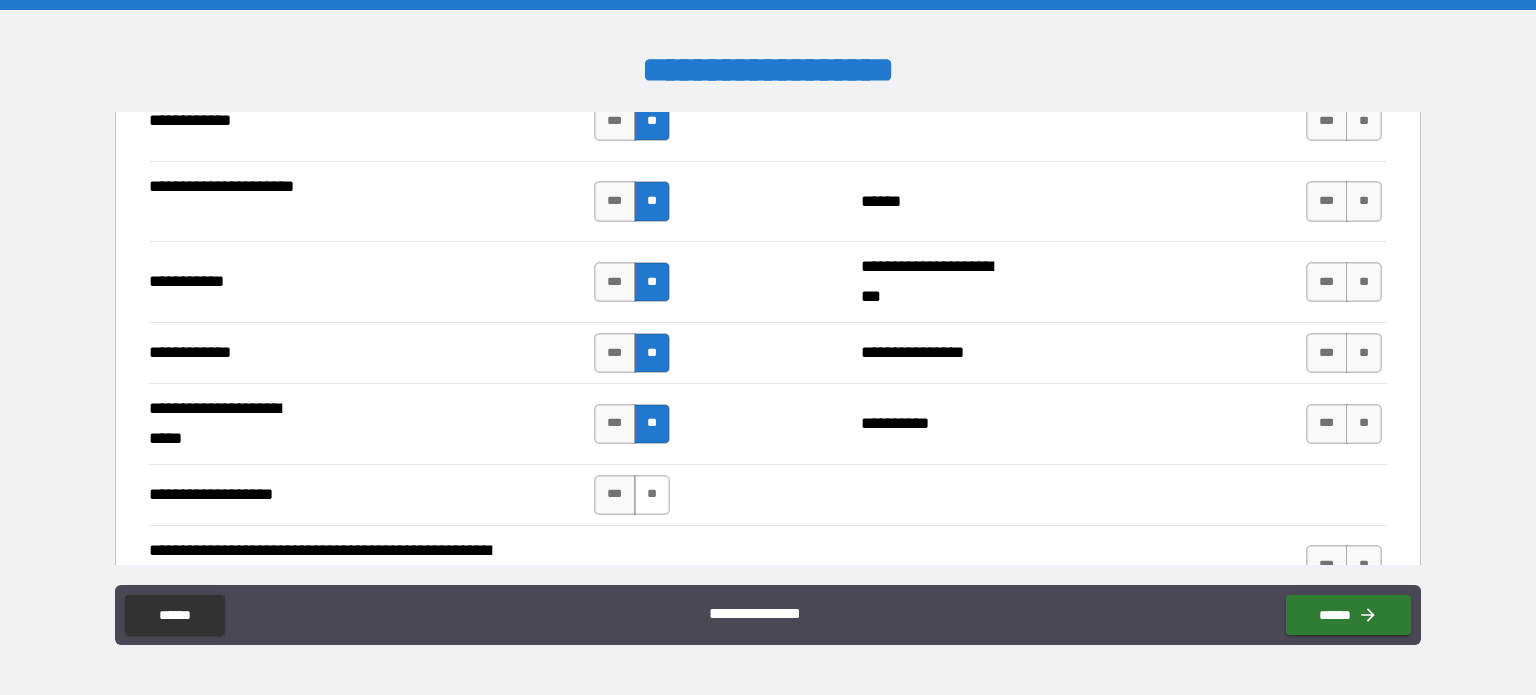 click on "**" at bounding box center (652, 495) 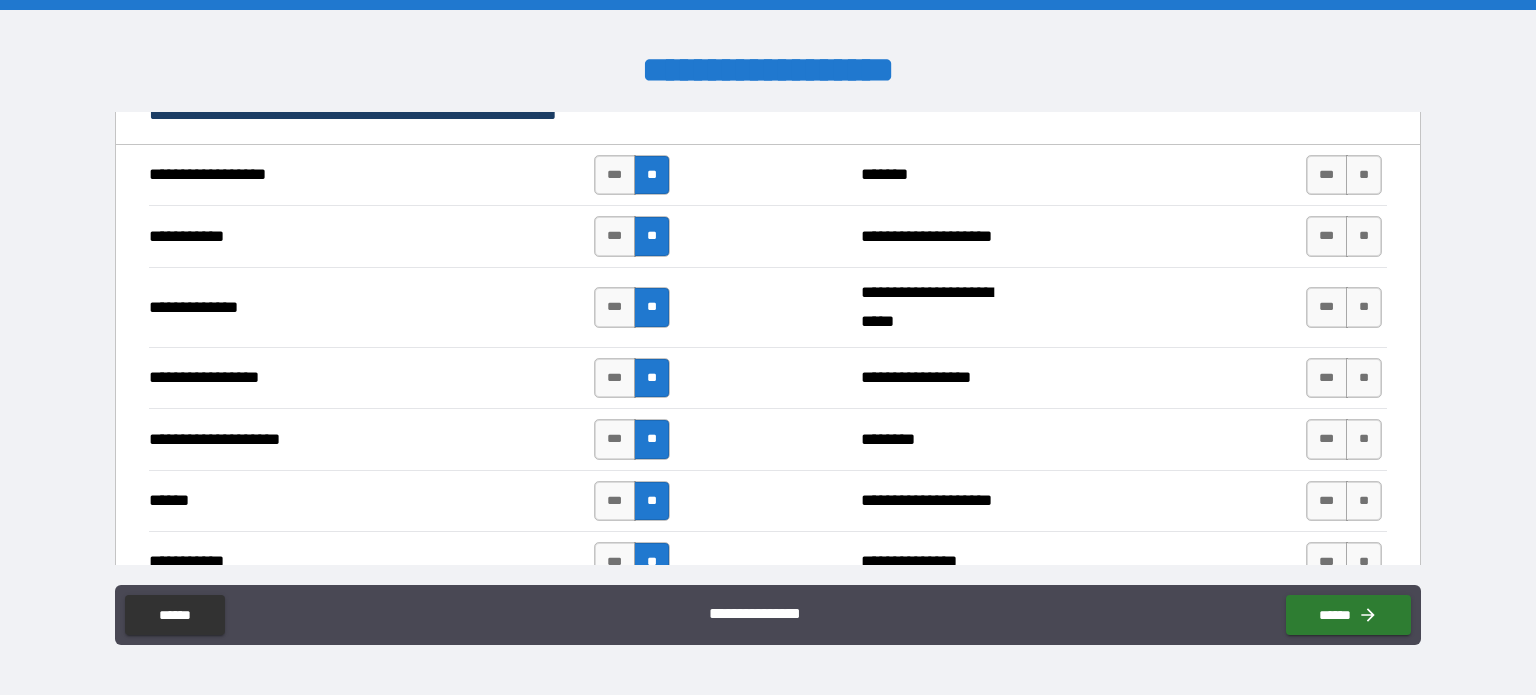 scroll, scrollTop: 1708, scrollLeft: 0, axis: vertical 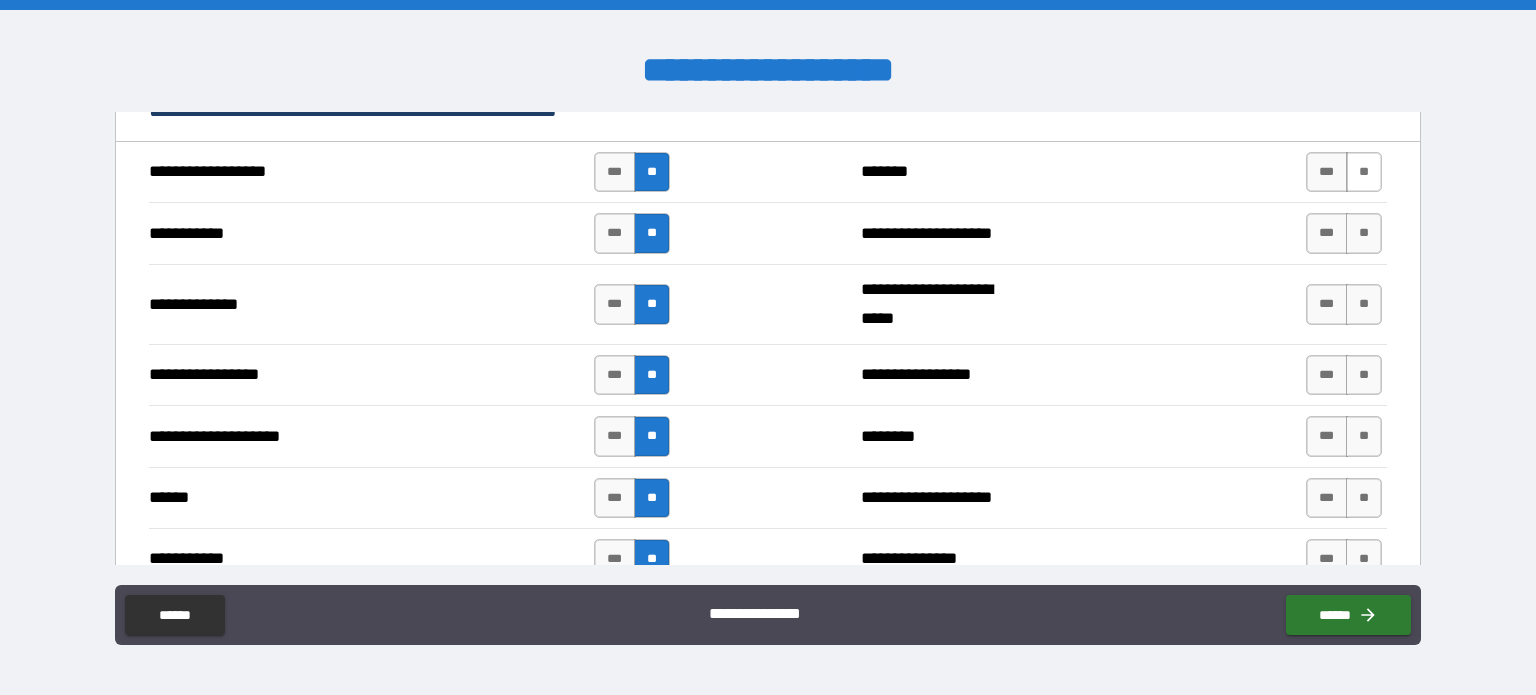 click on "**" at bounding box center [1364, 172] 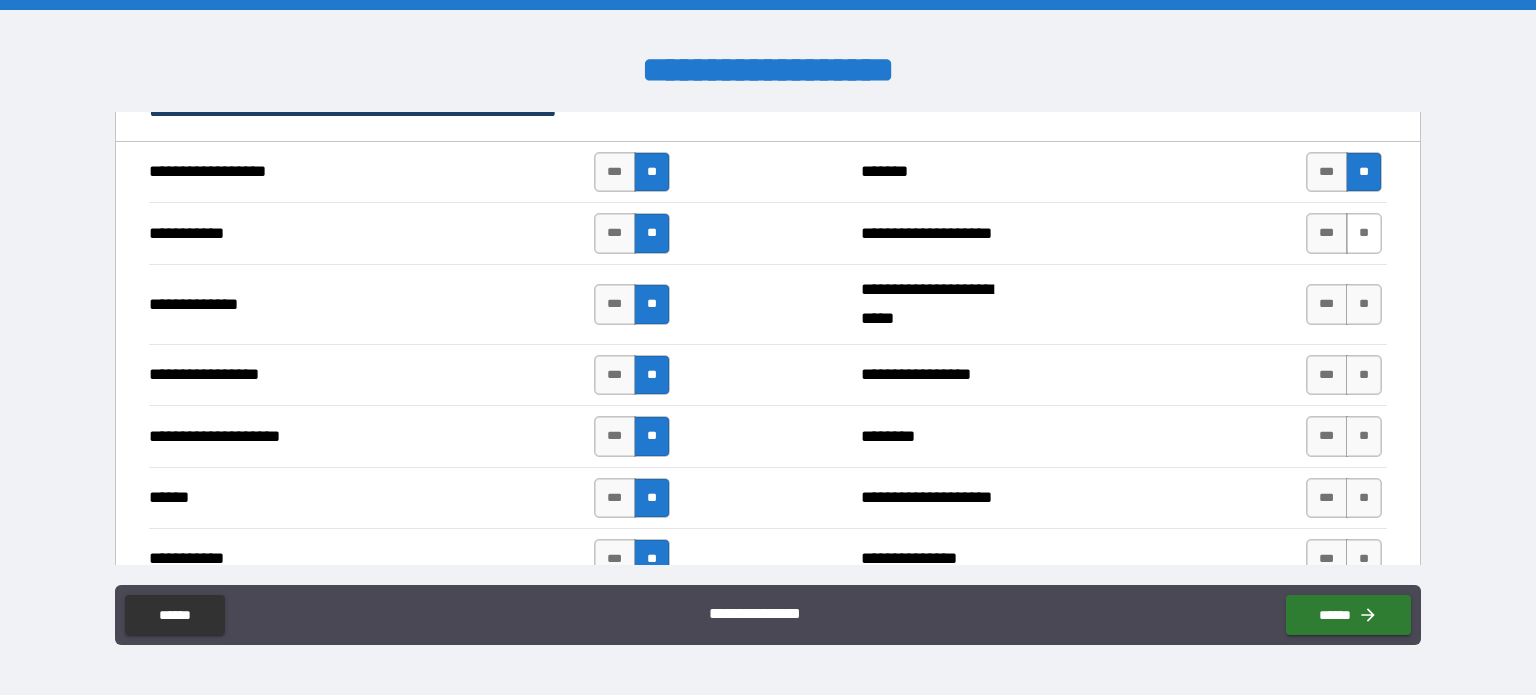 click on "**" at bounding box center (1364, 233) 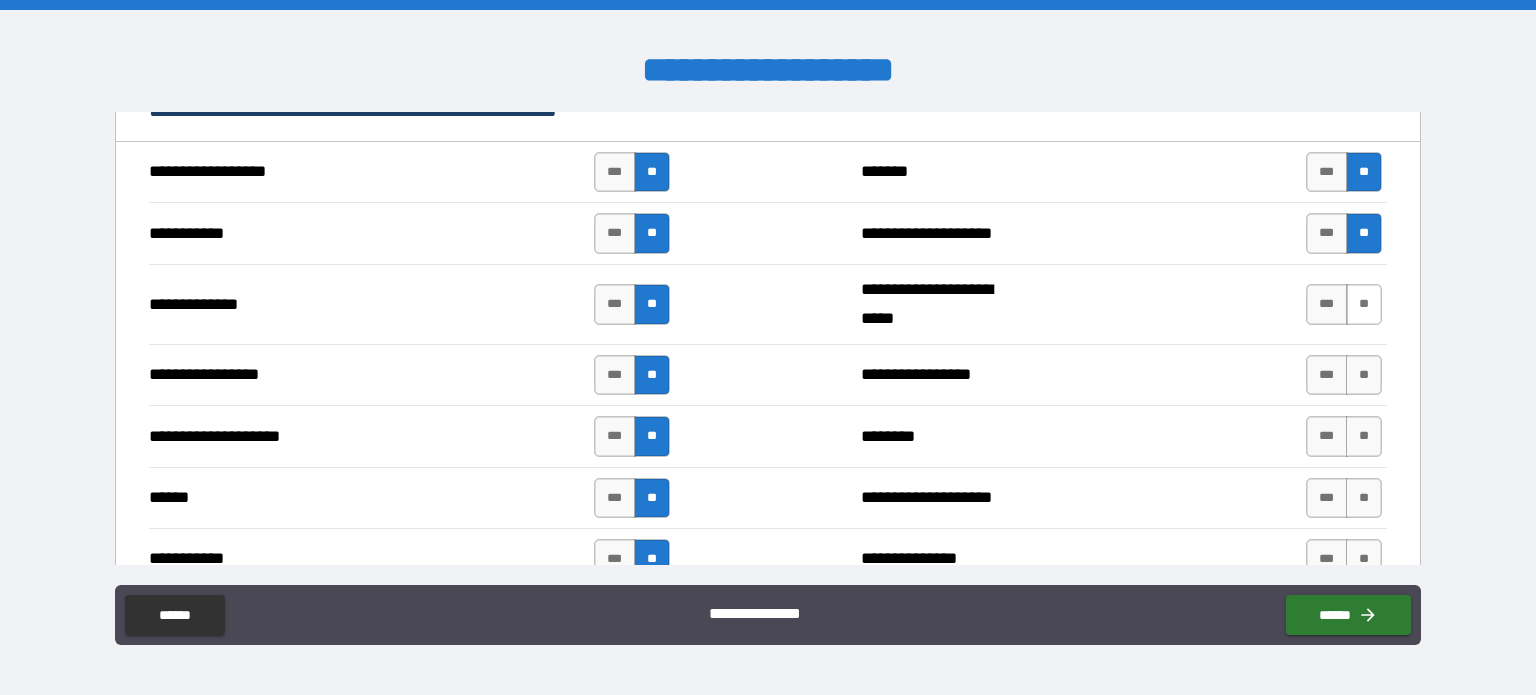 click on "**" at bounding box center (1364, 304) 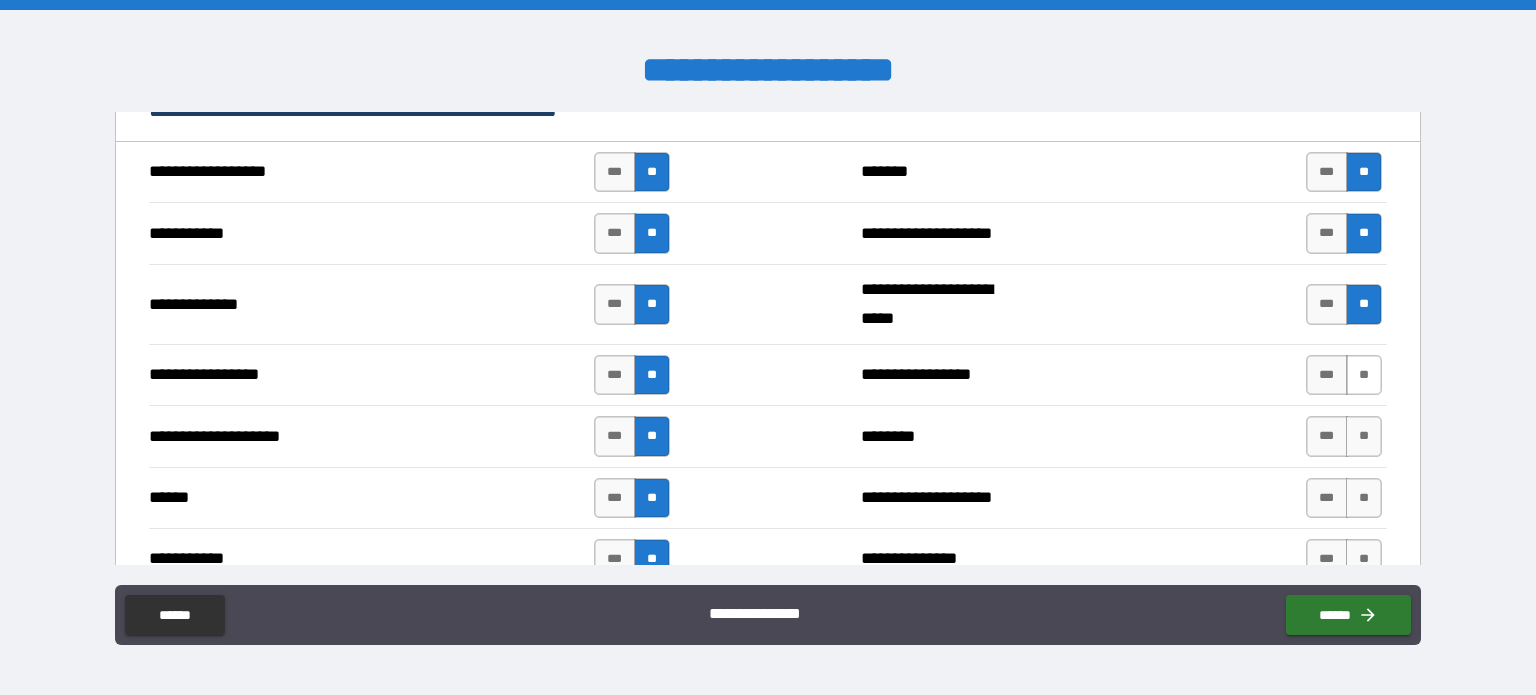 click on "**" at bounding box center [1364, 375] 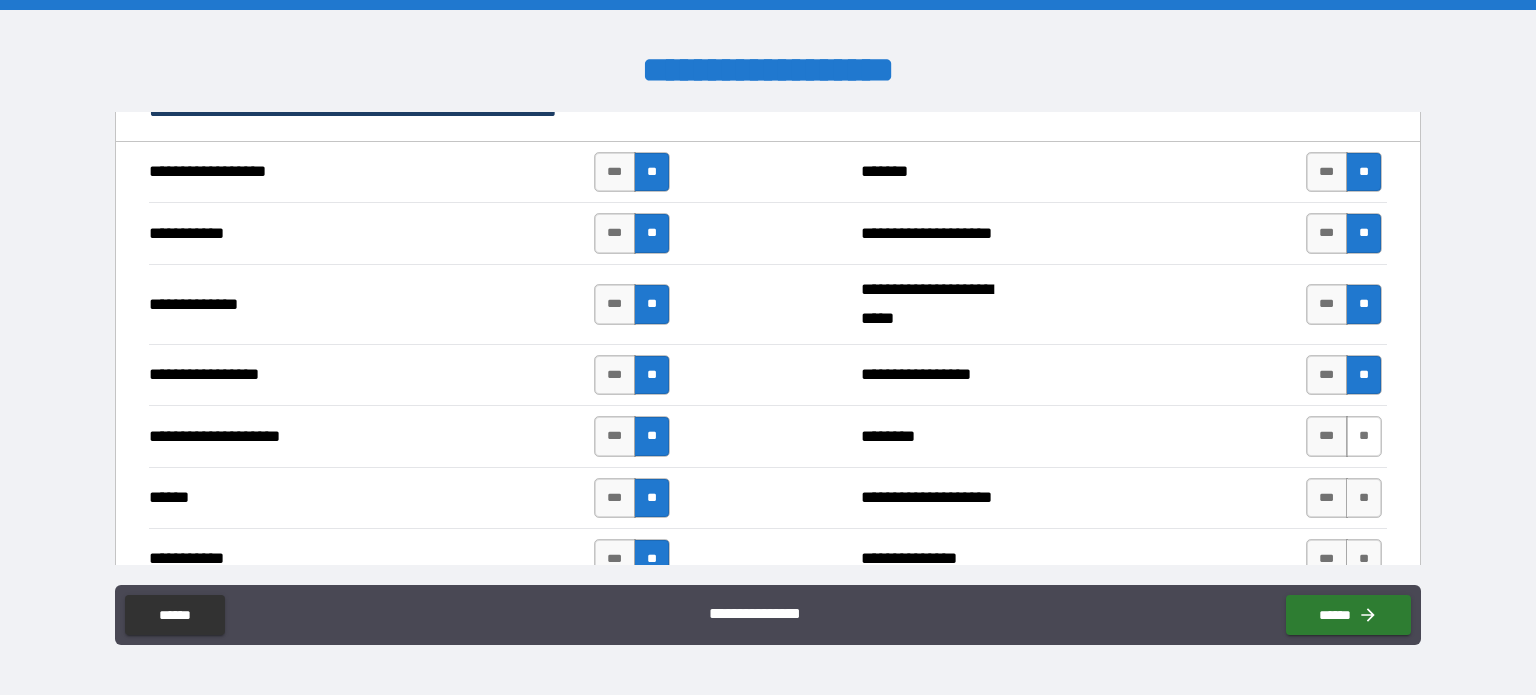 click on "**" at bounding box center (1364, 436) 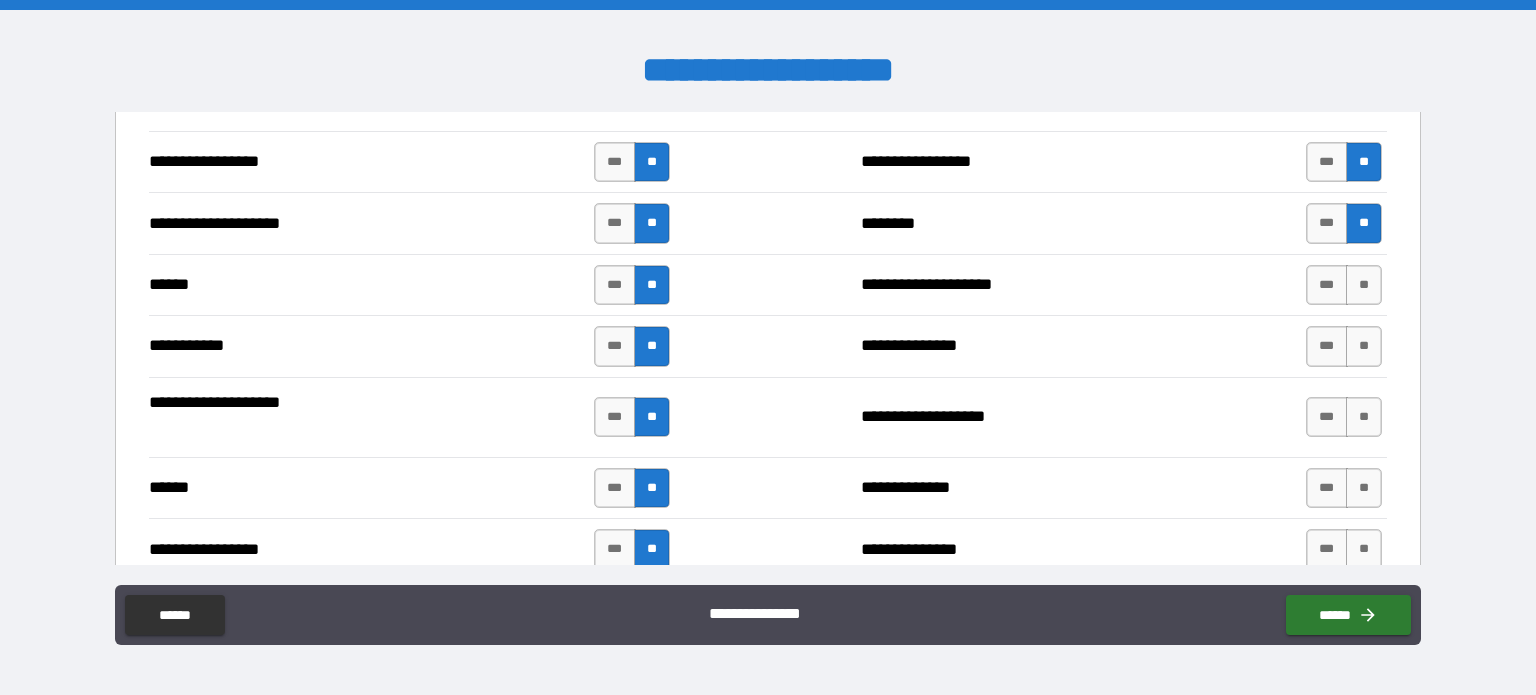 scroll, scrollTop: 1944, scrollLeft: 0, axis: vertical 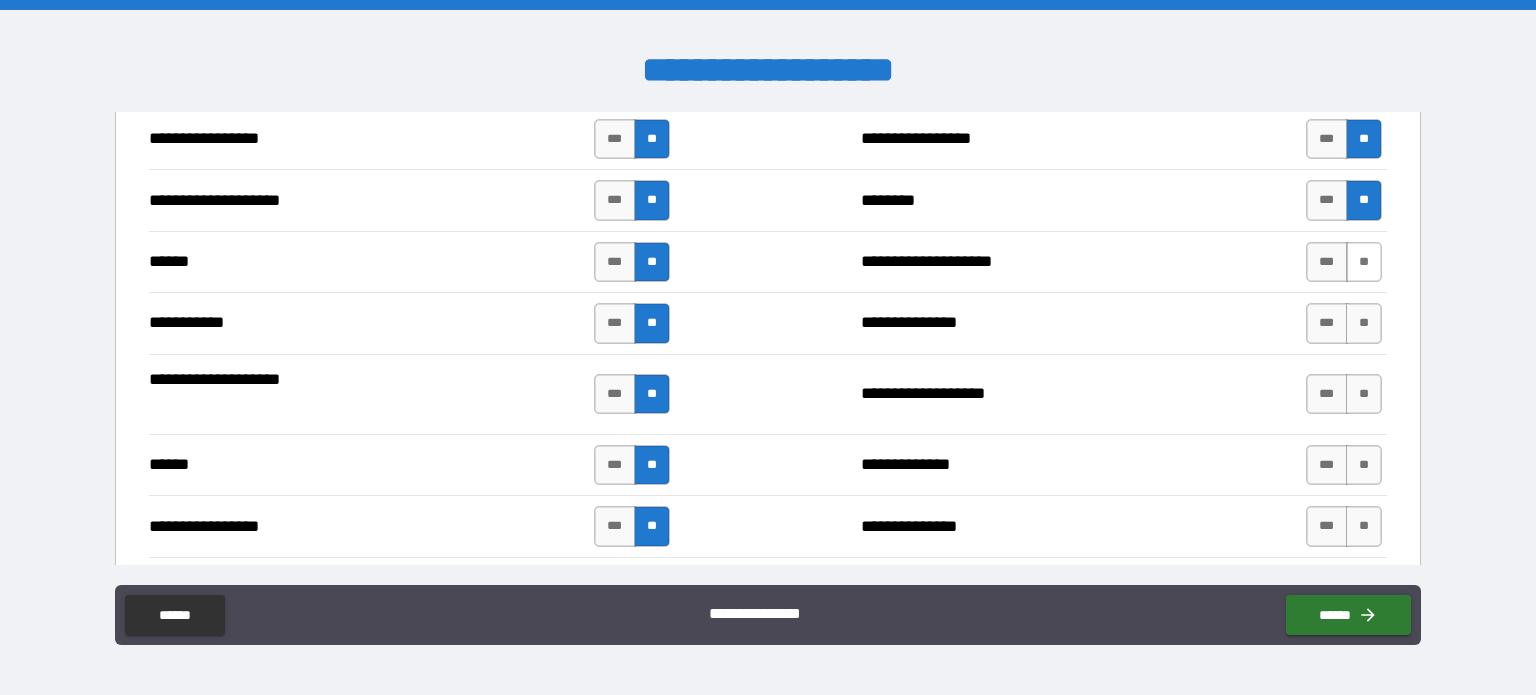 click on "**" at bounding box center [1364, 262] 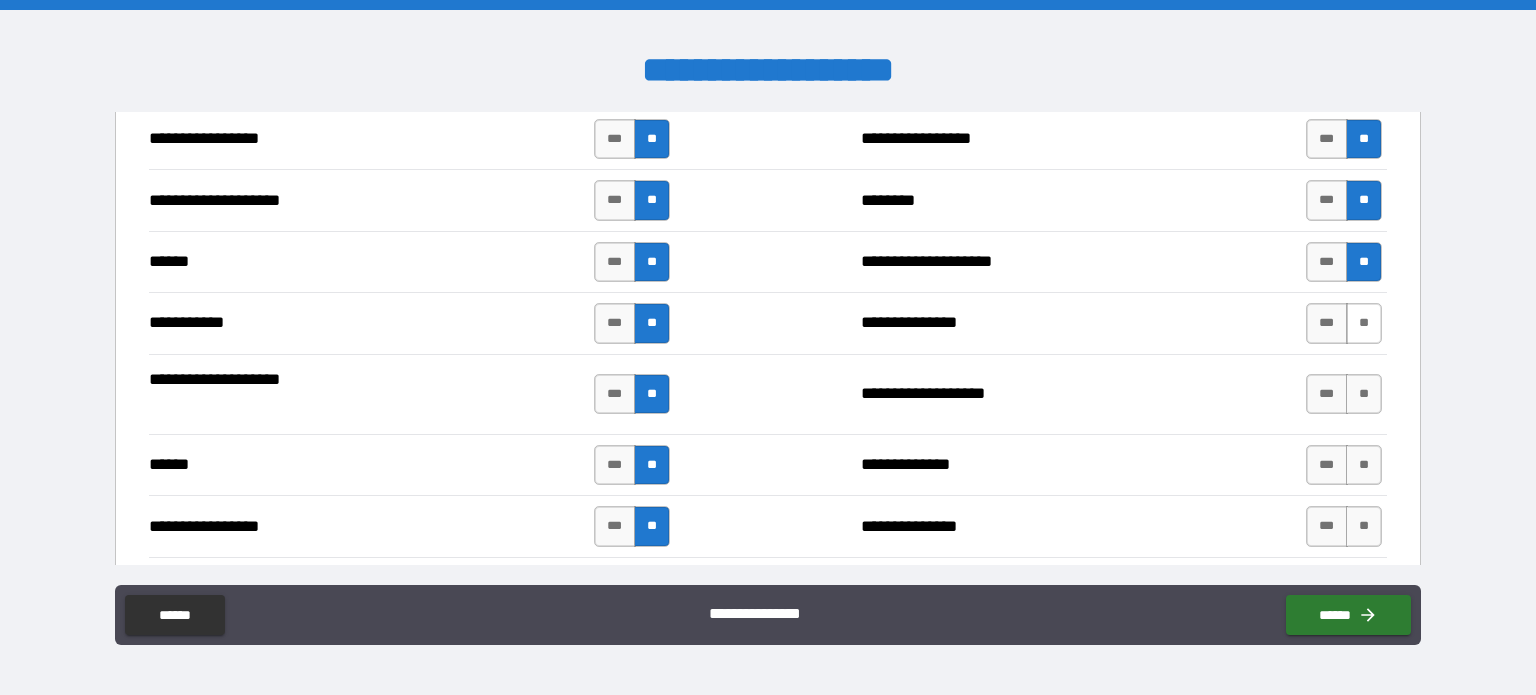 click on "**" at bounding box center [1364, 323] 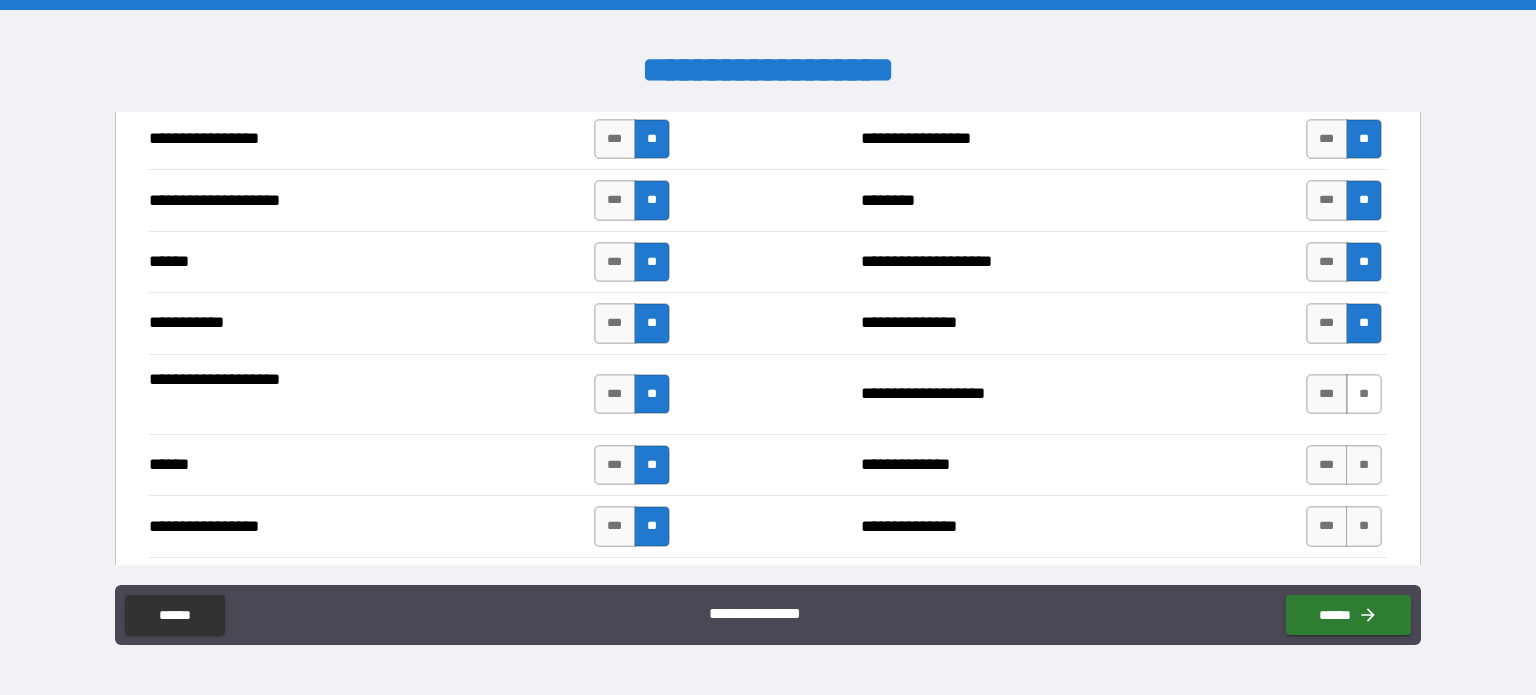click on "**" at bounding box center [1364, 394] 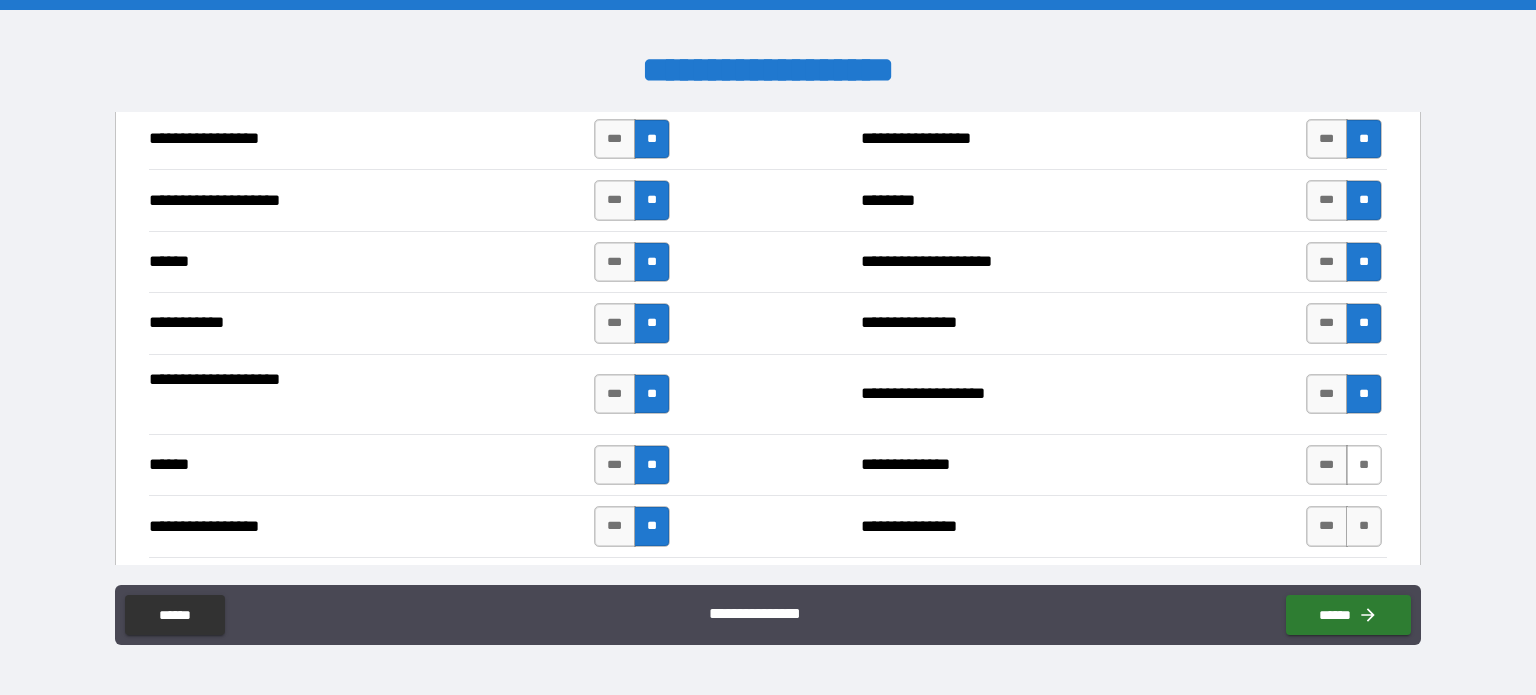 click on "**" at bounding box center (1364, 465) 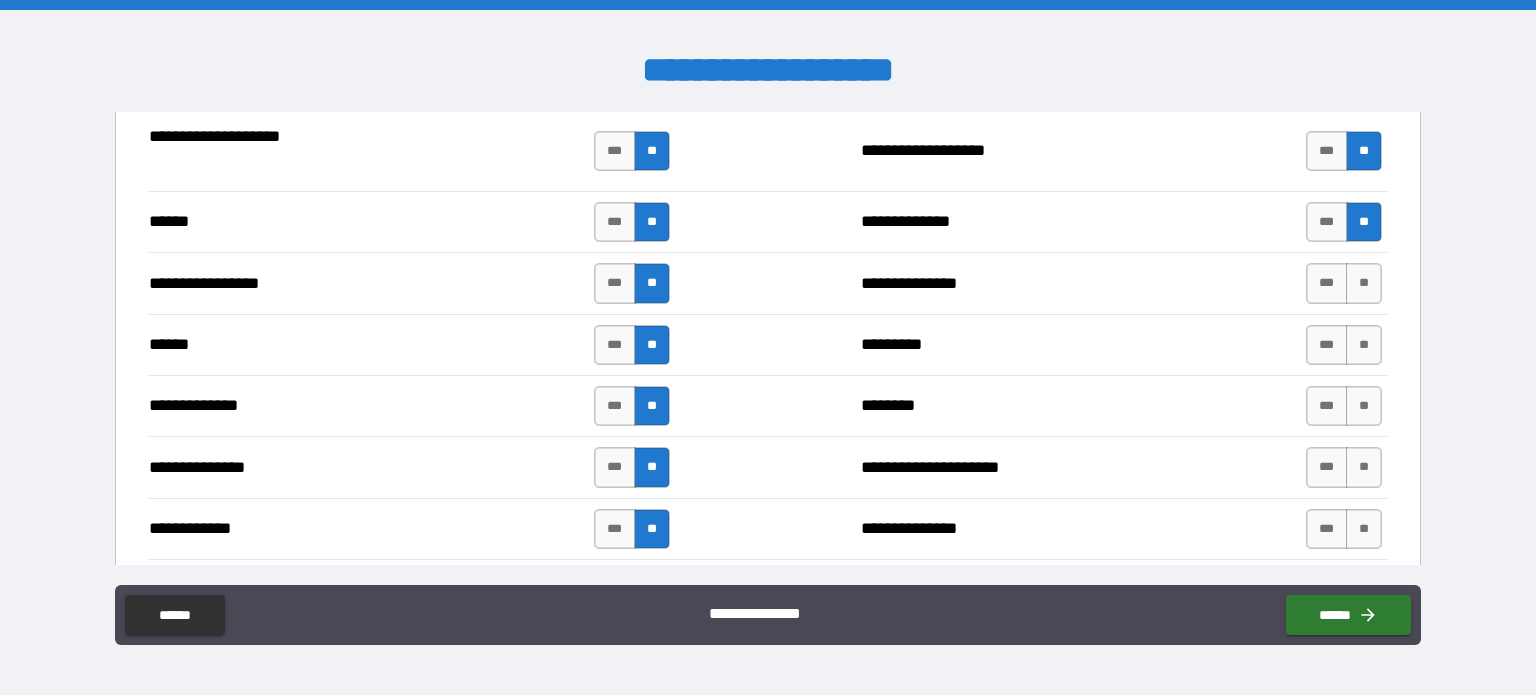scroll, scrollTop: 2196, scrollLeft: 0, axis: vertical 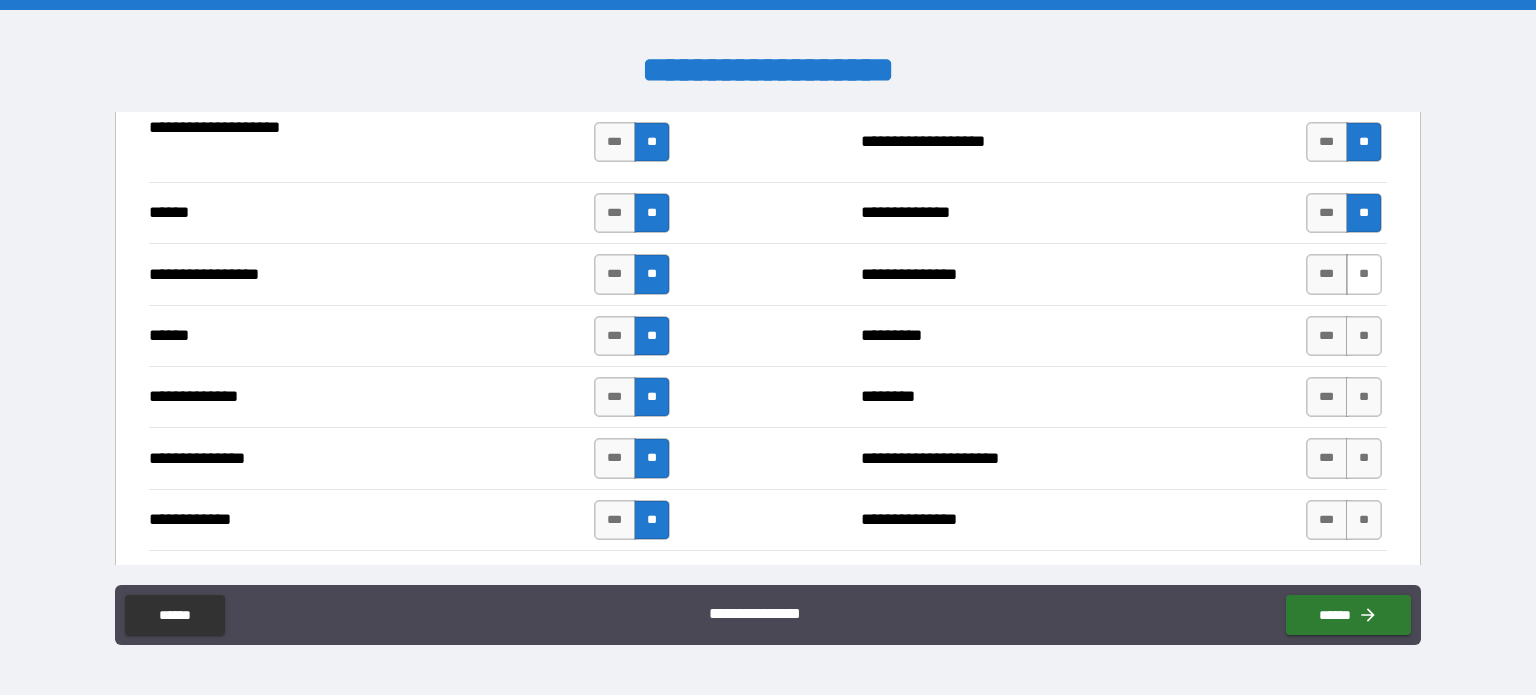 click on "**" at bounding box center (1364, 274) 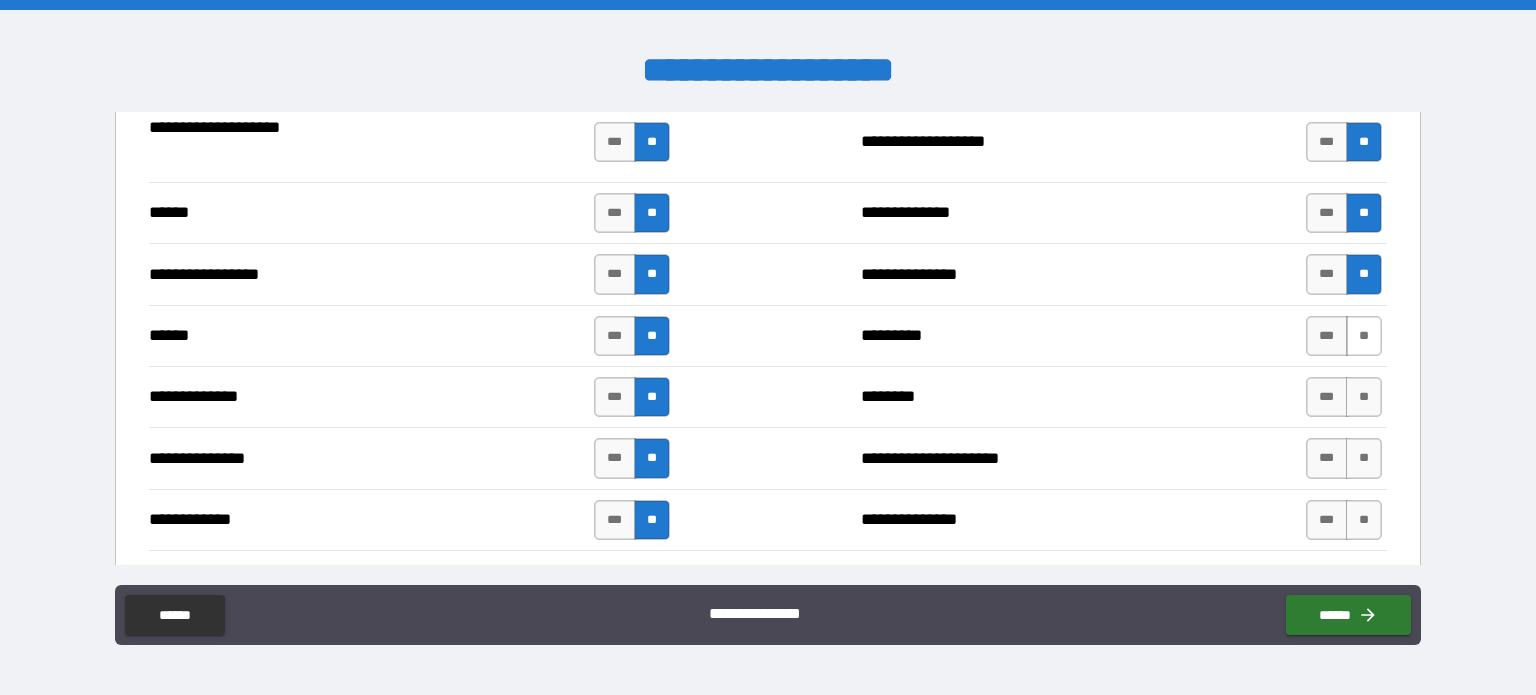 click on "**" at bounding box center [1364, 336] 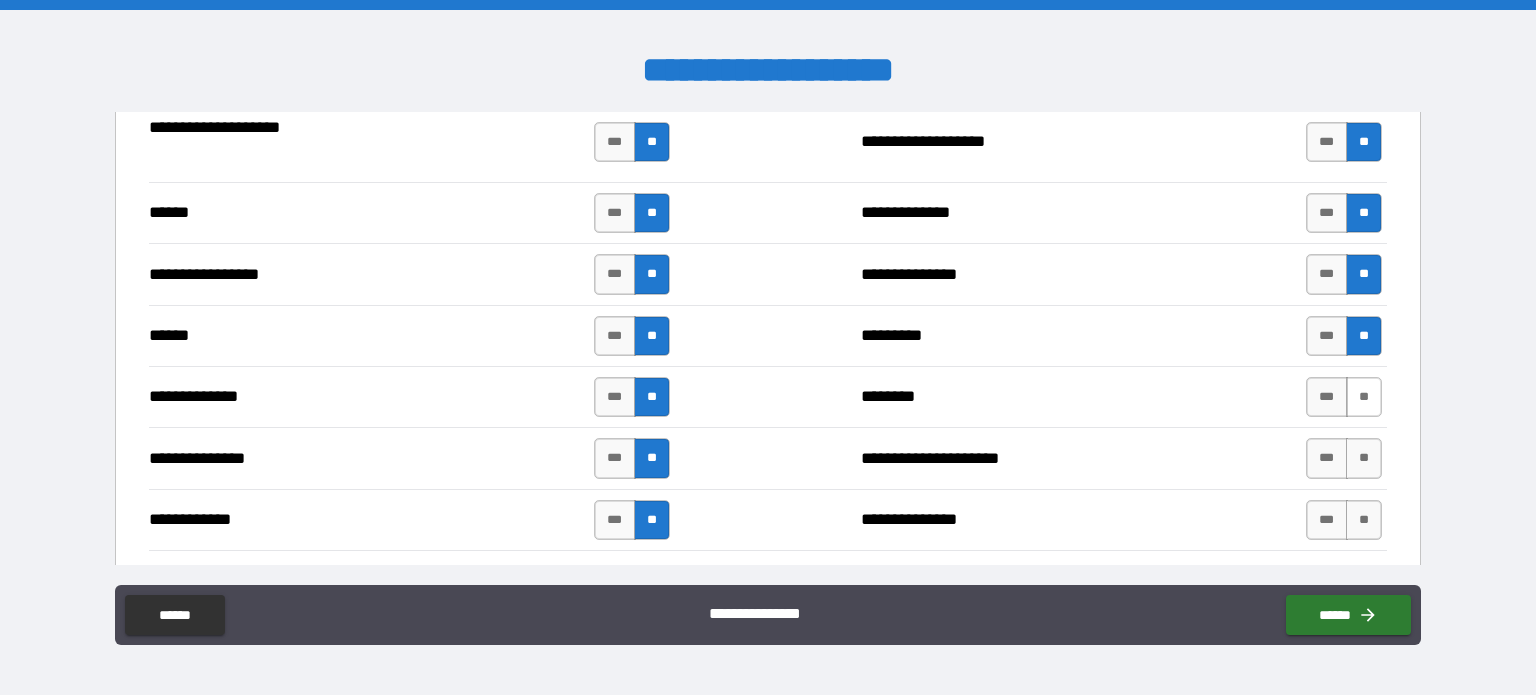 click on "**" at bounding box center [1364, 397] 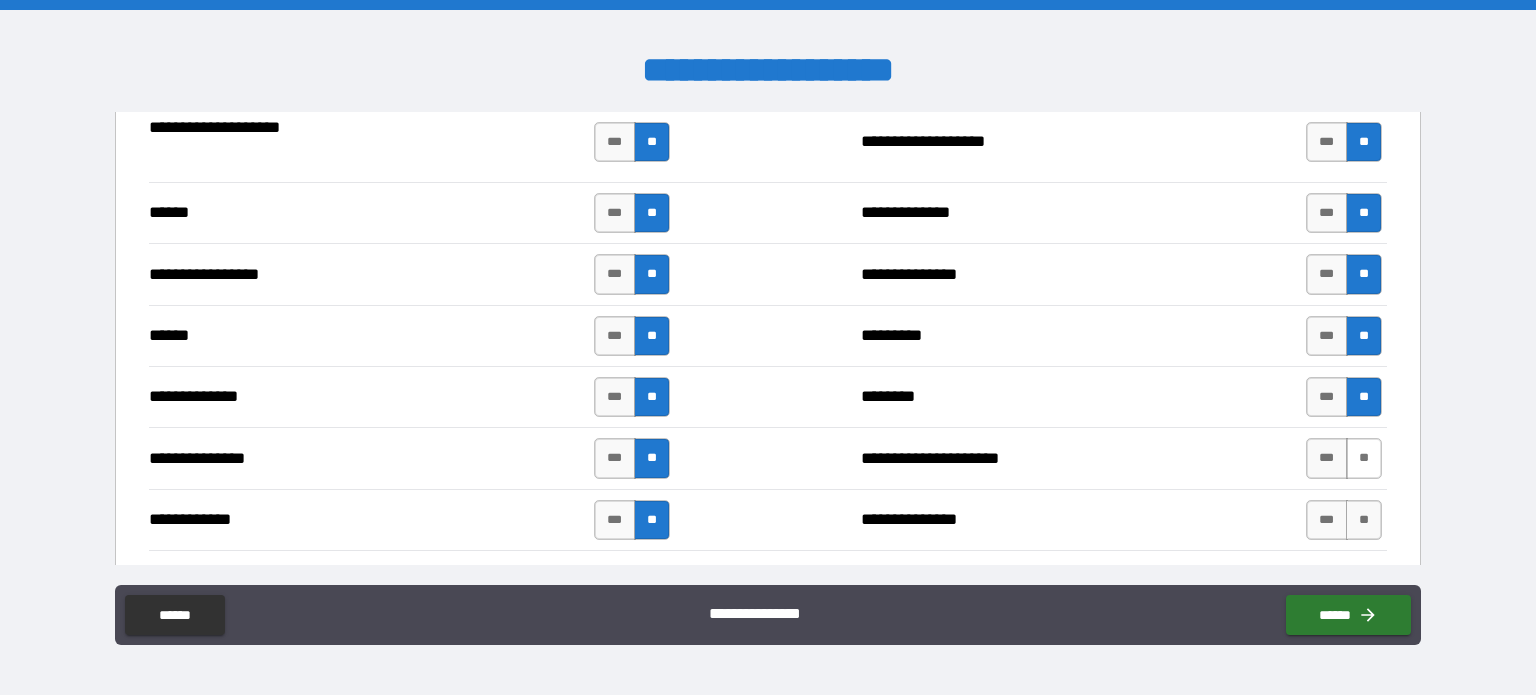 click on "**" at bounding box center [1364, 458] 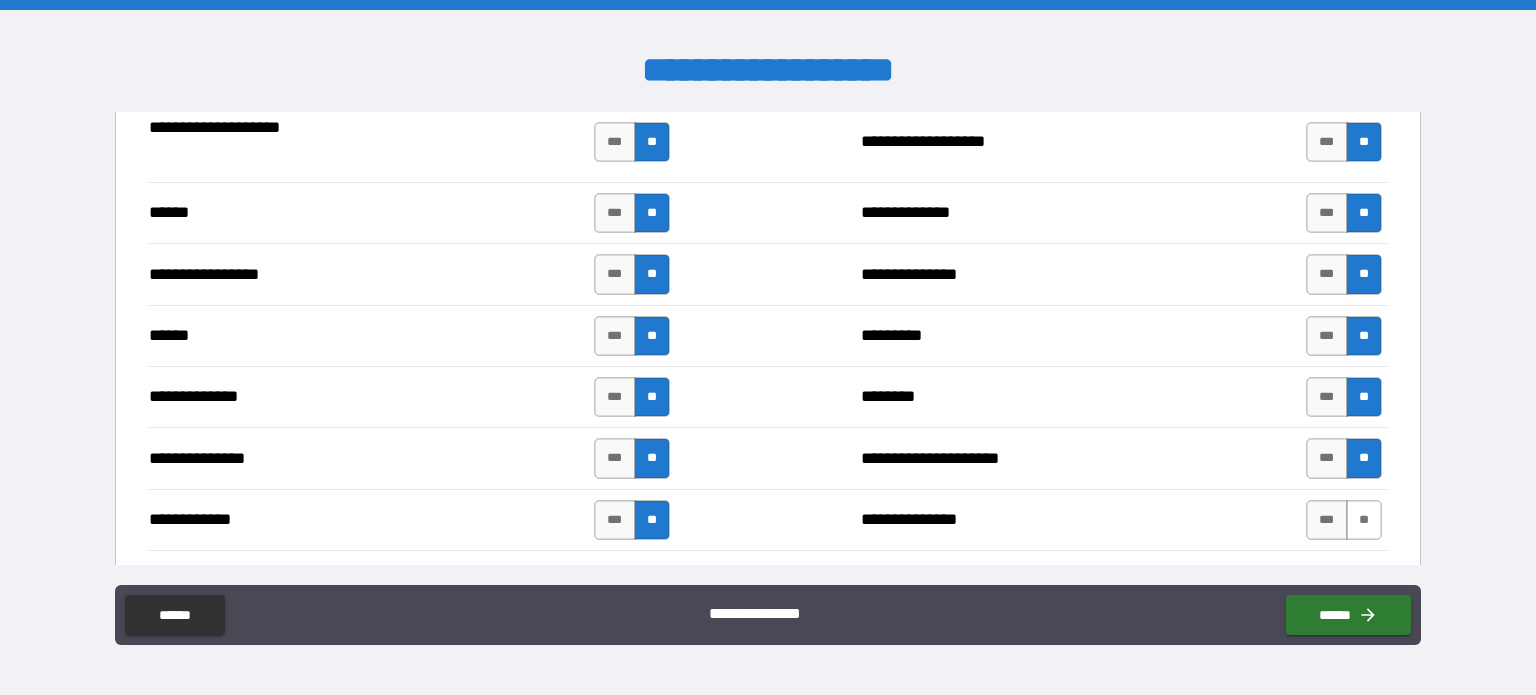 click on "**" at bounding box center (1364, 520) 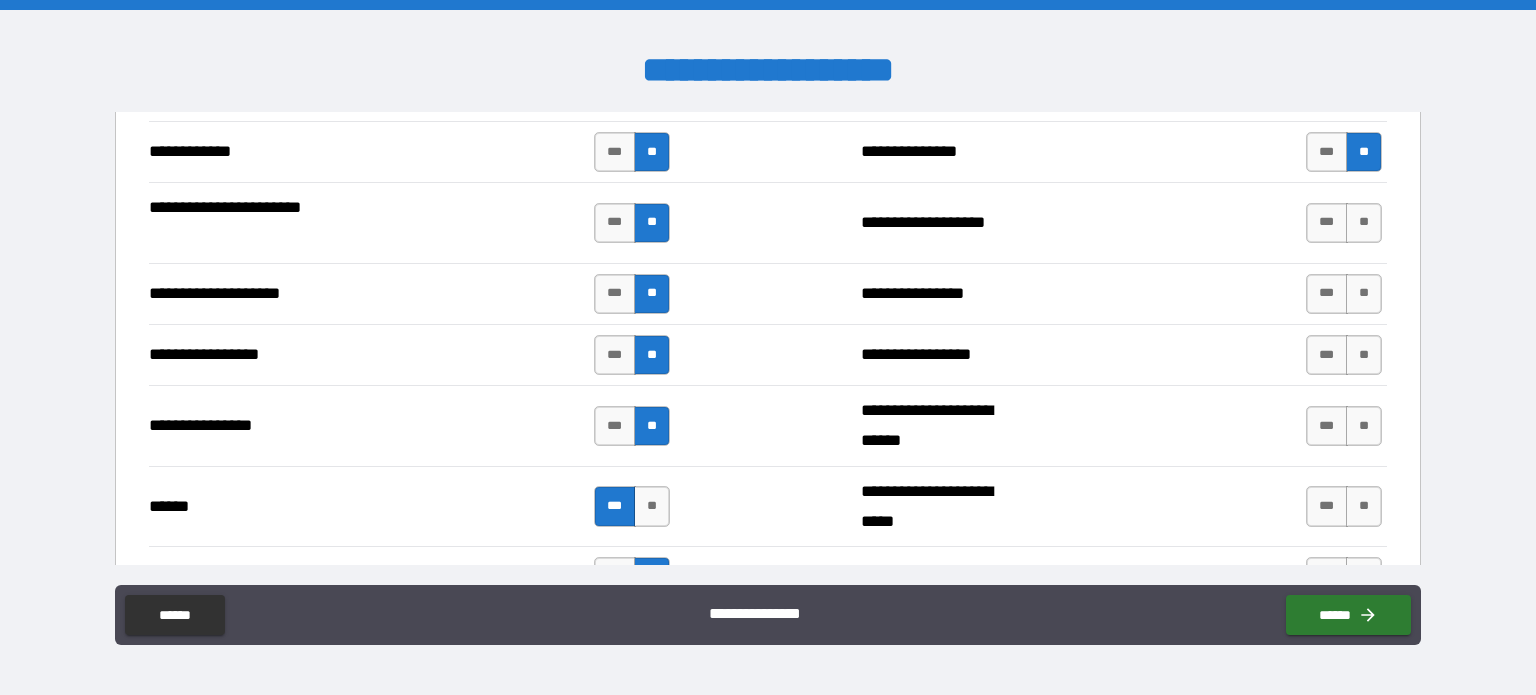 scroll, scrollTop: 2582, scrollLeft: 0, axis: vertical 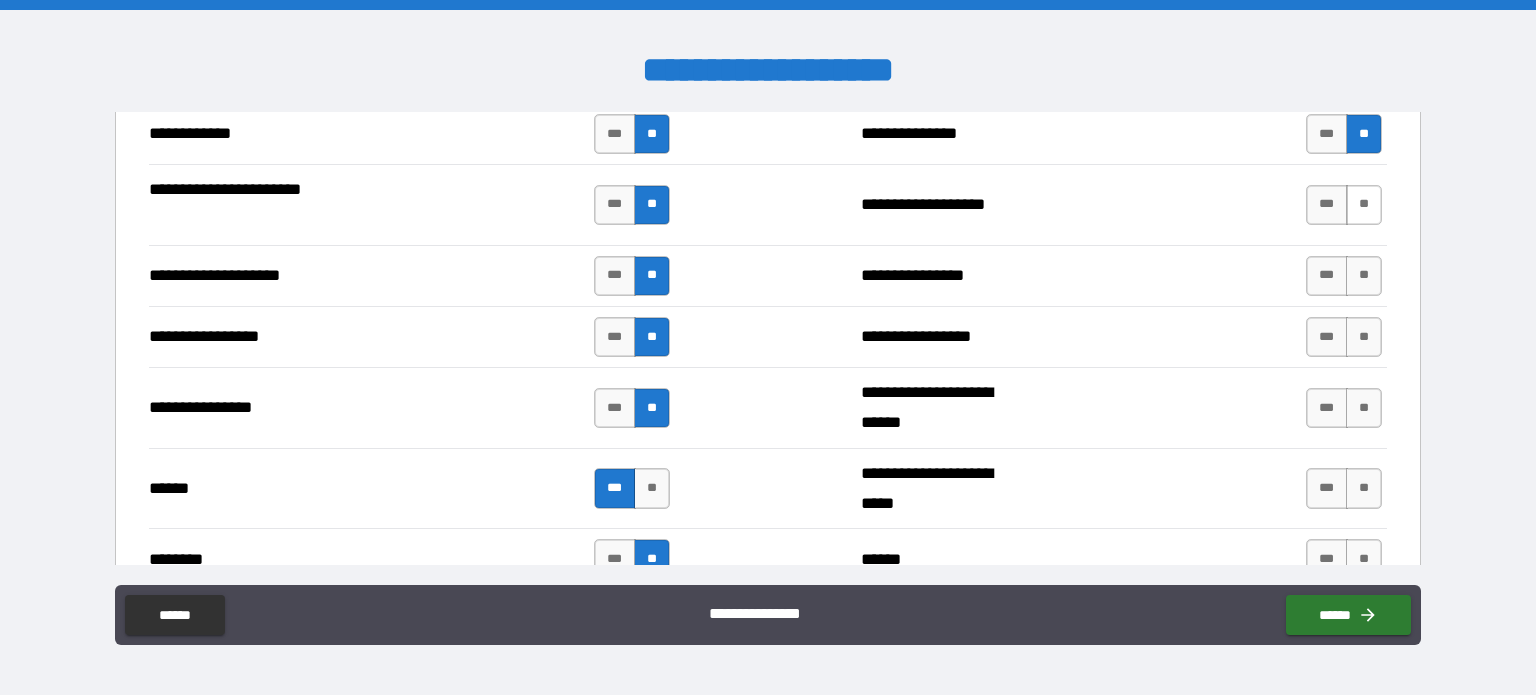 click on "**" at bounding box center [1364, 205] 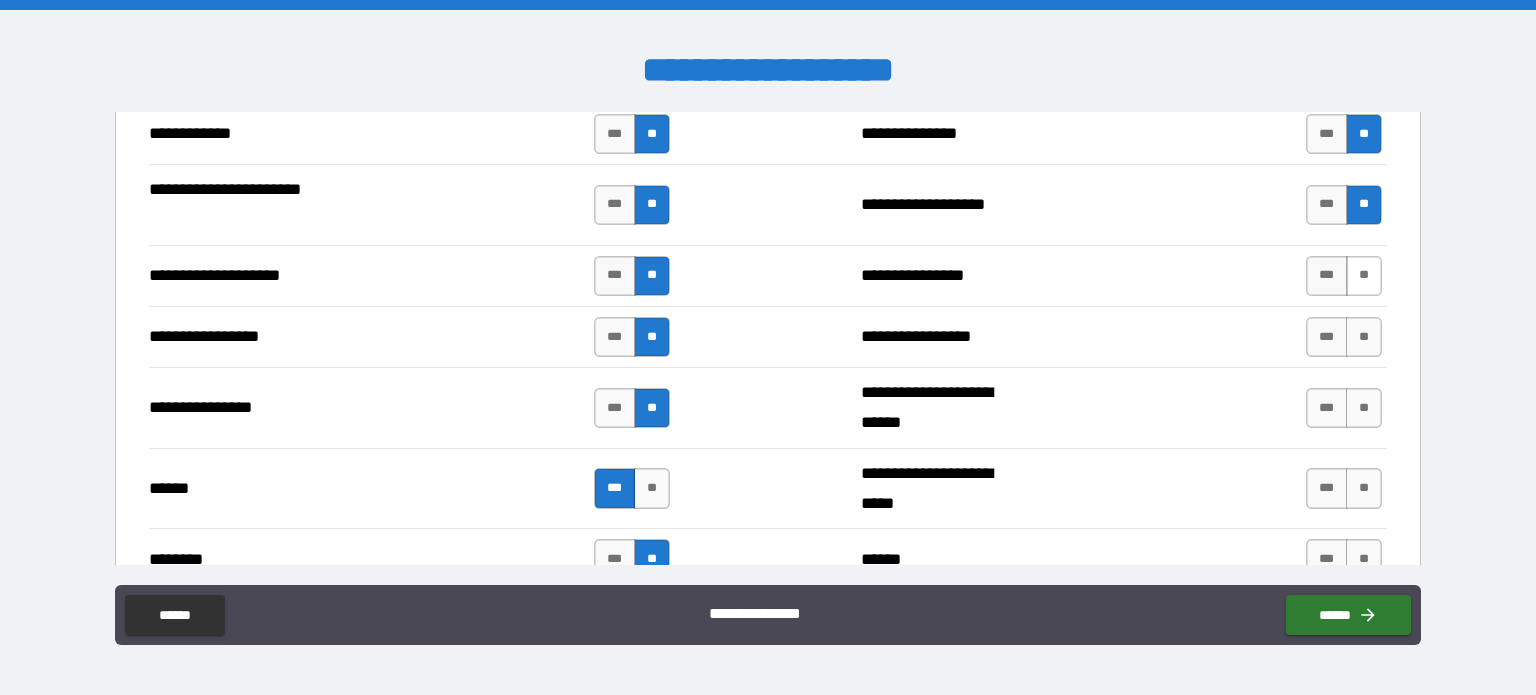 click on "**" at bounding box center [1364, 276] 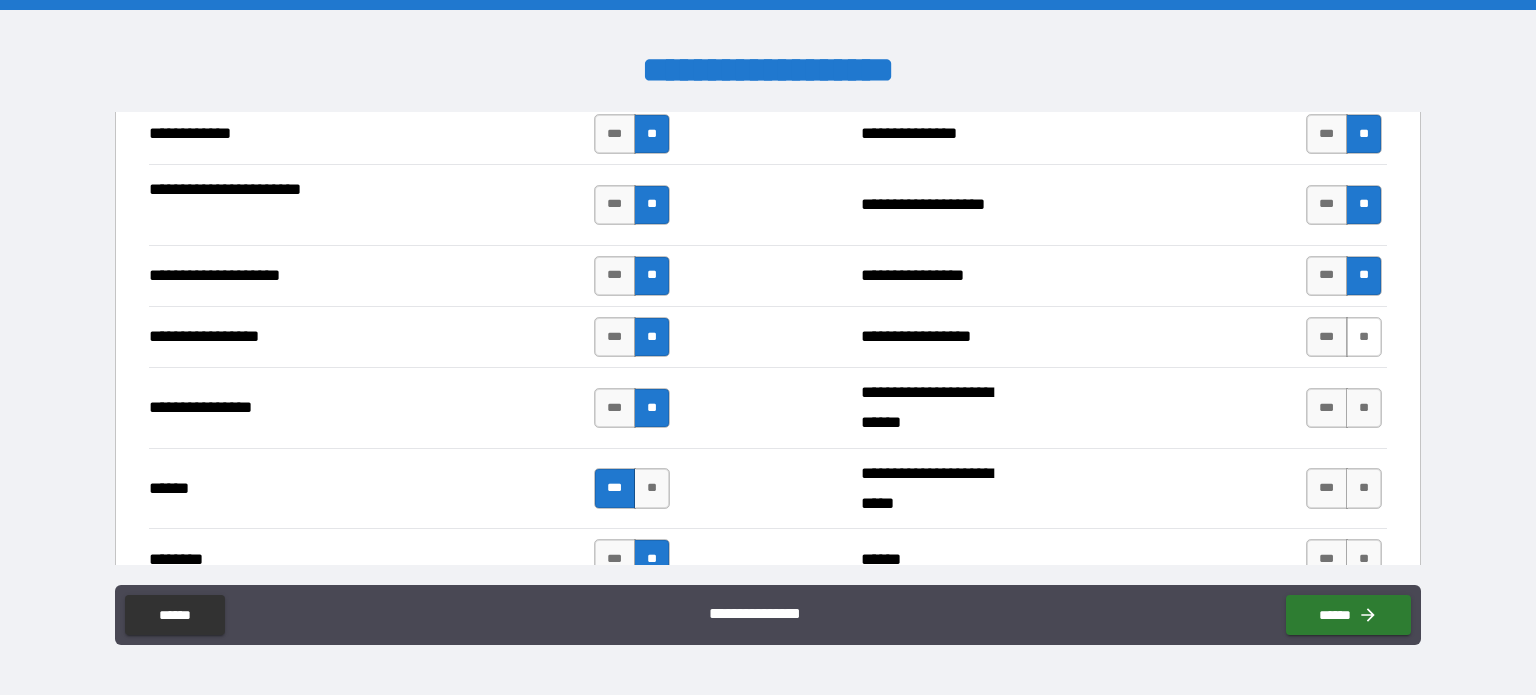 click on "**" at bounding box center [1364, 337] 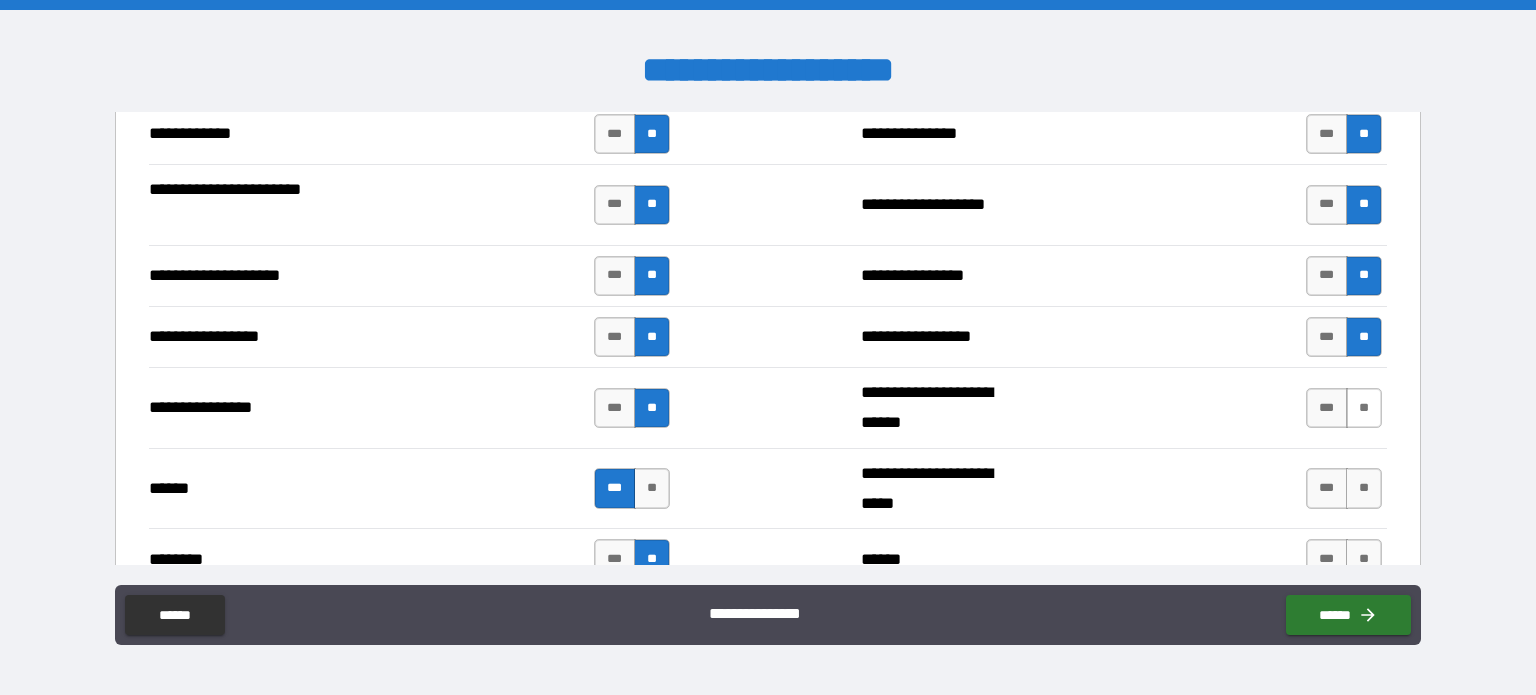 click on "**" at bounding box center (1364, 408) 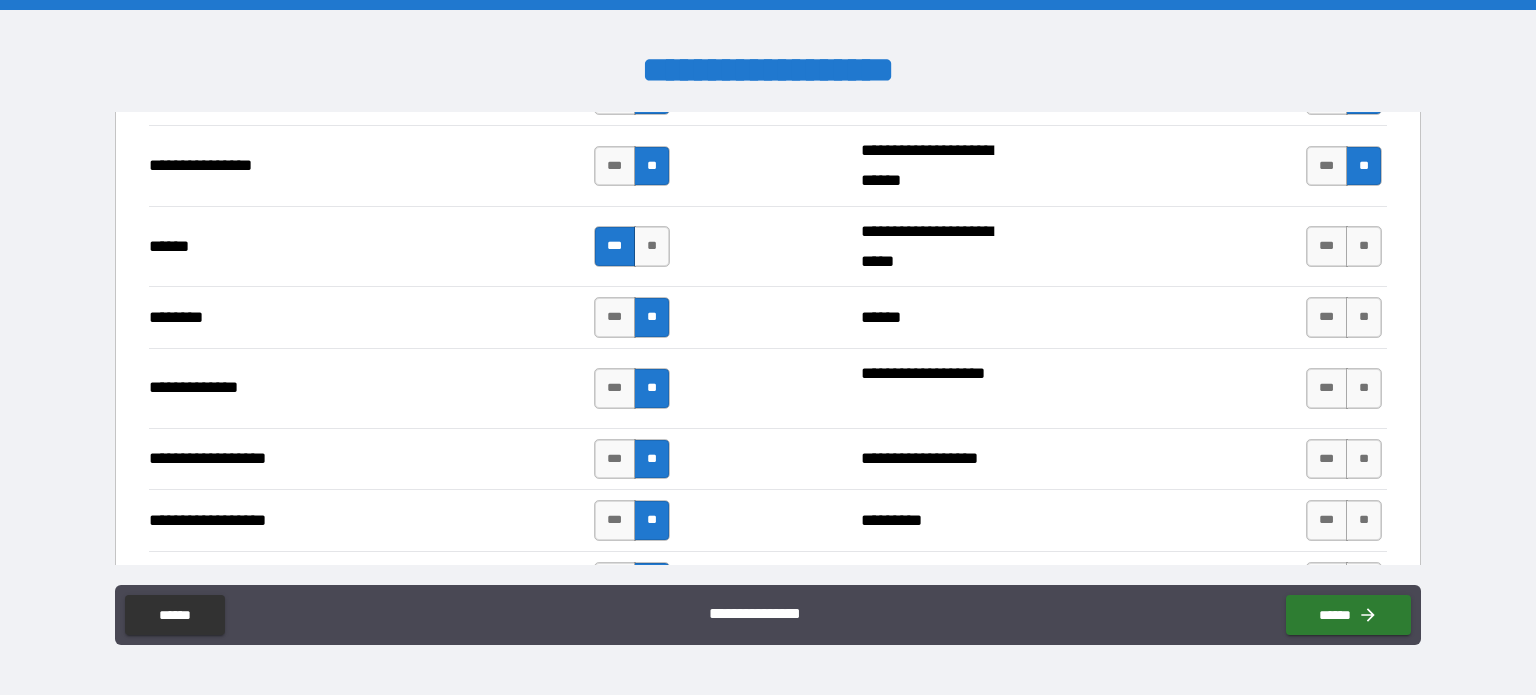 scroll, scrollTop: 2828, scrollLeft: 0, axis: vertical 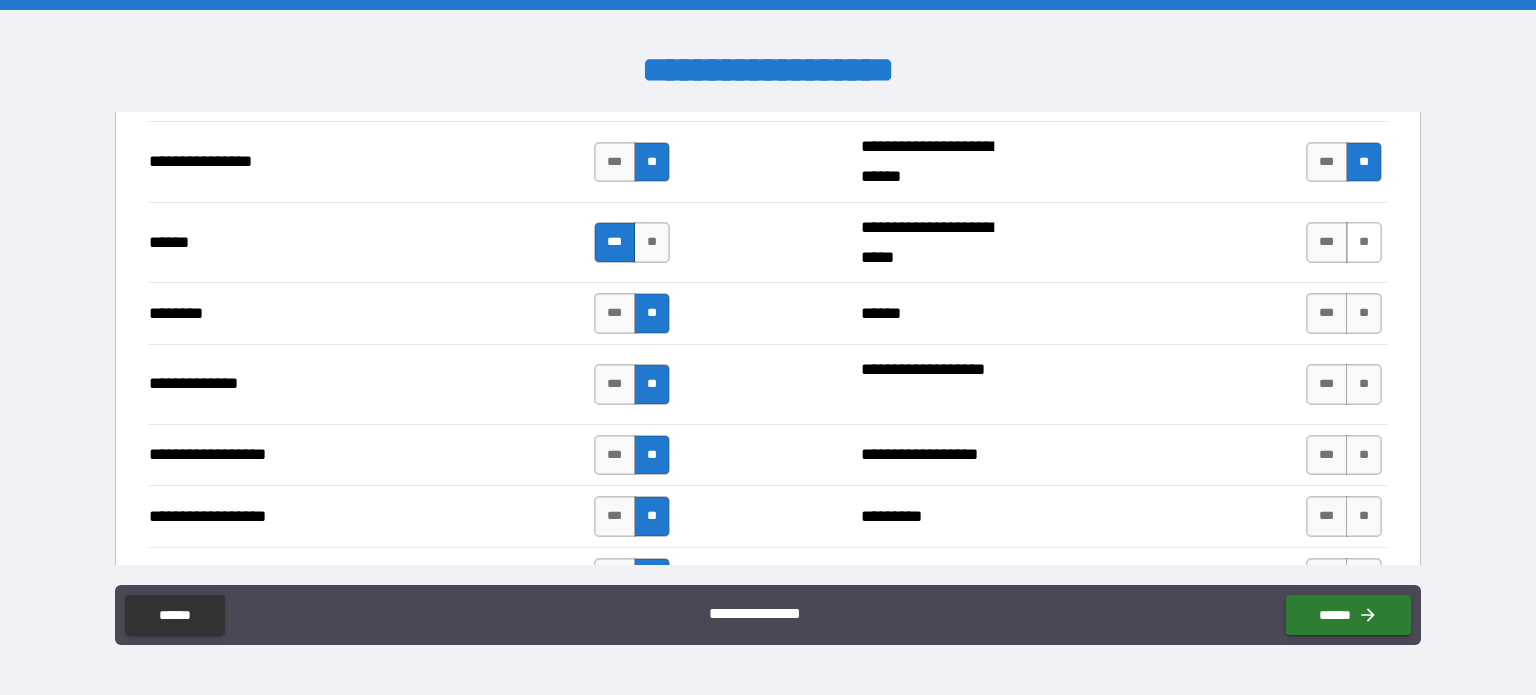 click on "**" at bounding box center (1364, 242) 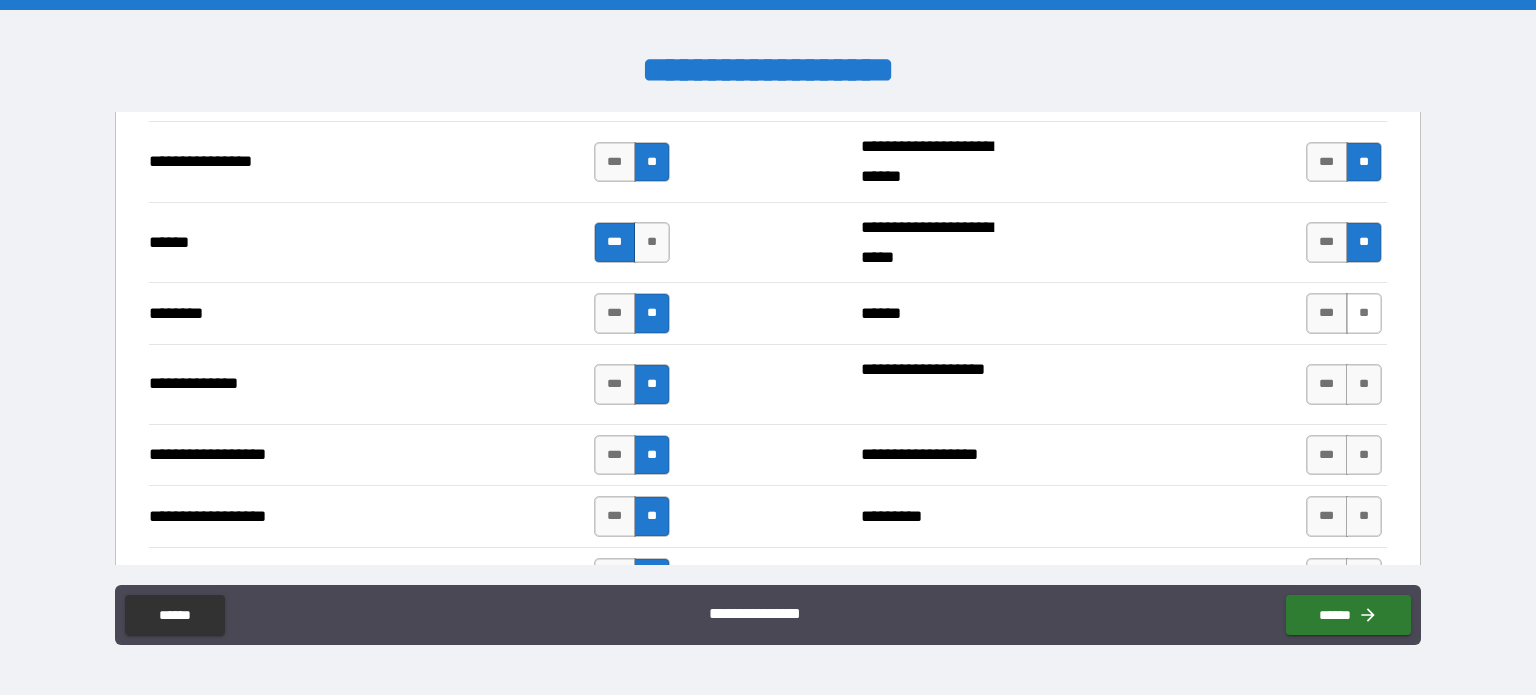 click on "**" at bounding box center [1364, 313] 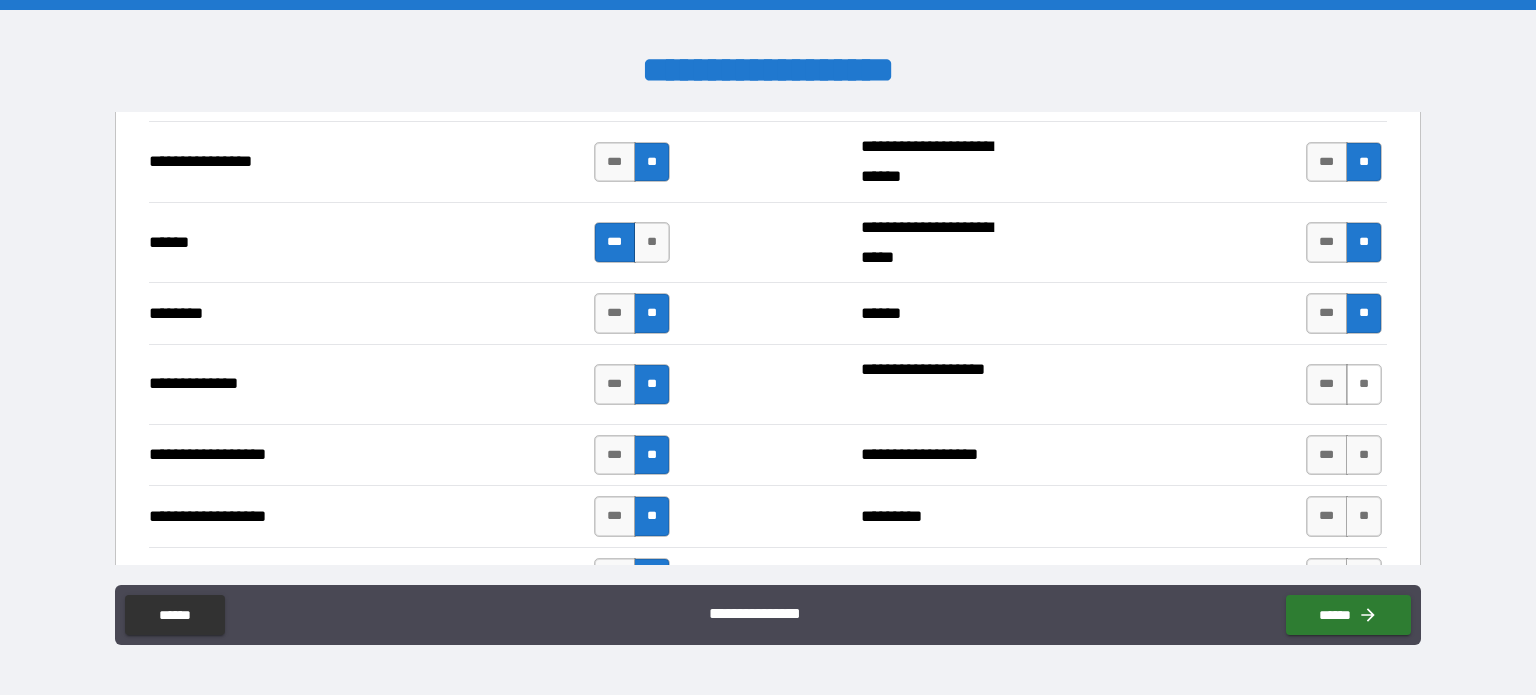 click on "**" at bounding box center [1364, 384] 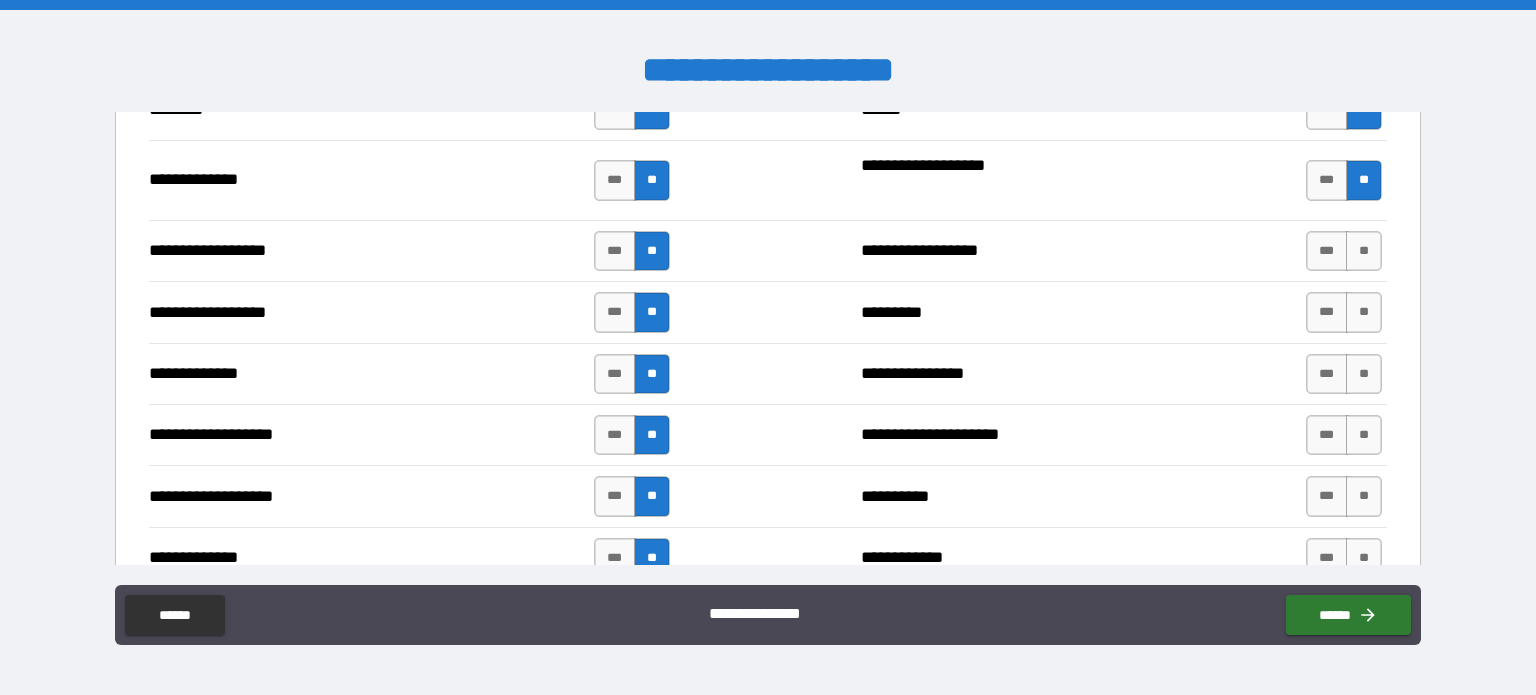 scroll, scrollTop: 3046, scrollLeft: 0, axis: vertical 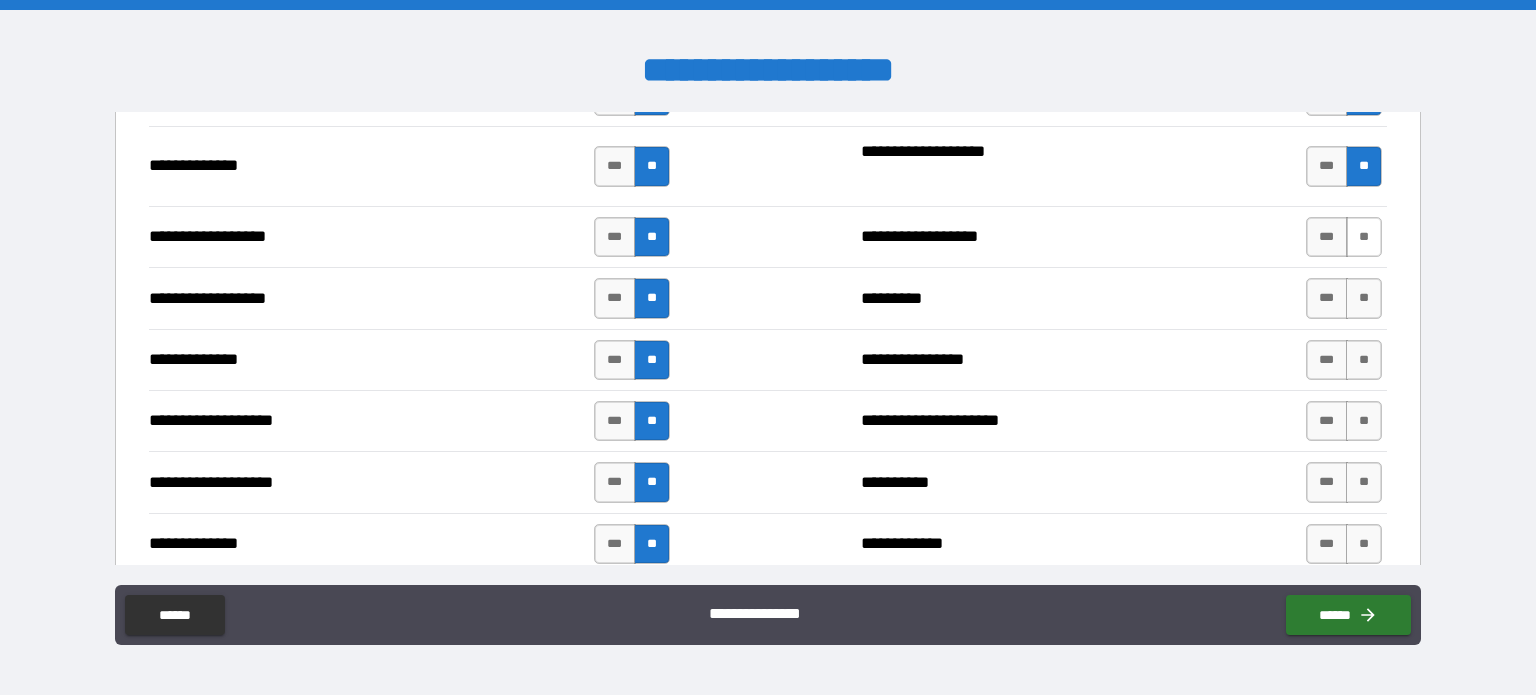 click on "**" at bounding box center [1364, 237] 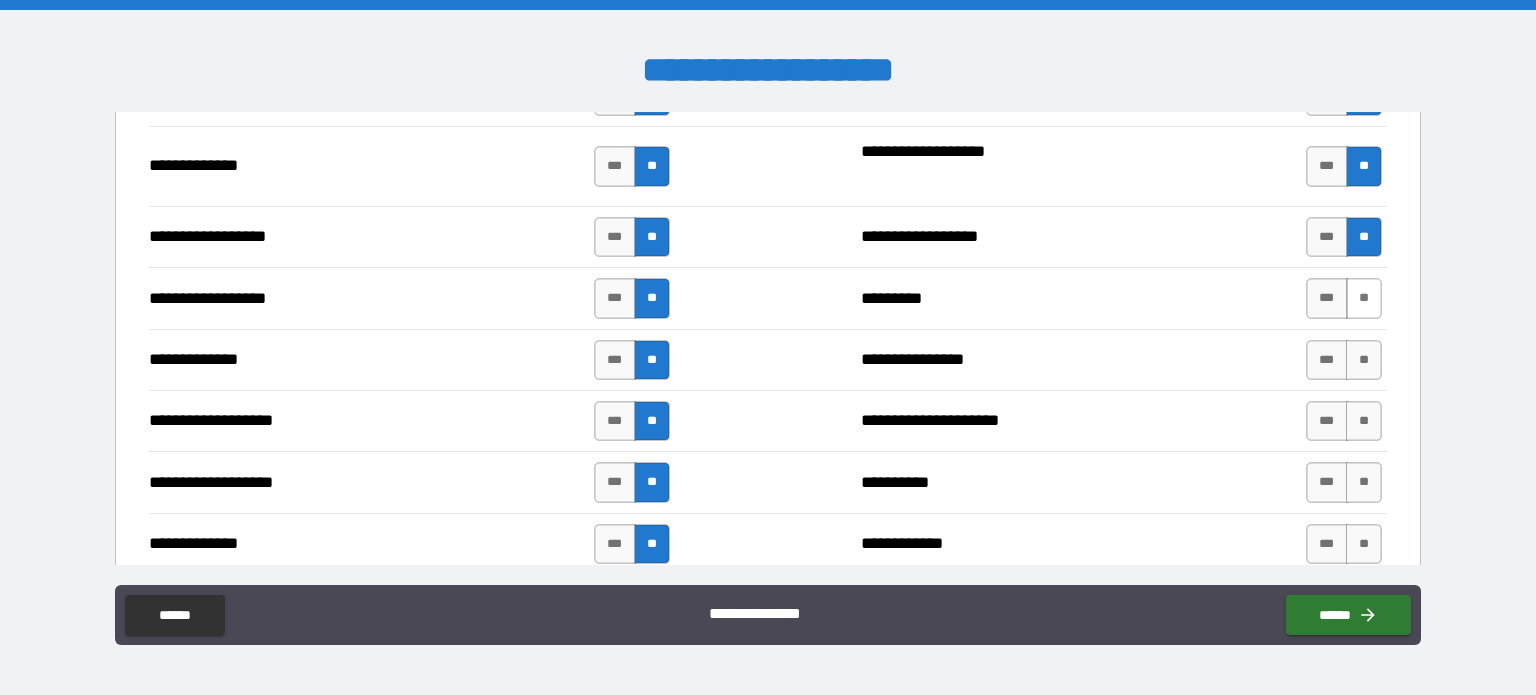 click on "**" at bounding box center [1364, 298] 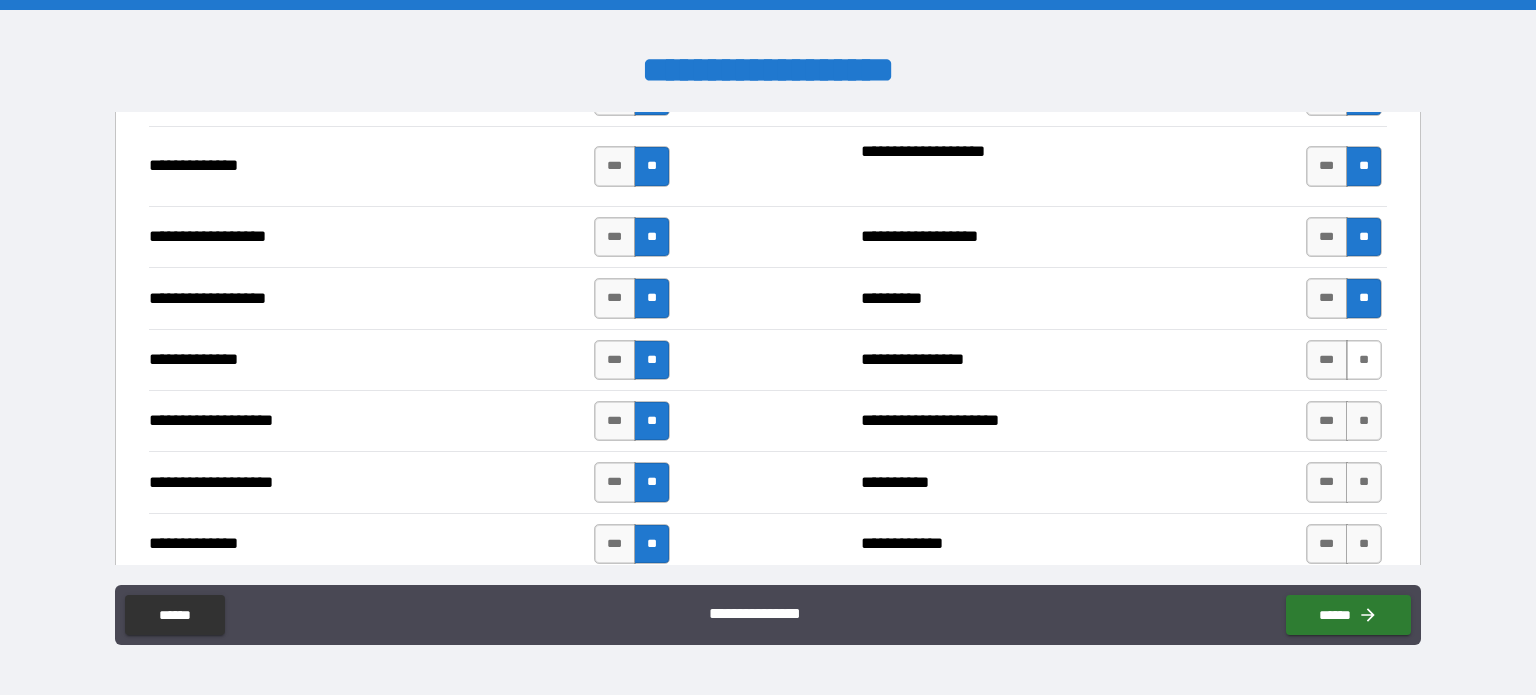 click on "**" at bounding box center (1364, 360) 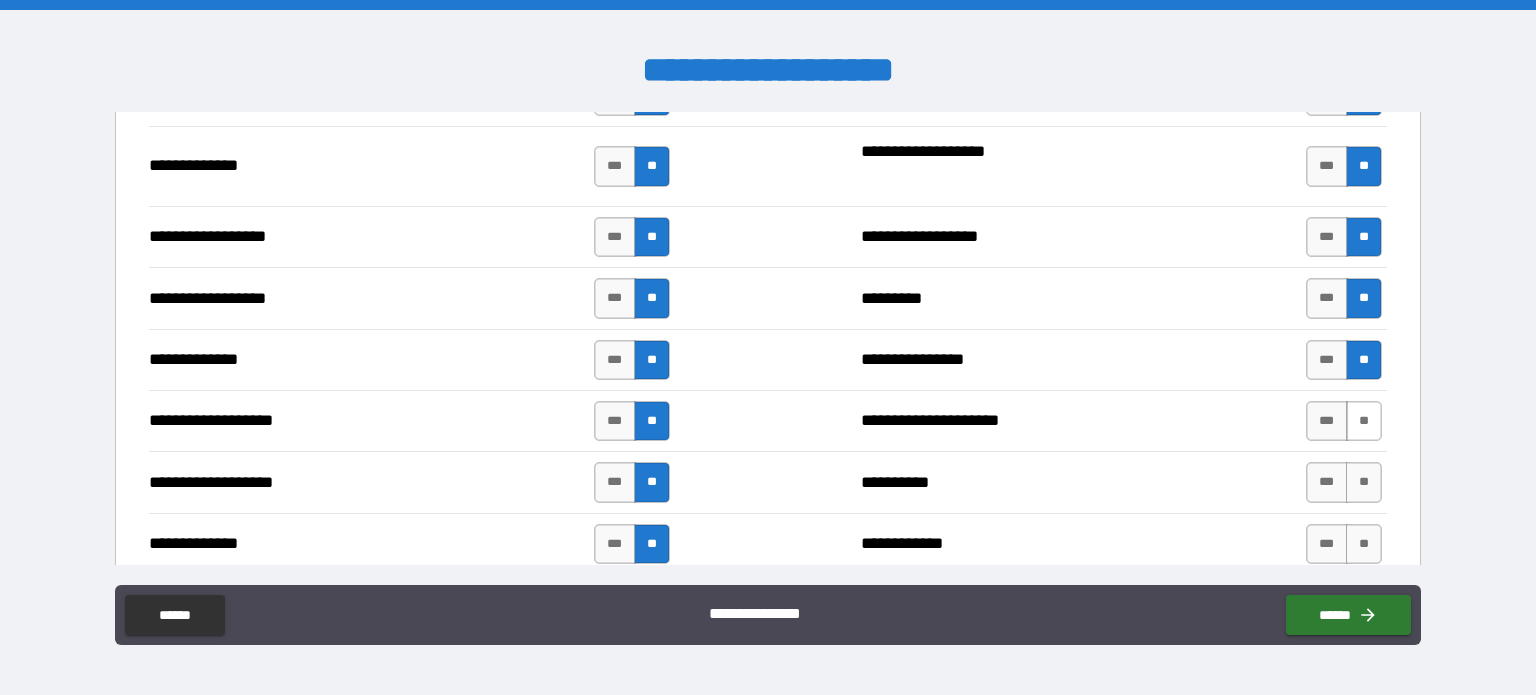 click on "**" at bounding box center [1364, 421] 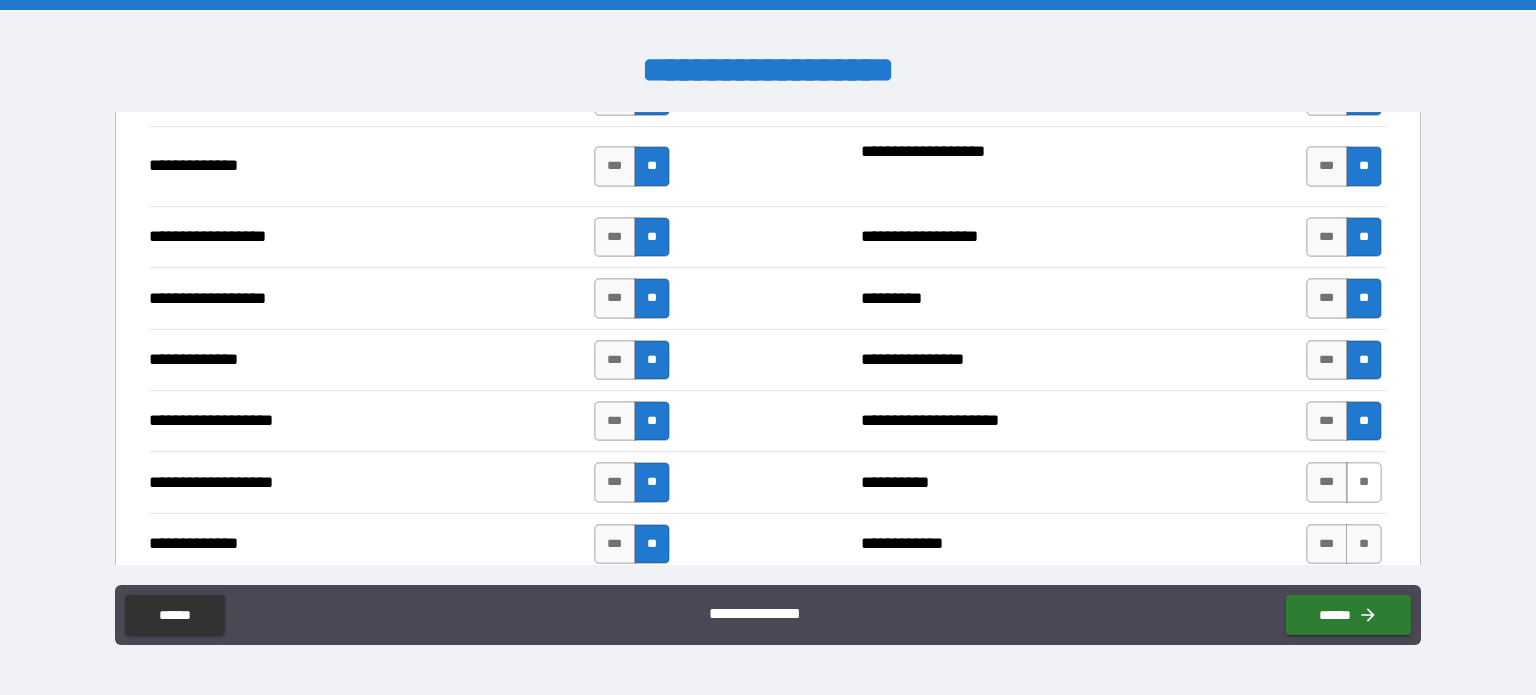 click on "**" at bounding box center [1364, 482] 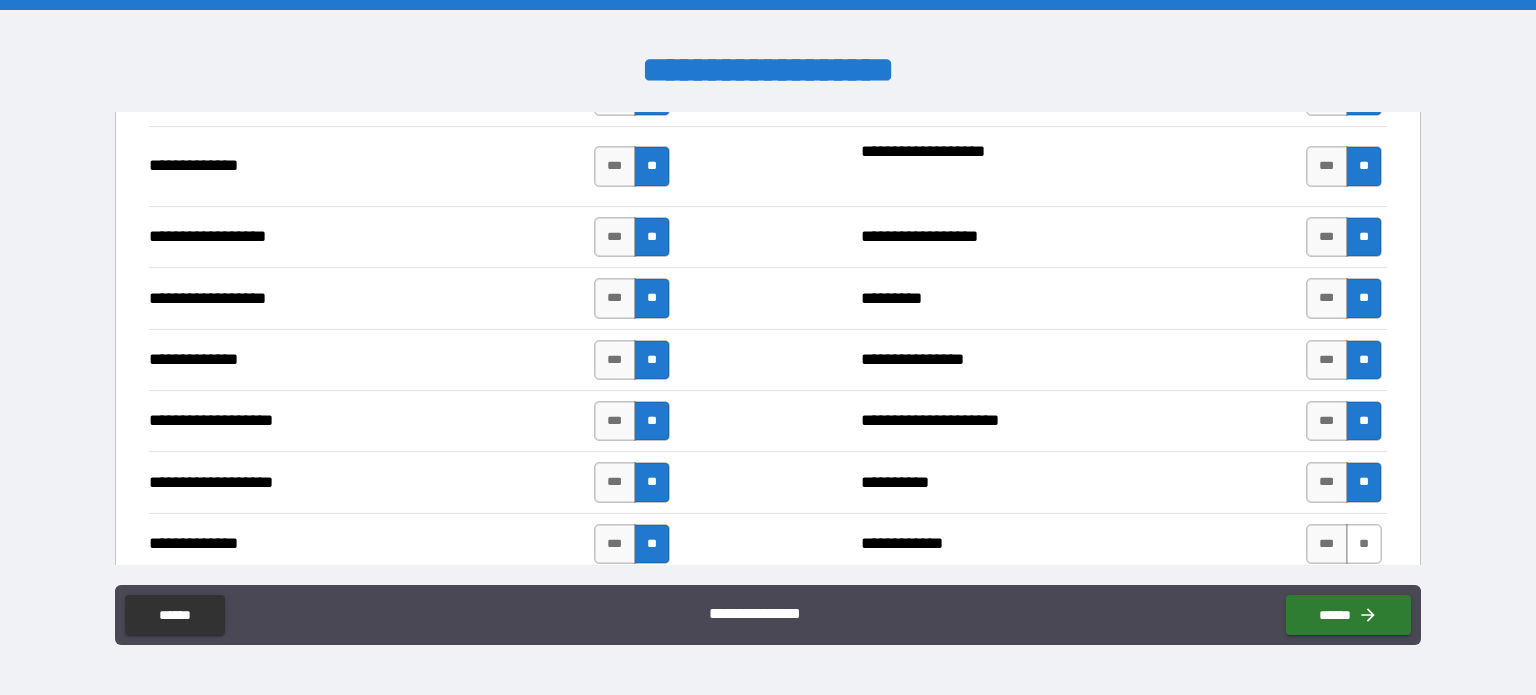 click on "**" at bounding box center [1364, 544] 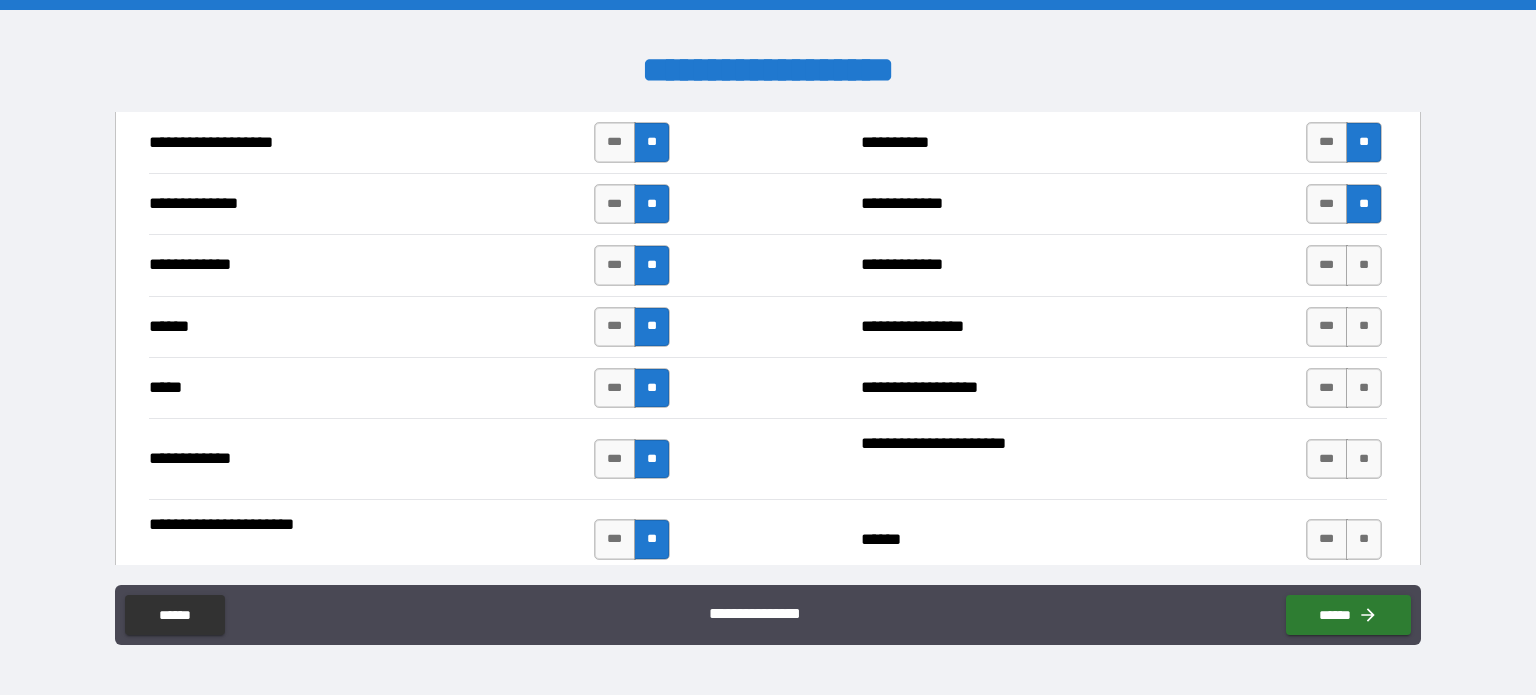 scroll, scrollTop: 3395, scrollLeft: 0, axis: vertical 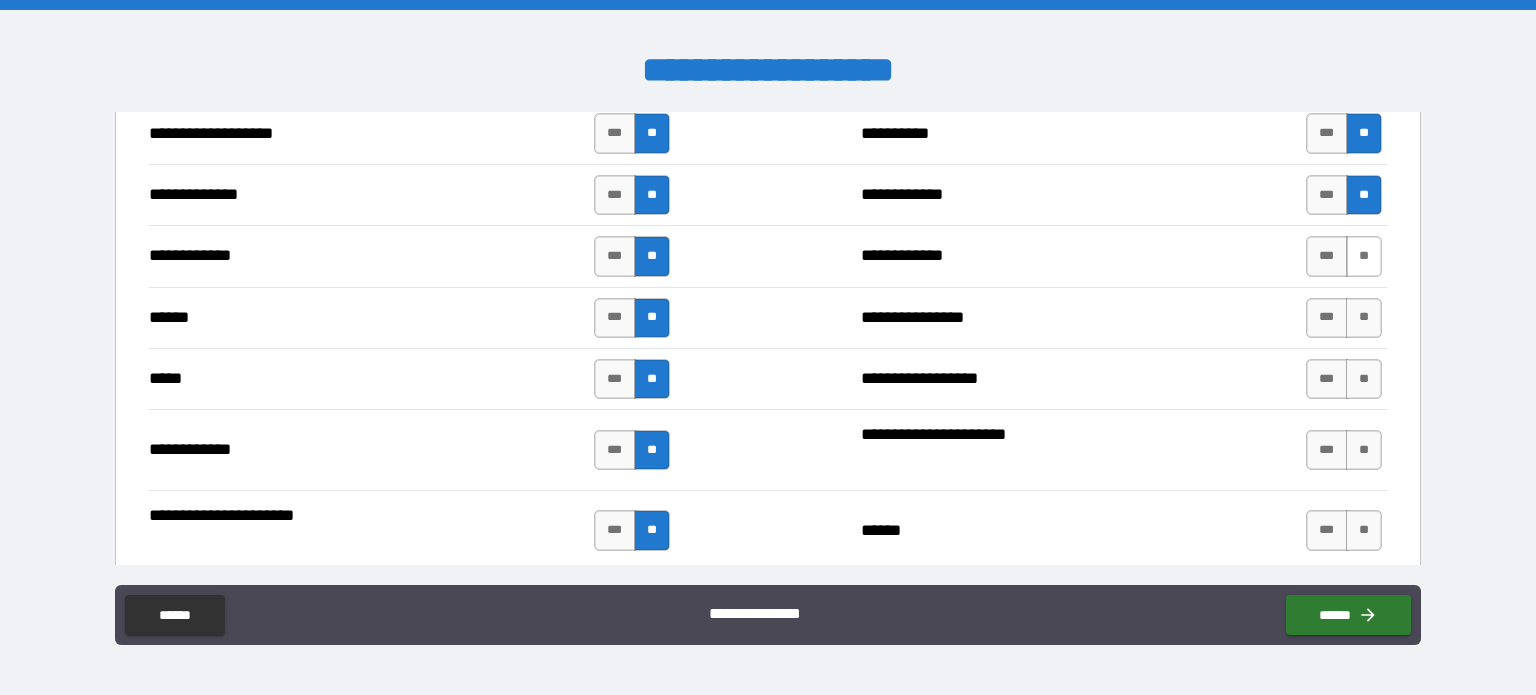 click on "**" at bounding box center [1364, 256] 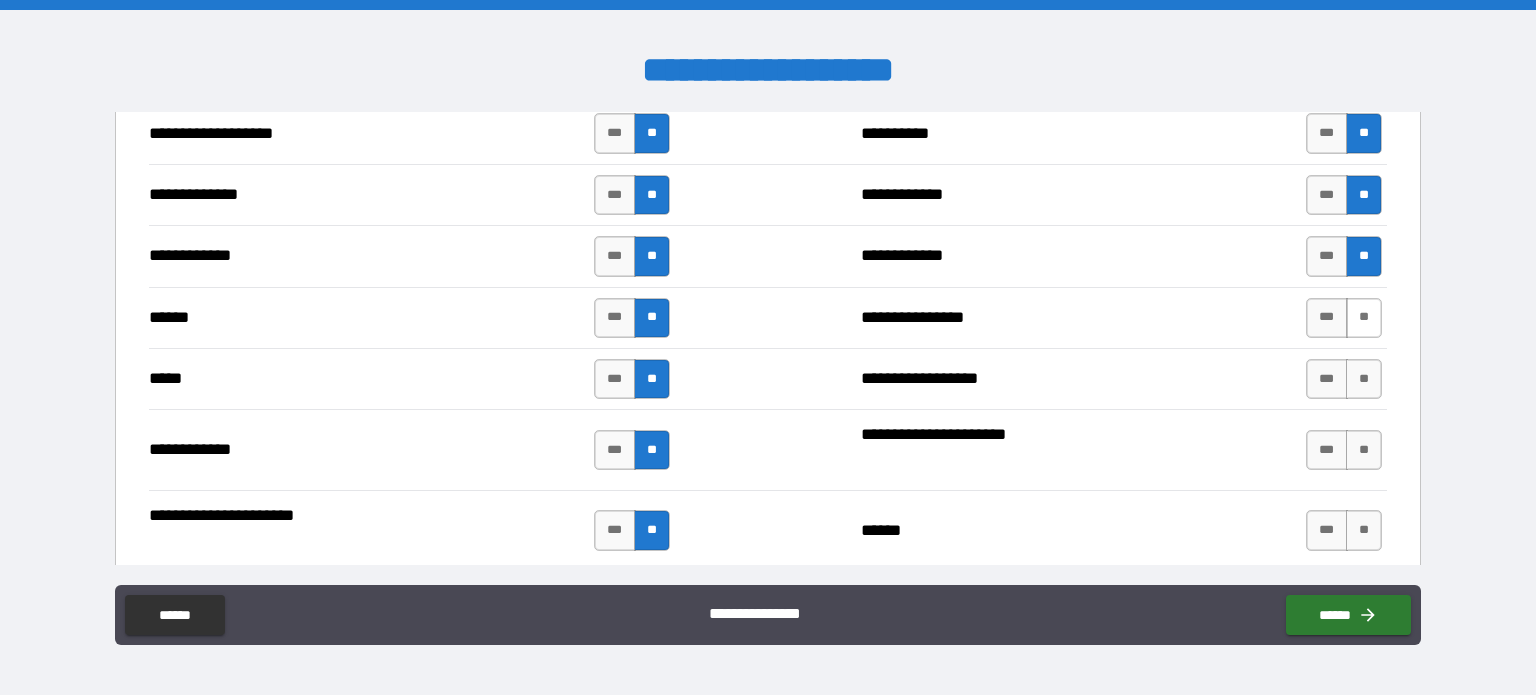 click on "**" at bounding box center [1364, 318] 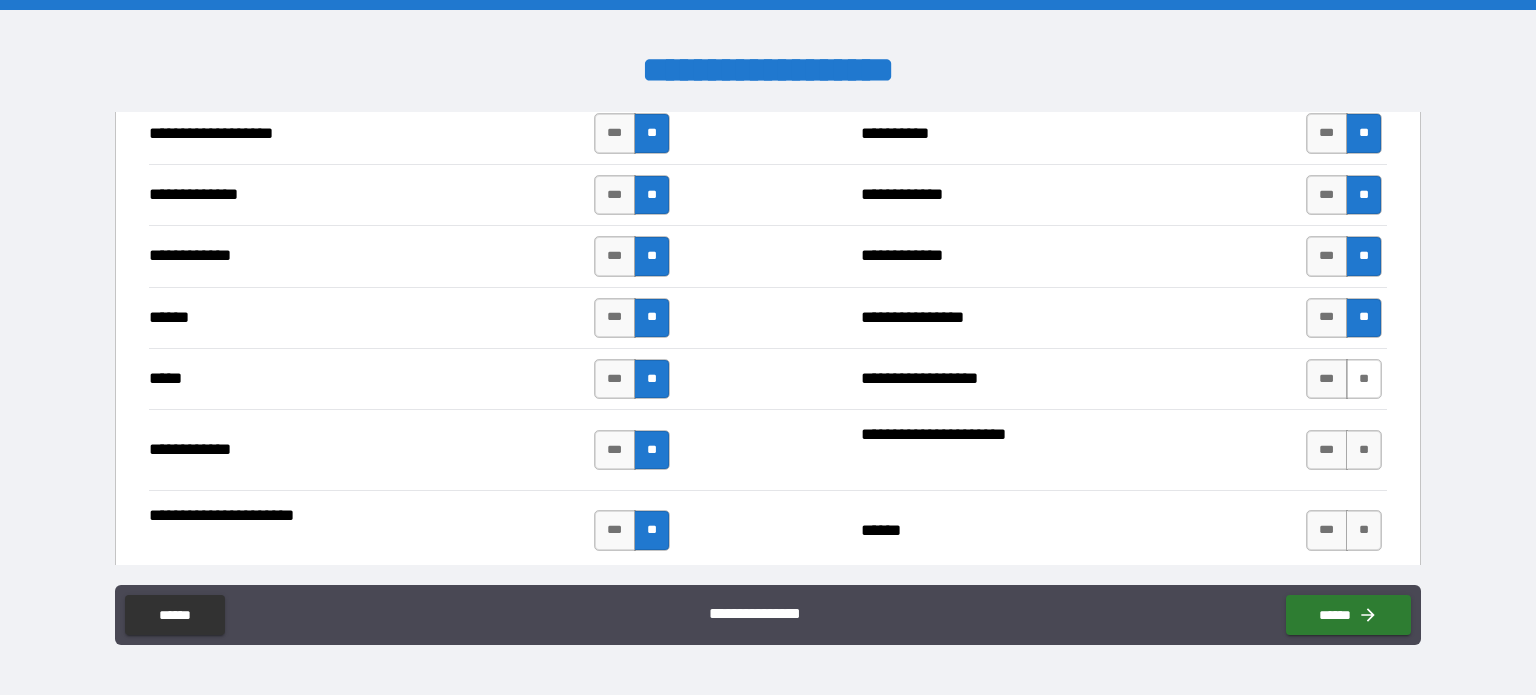 click on "**" at bounding box center [1364, 379] 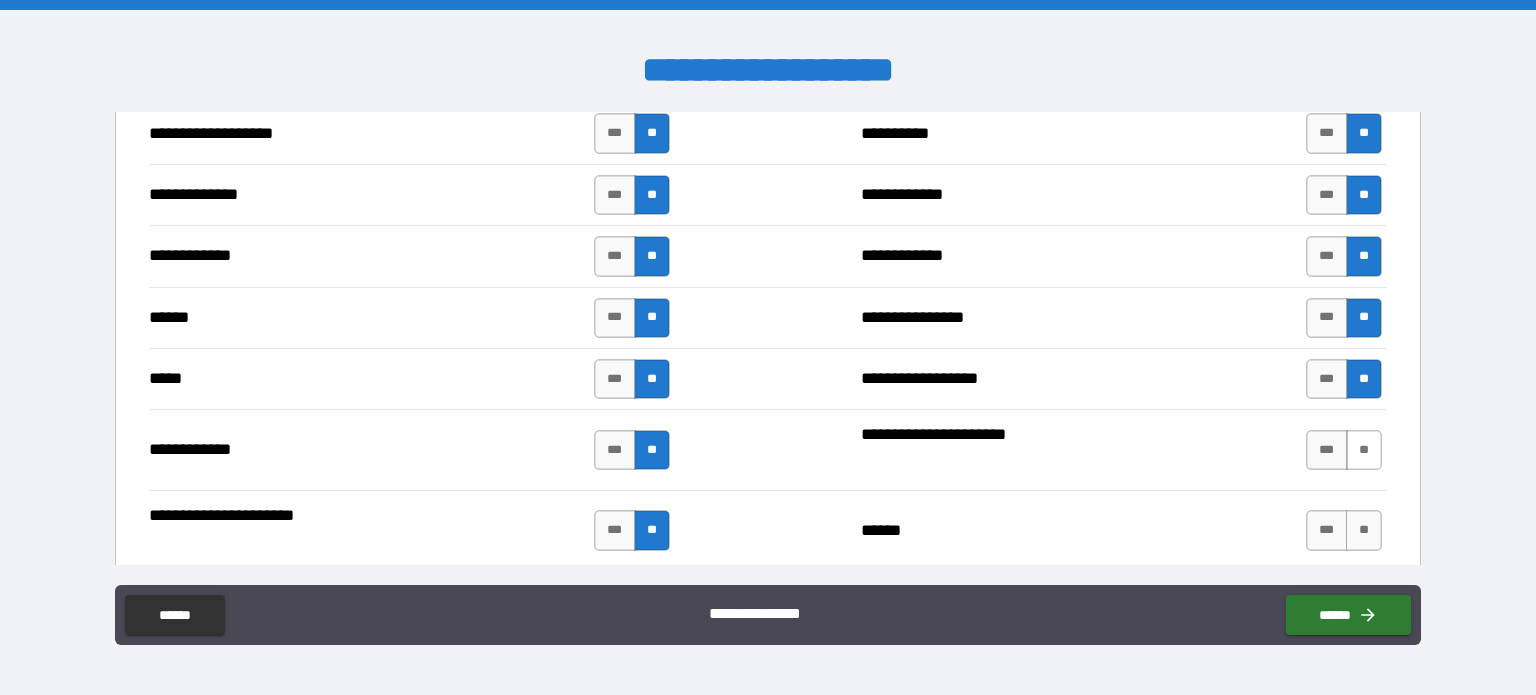 click on "**" at bounding box center [1364, 450] 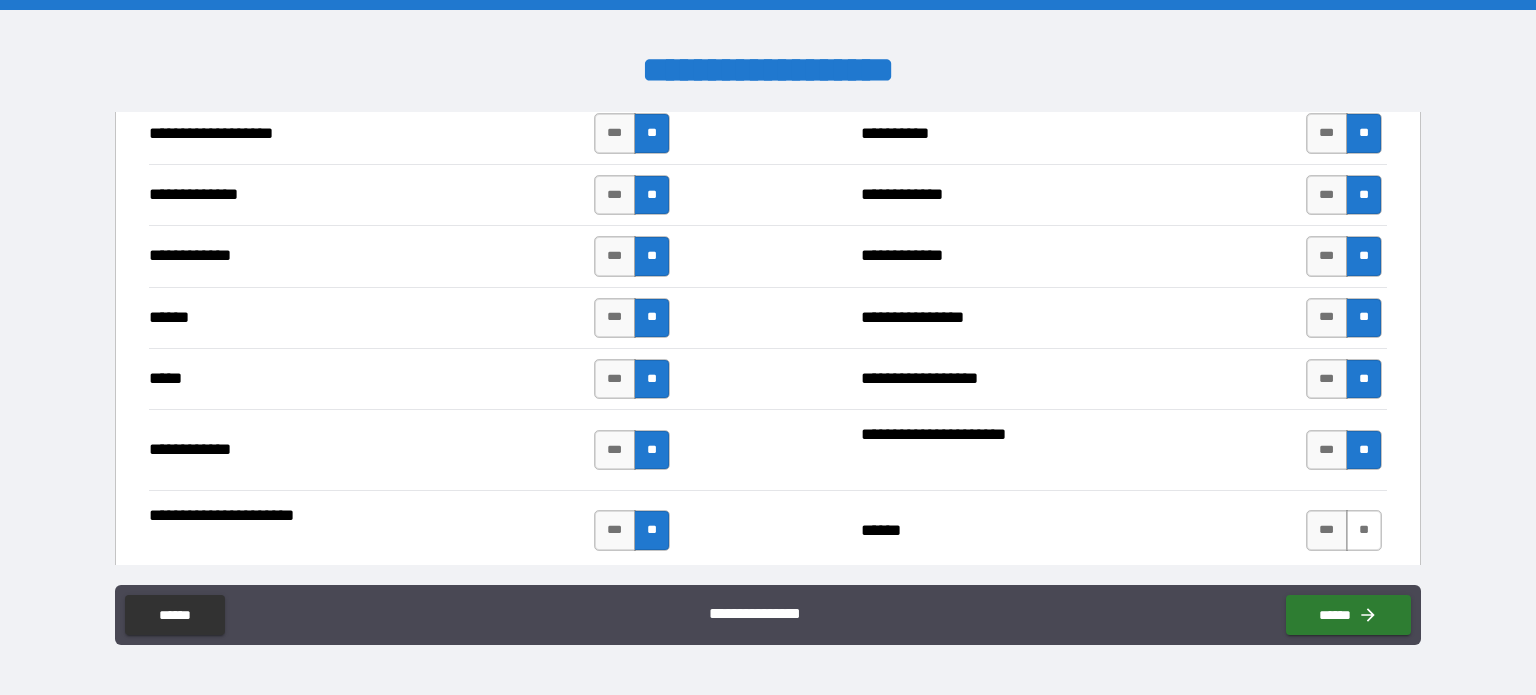 click on "**" at bounding box center [1364, 530] 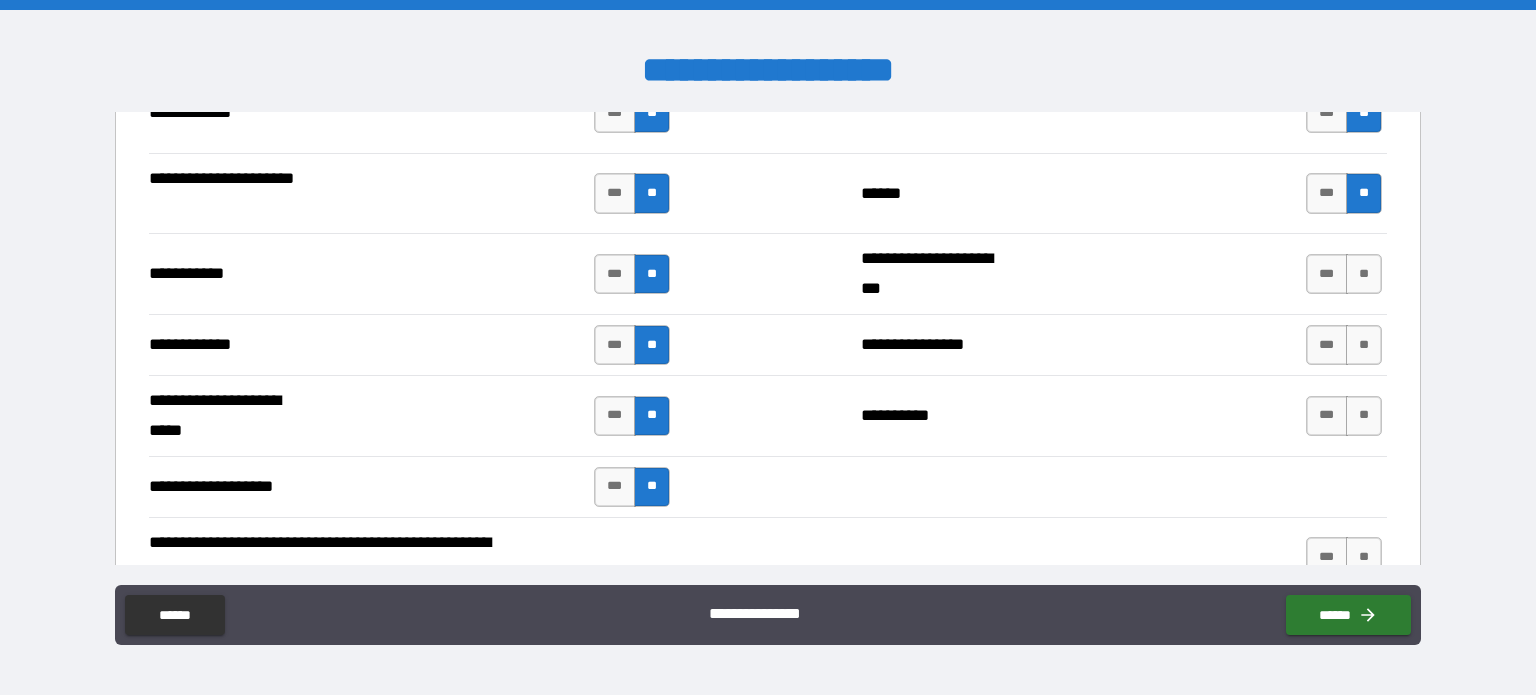 scroll, scrollTop: 3735, scrollLeft: 0, axis: vertical 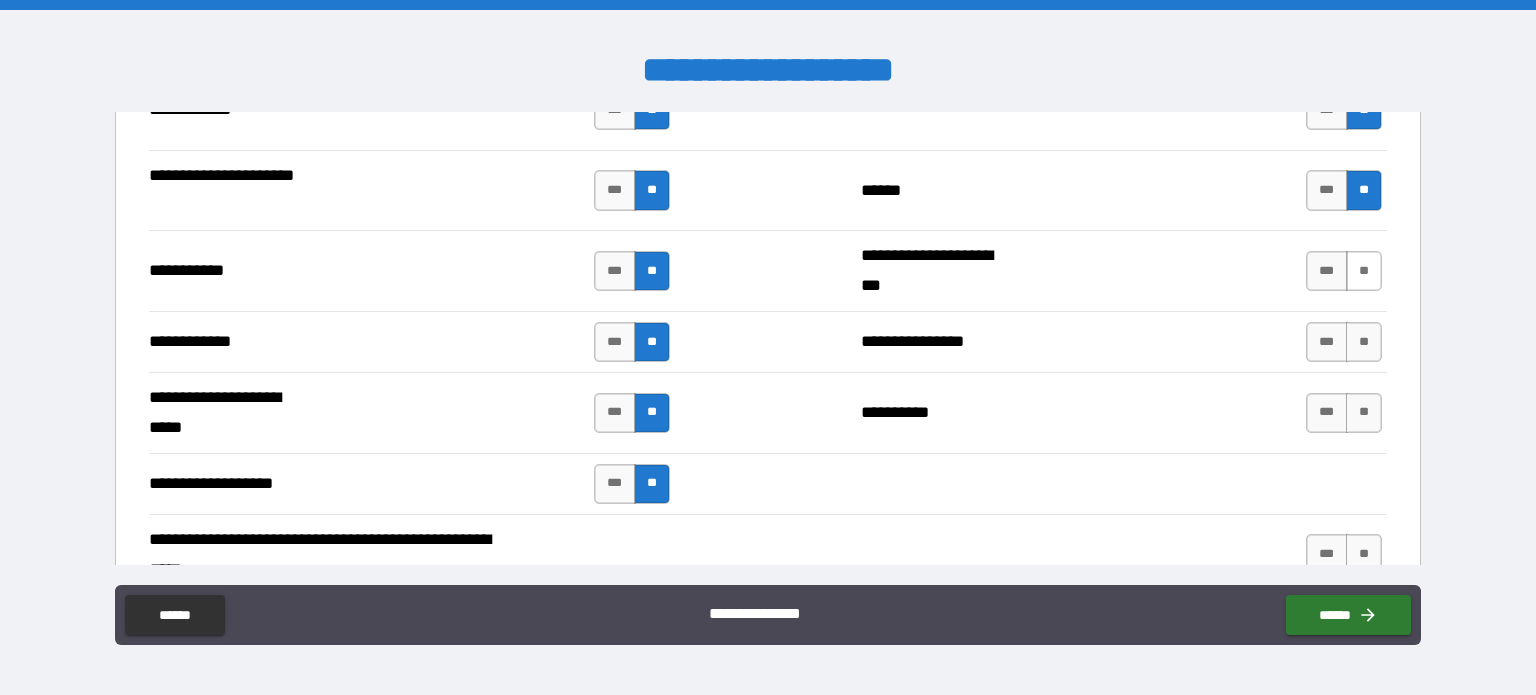 click on "**" at bounding box center (1364, 271) 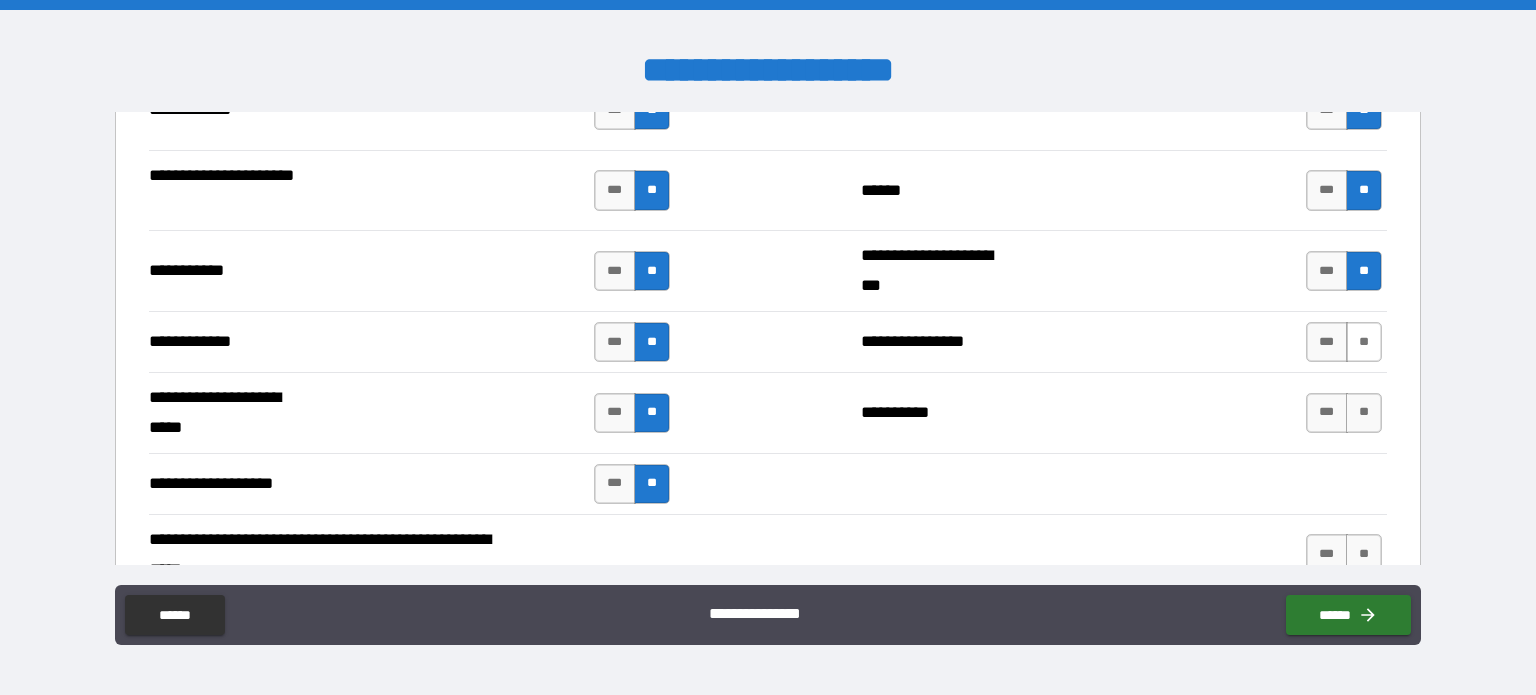 click on "**" at bounding box center [1364, 342] 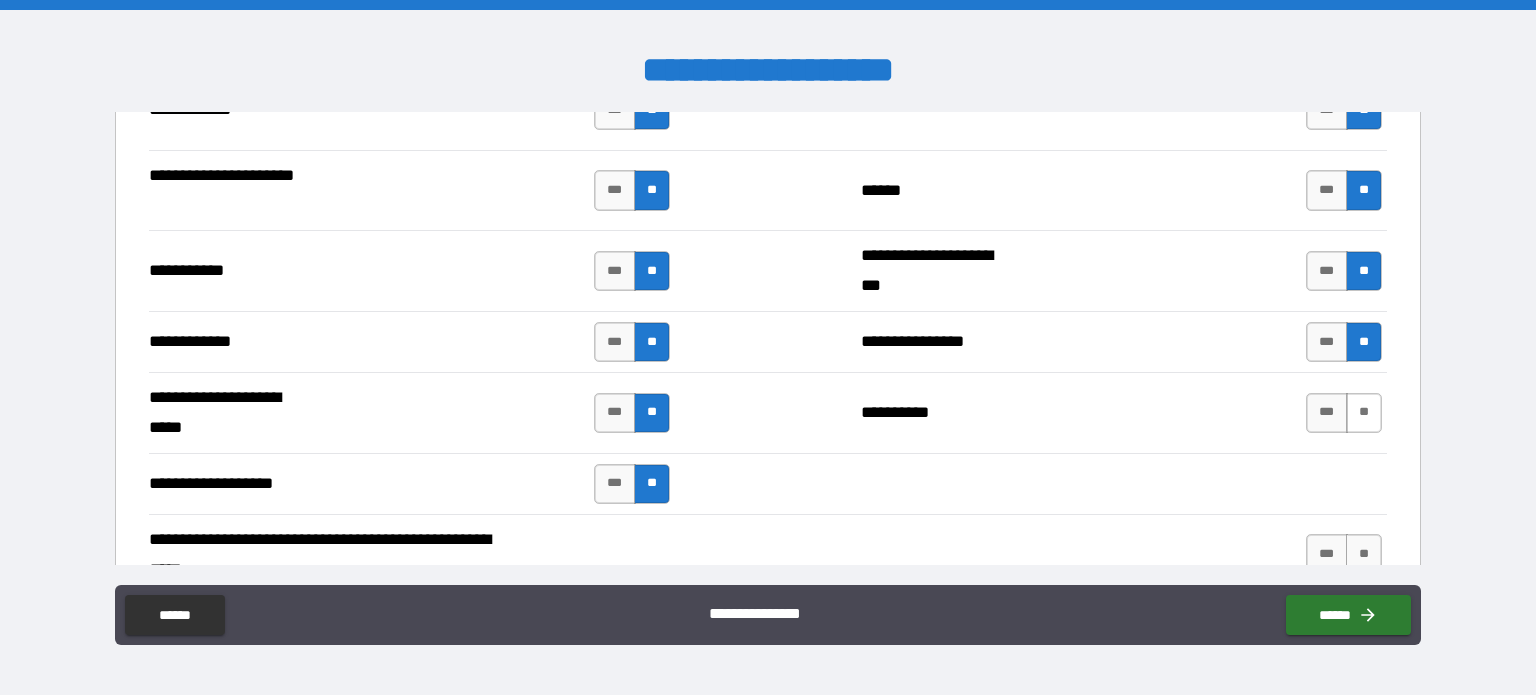 click on "**" at bounding box center (1364, 413) 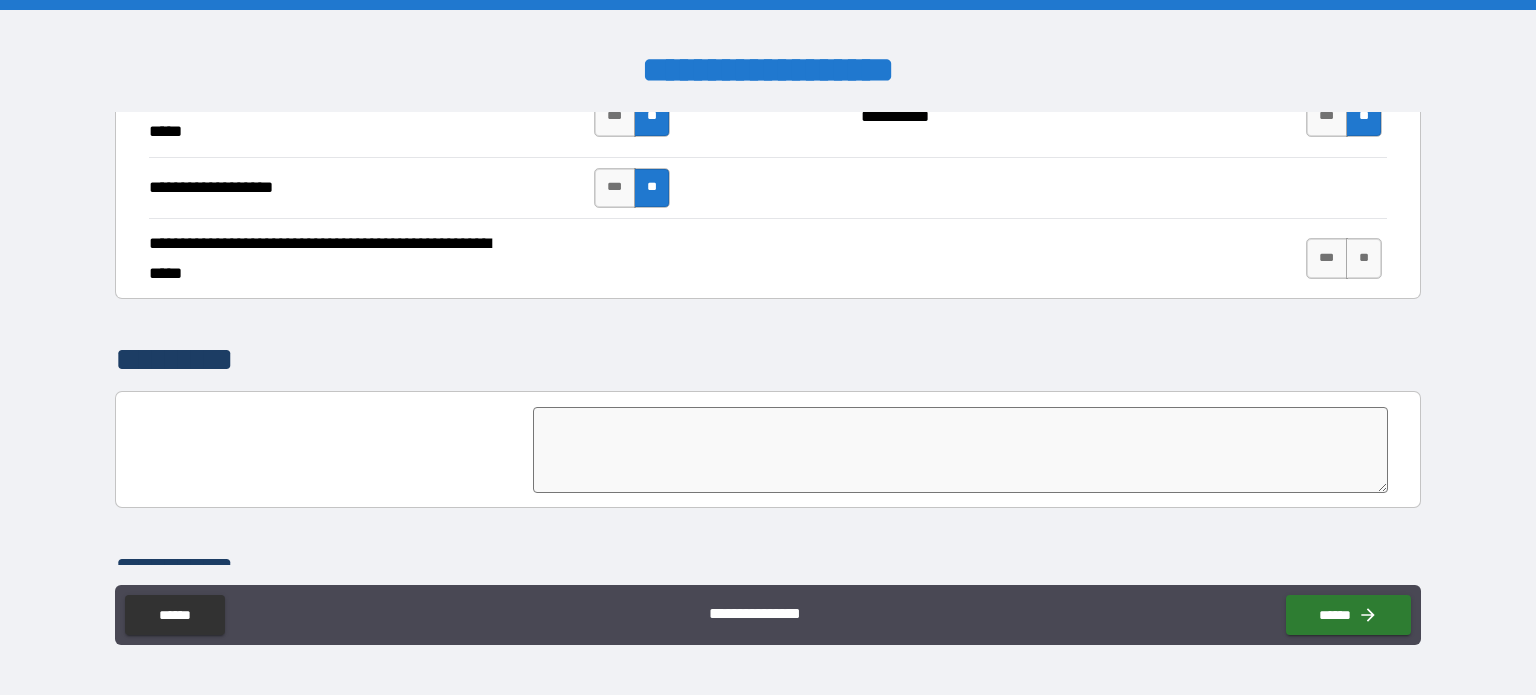 scroll, scrollTop: 4033, scrollLeft: 0, axis: vertical 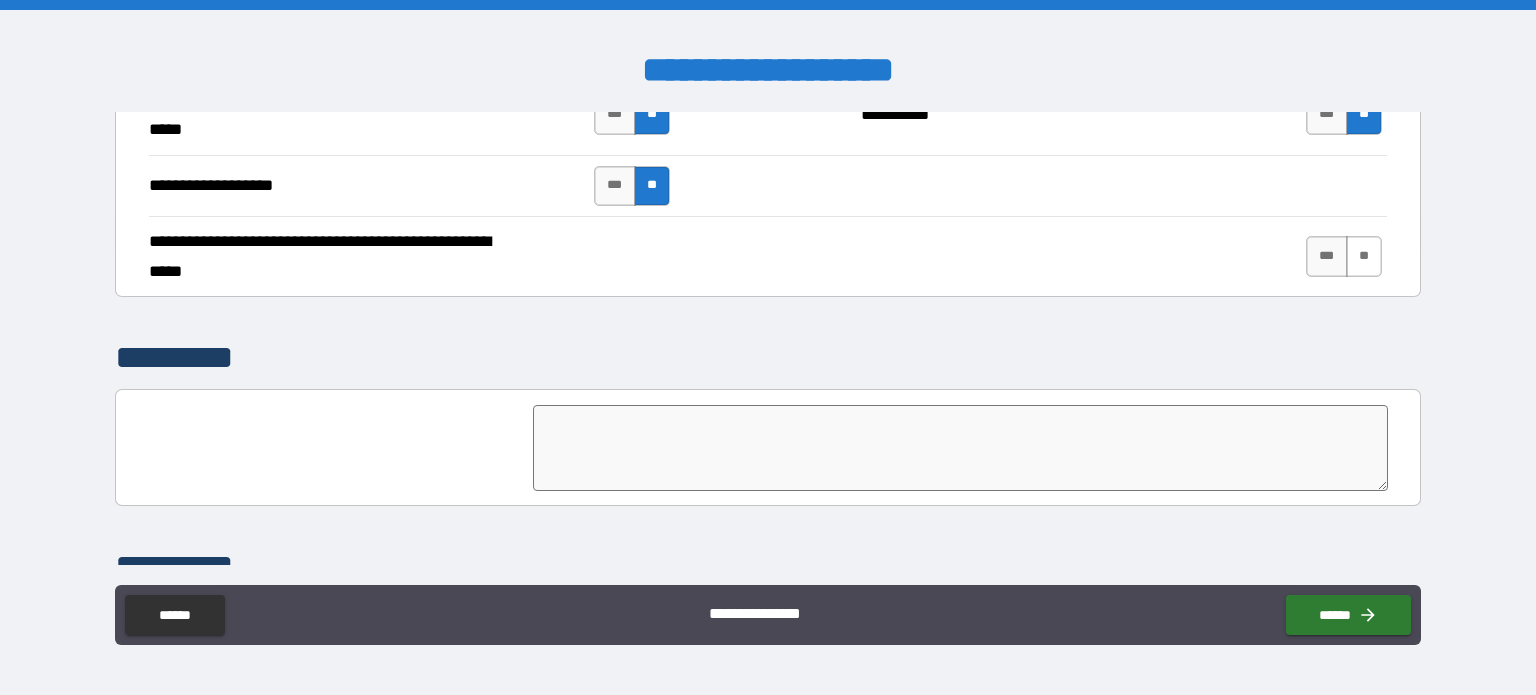 click on "**" at bounding box center [1364, 256] 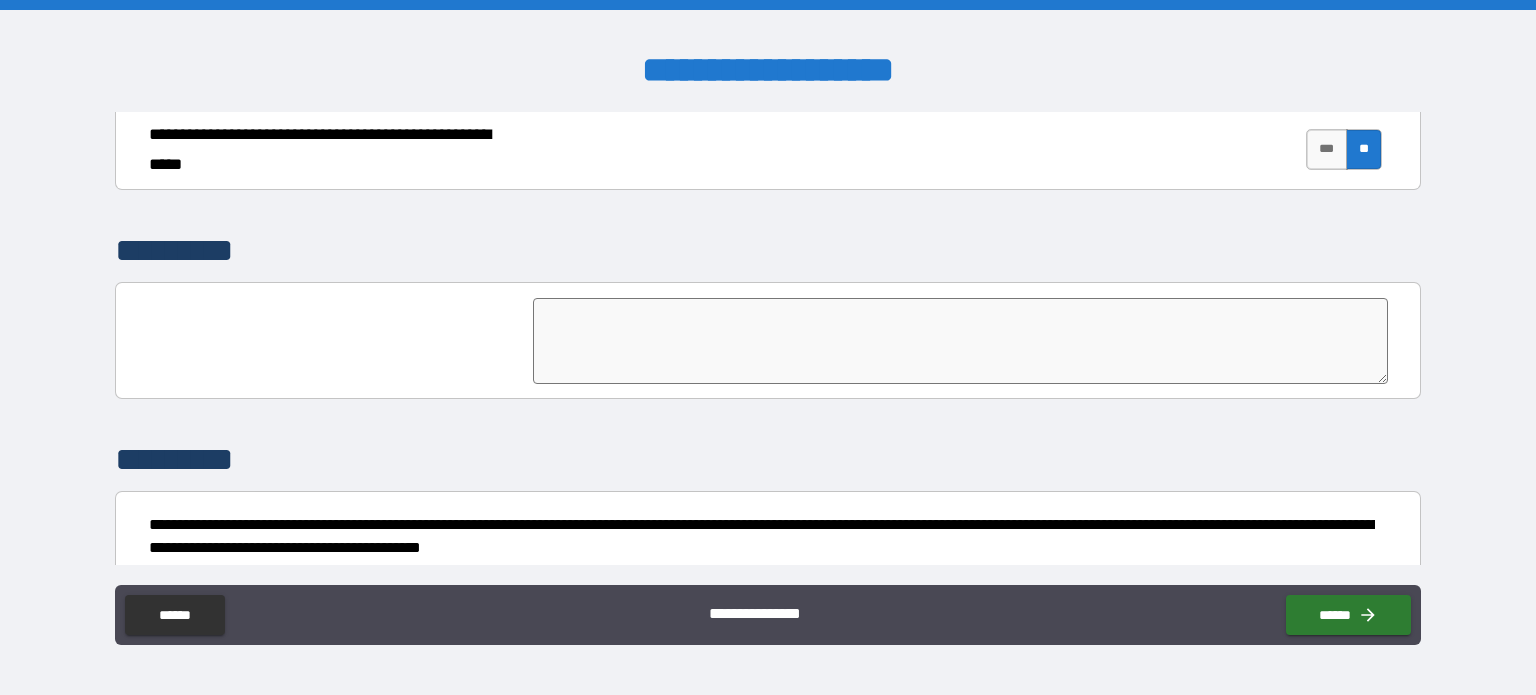 scroll, scrollTop: 4212, scrollLeft: 0, axis: vertical 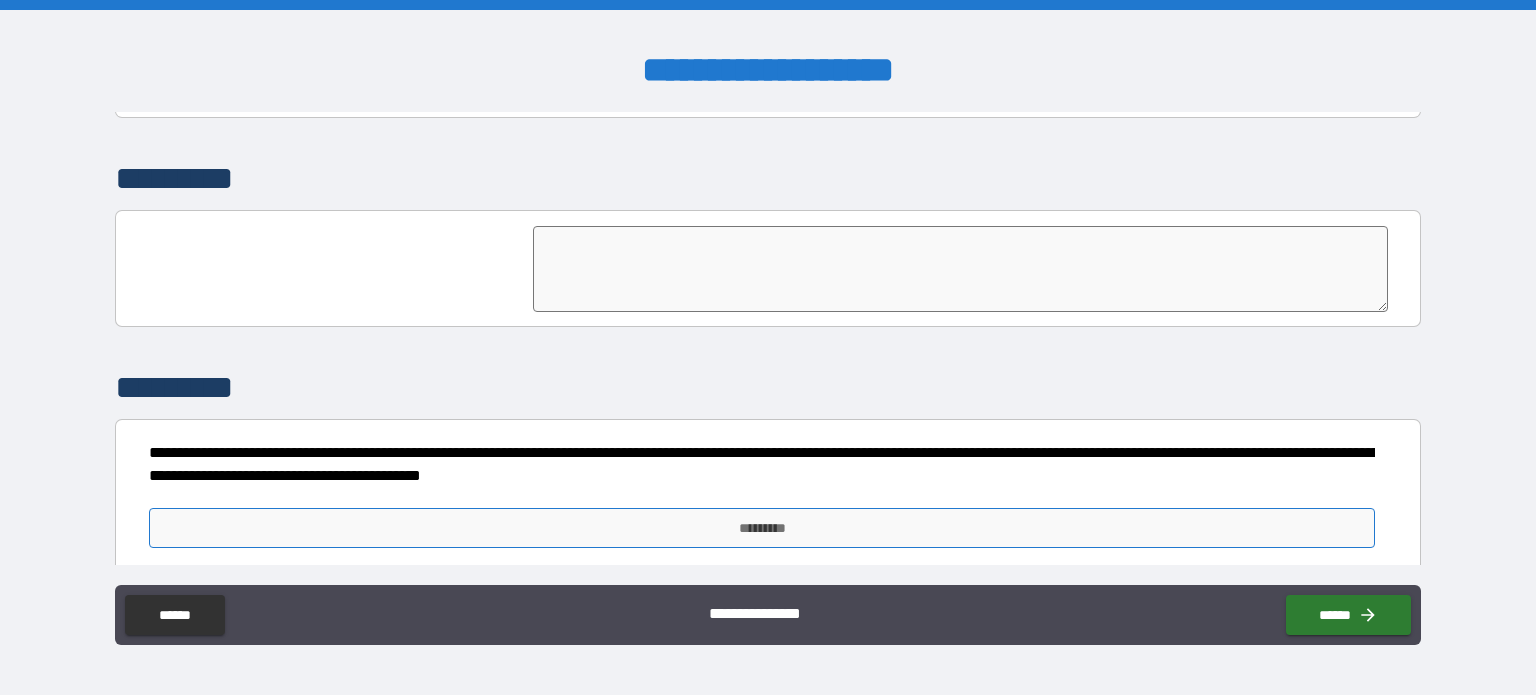 click on "*********" at bounding box center [762, 528] 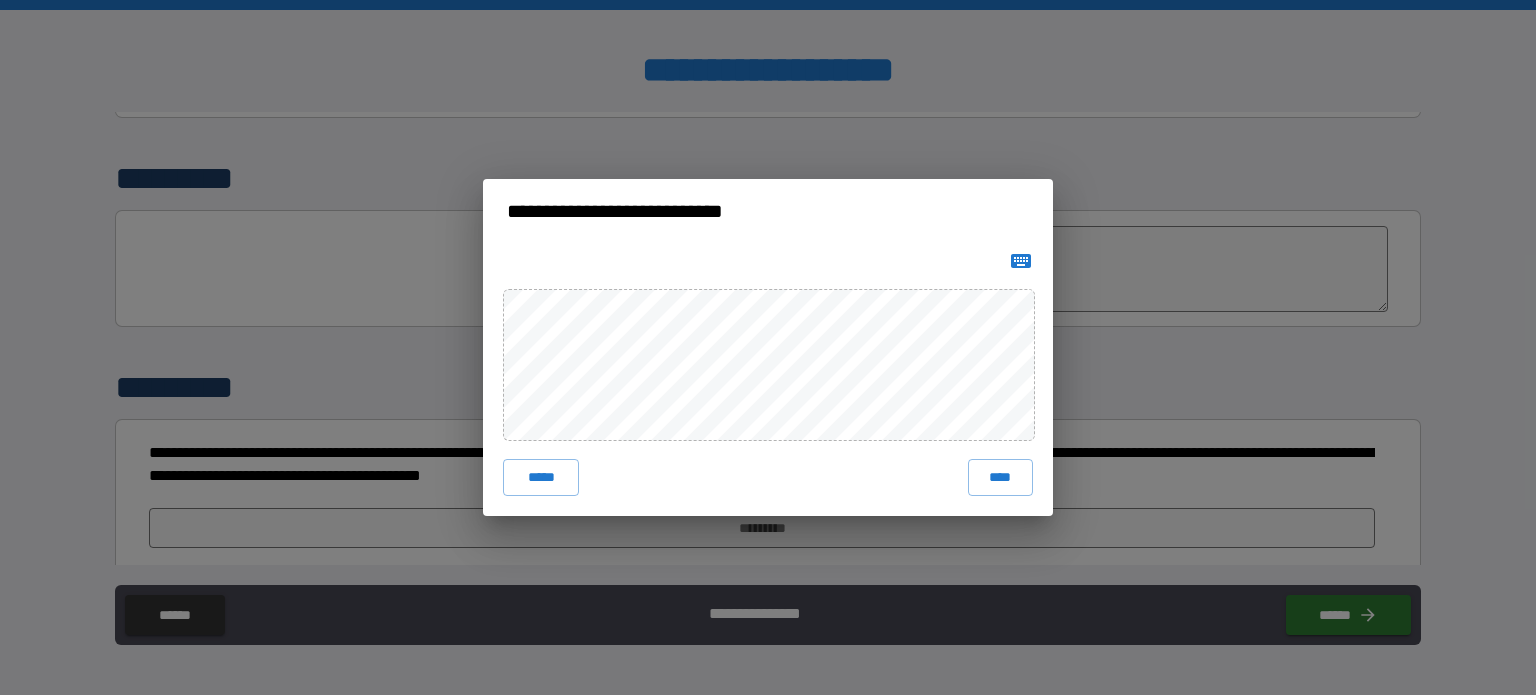 click 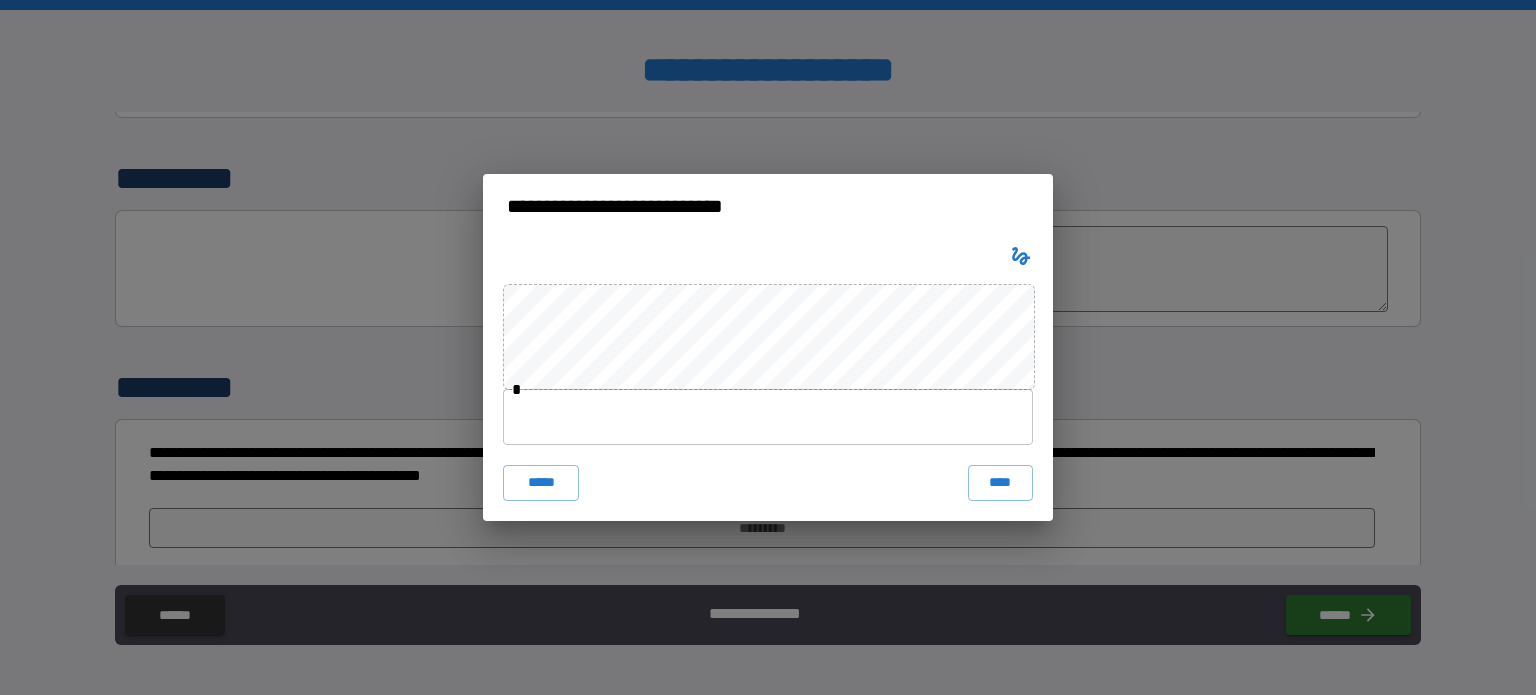 click at bounding box center (768, 417) 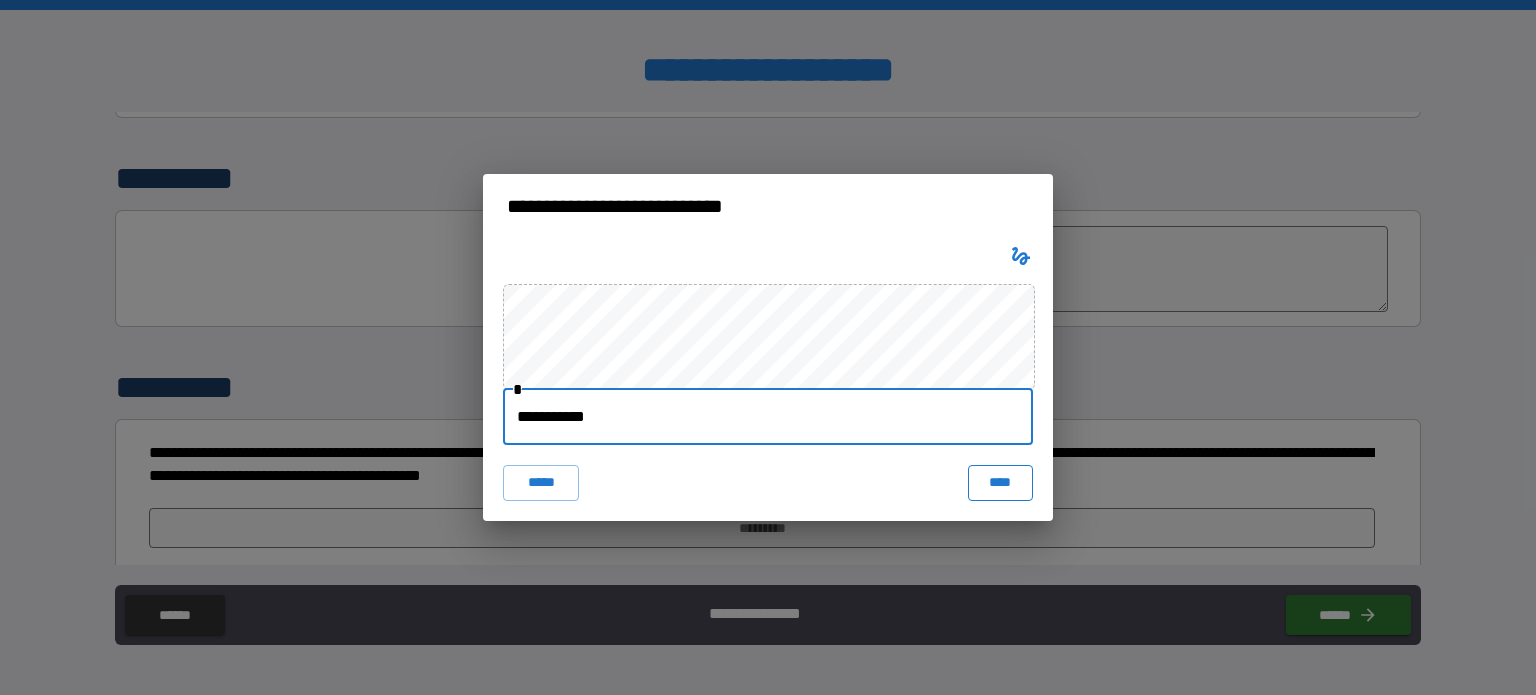 type on "**********" 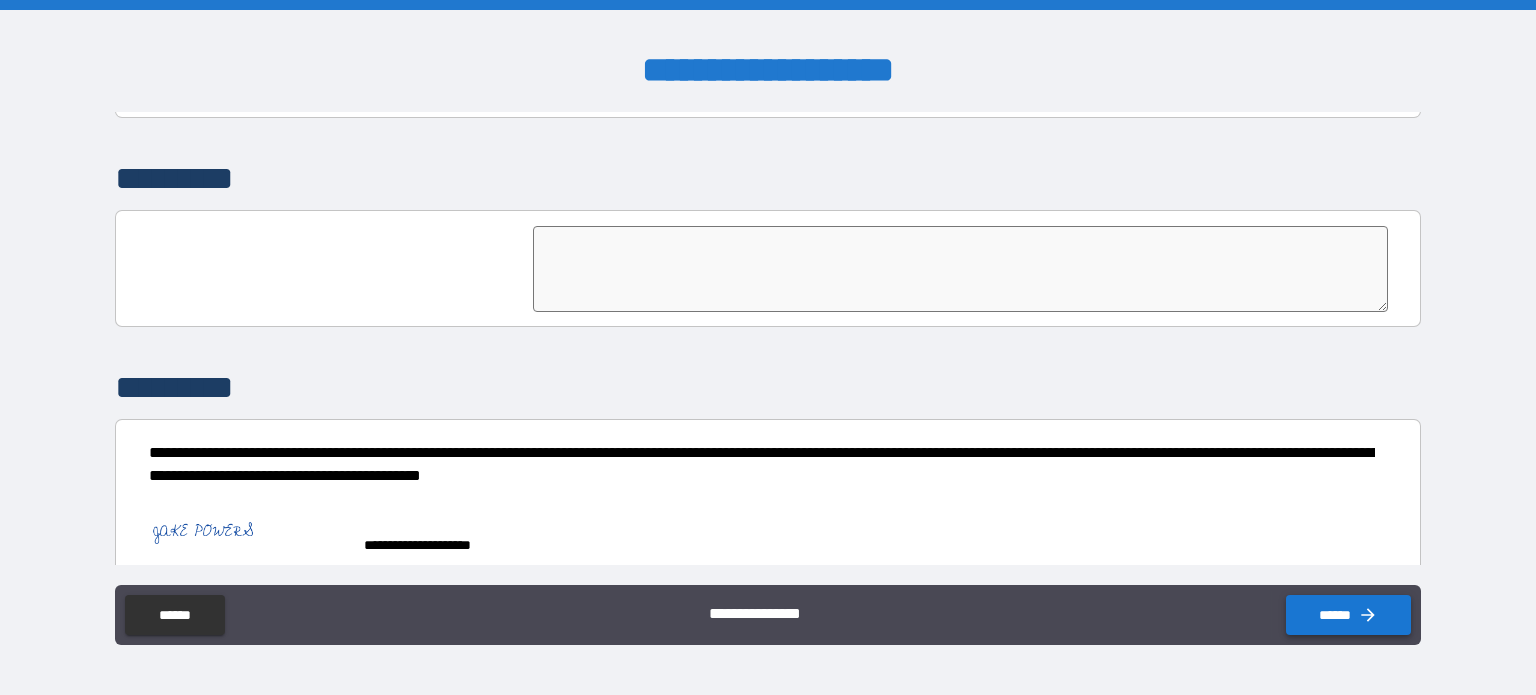 click on "******" at bounding box center (1348, 615) 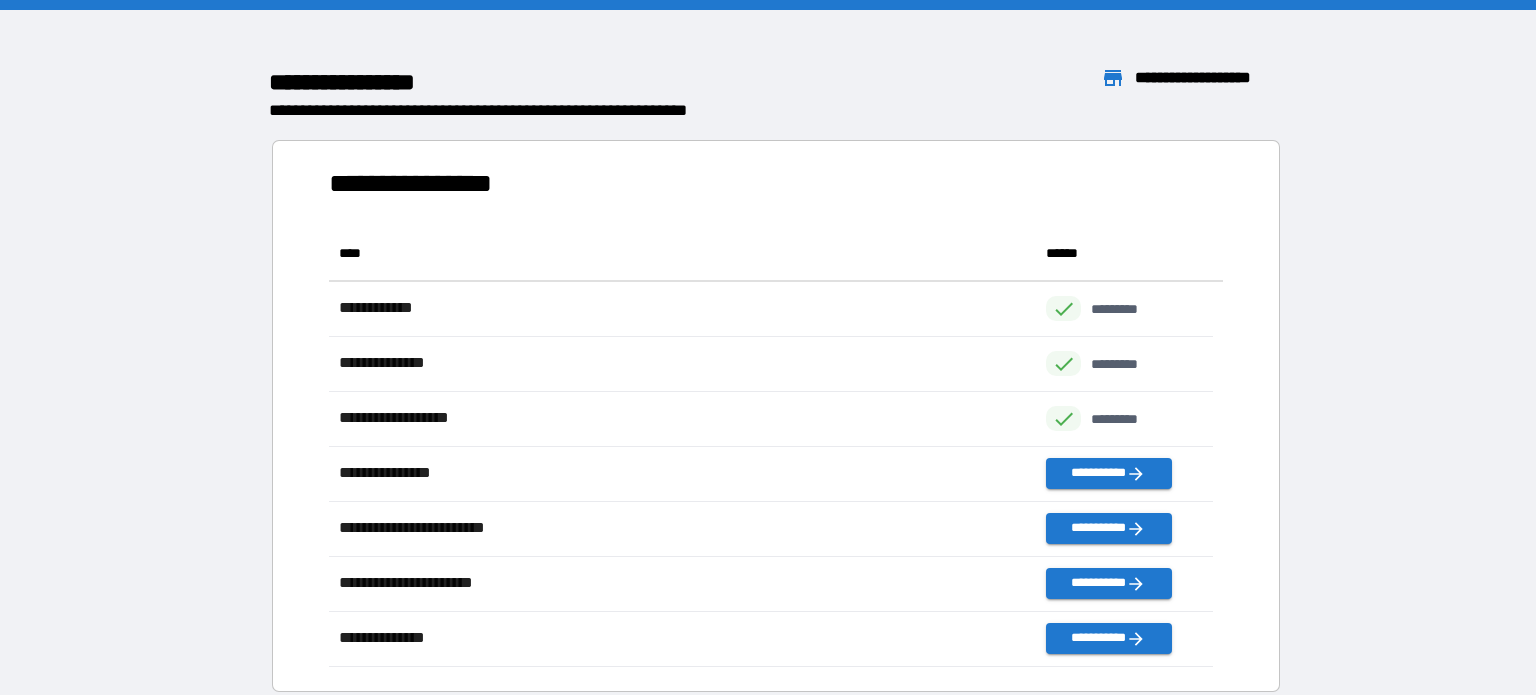 scroll, scrollTop: 16, scrollLeft: 16, axis: both 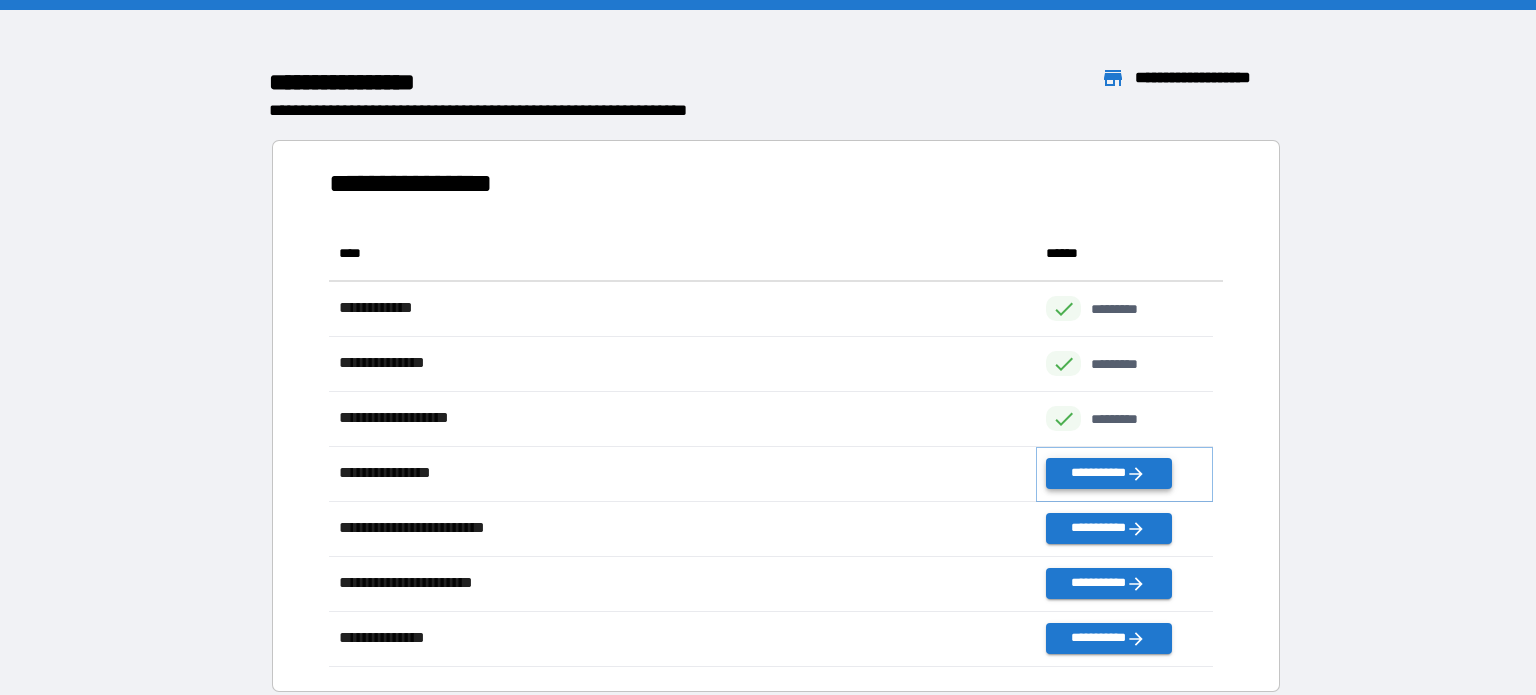 click 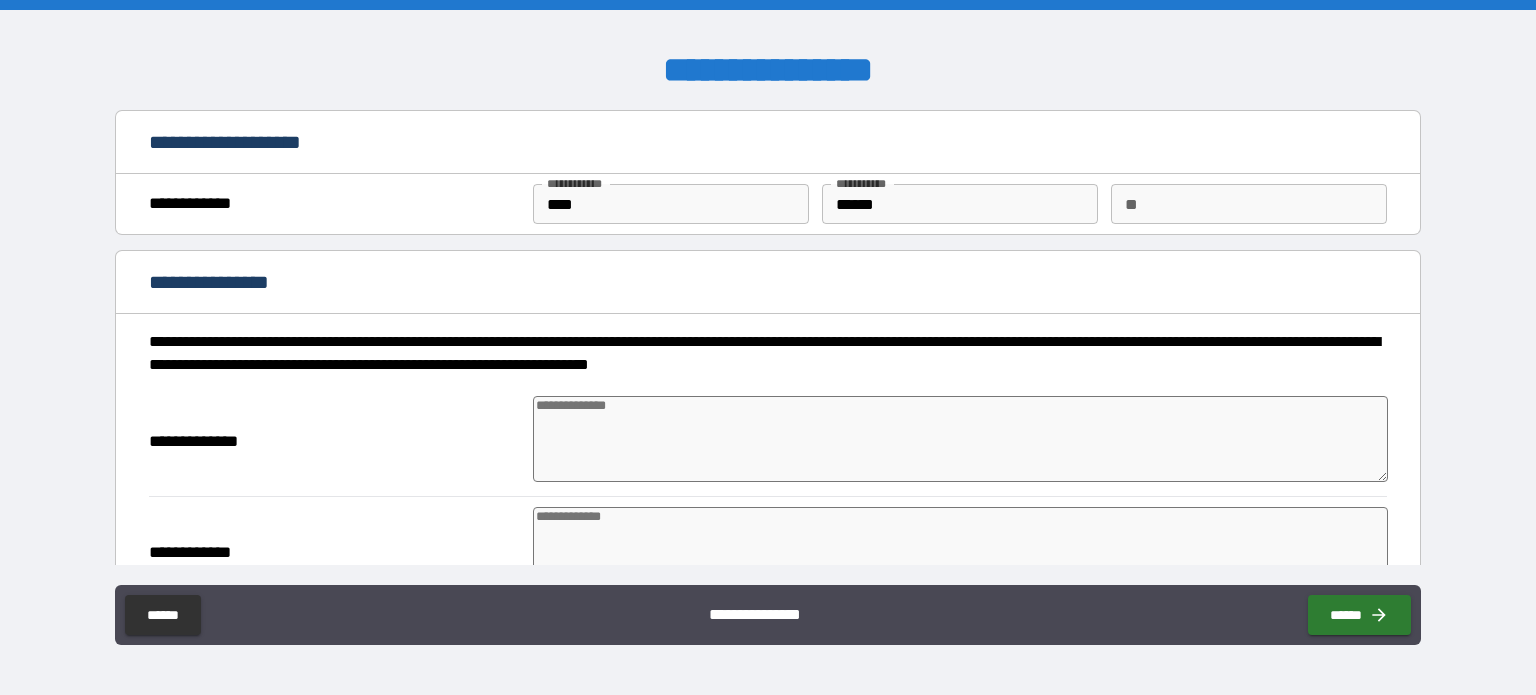 type on "*" 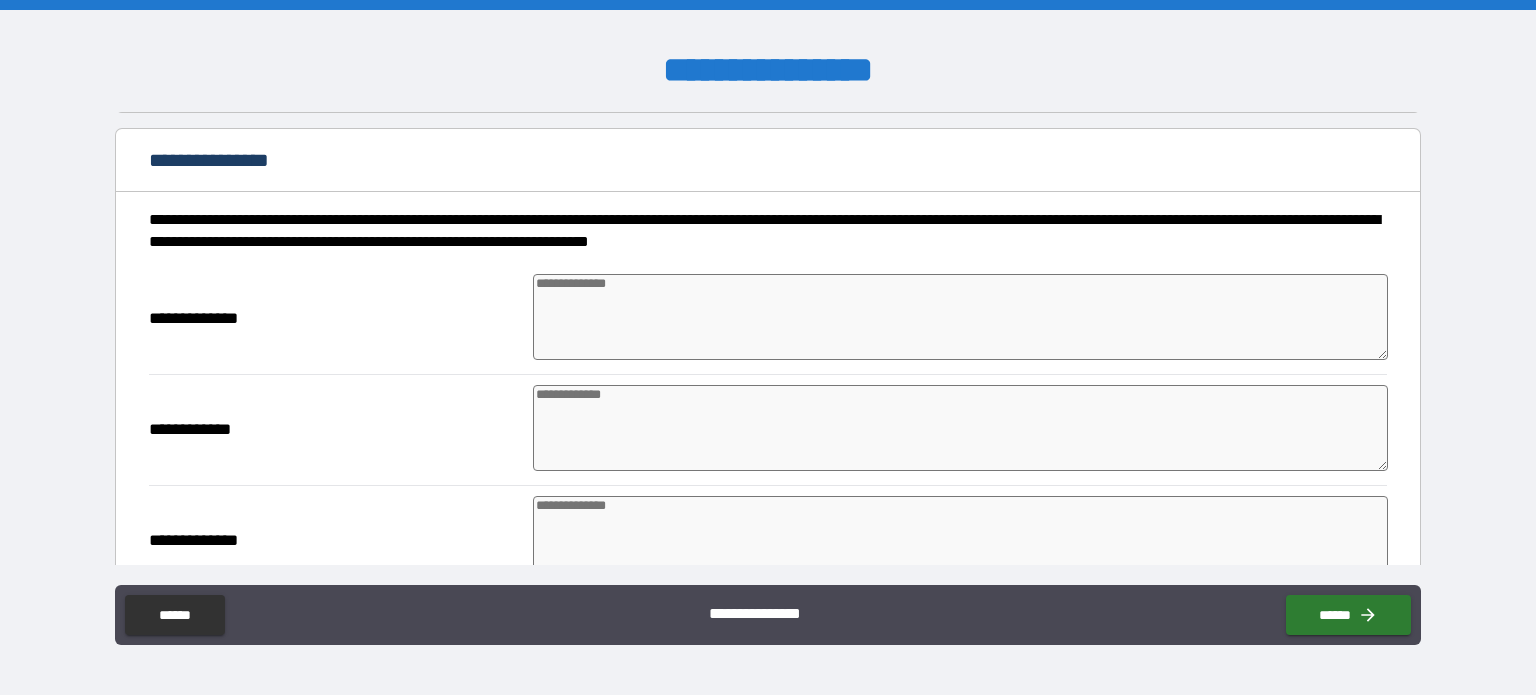 scroll, scrollTop: 161, scrollLeft: 0, axis: vertical 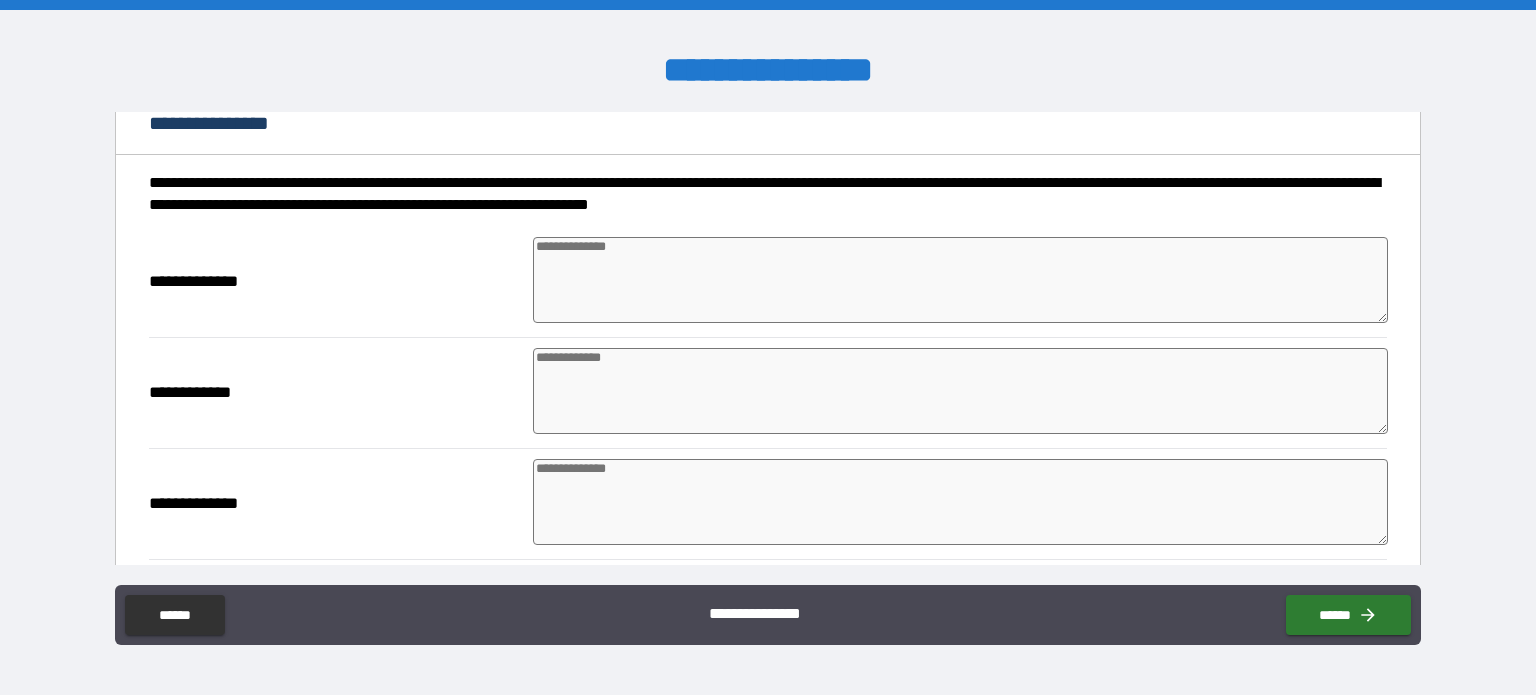 click at bounding box center (961, 280) 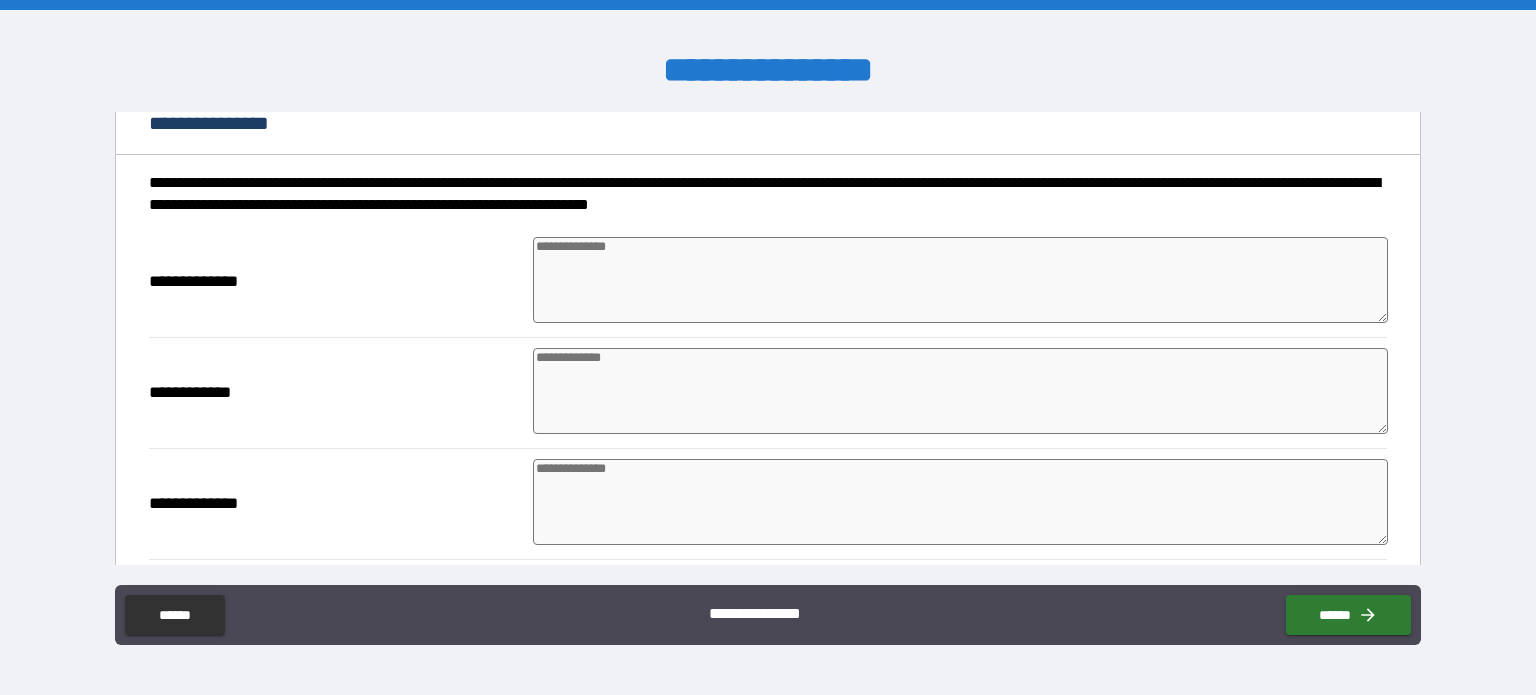 type on "*" 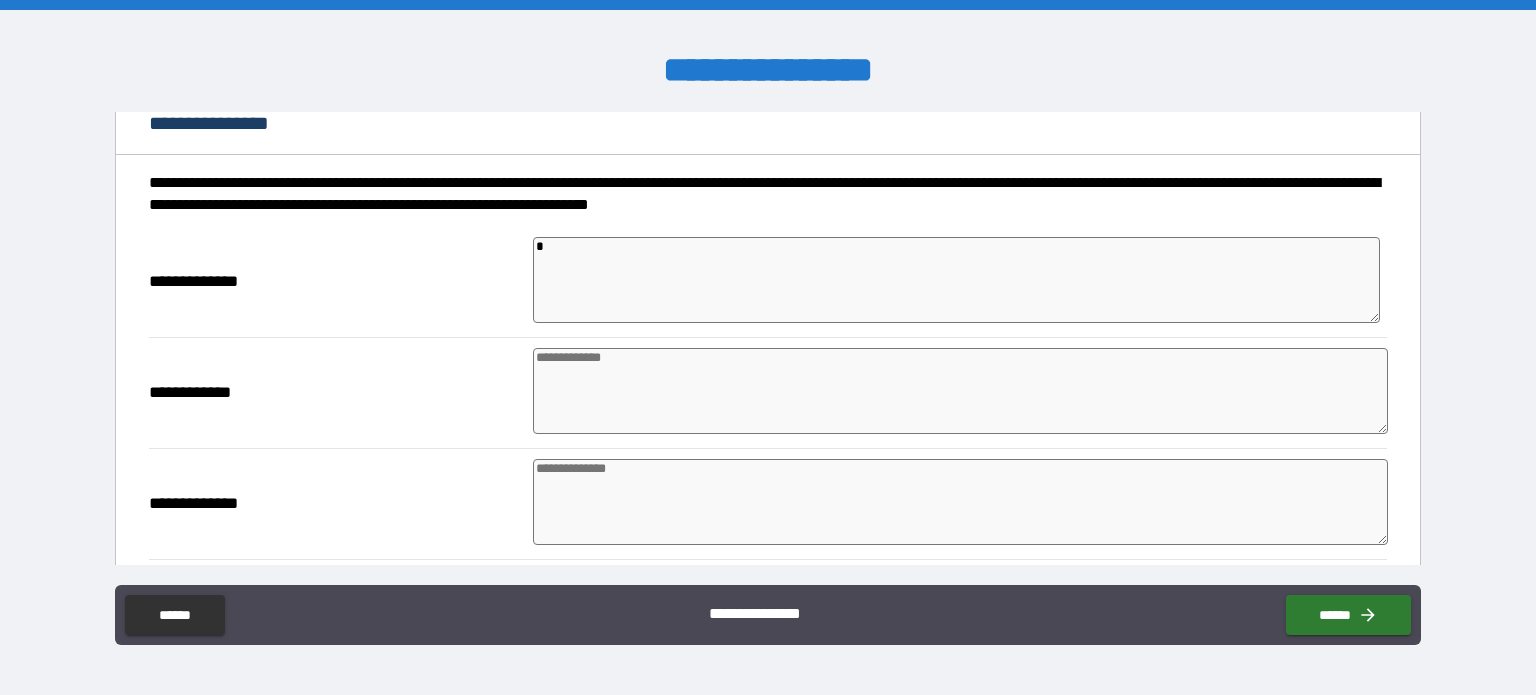 type on "**" 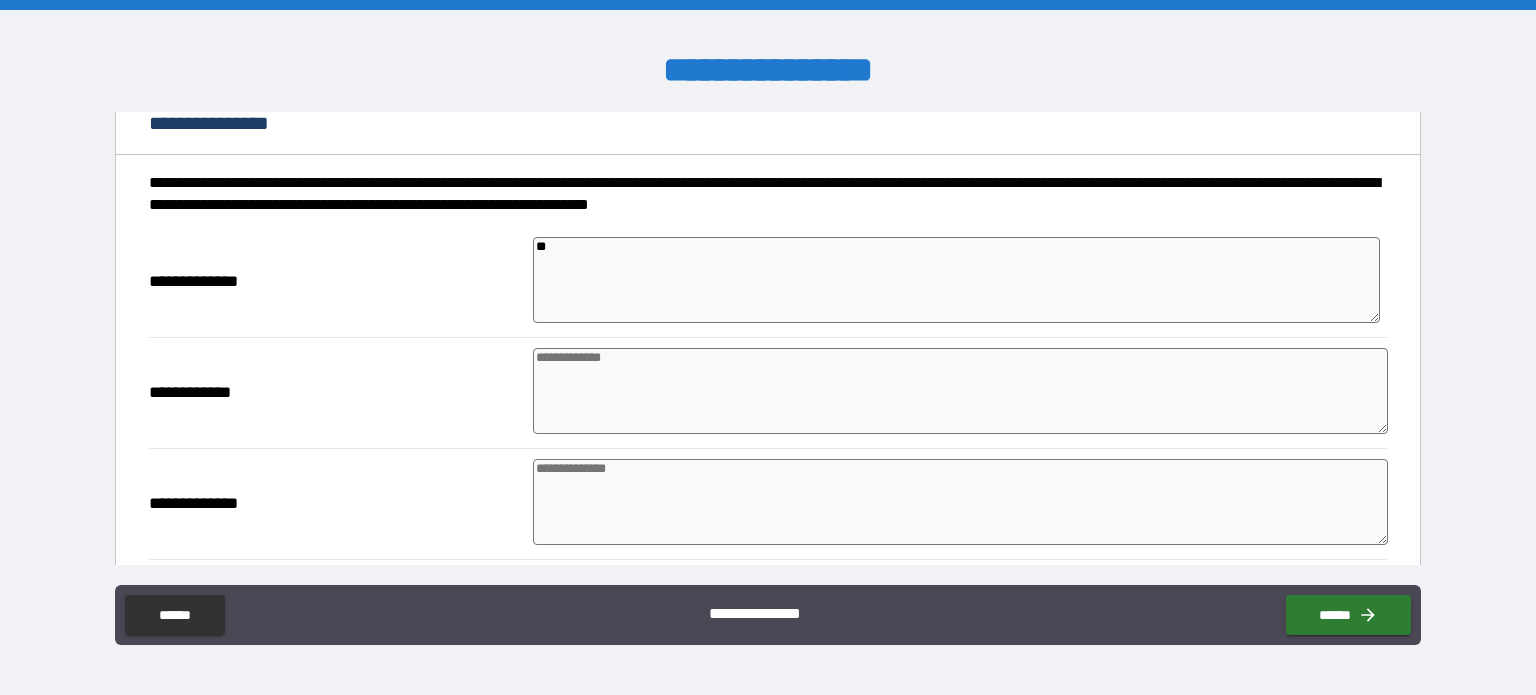 type on "*" 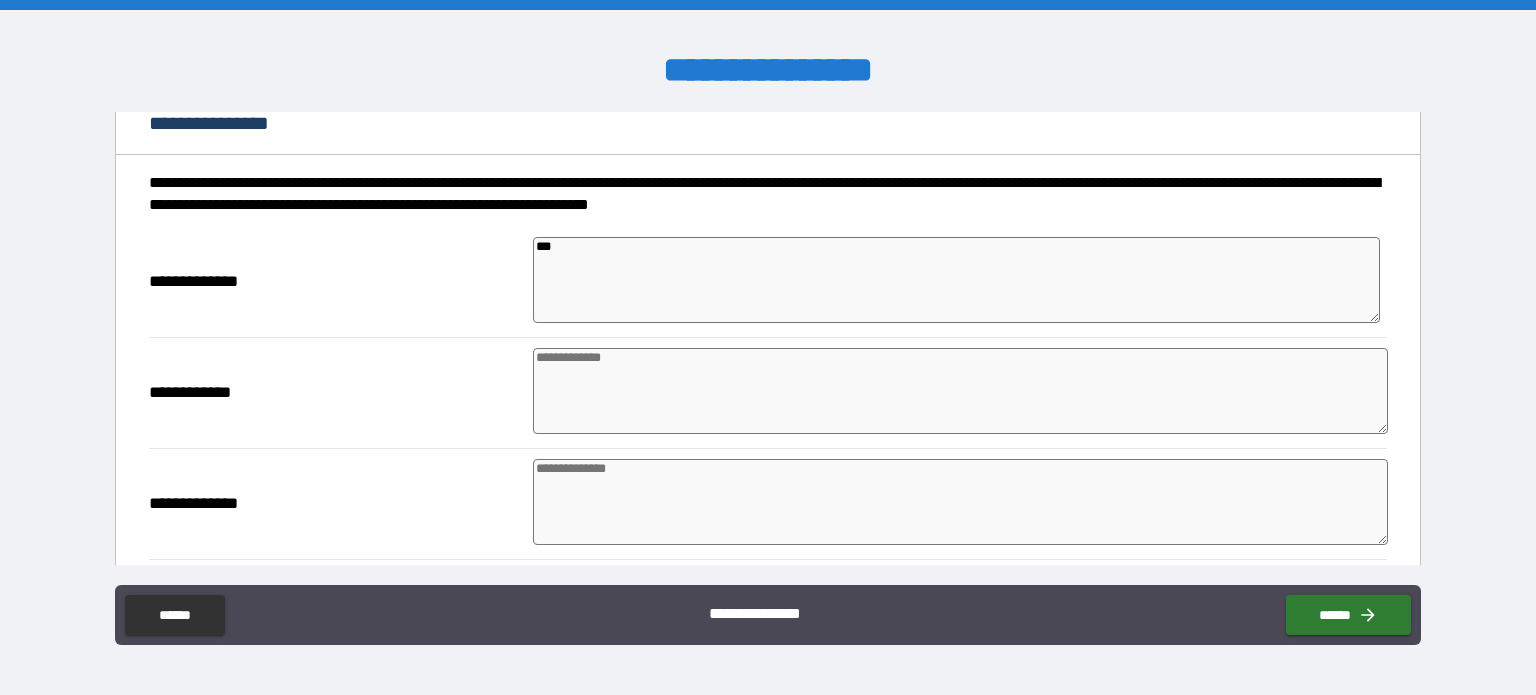 type on "****" 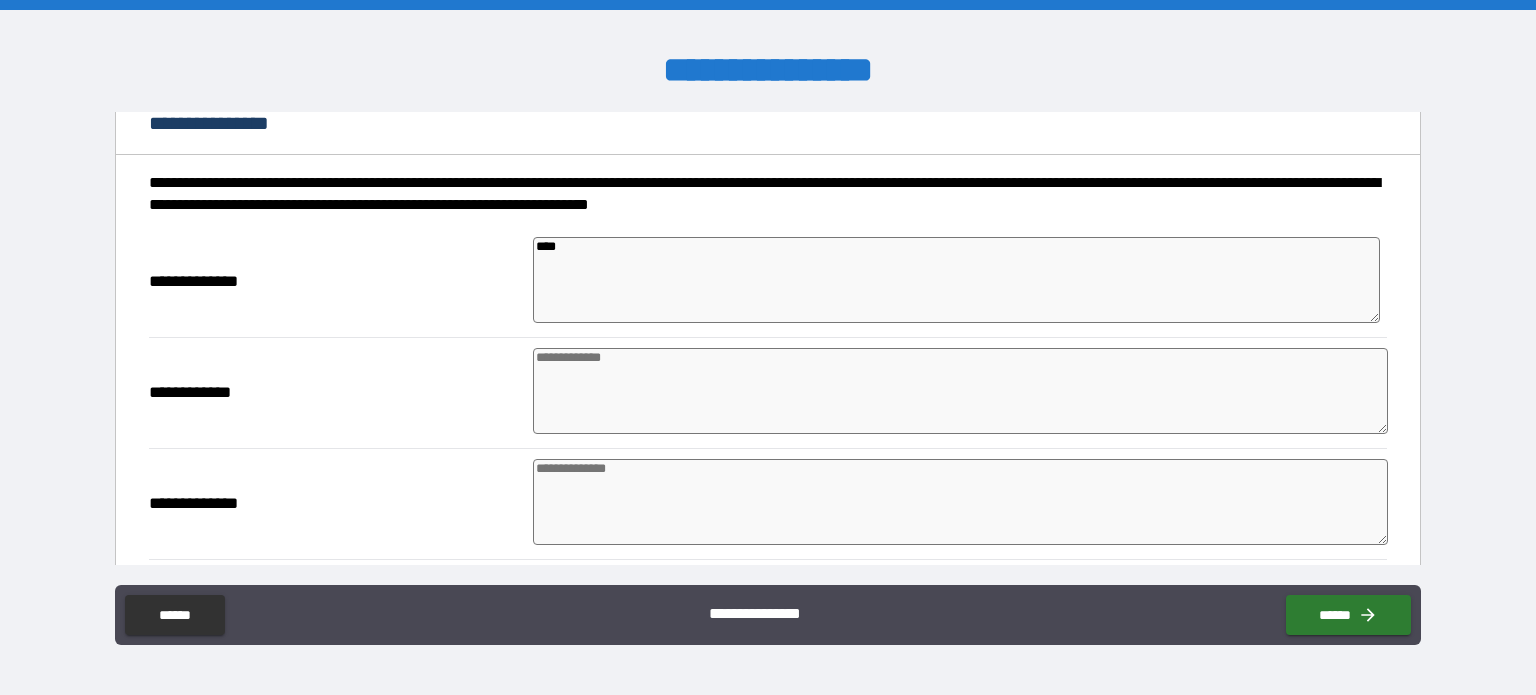 type on "*" 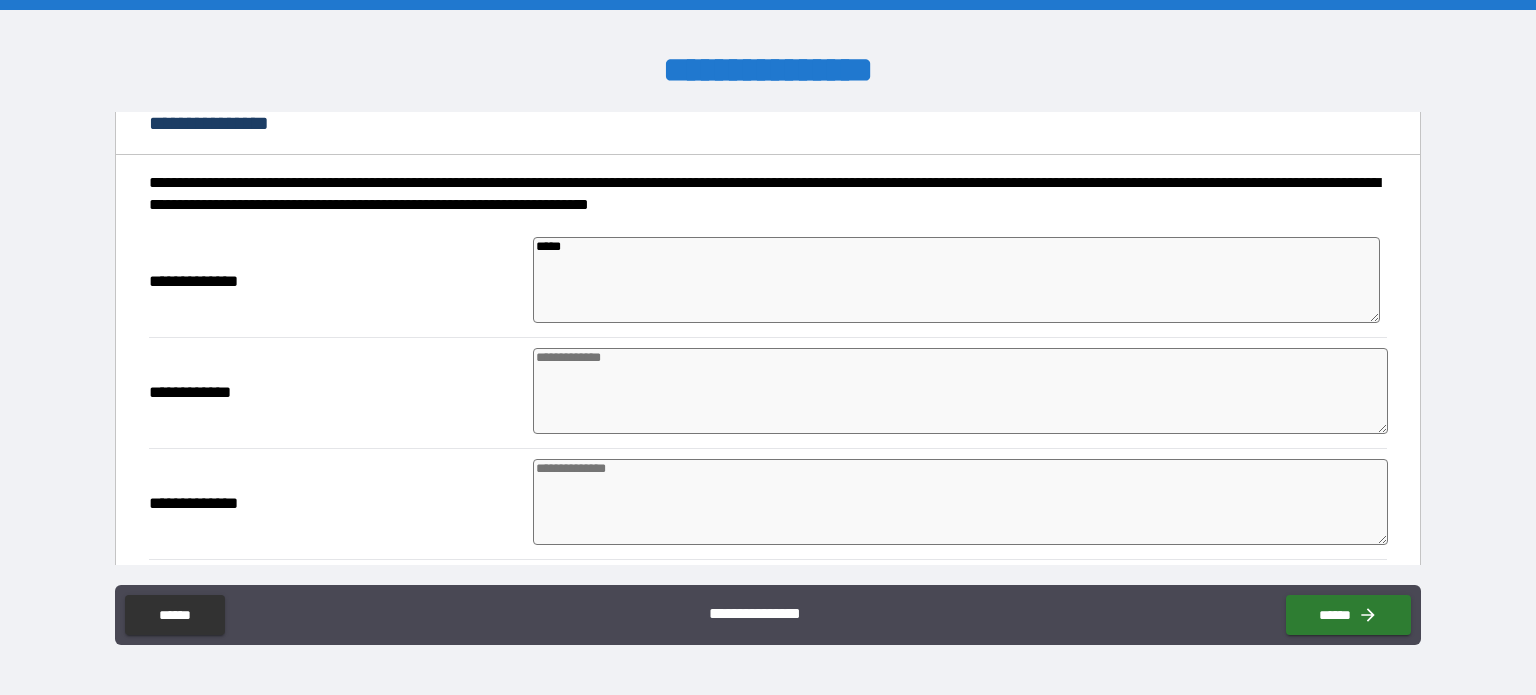 type on "*" 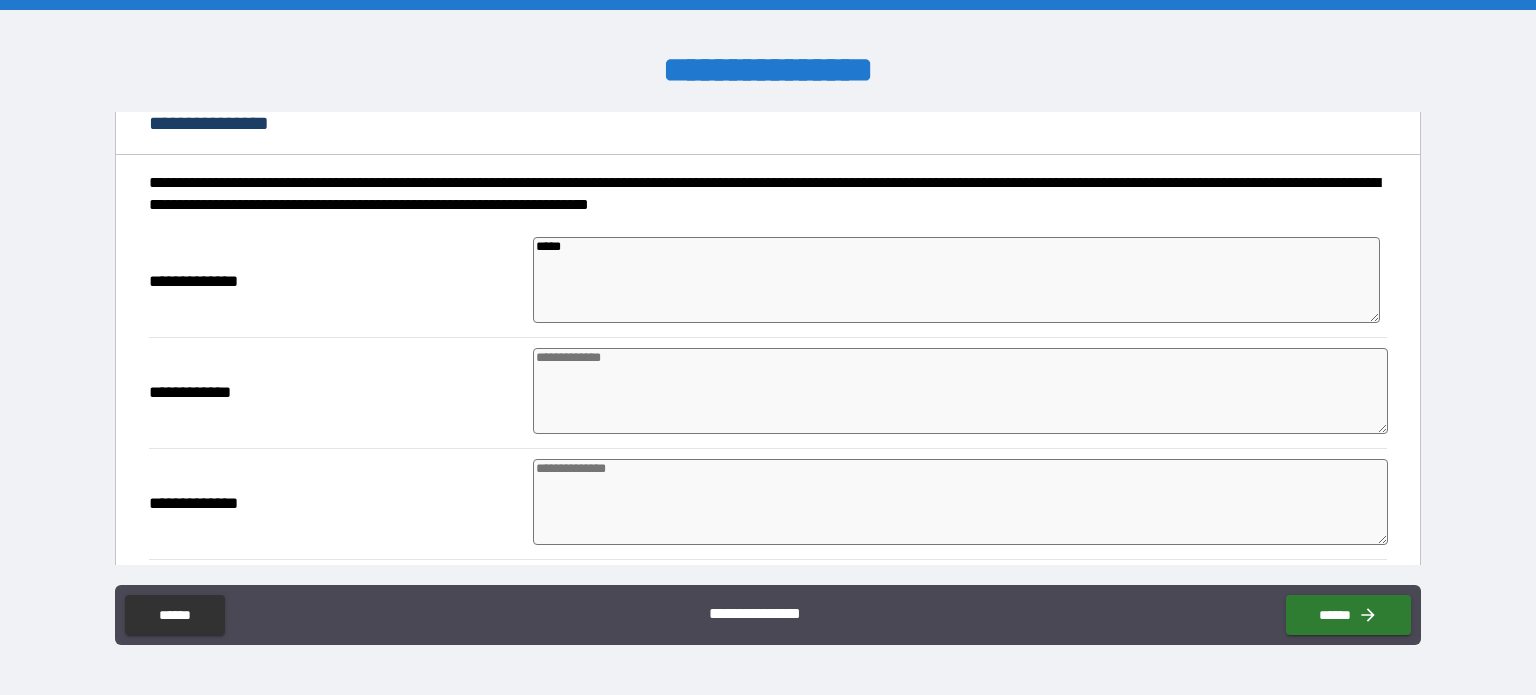 type on "*" 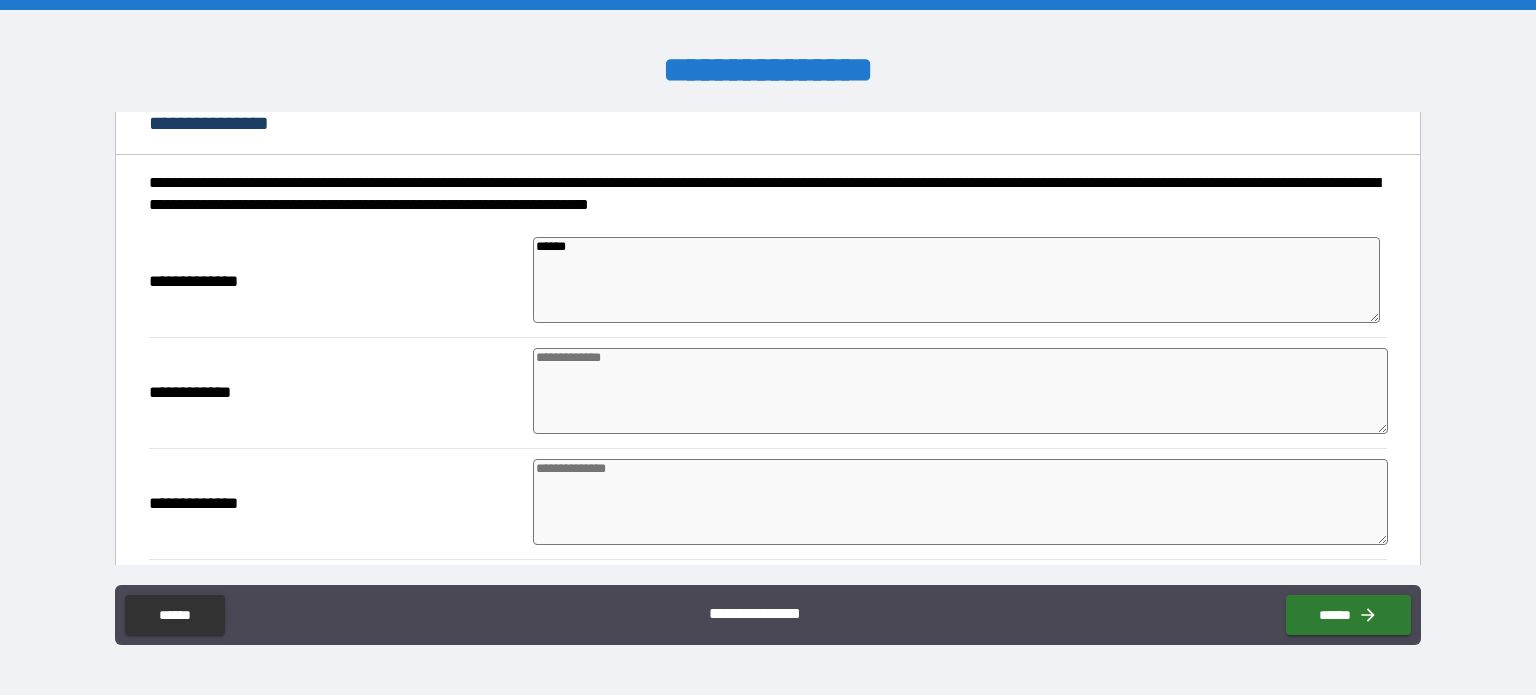 type on "*******" 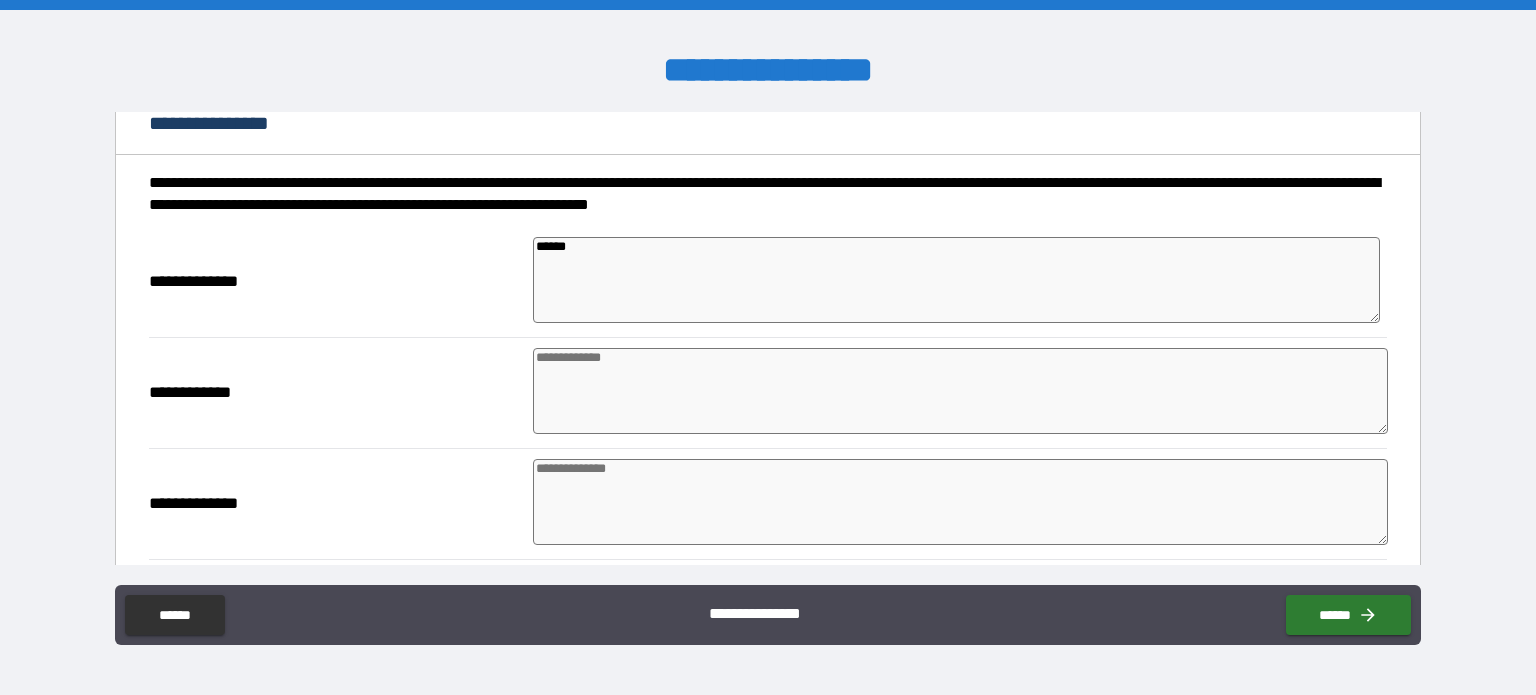 type on "*" 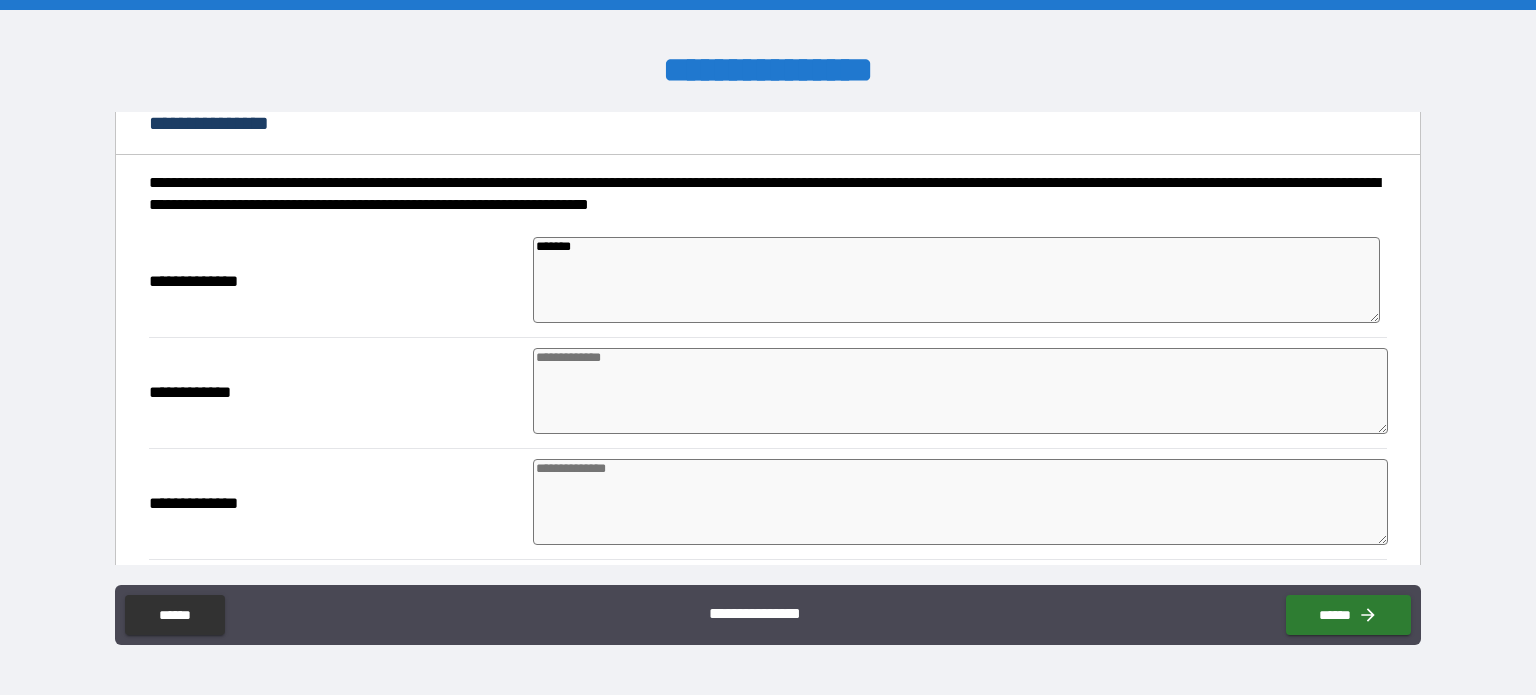 type on "********" 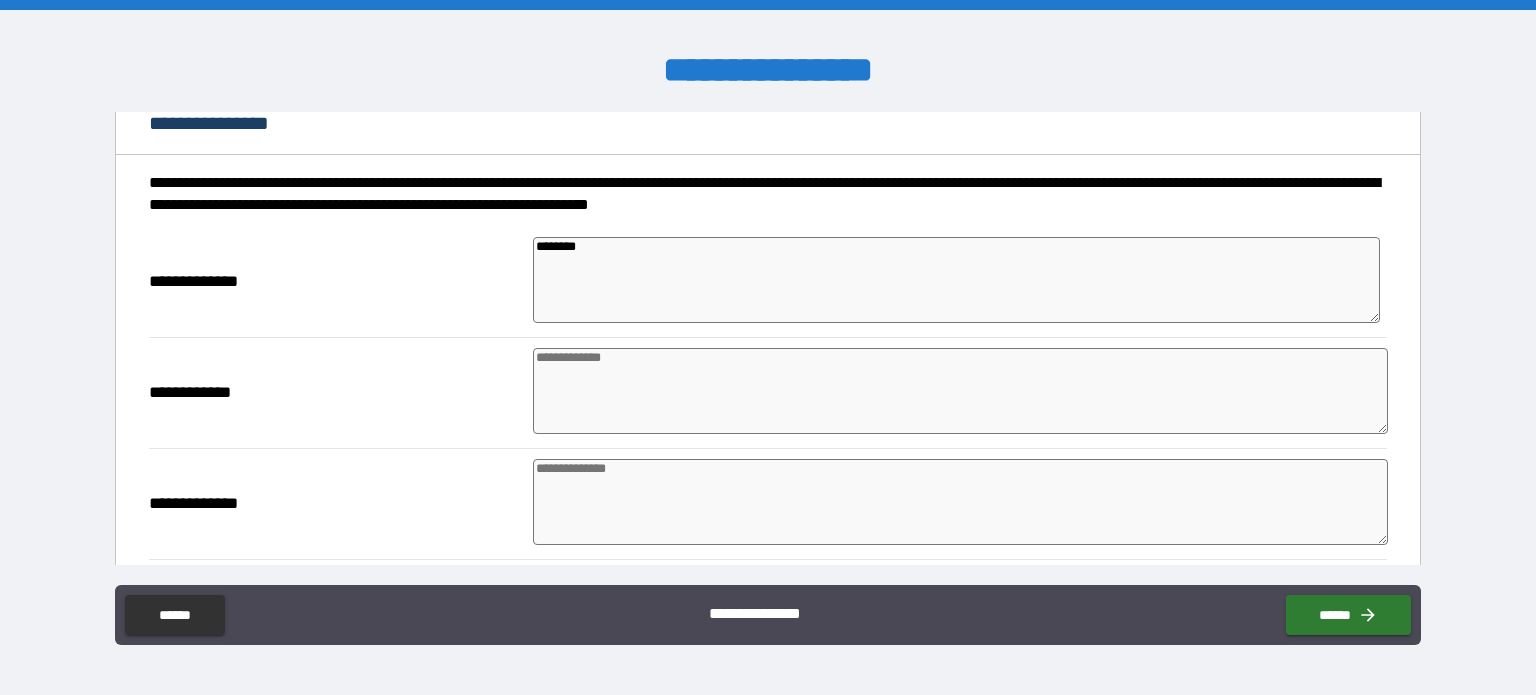 type on "*********" 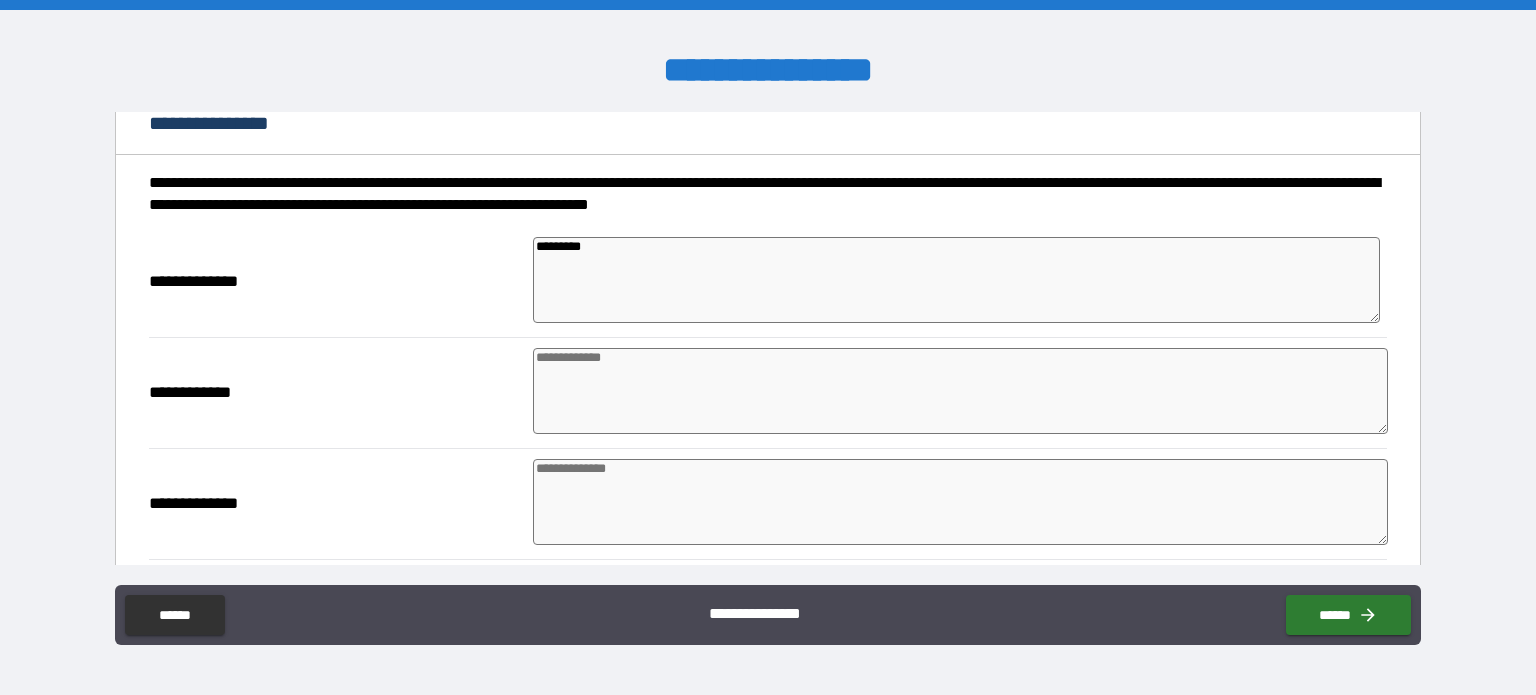 type on "**********" 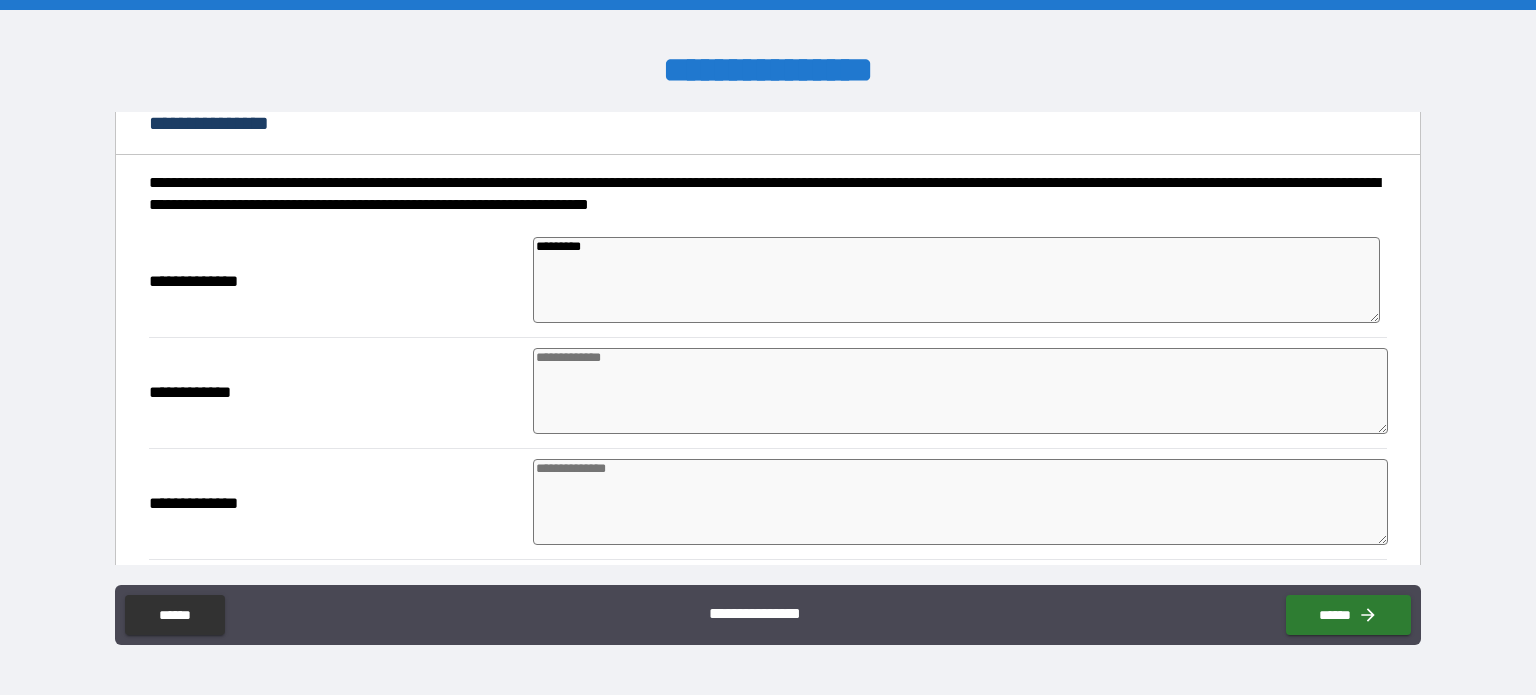 type on "*" 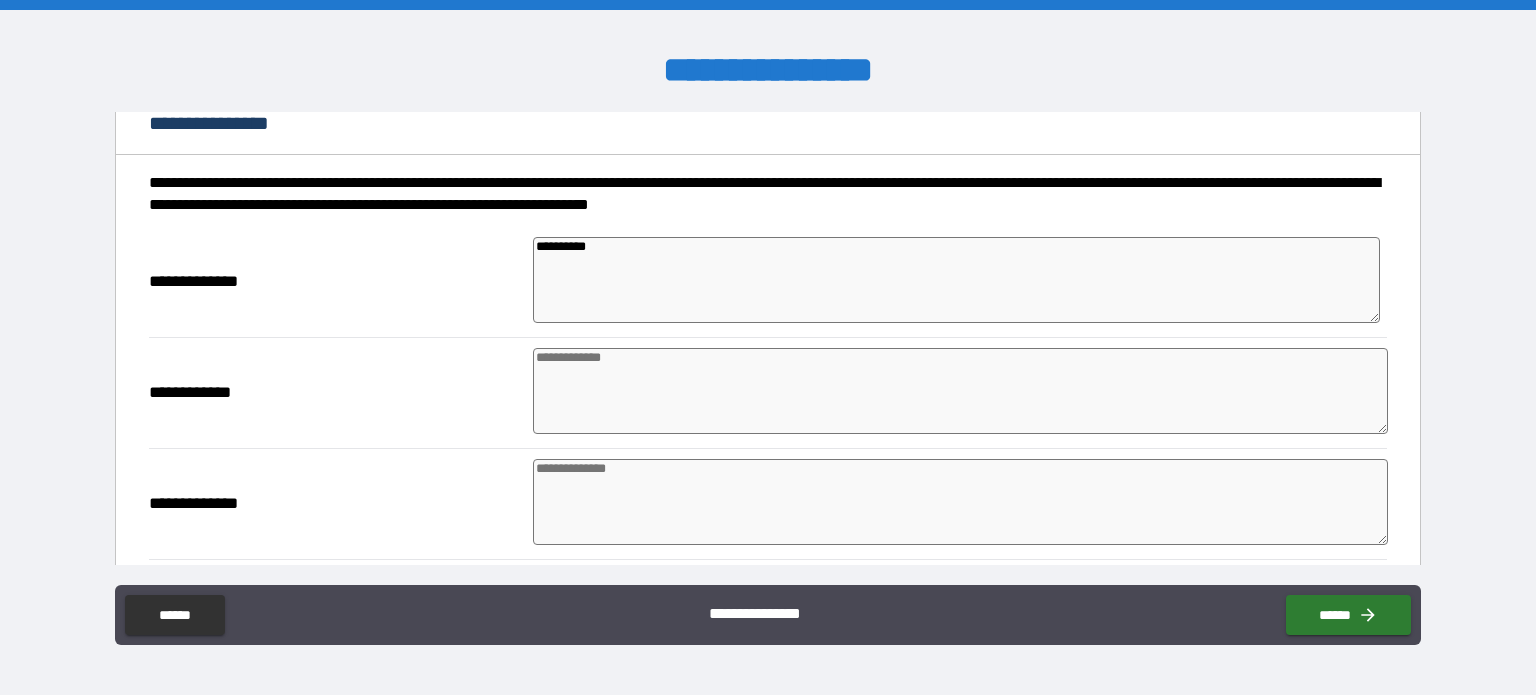 type on "**********" 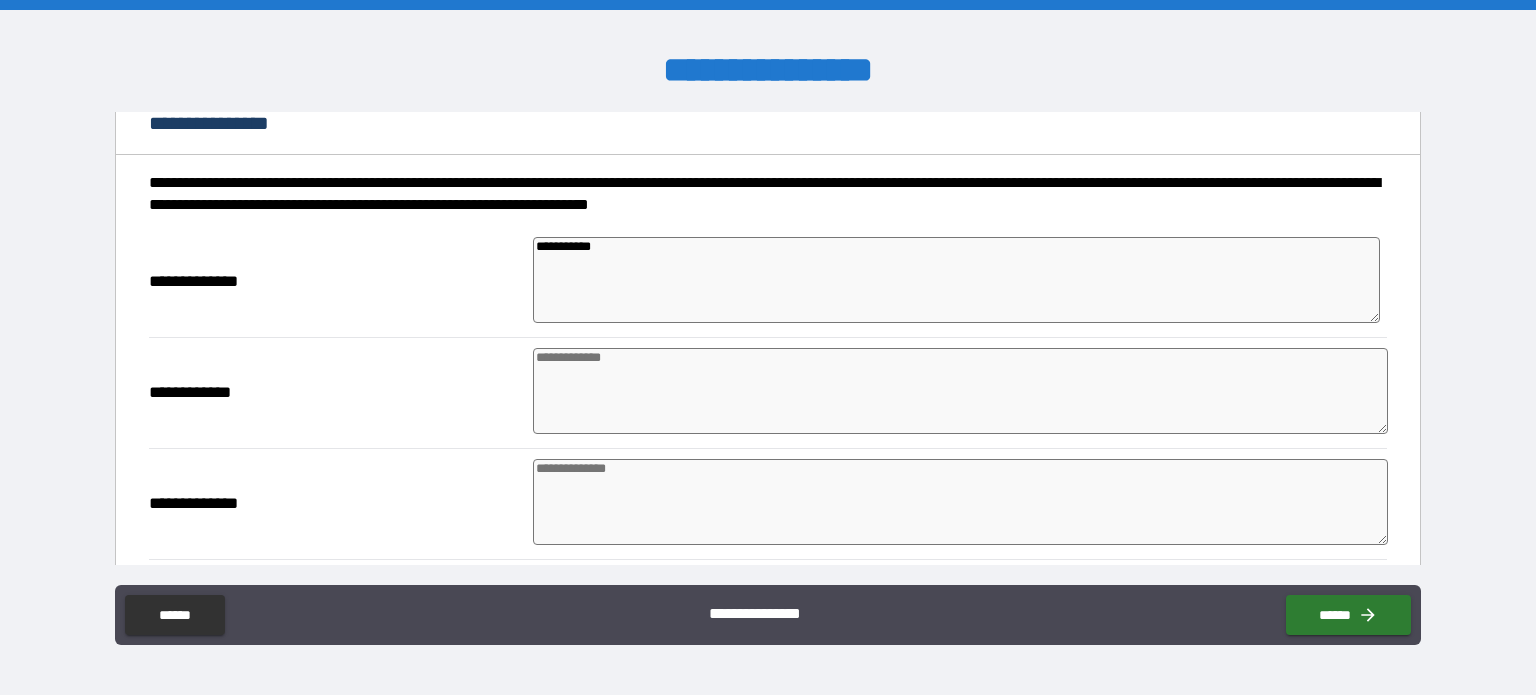 type on "*" 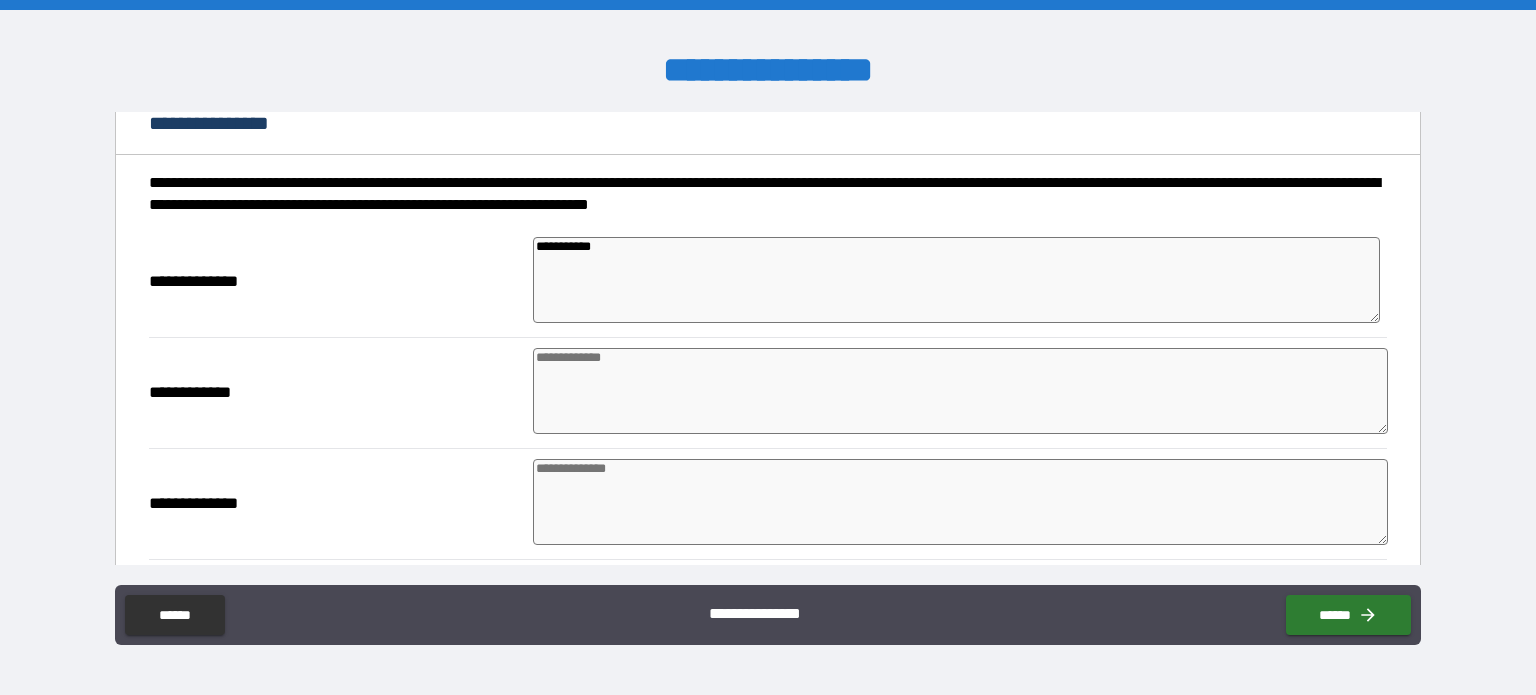 type on "*" 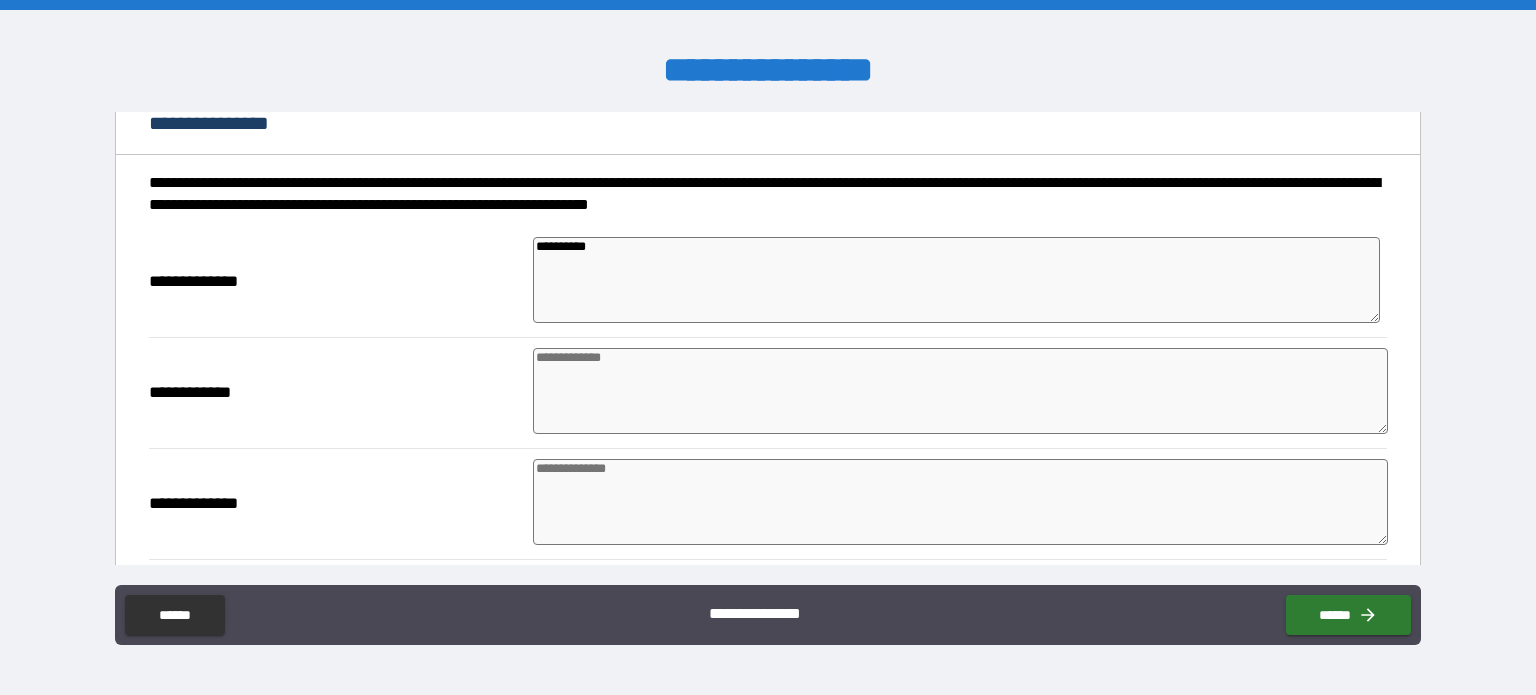 type on "*" 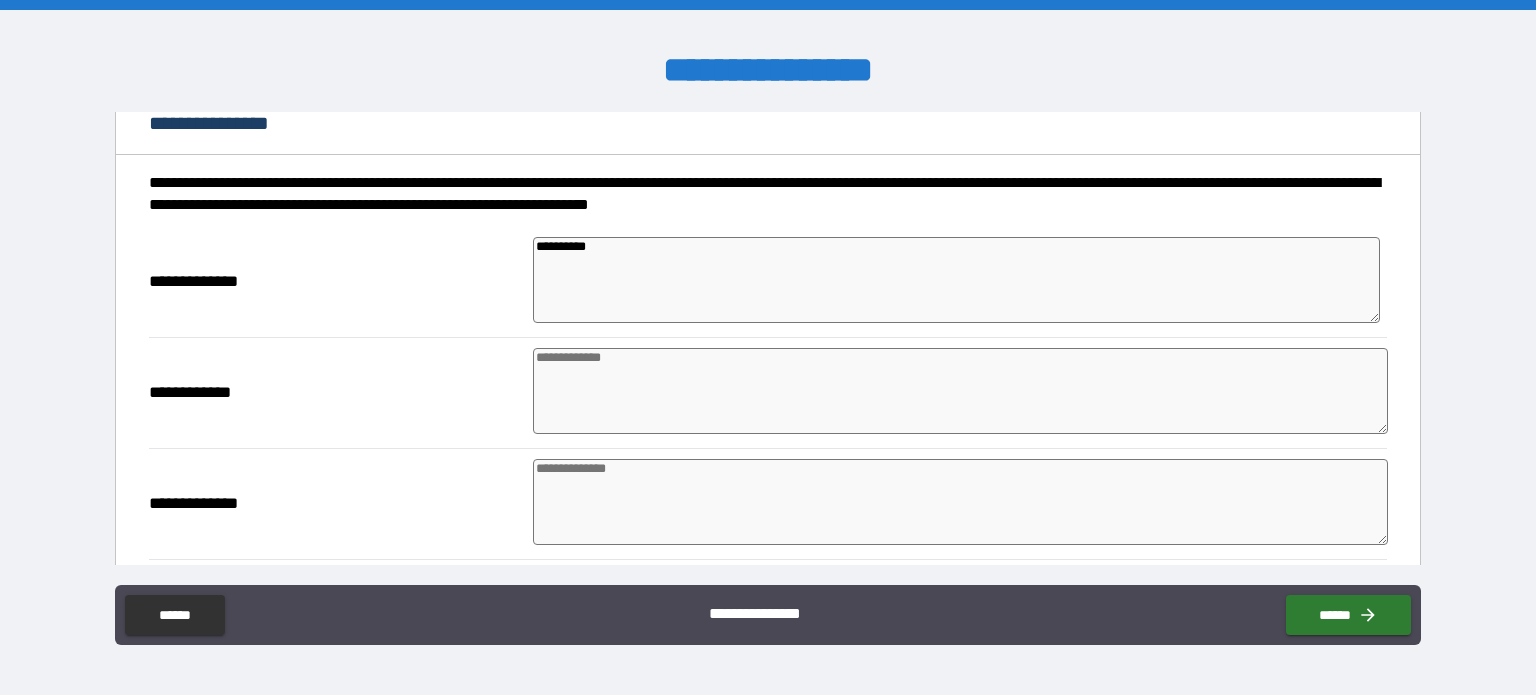 type on "*" 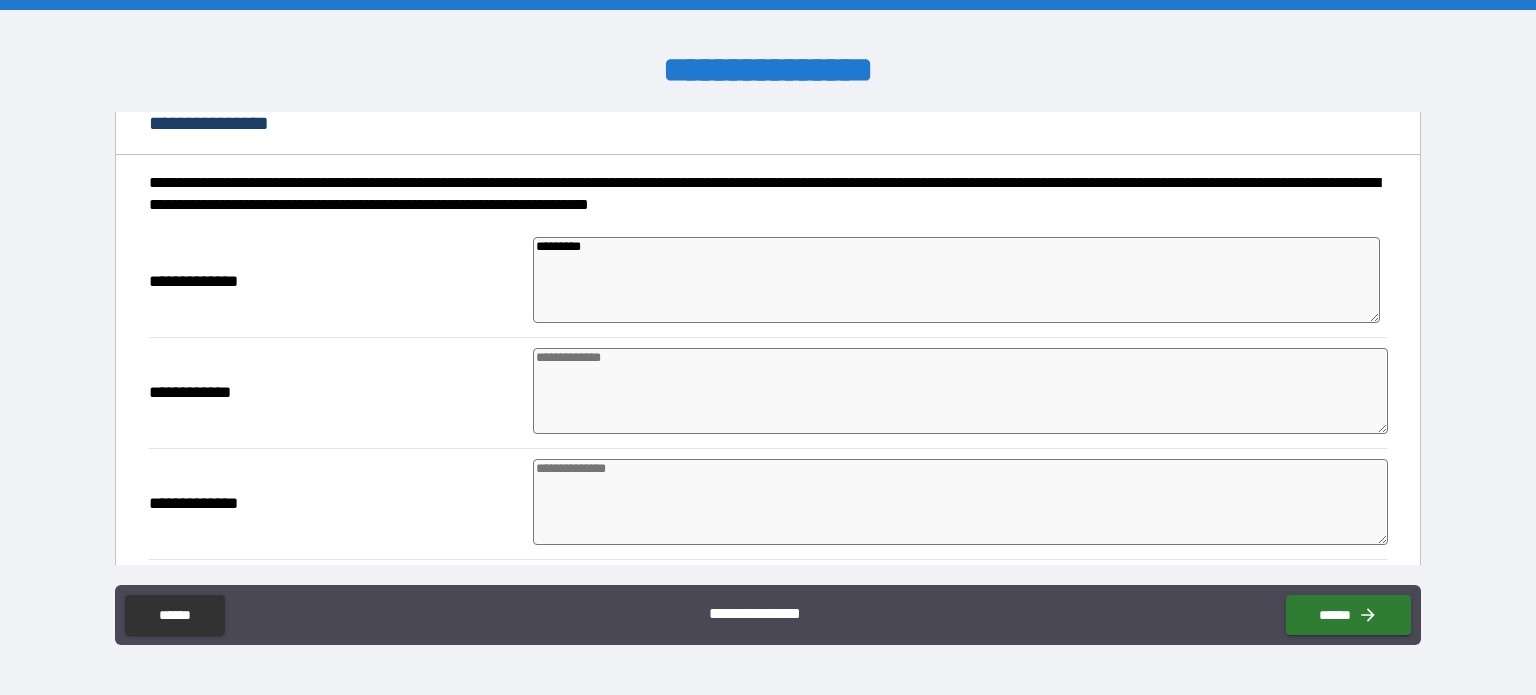 type on "********" 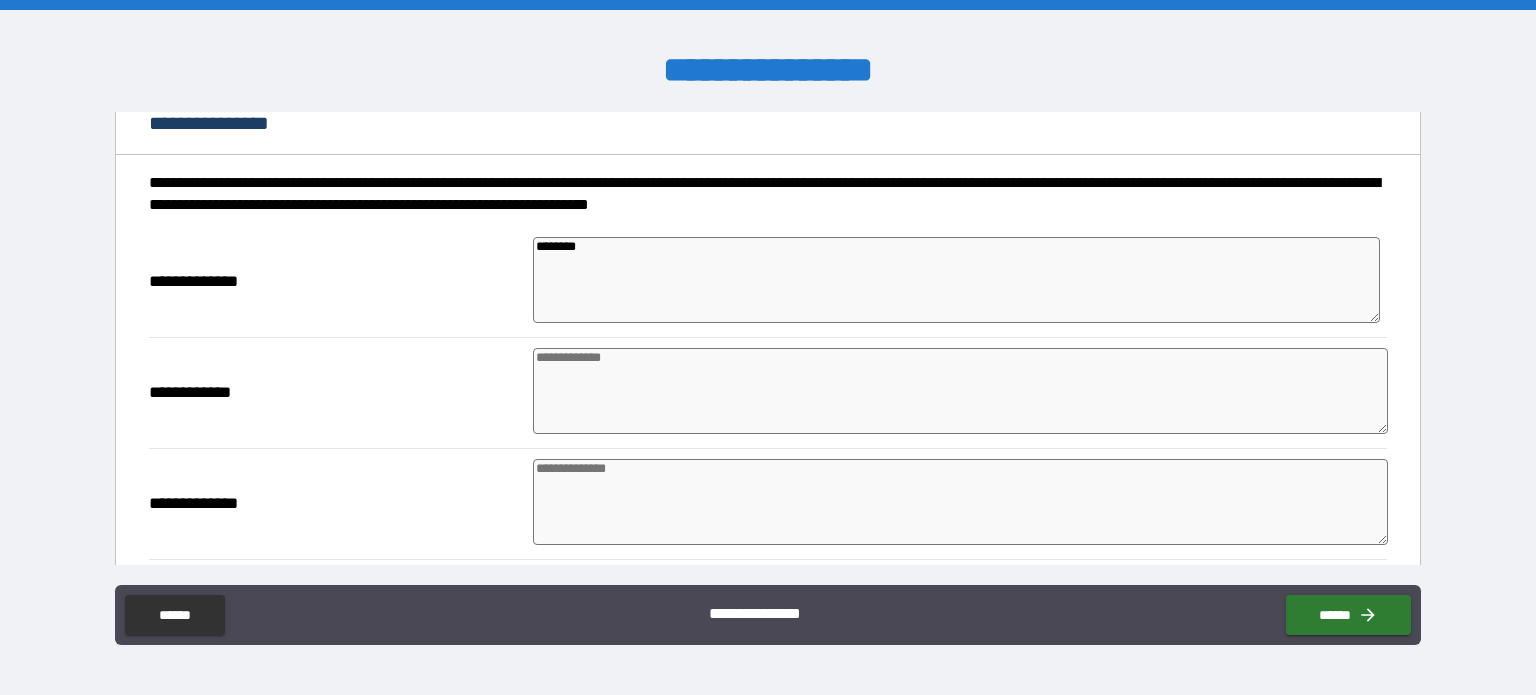 type on "*******" 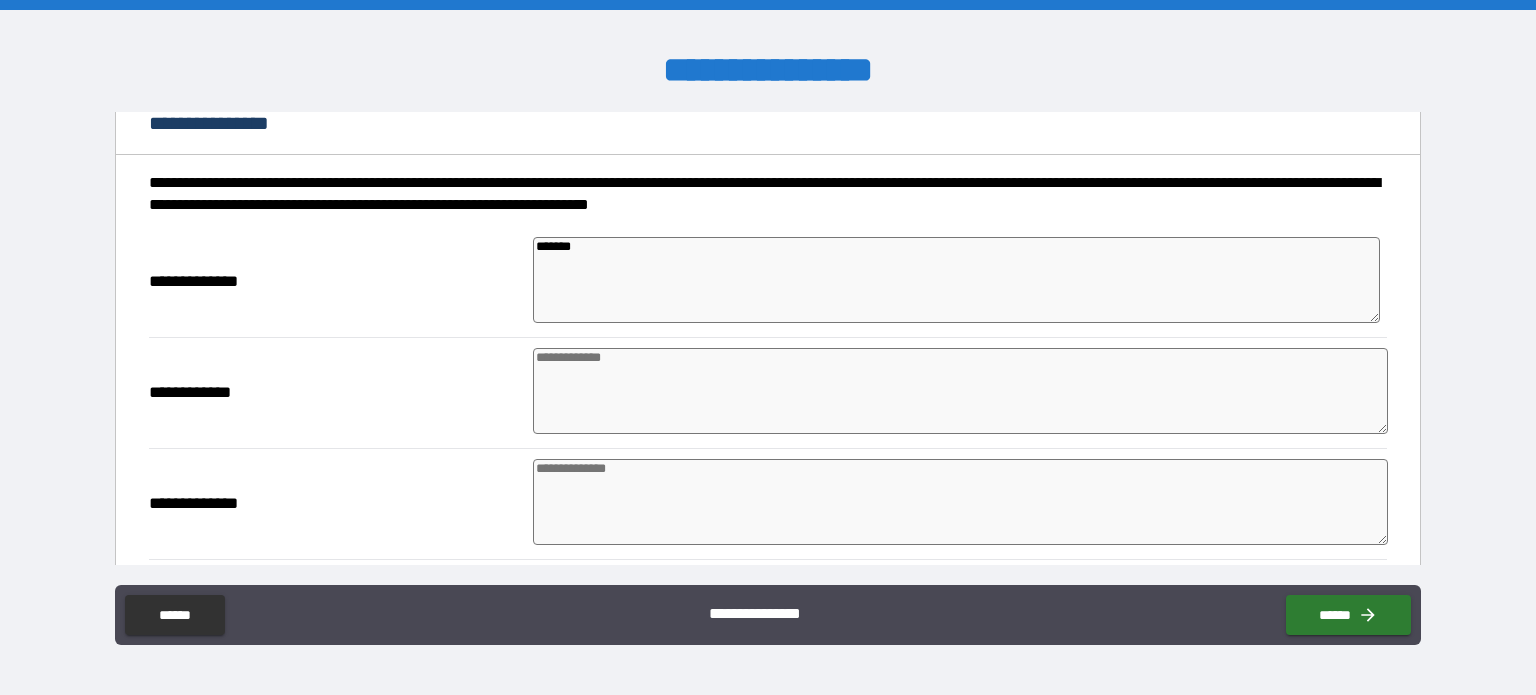 type on "******" 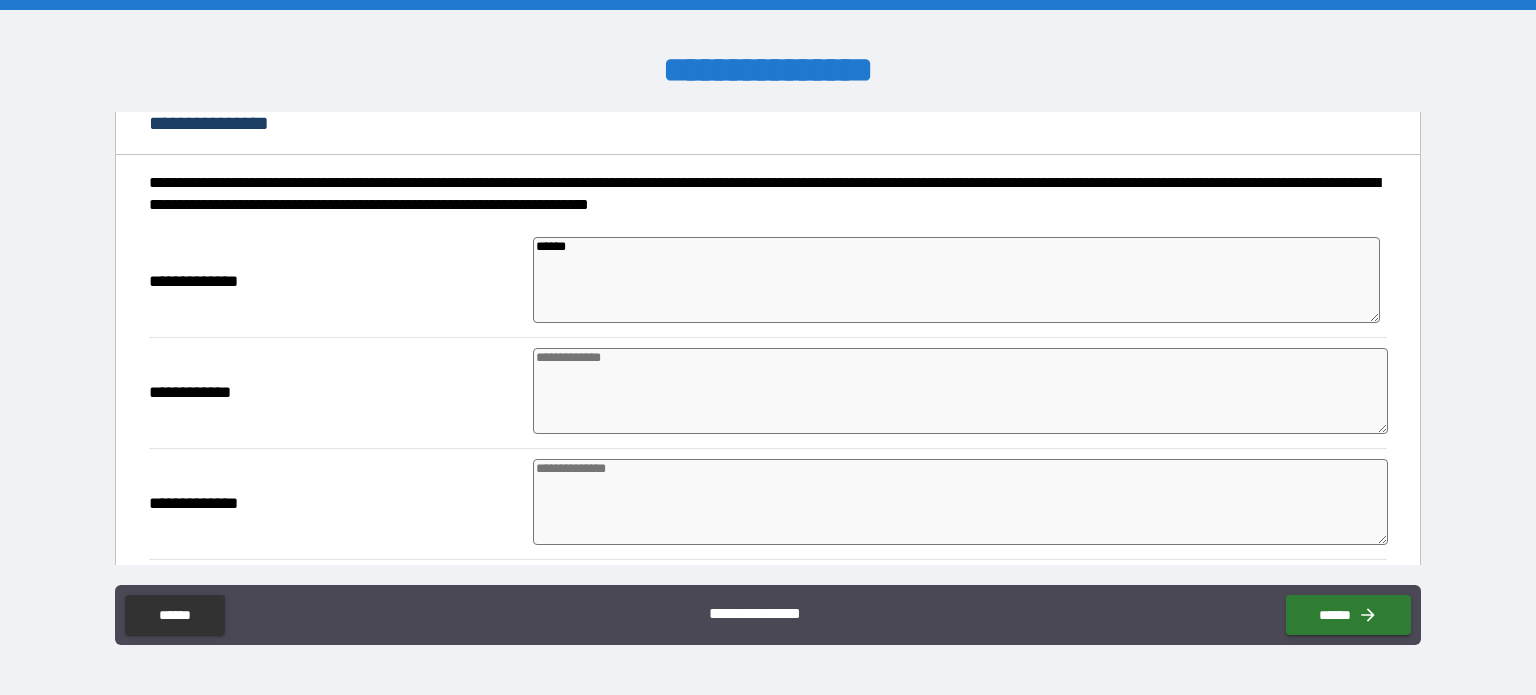 type on "****" 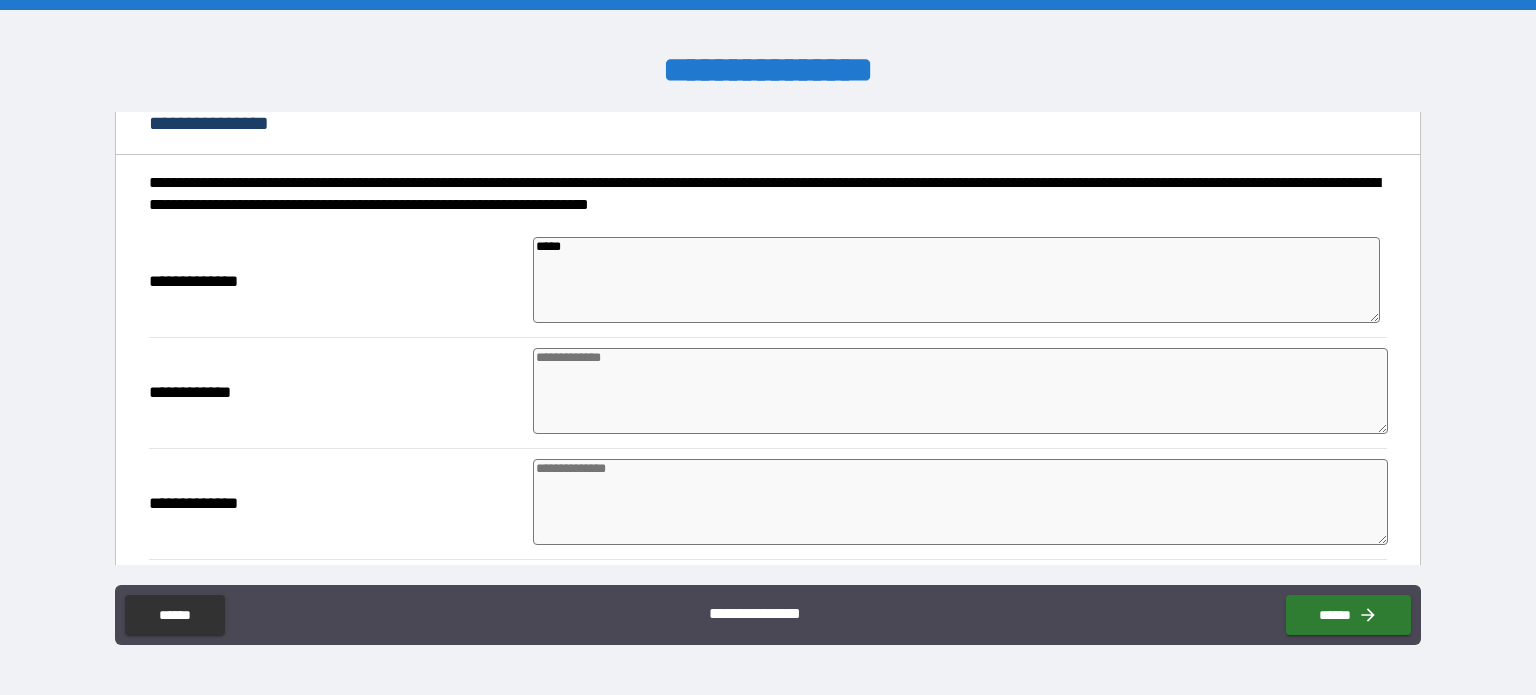 type on "****" 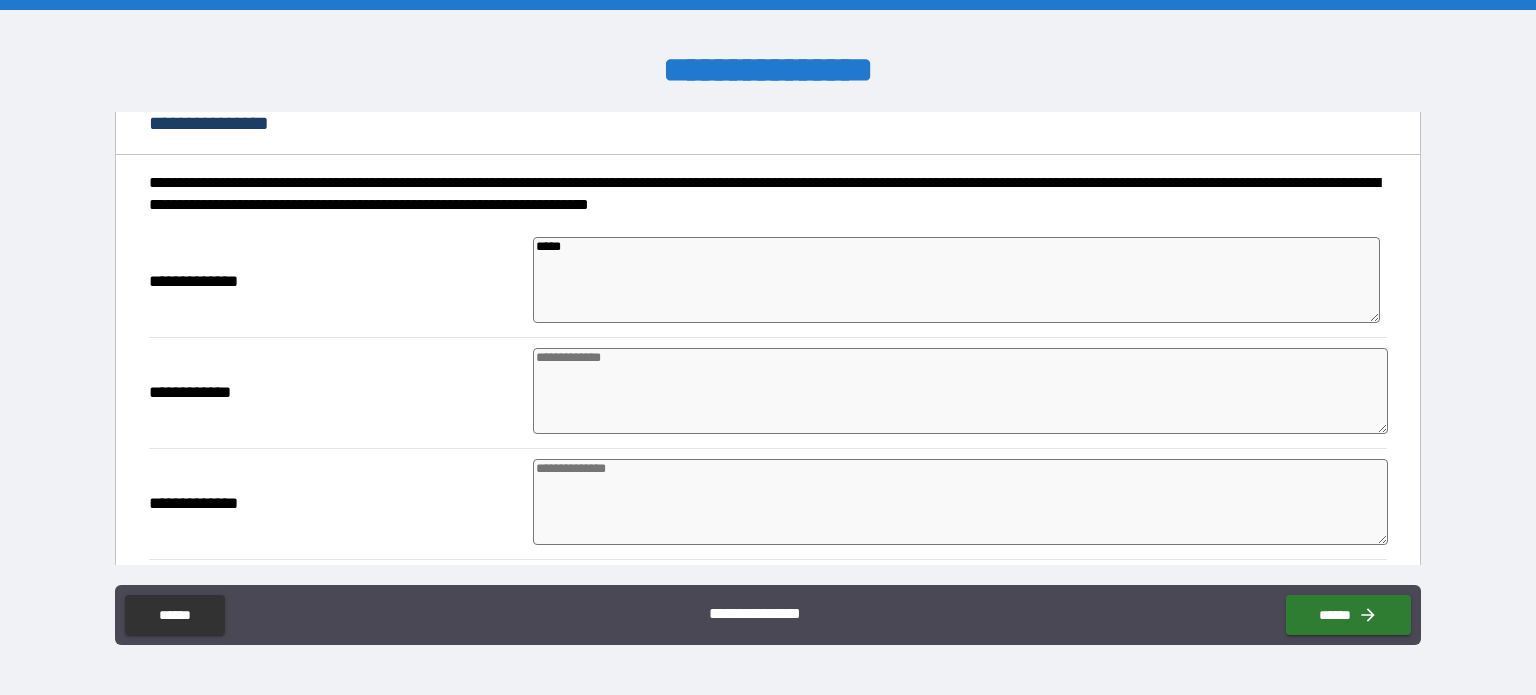 type on "*" 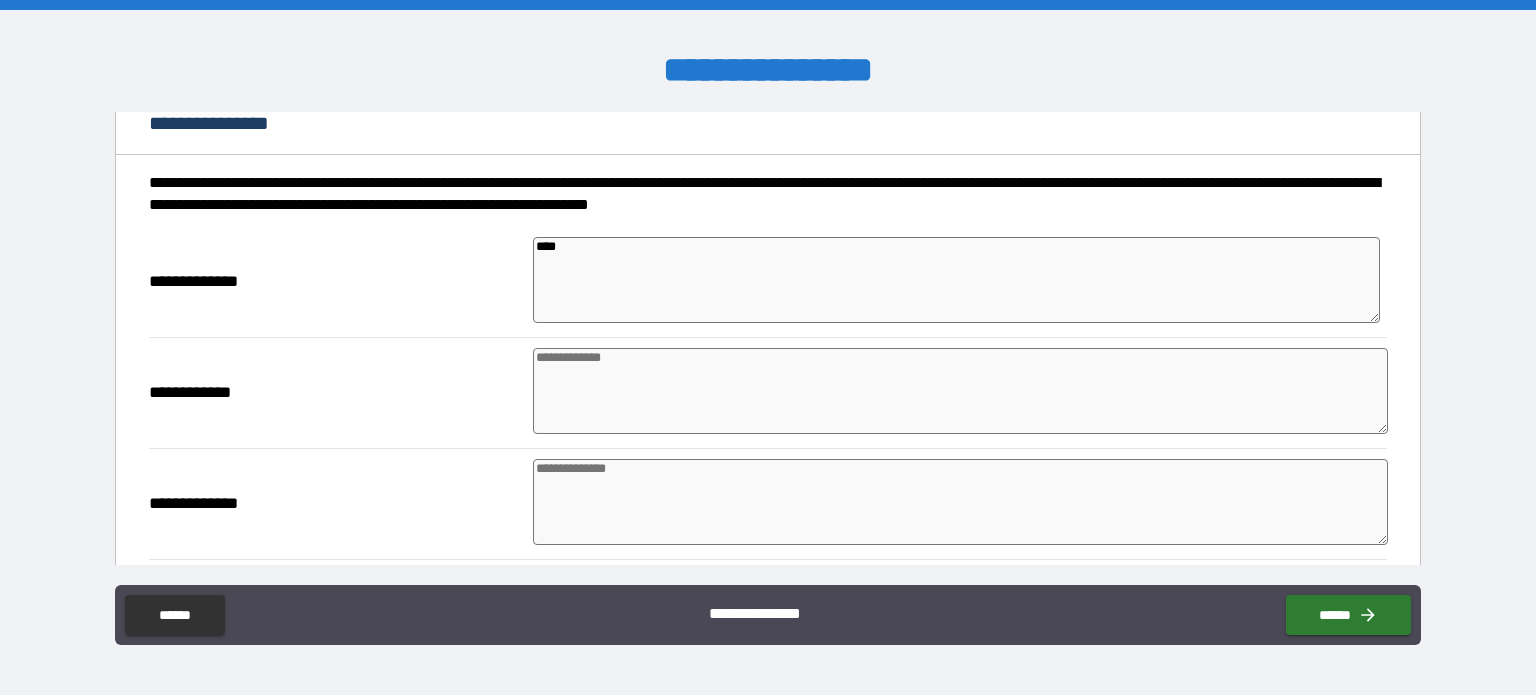 type 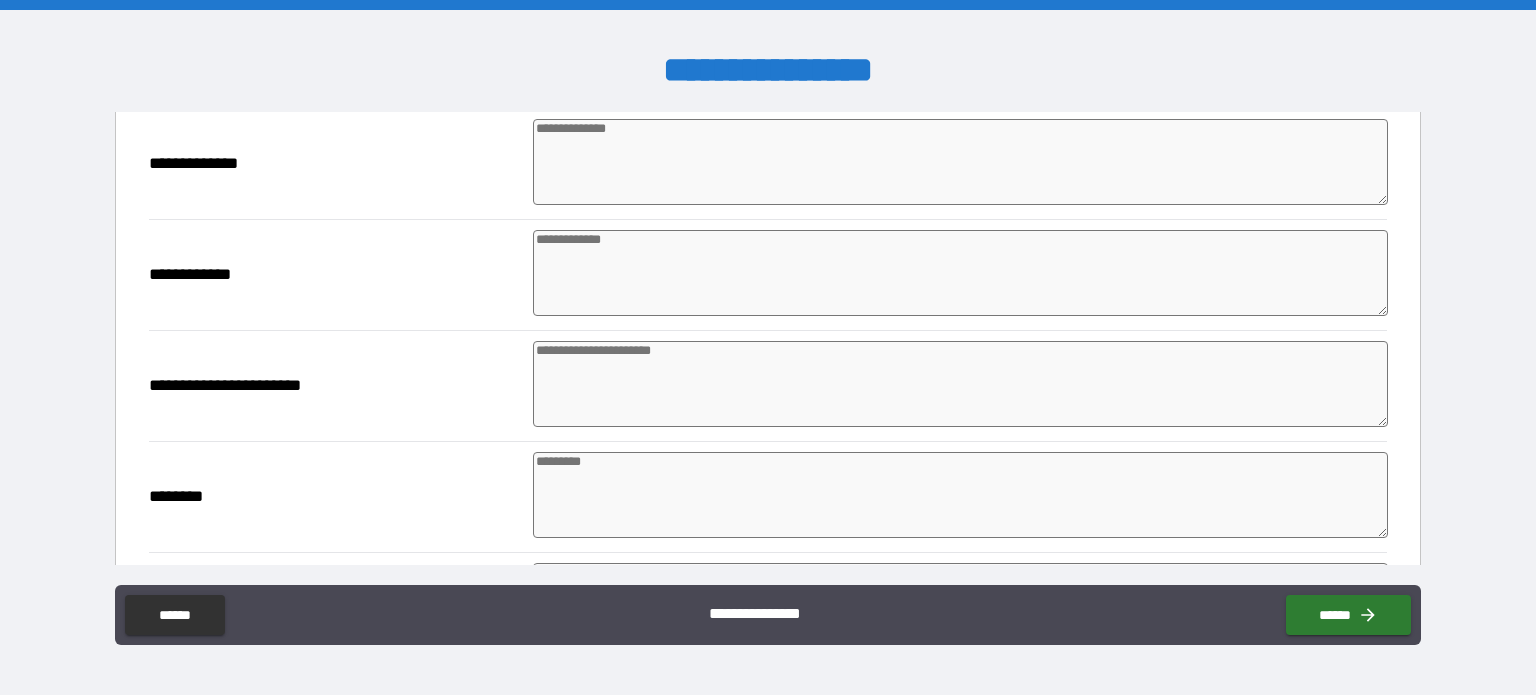 scroll, scrollTop: 528, scrollLeft: 0, axis: vertical 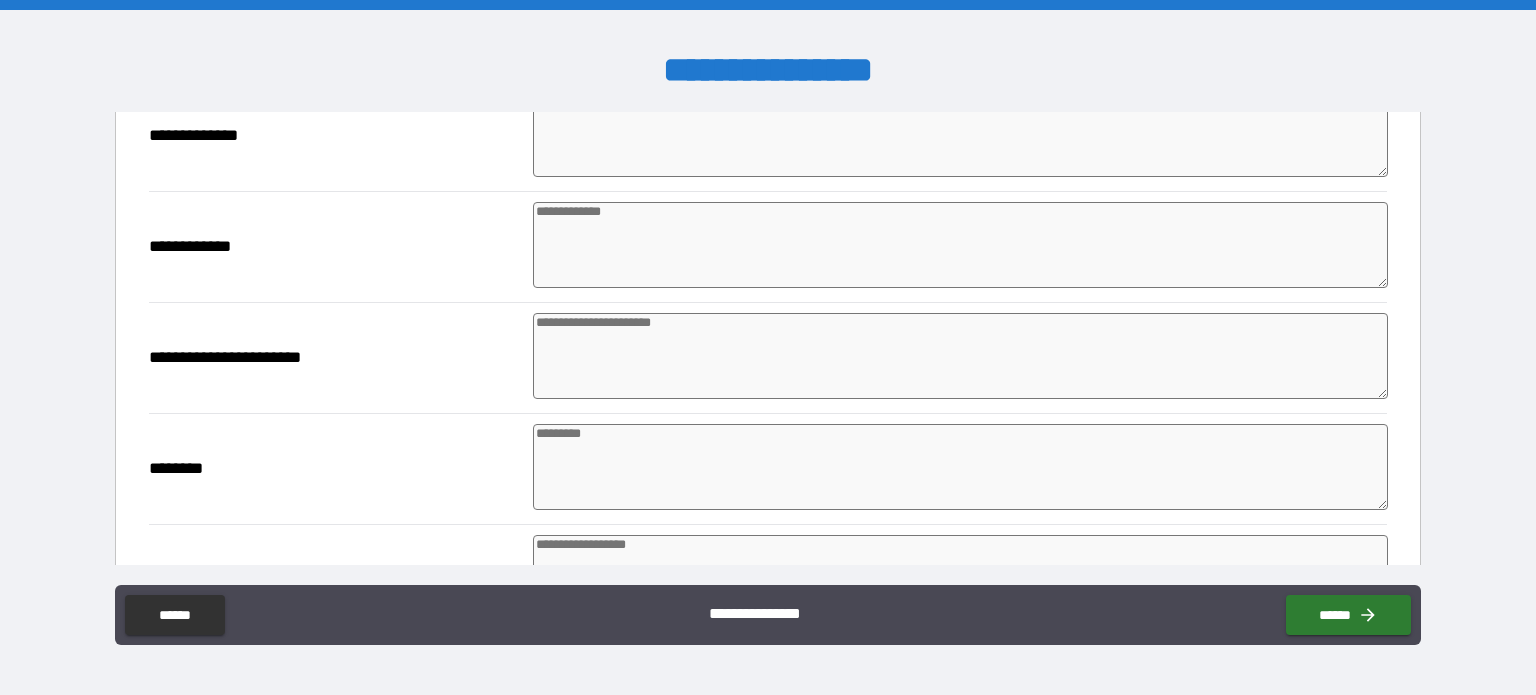 click at bounding box center [961, 356] 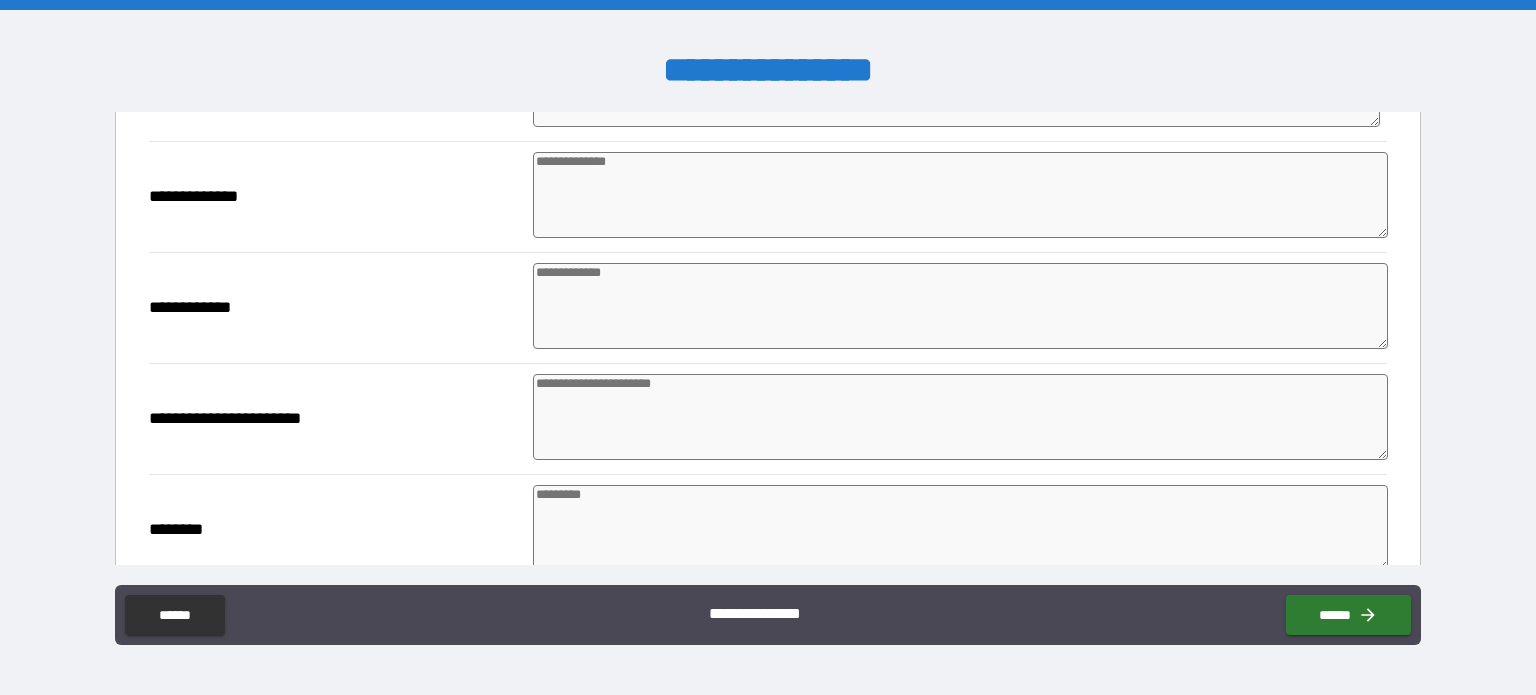 scroll, scrollTop: 519, scrollLeft: 0, axis: vertical 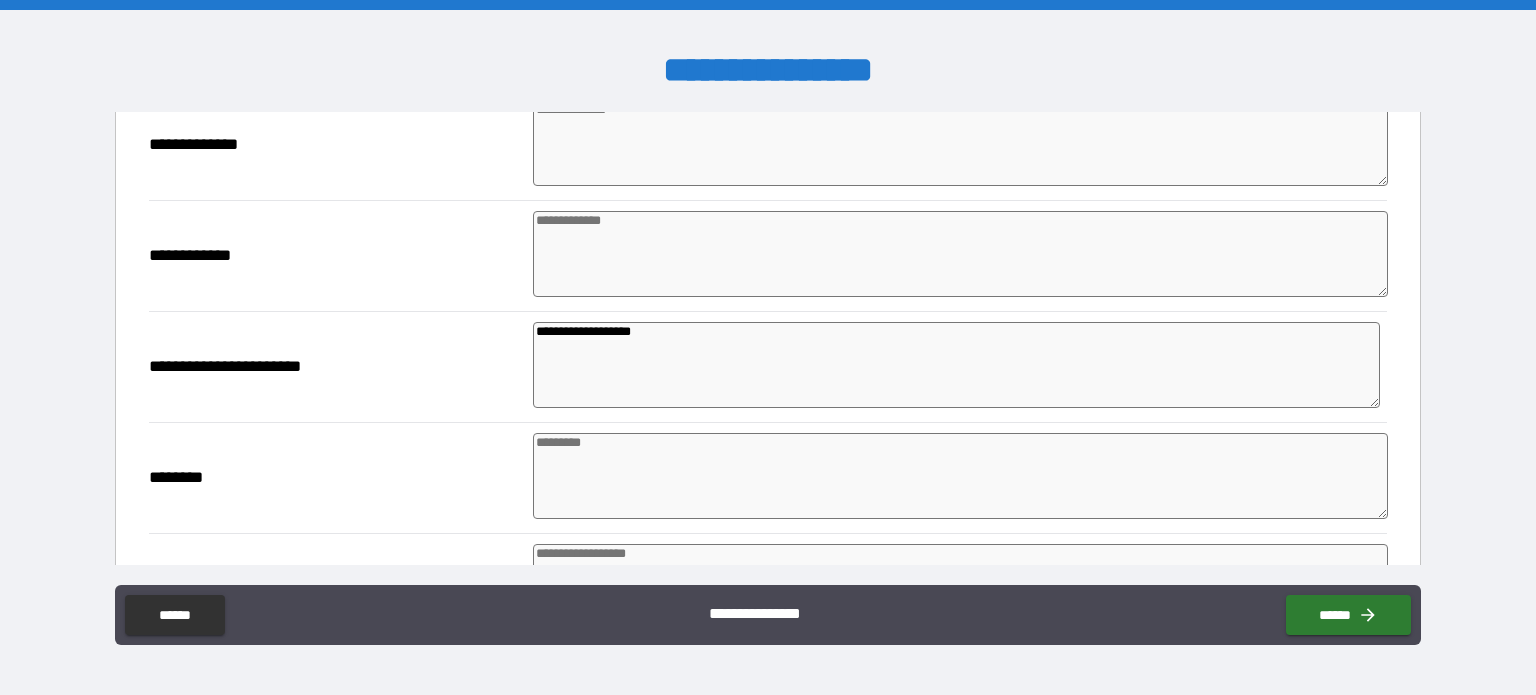 paste on "**********" 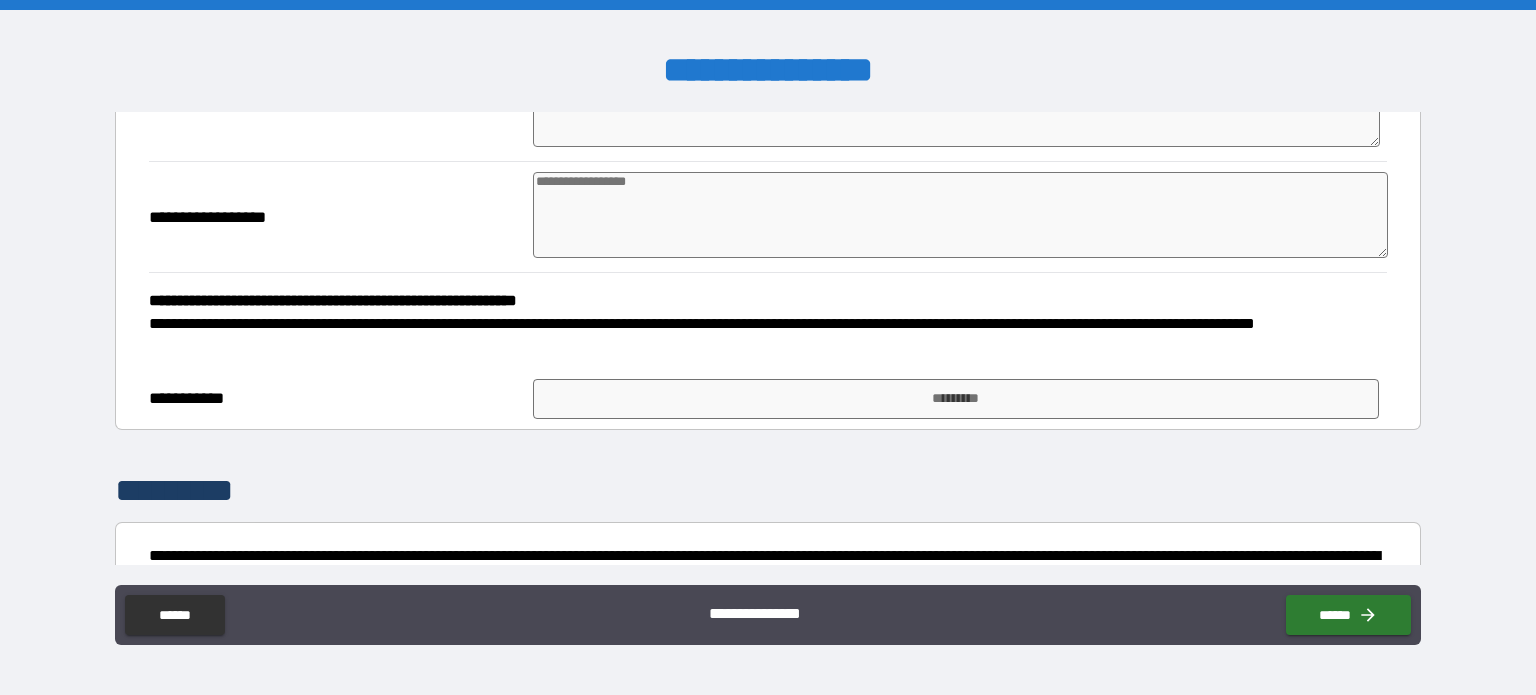 scroll, scrollTop: 920, scrollLeft: 0, axis: vertical 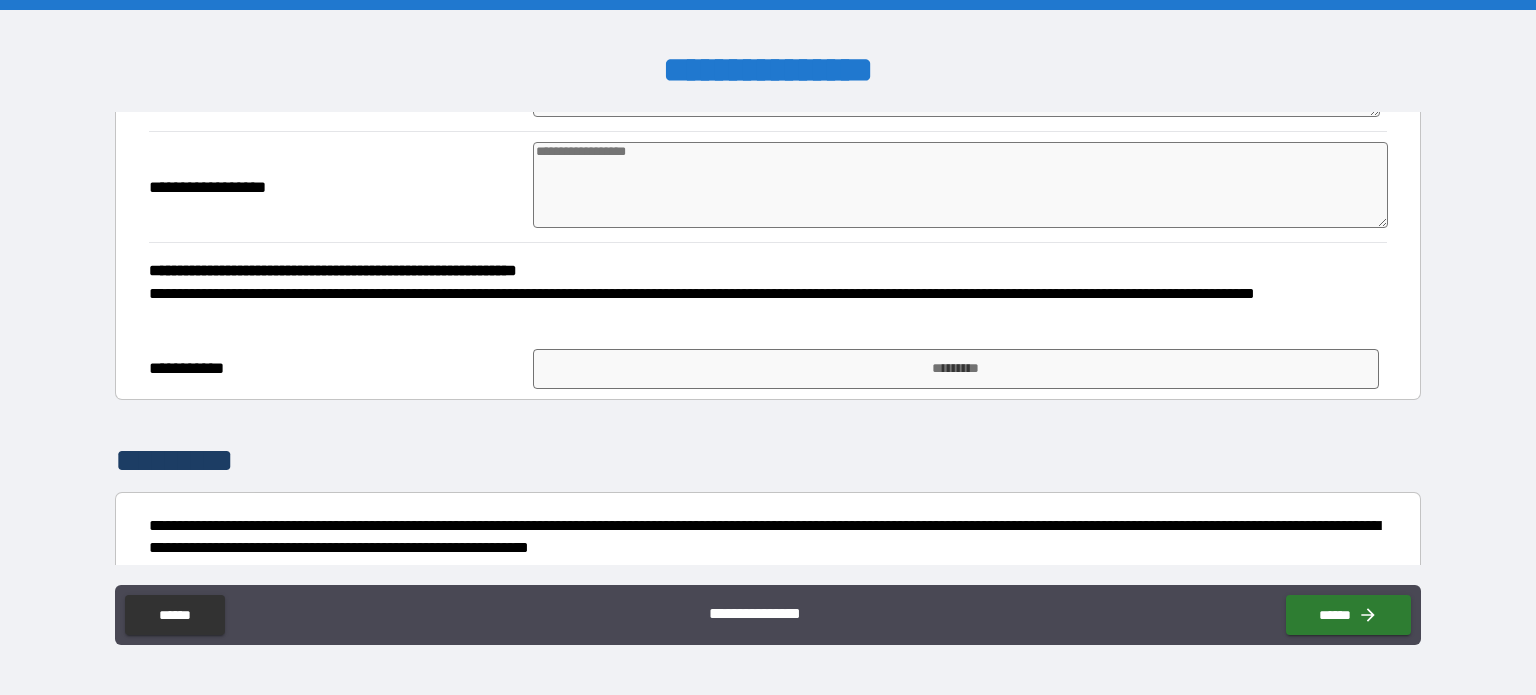 click at bounding box center [961, 185] 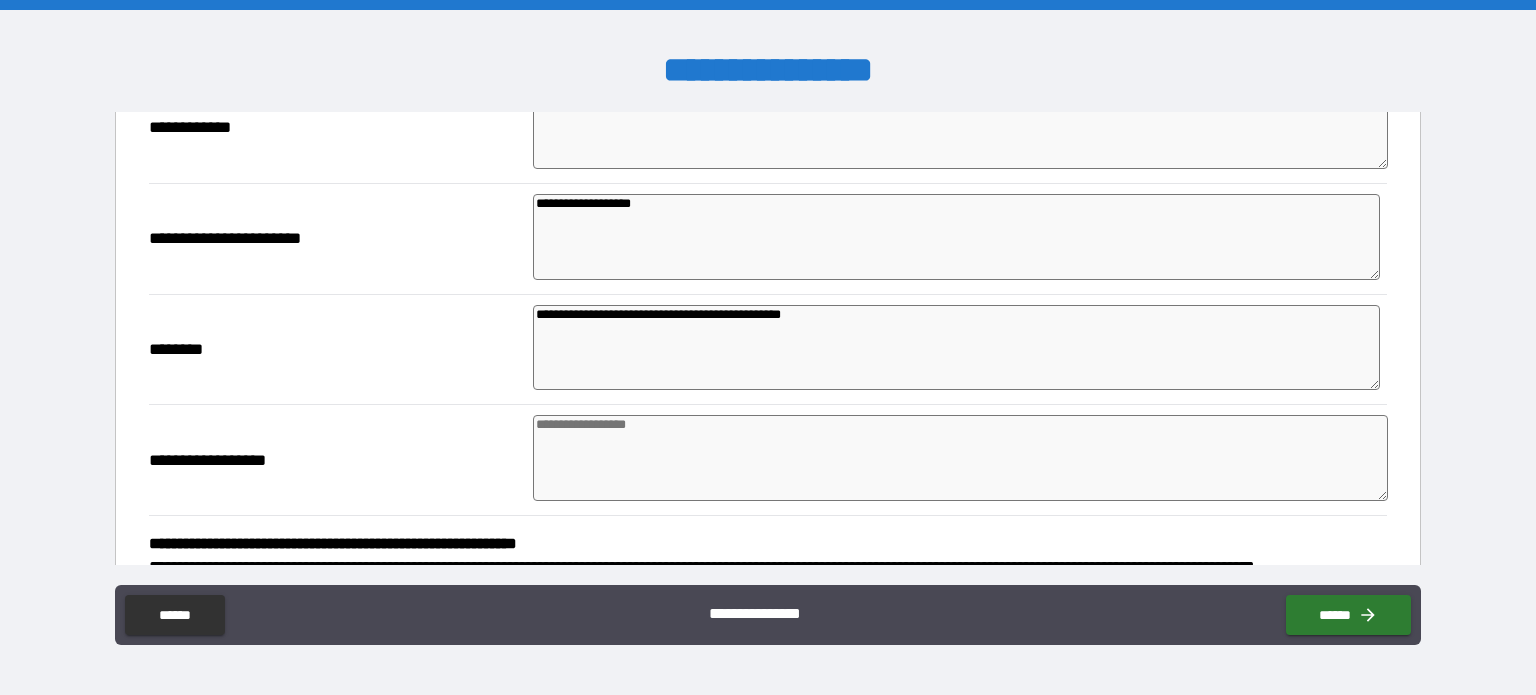scroll, scrollTop: 678, scrollLeft: 0, axis: vertical 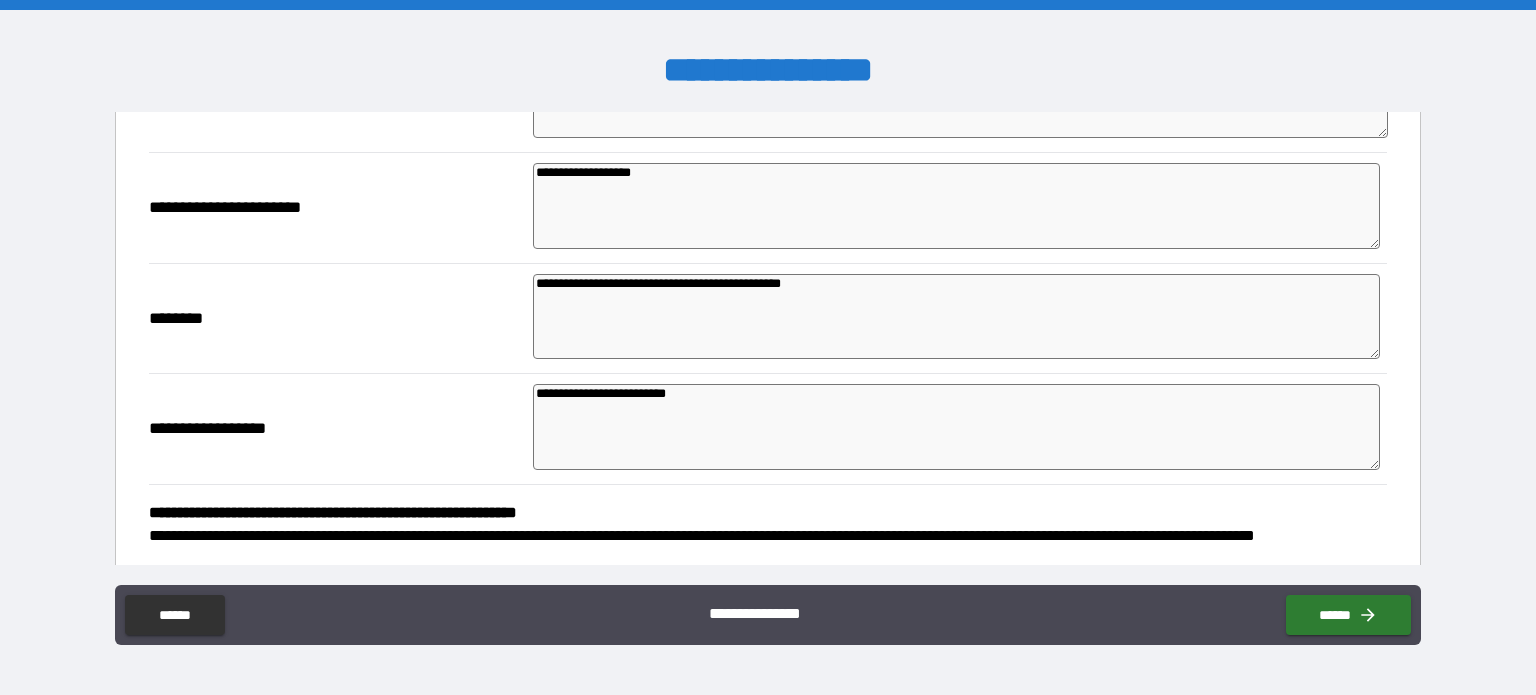 drag, startPoint x: 853, startPoint y: 284, endPoint x: 668, endPoint y: 281, distance: 185.02432 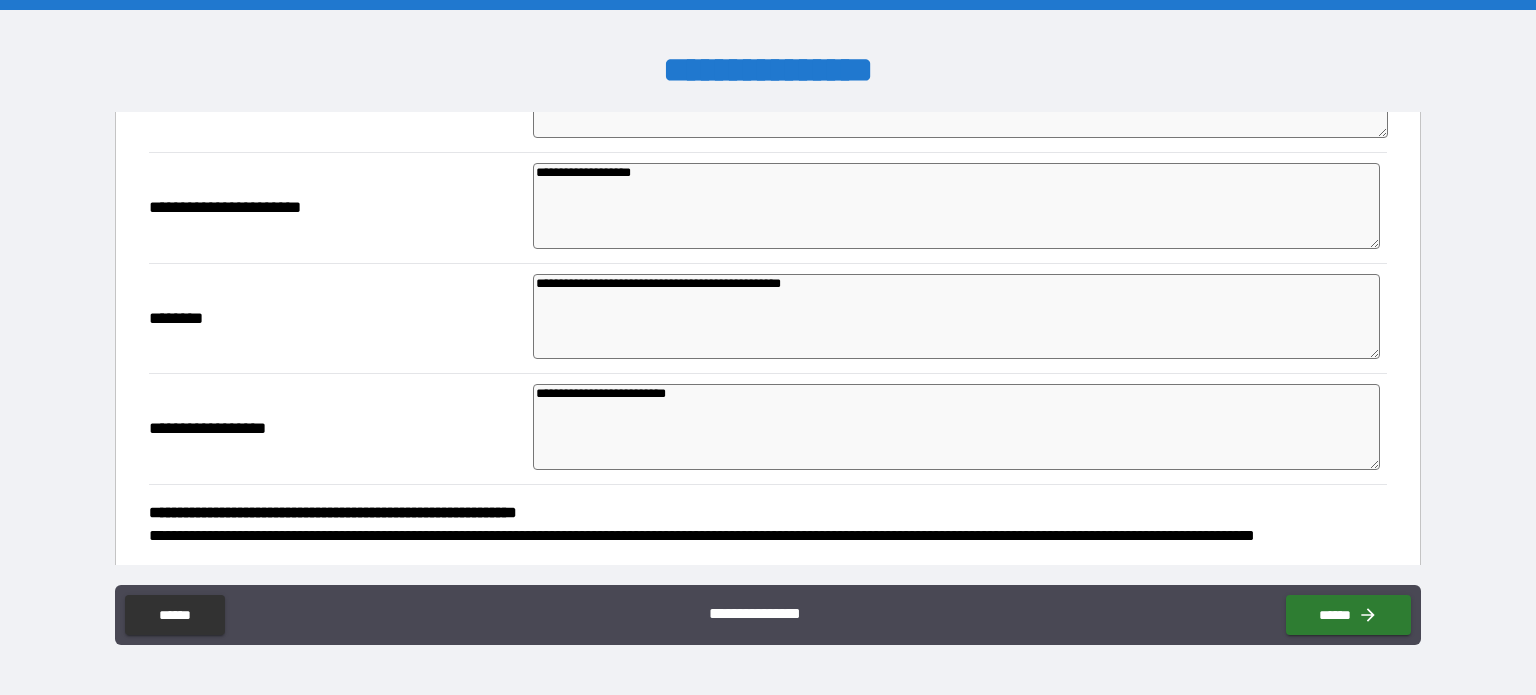 click on "**********" at bounding box center (956, 317) 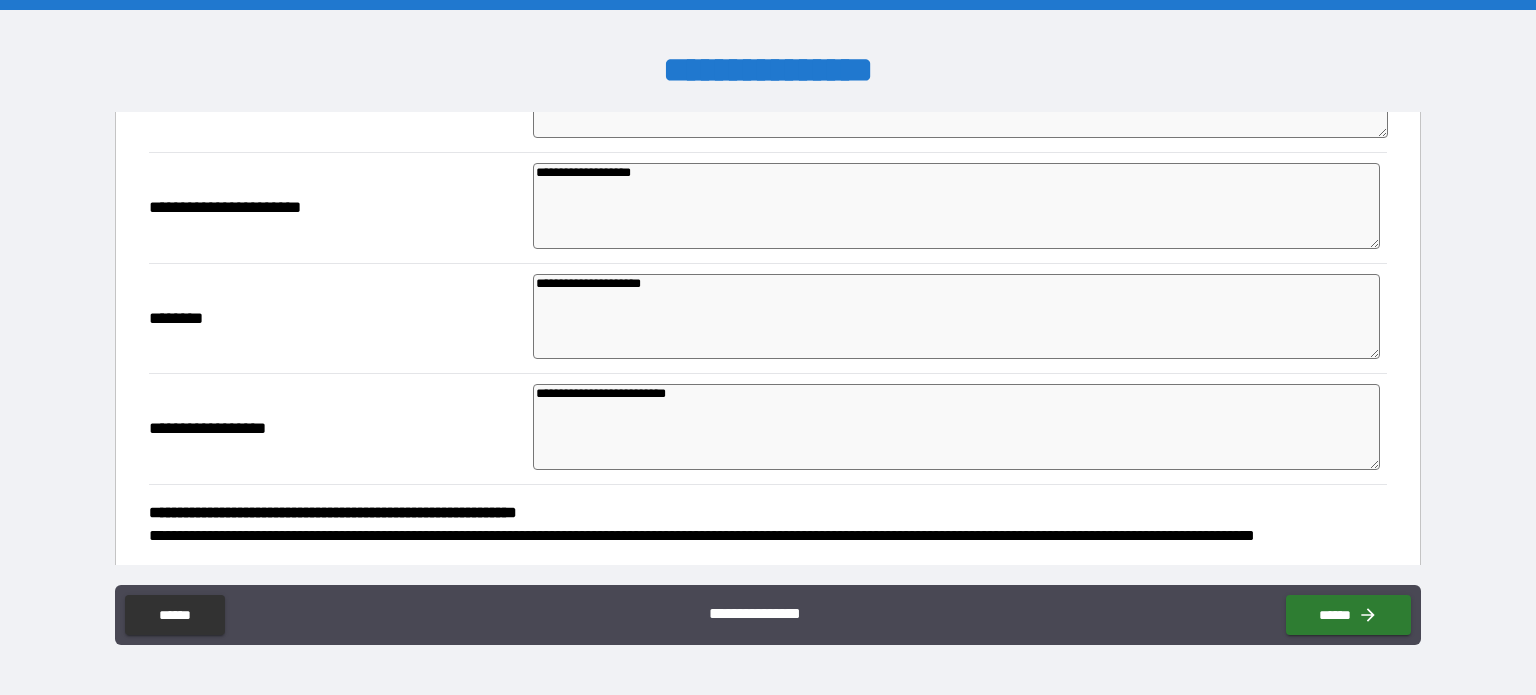 click on "********" at bounding box center (335, 319) 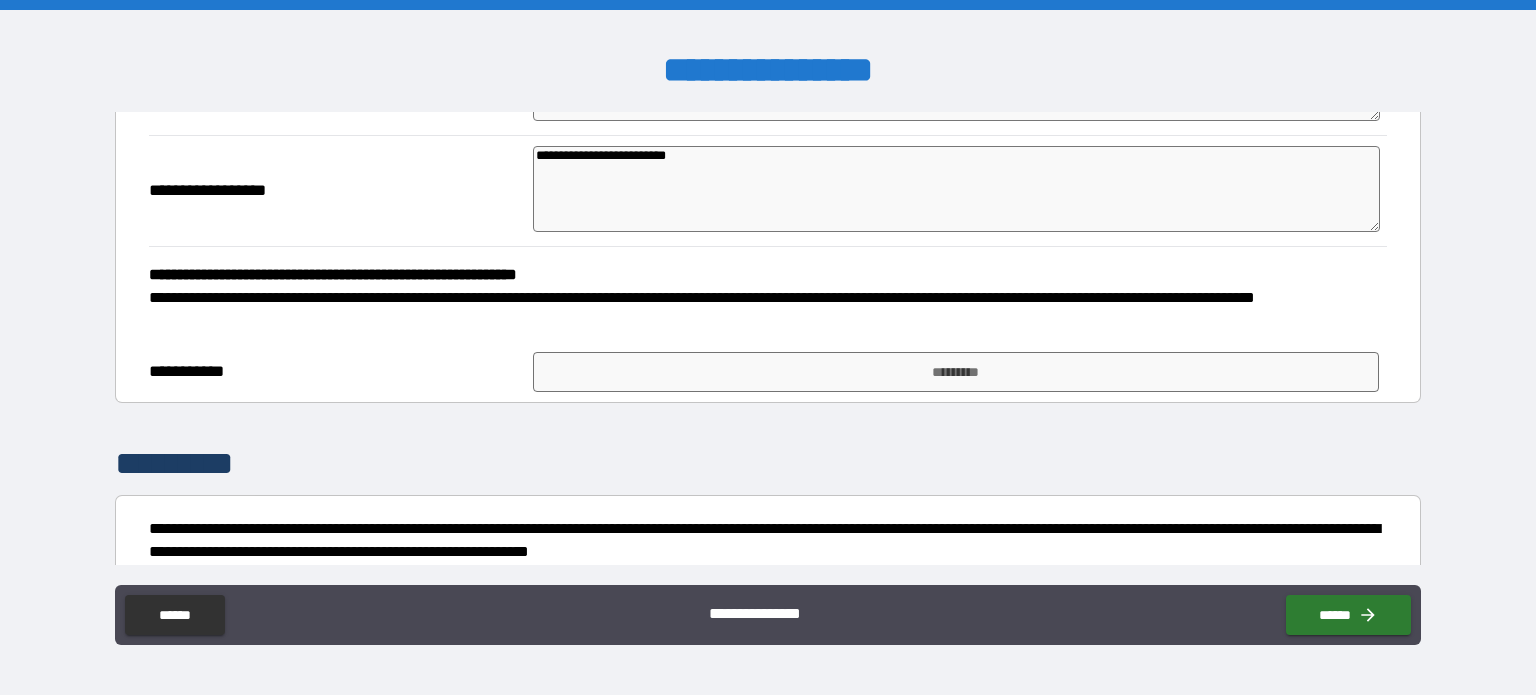 scroll, scrollTop: 977, scrollLeft: 0, axis: vertical 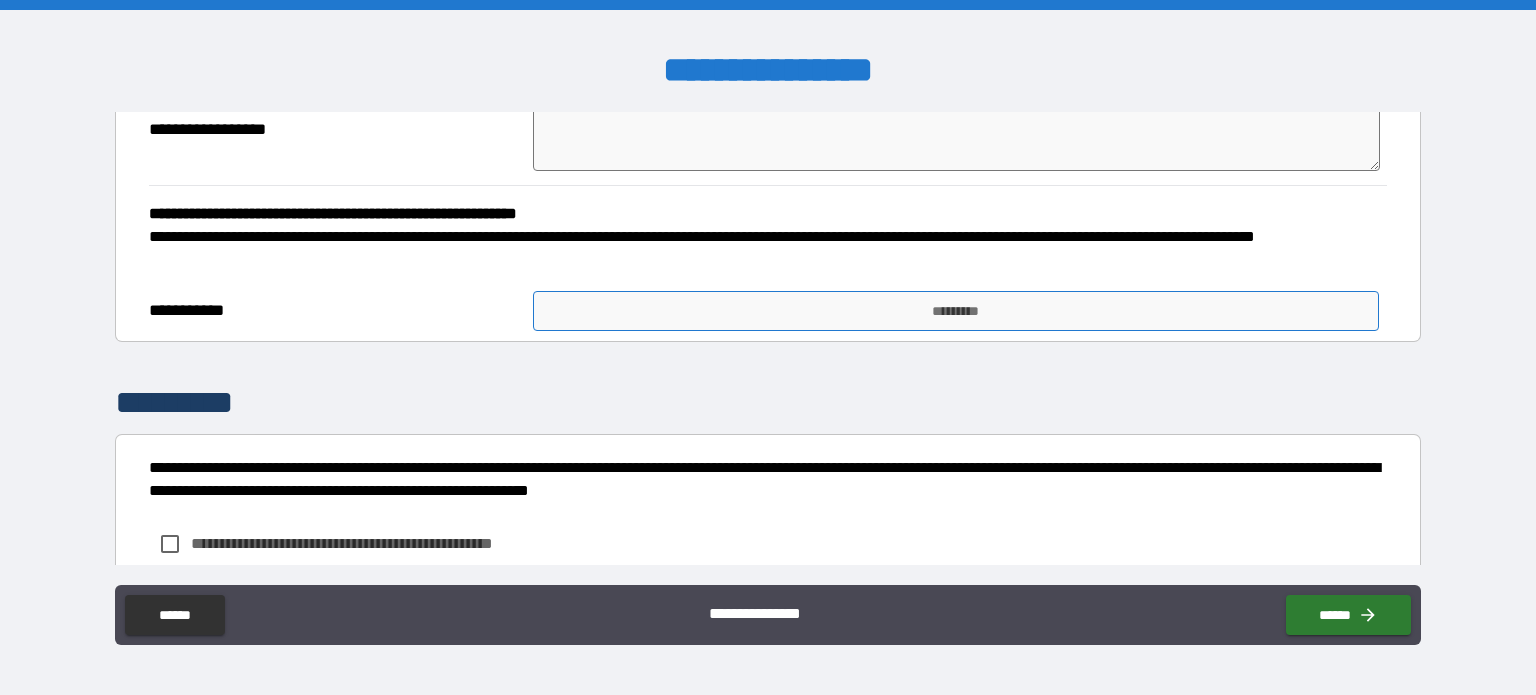click on "*********" at bounding box center [956, 311] 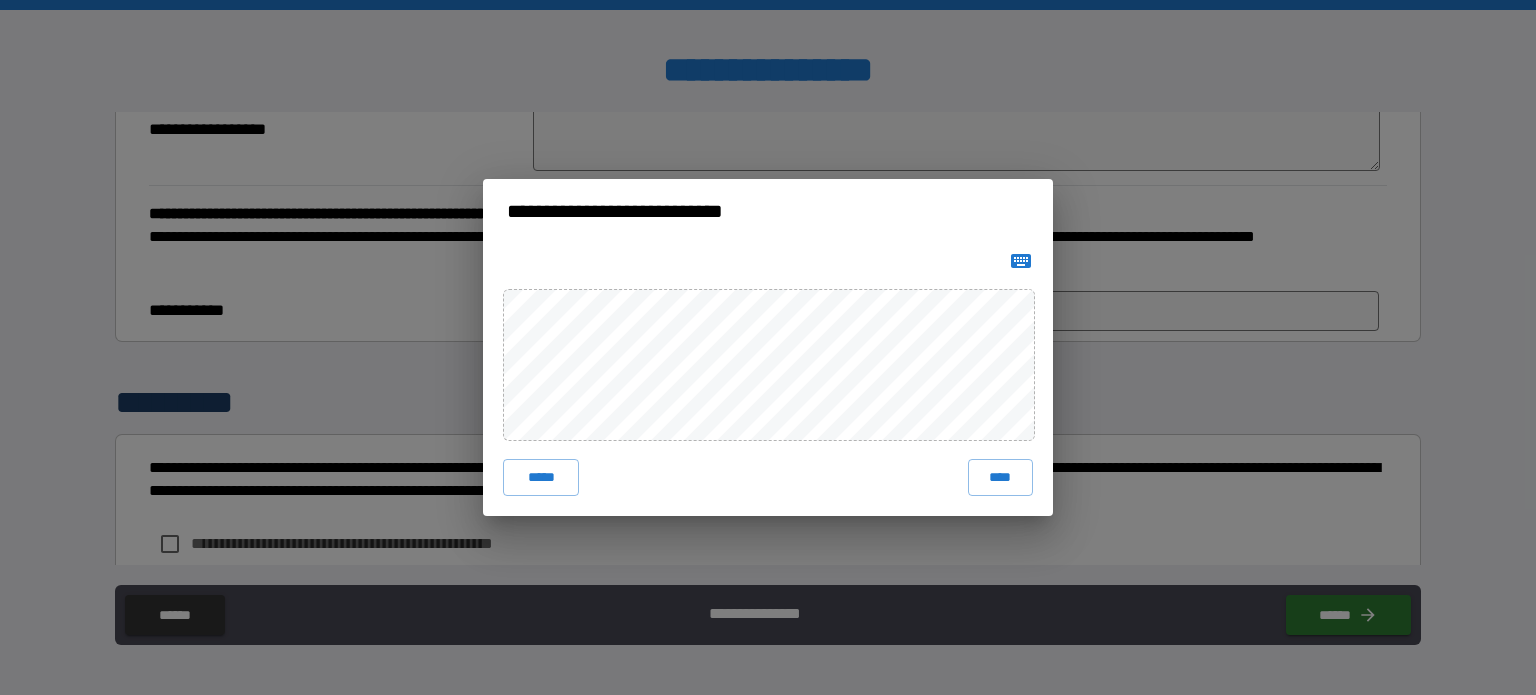 click at bounding box center (1021, 261) 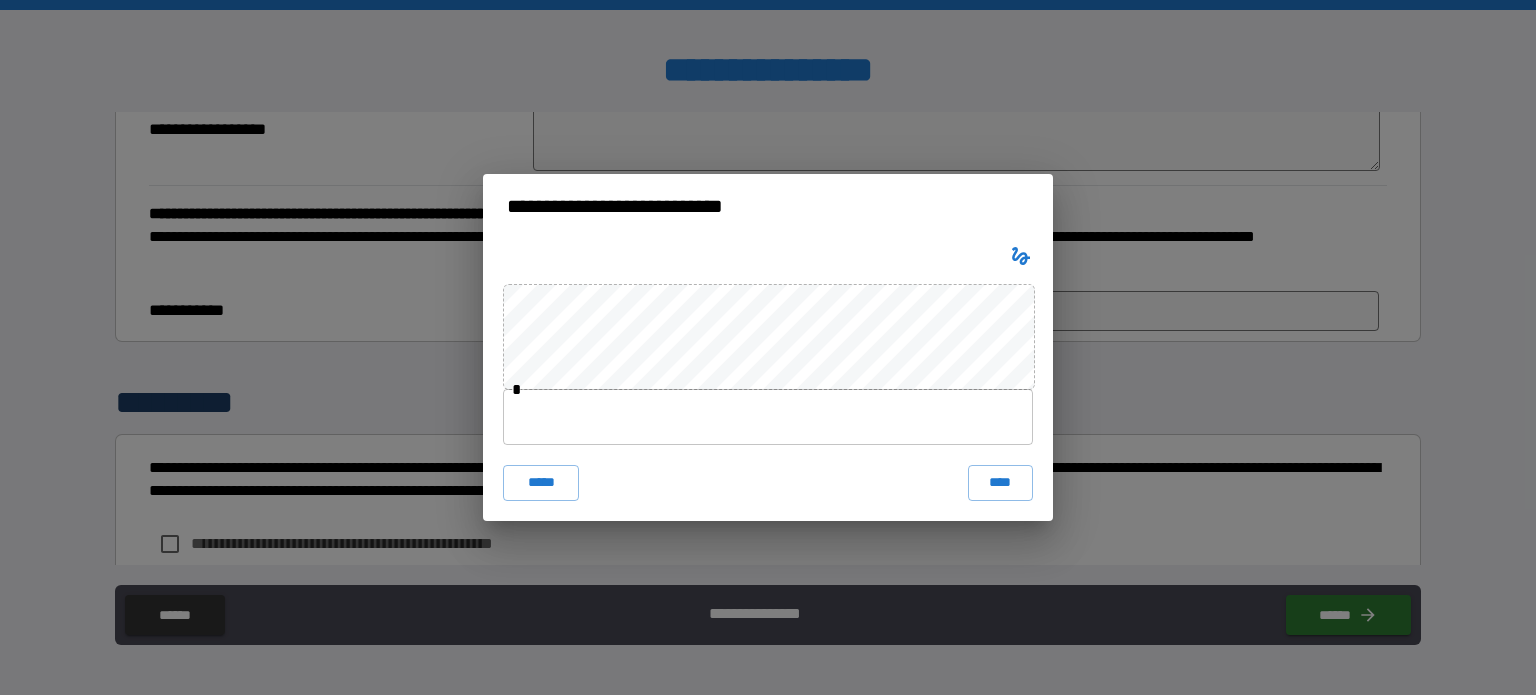 click at bounding box center [768, 417] 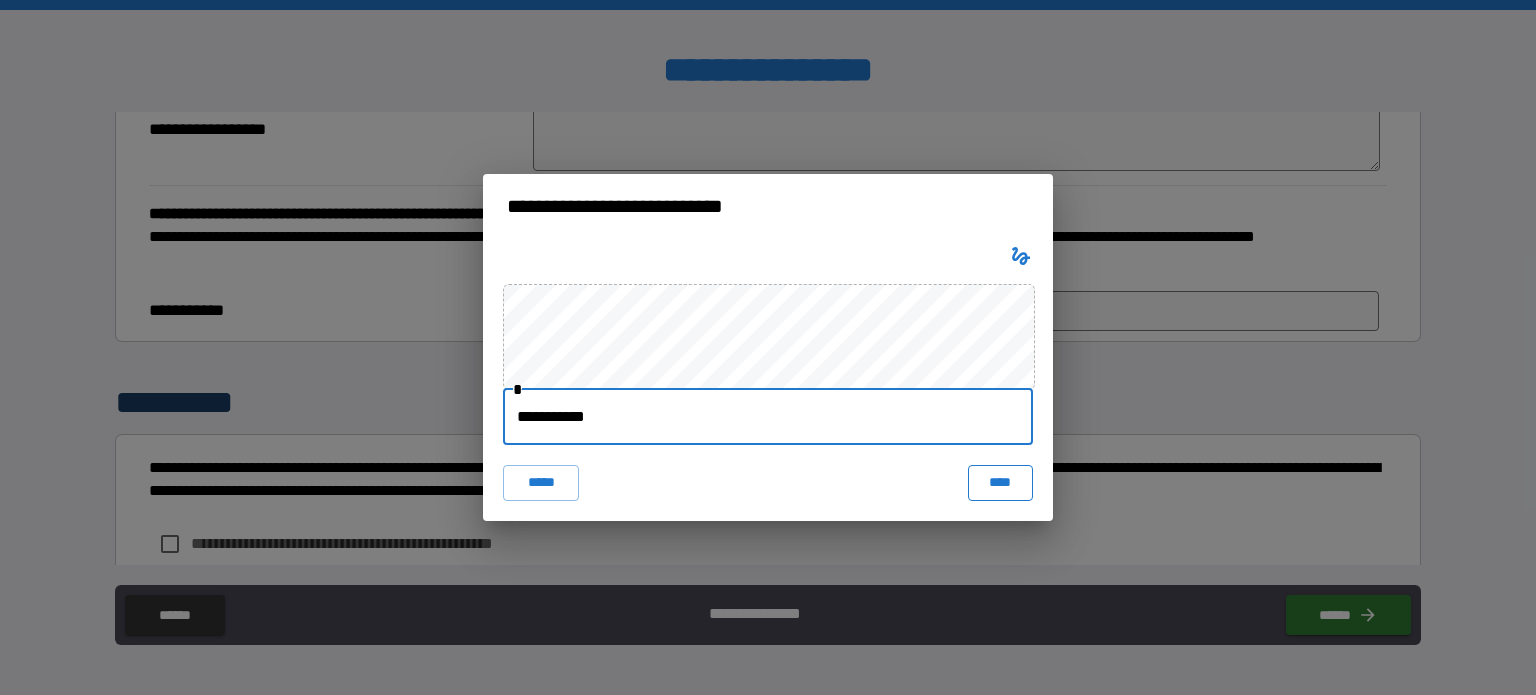 click on "****" at bounding box center [1000, 483] 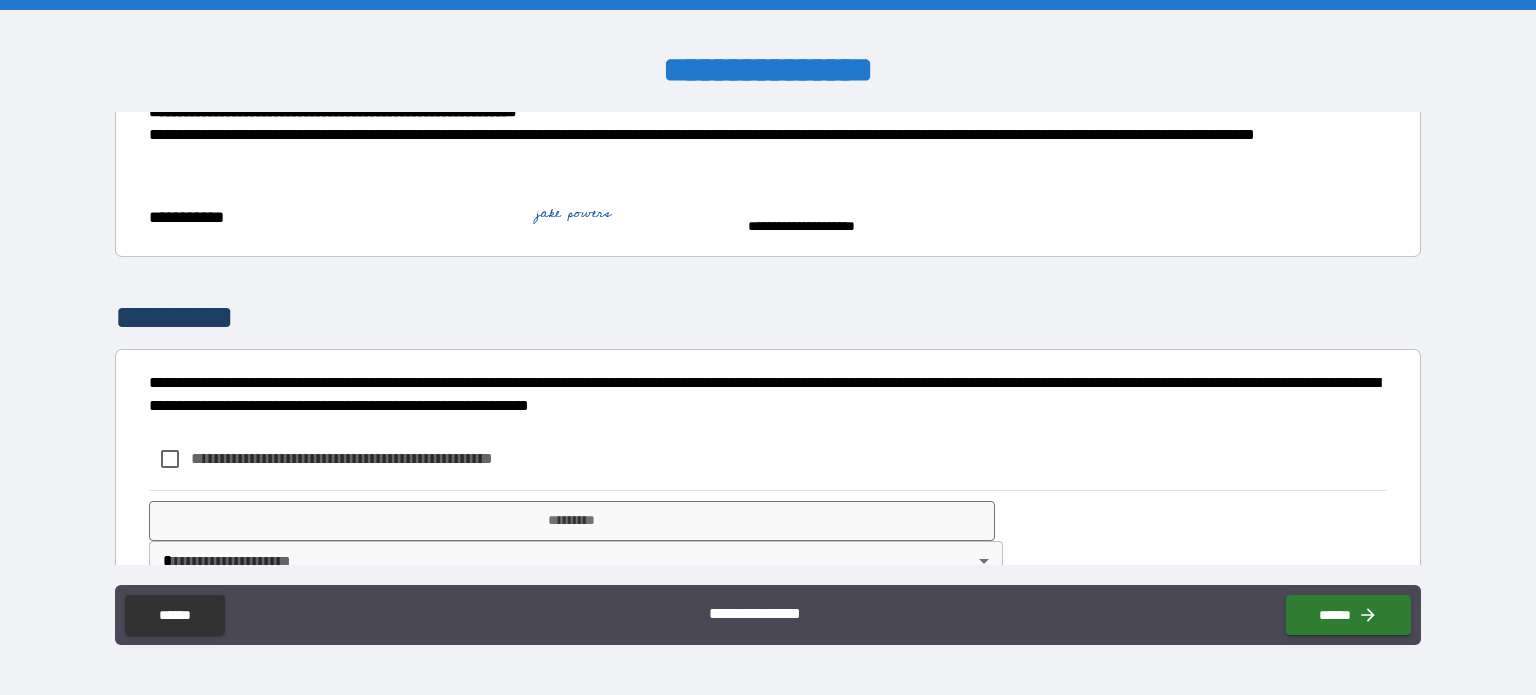 scroll, scrollTop: 1121, scrollLeft: 0, axis: vertical 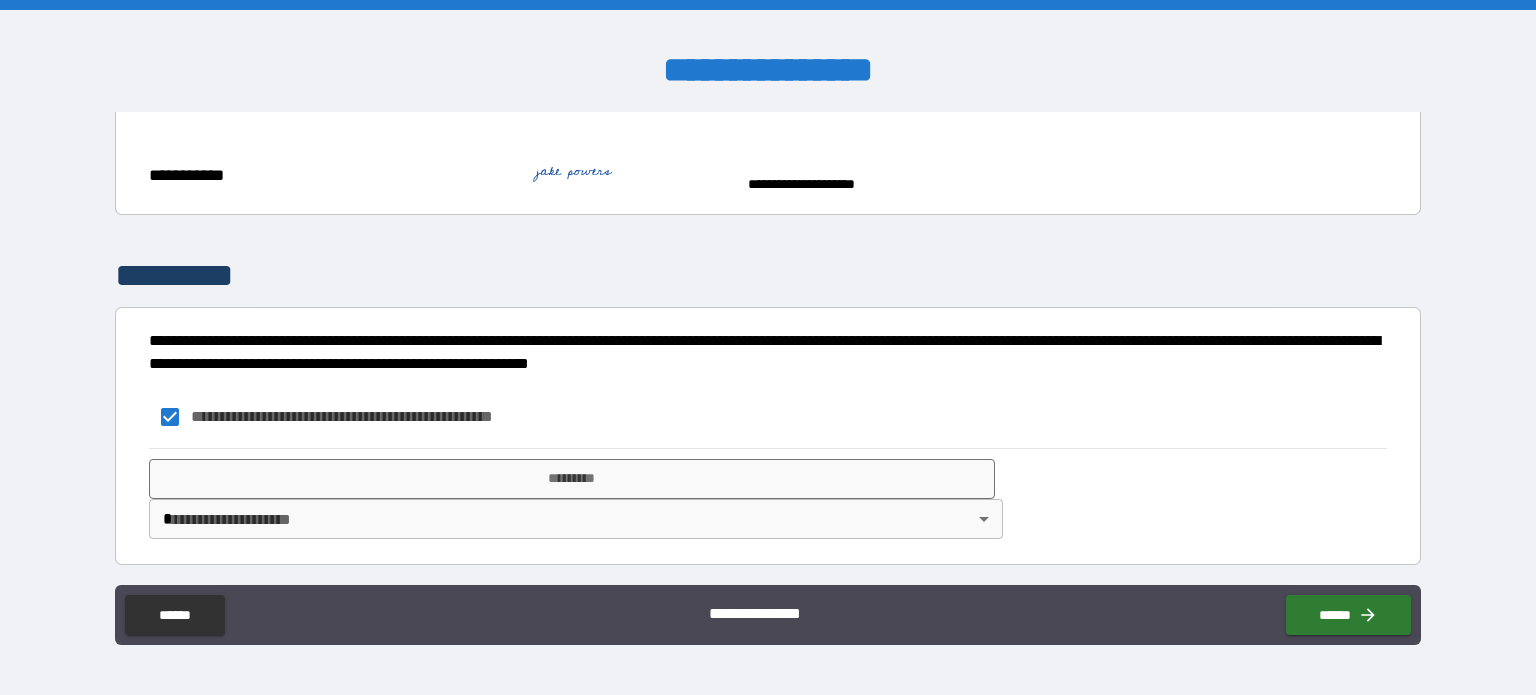 click on "**********" at bounding box center (768, 347) 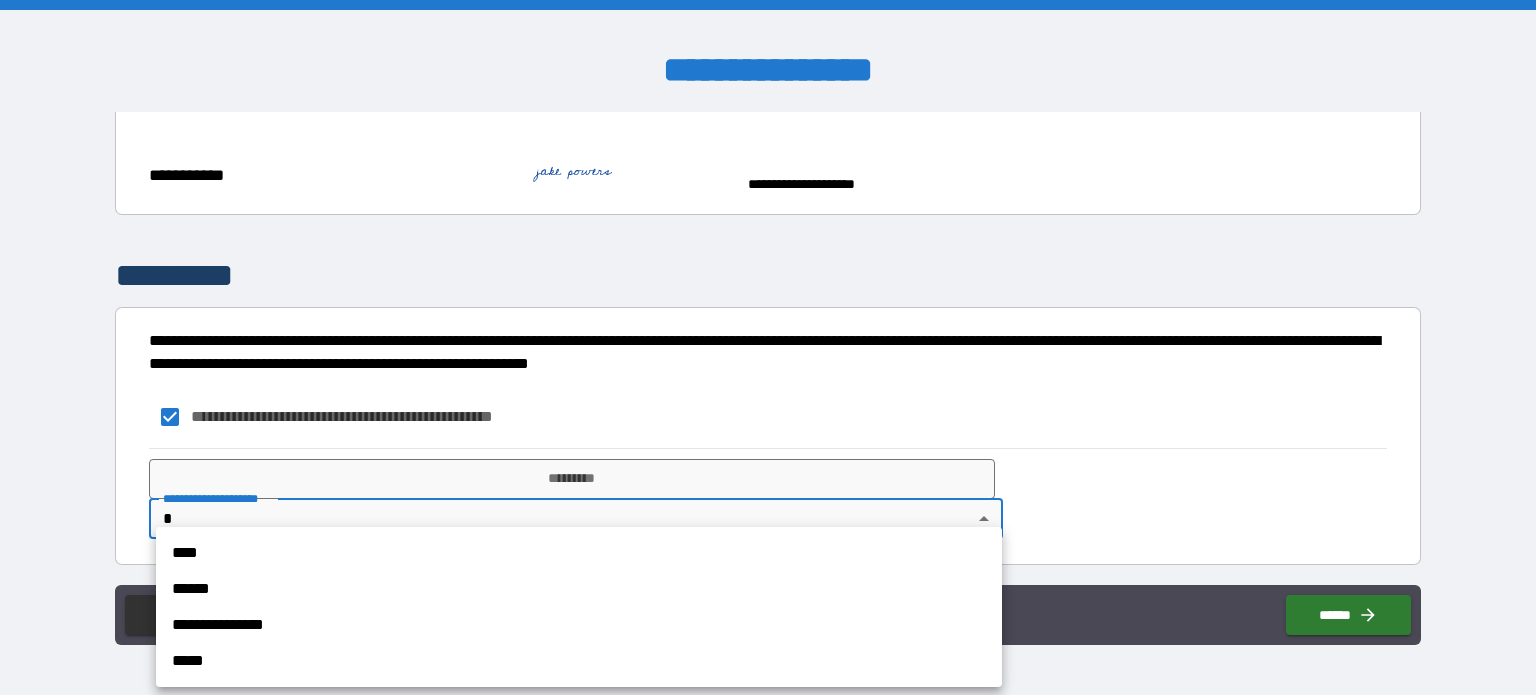 click on "****" at bounding box center (579, 553) 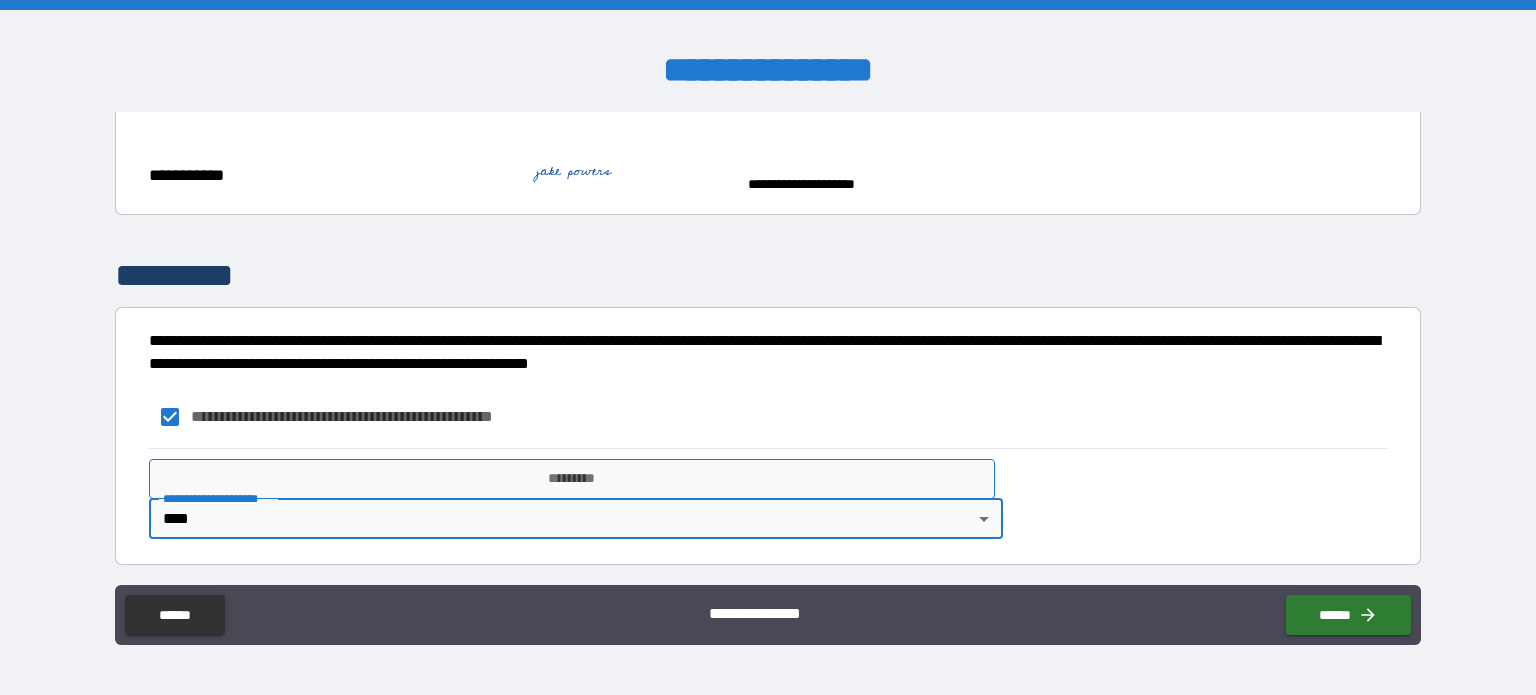 click on "*********" at bounding box center (572, 479) 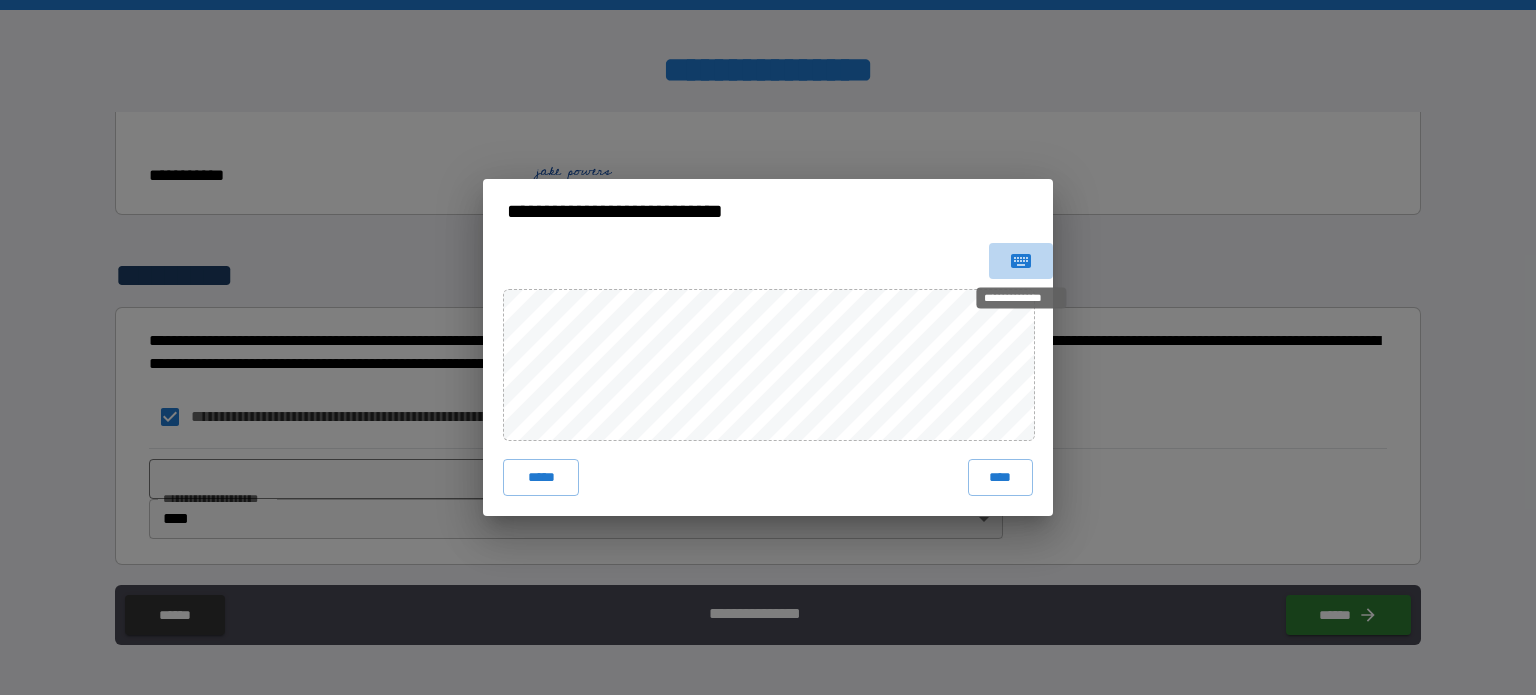 click 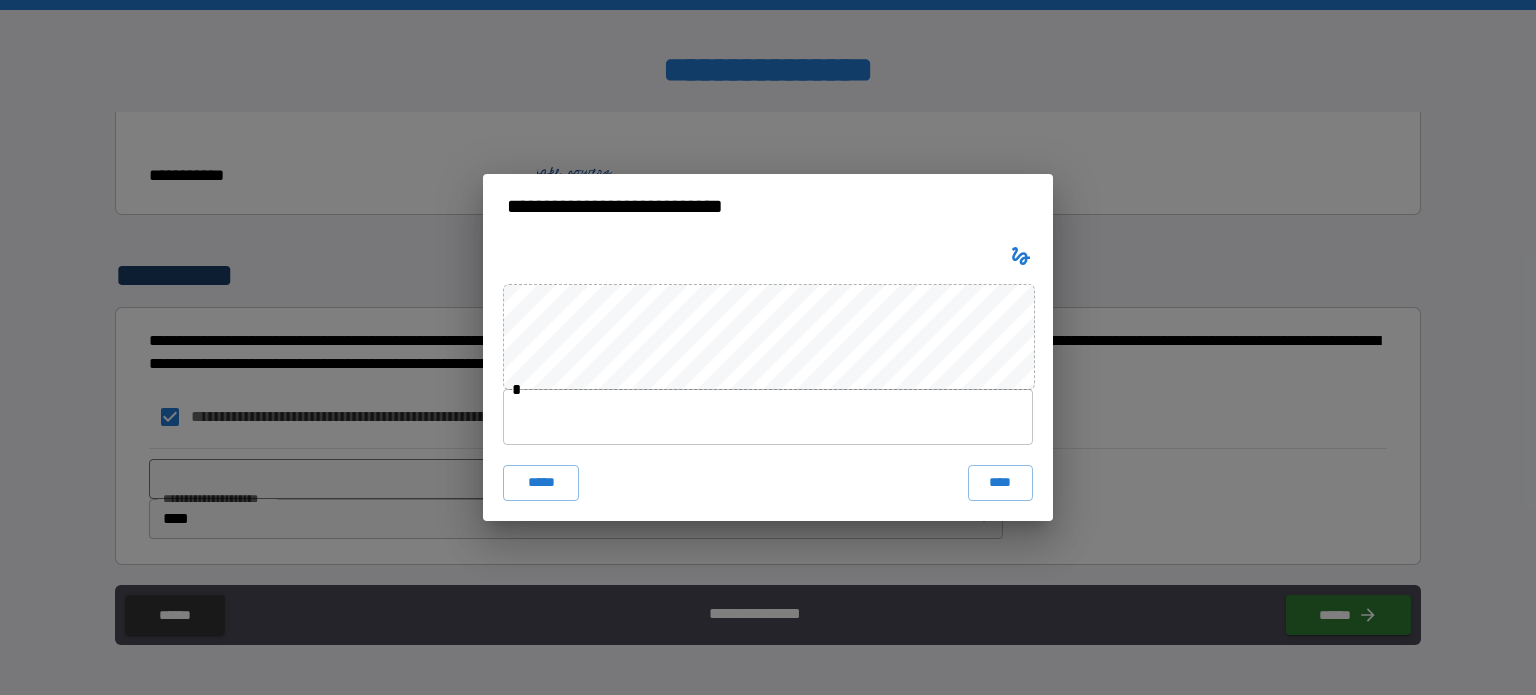 click at bounding box center [768, 417] 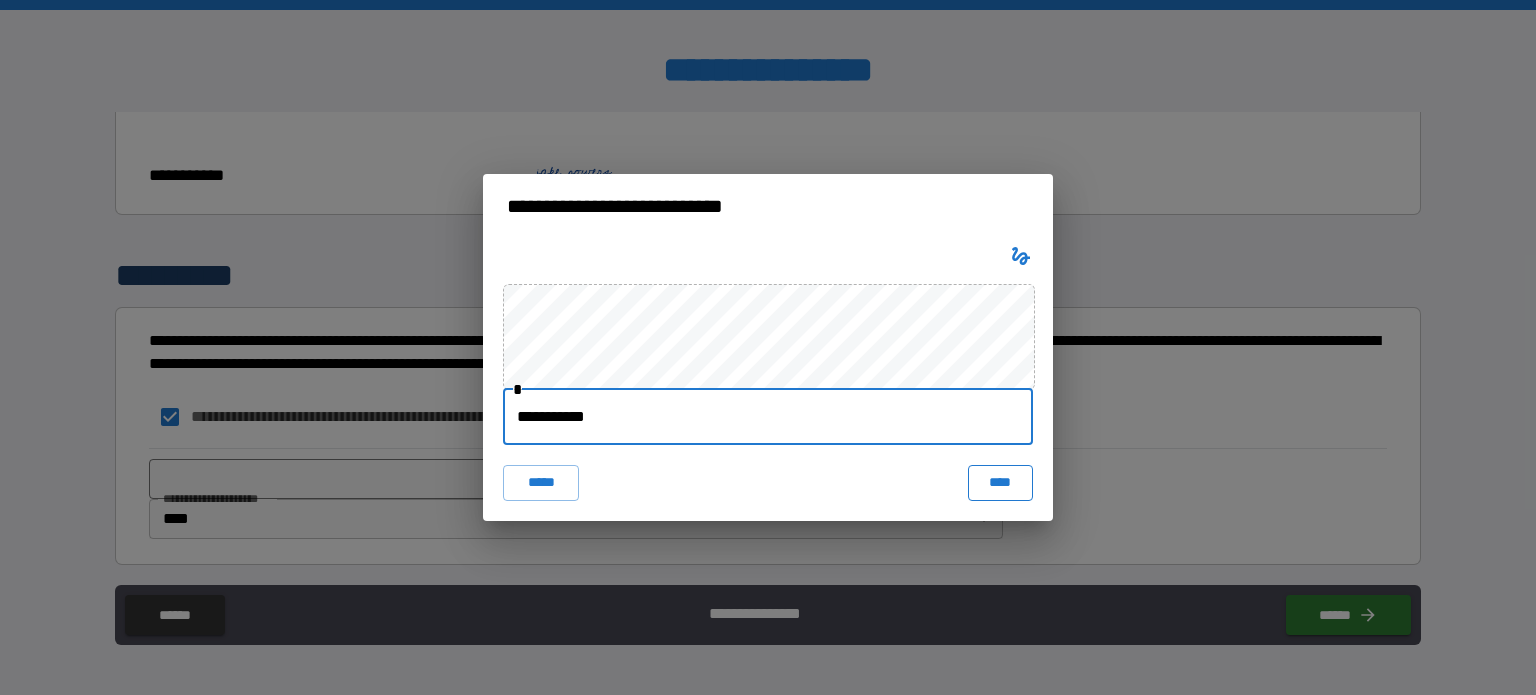 click on "****" at bounding box center [1000, 483] 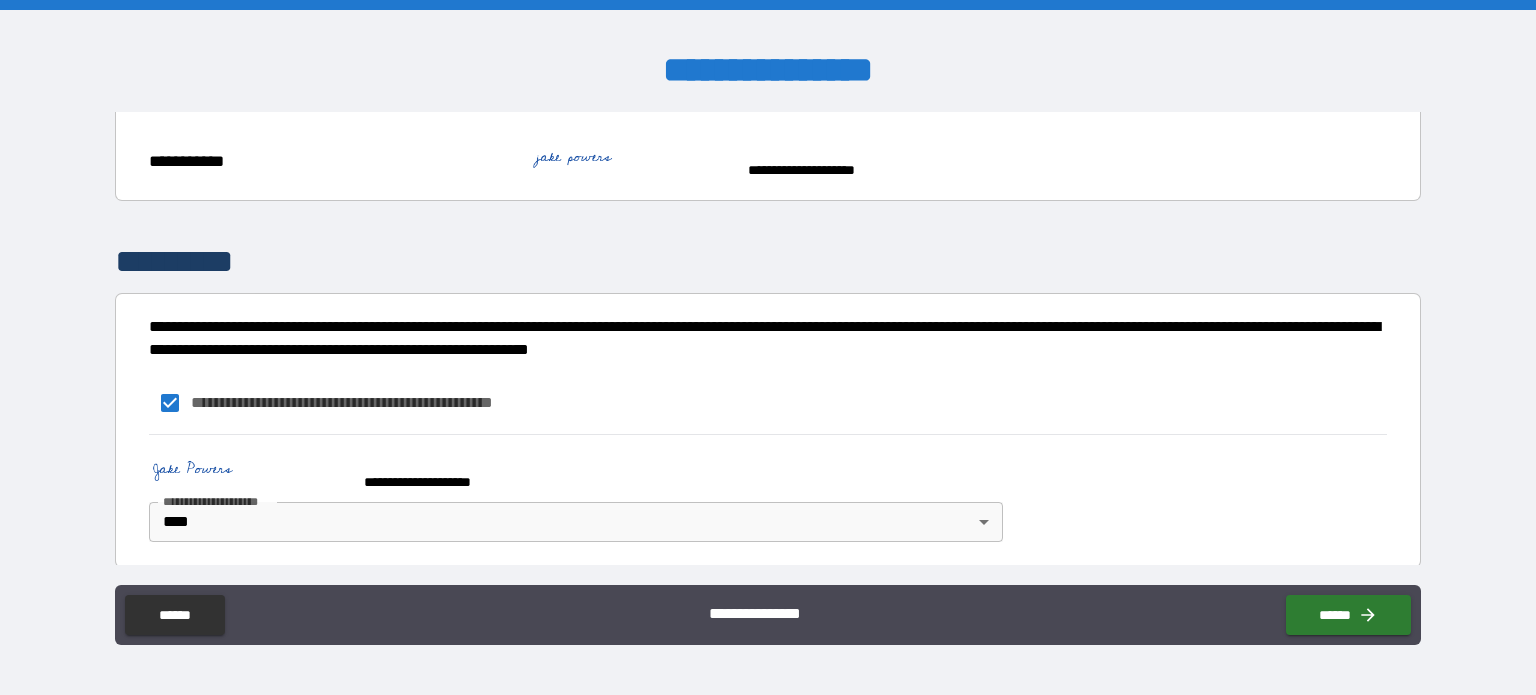scroll, scrollTop: 1139, scrollLeft: 0, axis: vertical 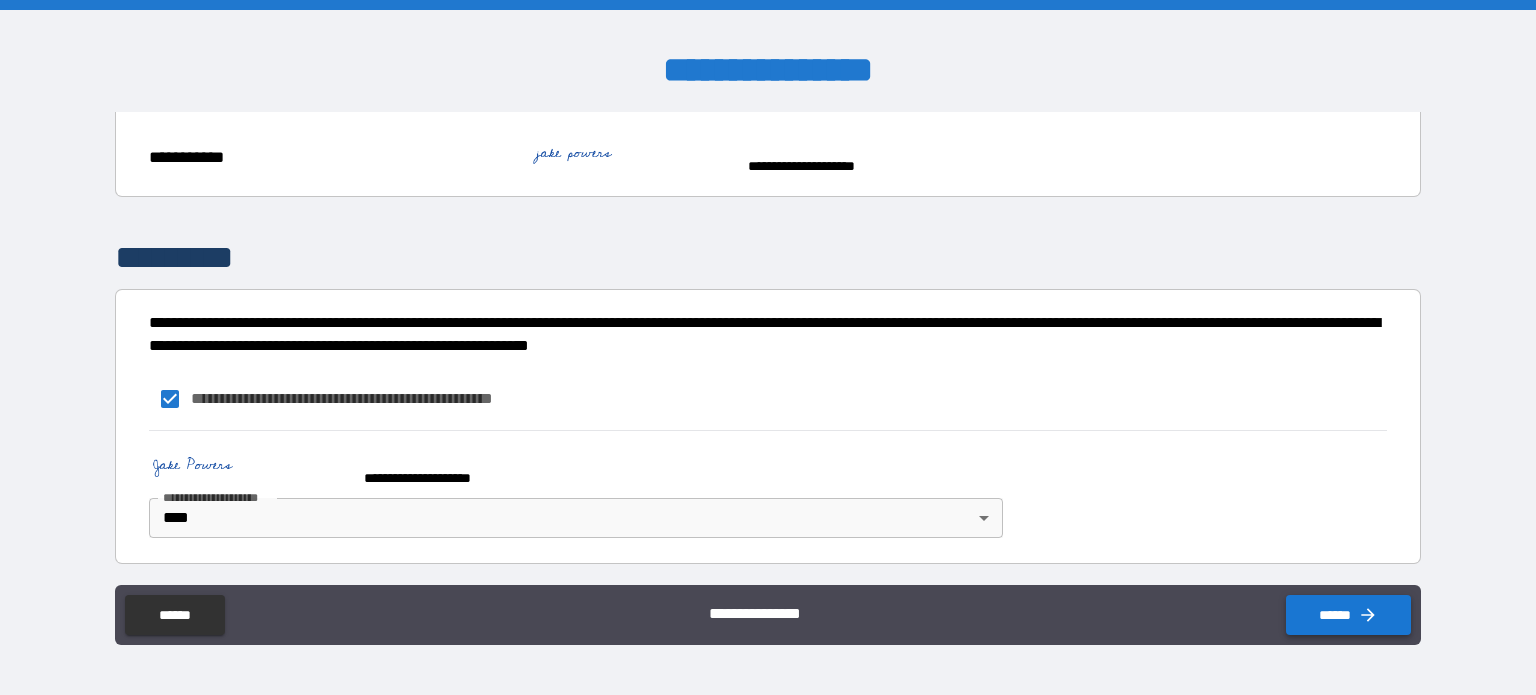 click on "******" at bounding box center [1348, 615] 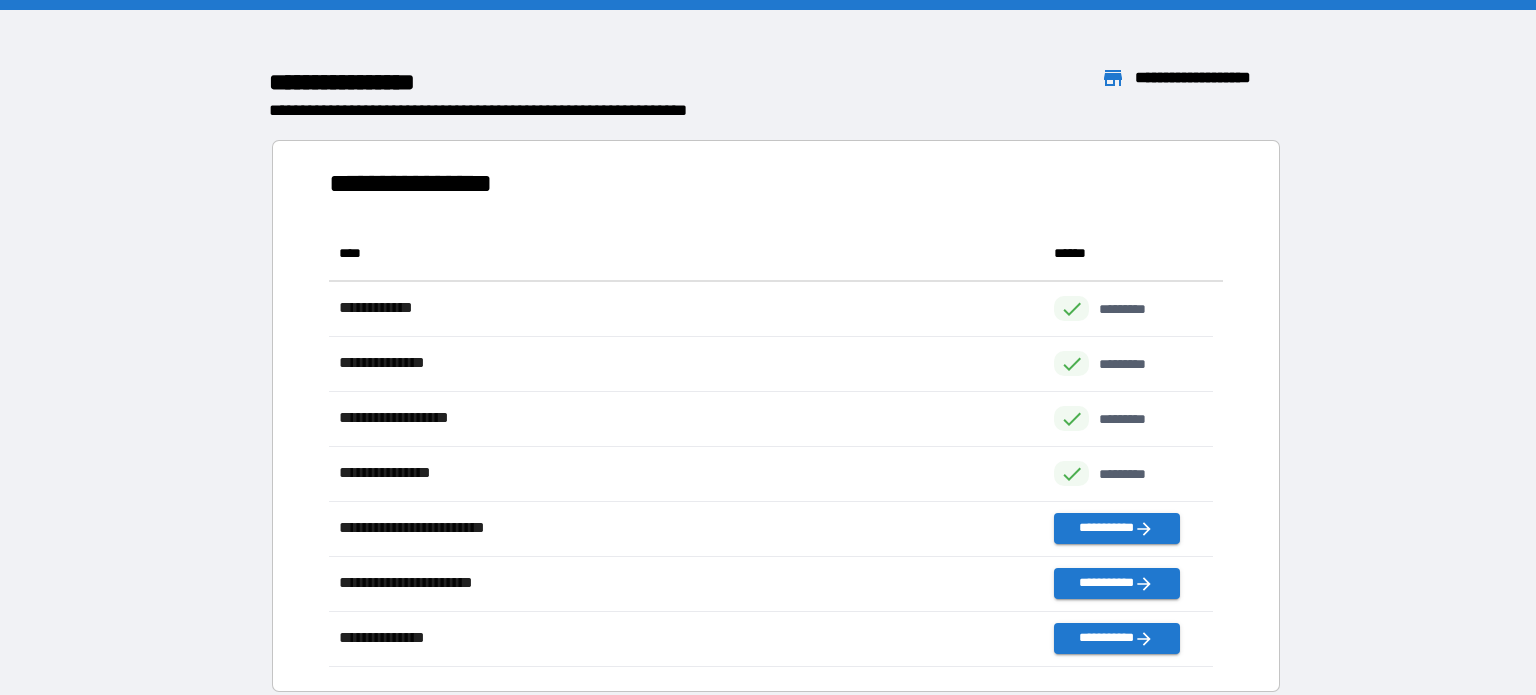 scroll, scrollTop: 16, scrollLeft: 16, axis: both 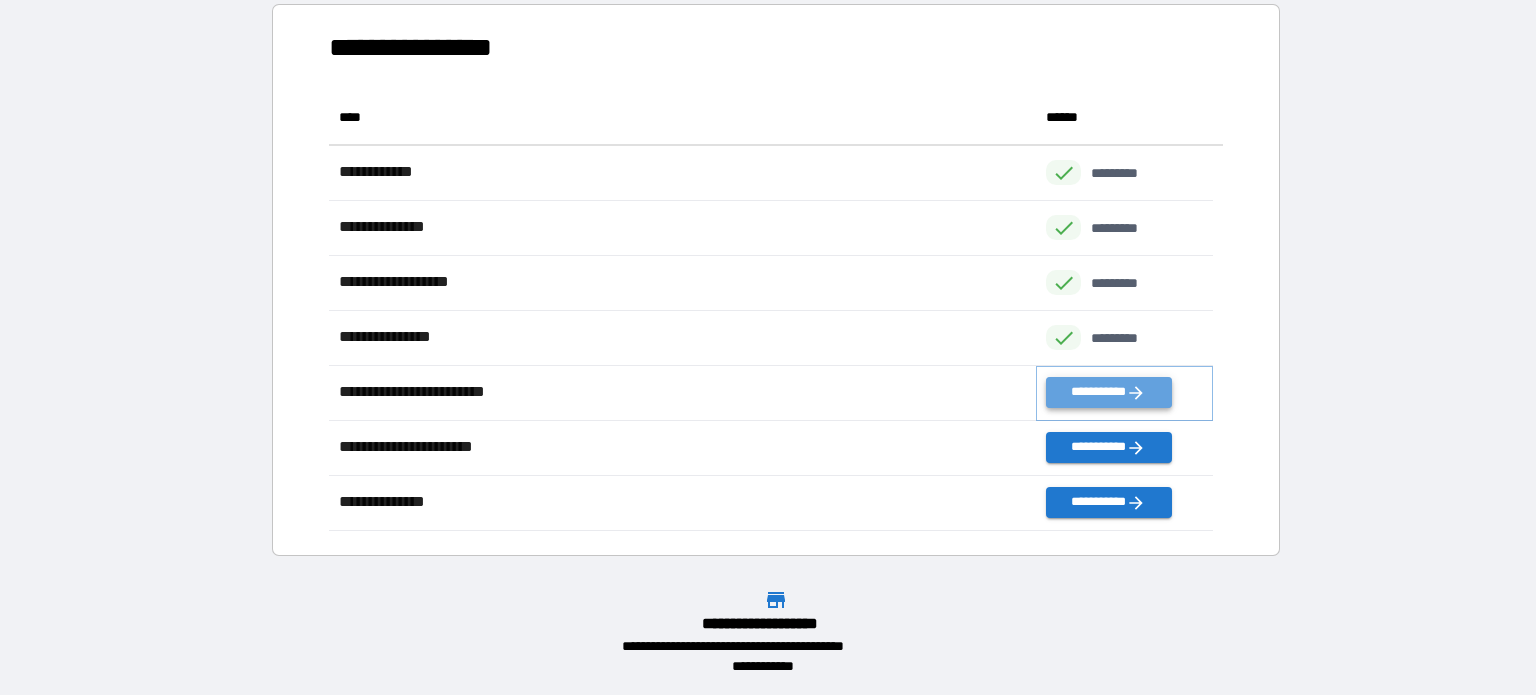 click on "**********" at bounding box center [1108, 392] 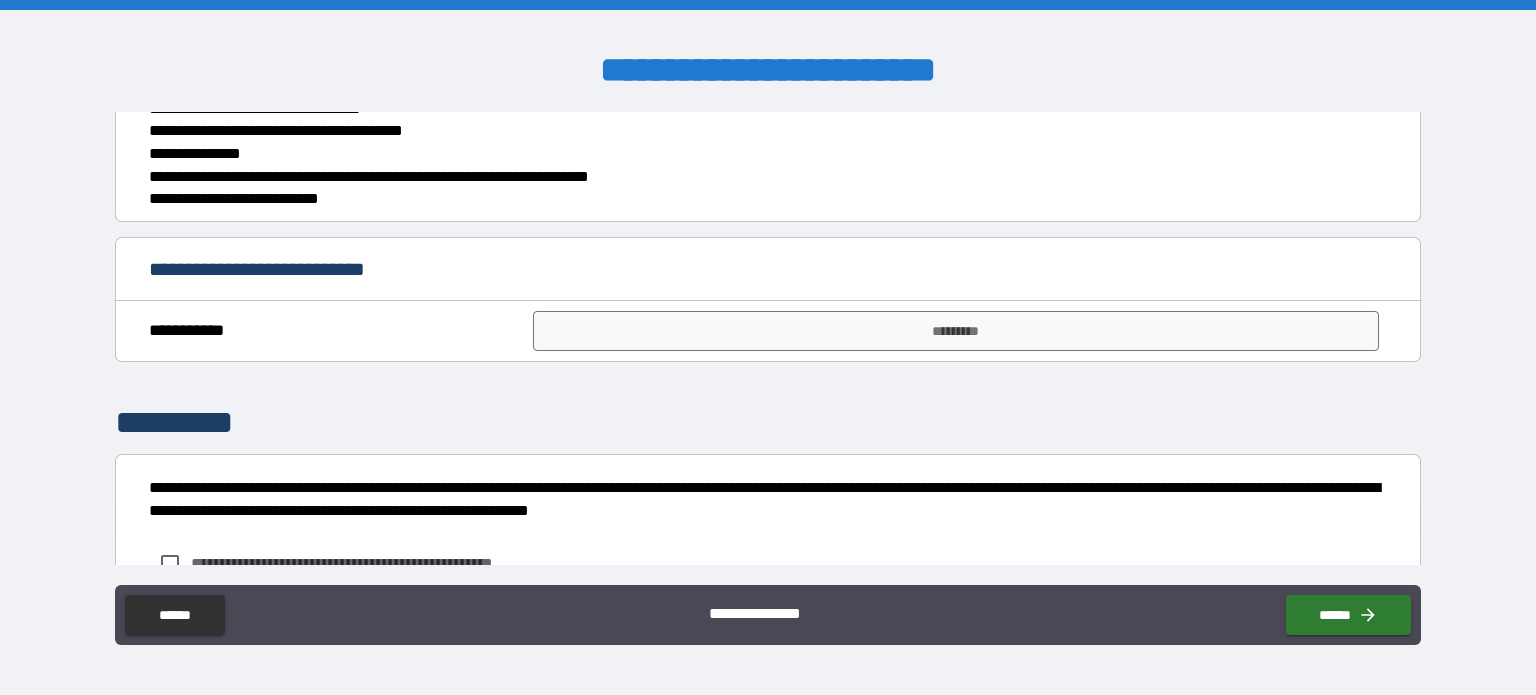 scroll, scrollTop: 1249, scrollLeft: 0, axis: vertical 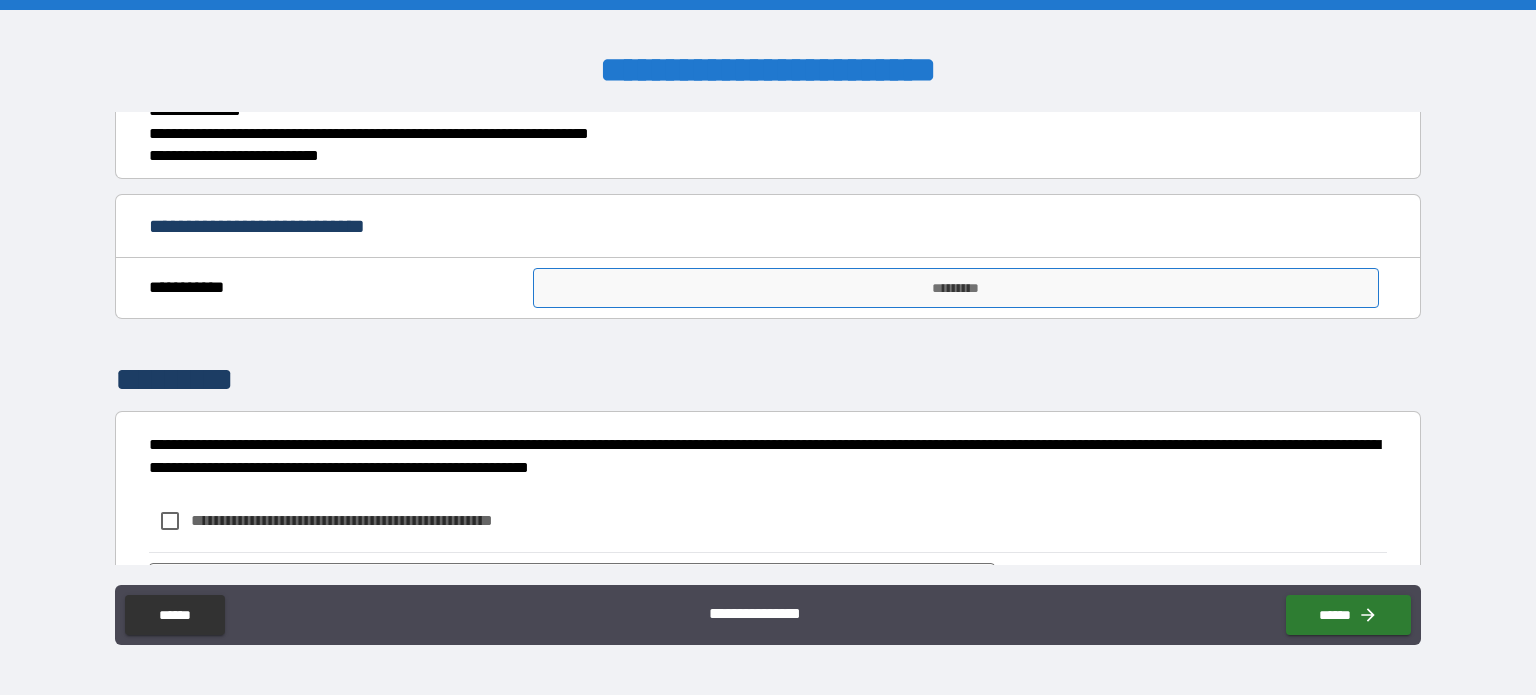 click on "*********" at bounding box center (956, 288) 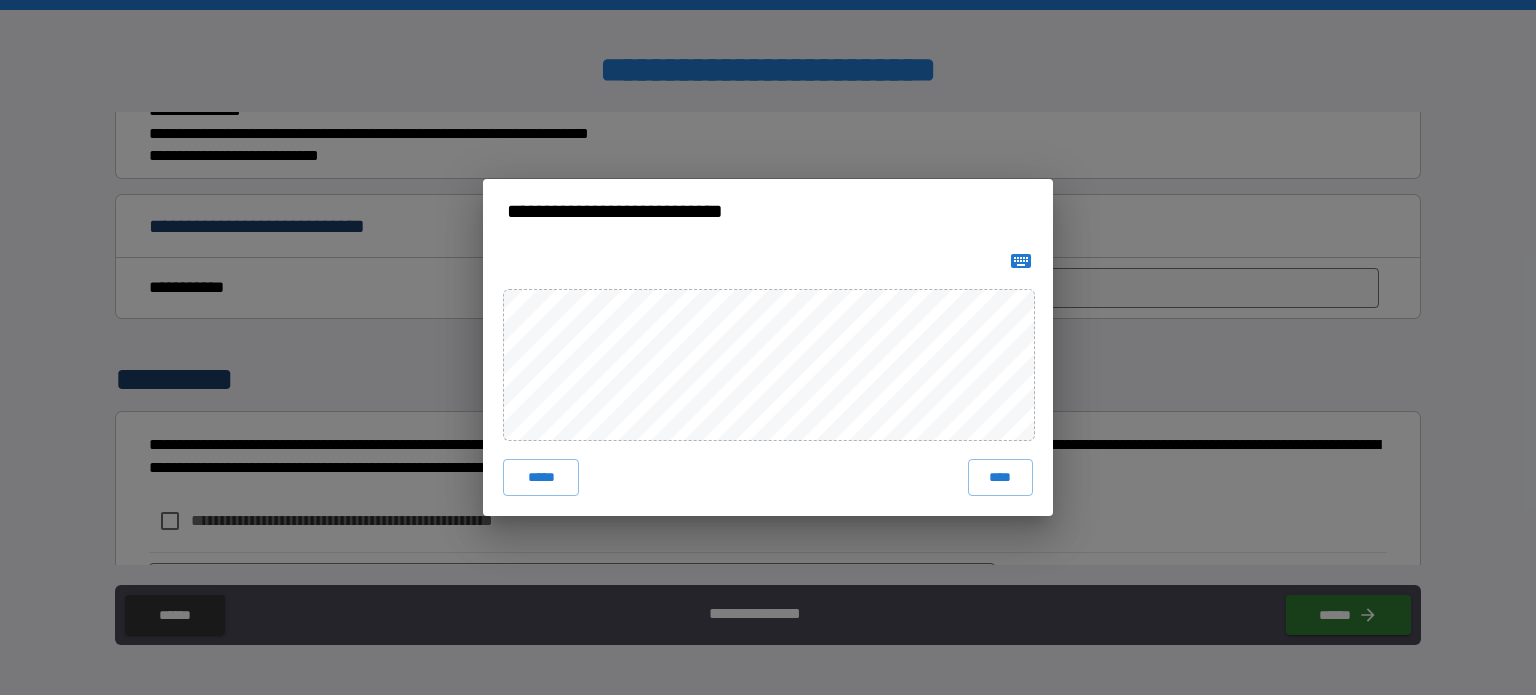 click 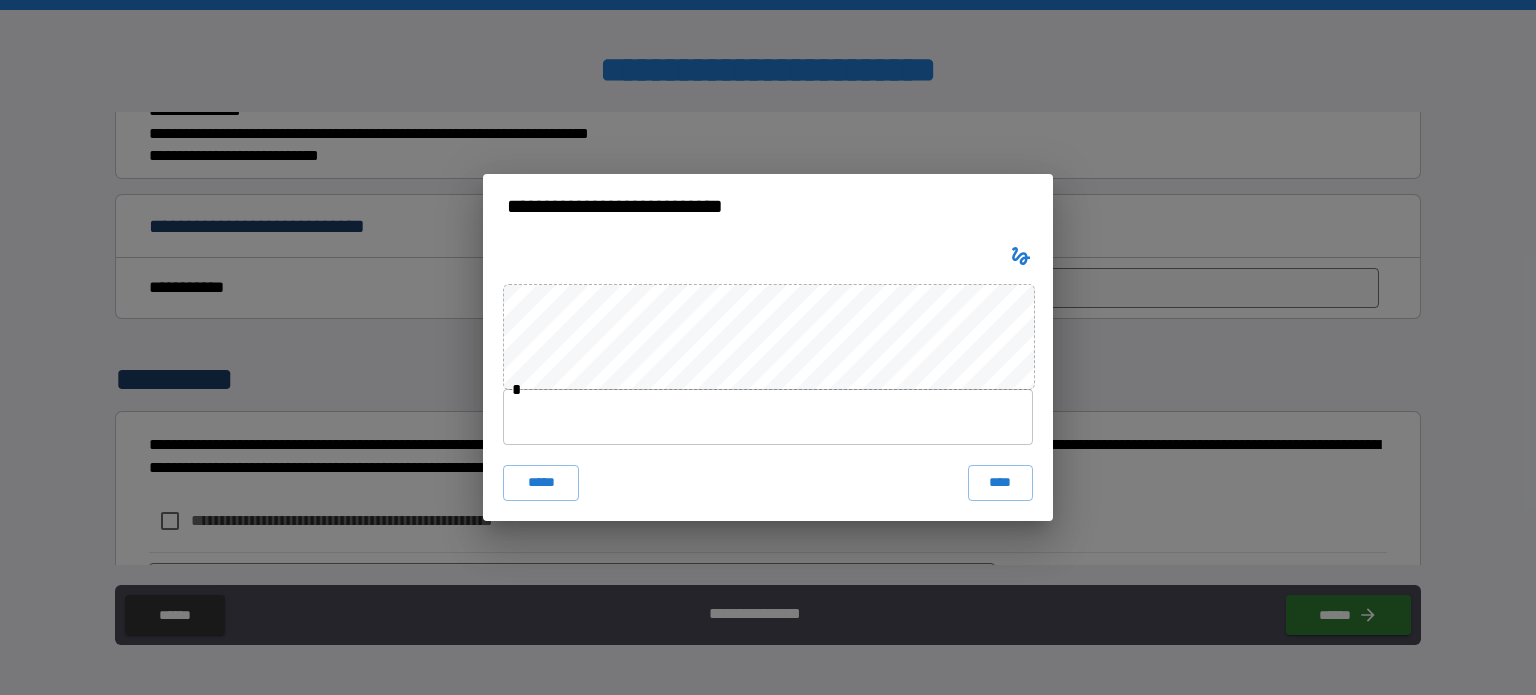 click at bounding box center (768, 417) 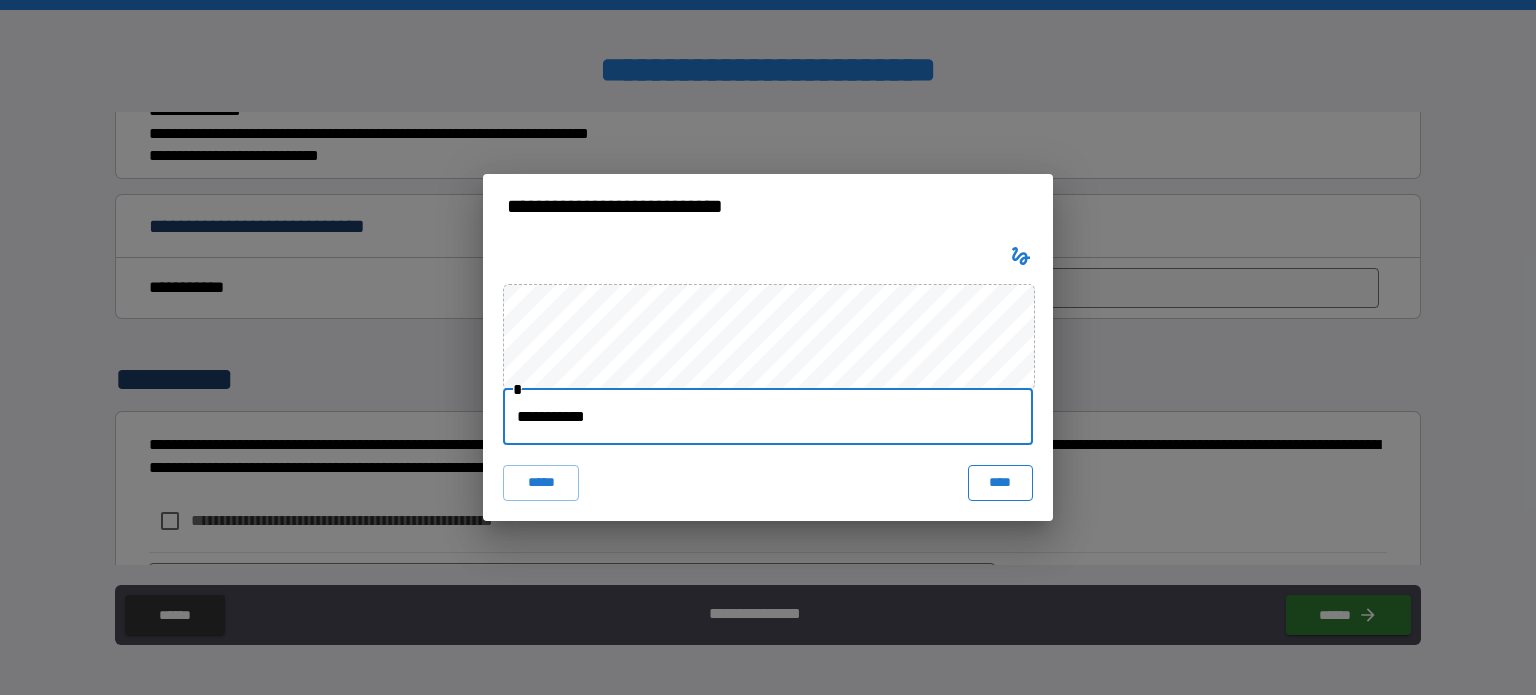 click on "****" at bounding box center [1000, 483] 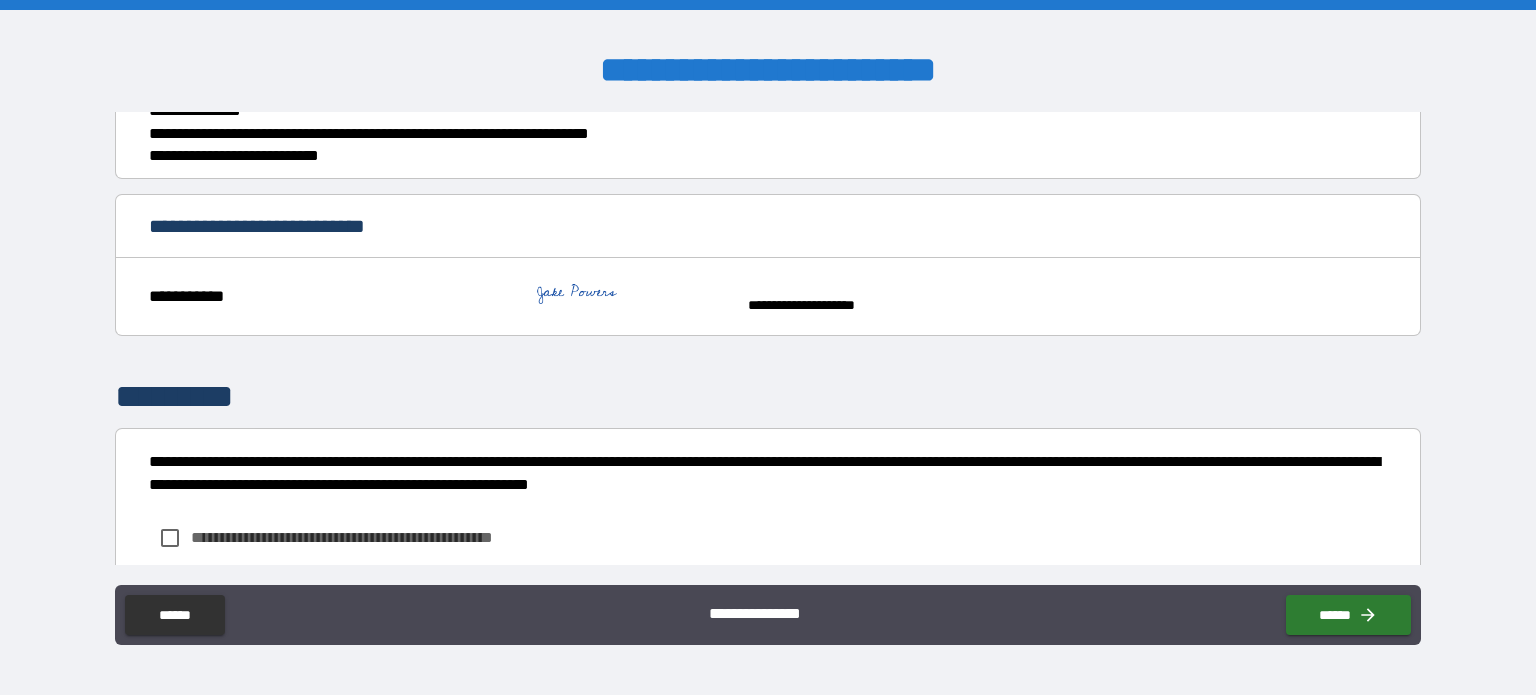 scroll, scrollTop: 1372, scrollLeft: 0, axis: vertical 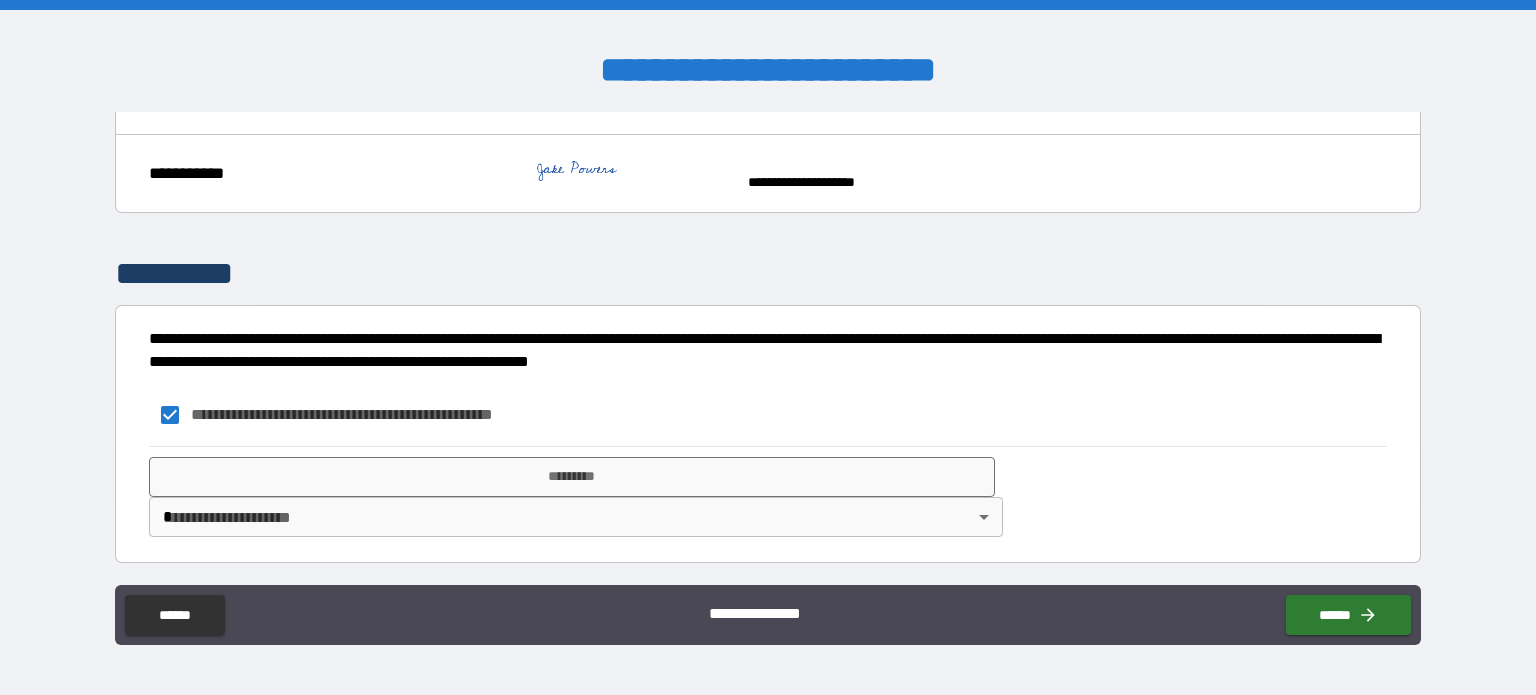 click on "**********" at bounding box center (768, 347) 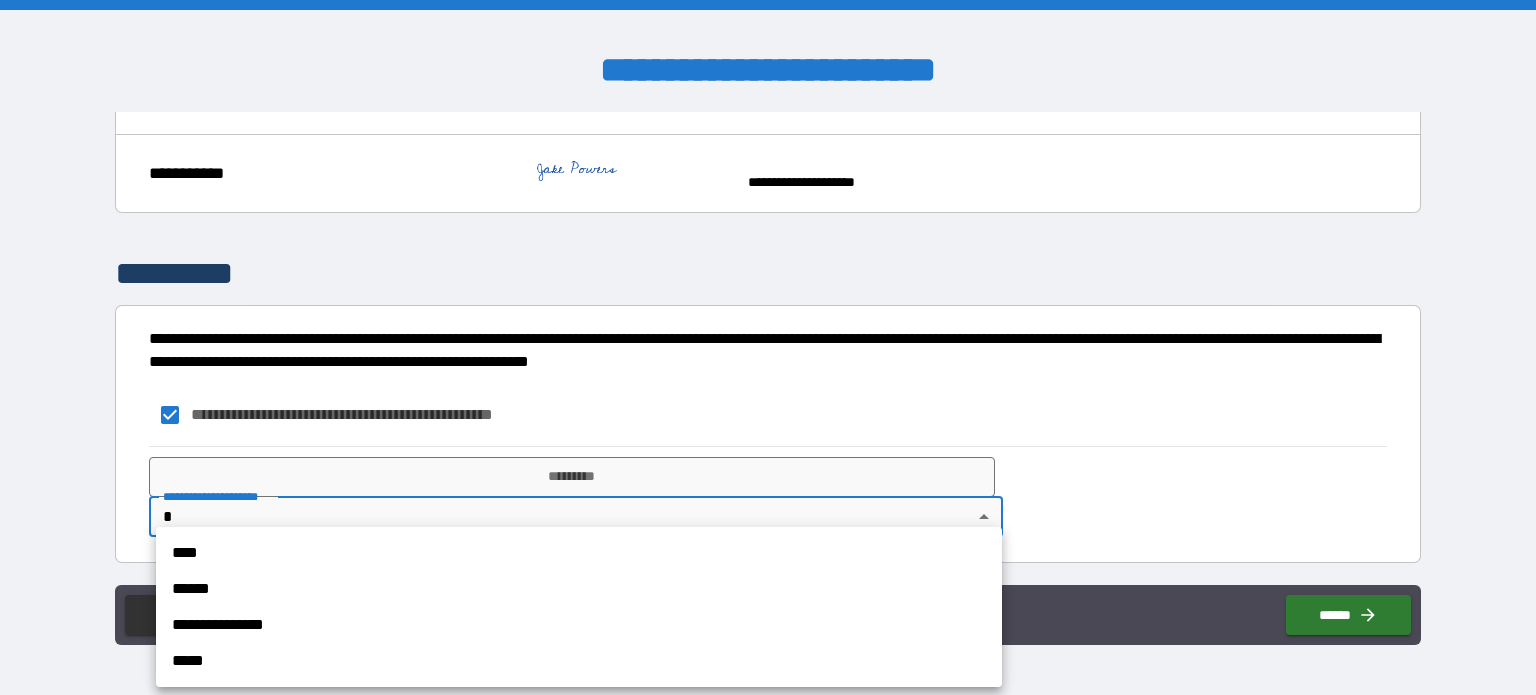 click on "****" at bounding box center [579, 553] 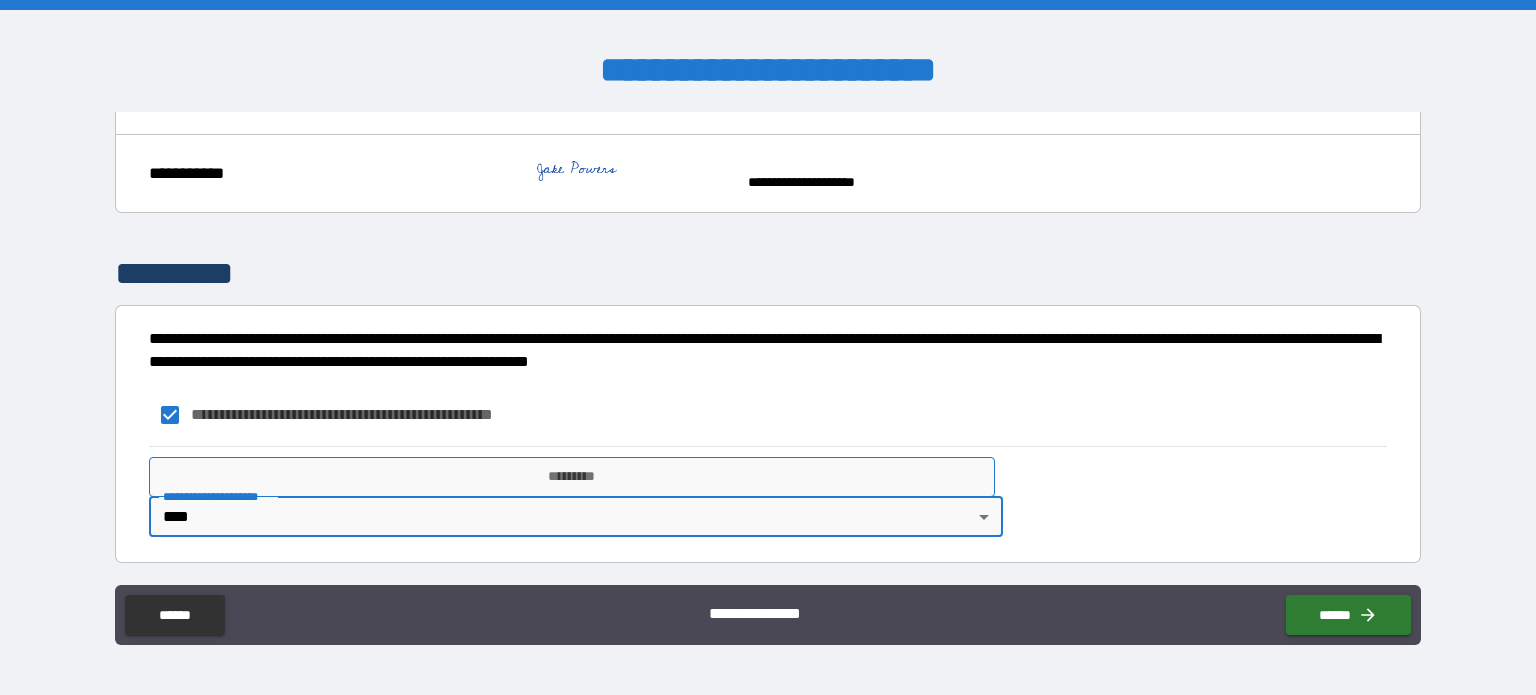click on "*********" at bounding box center [572, 477] 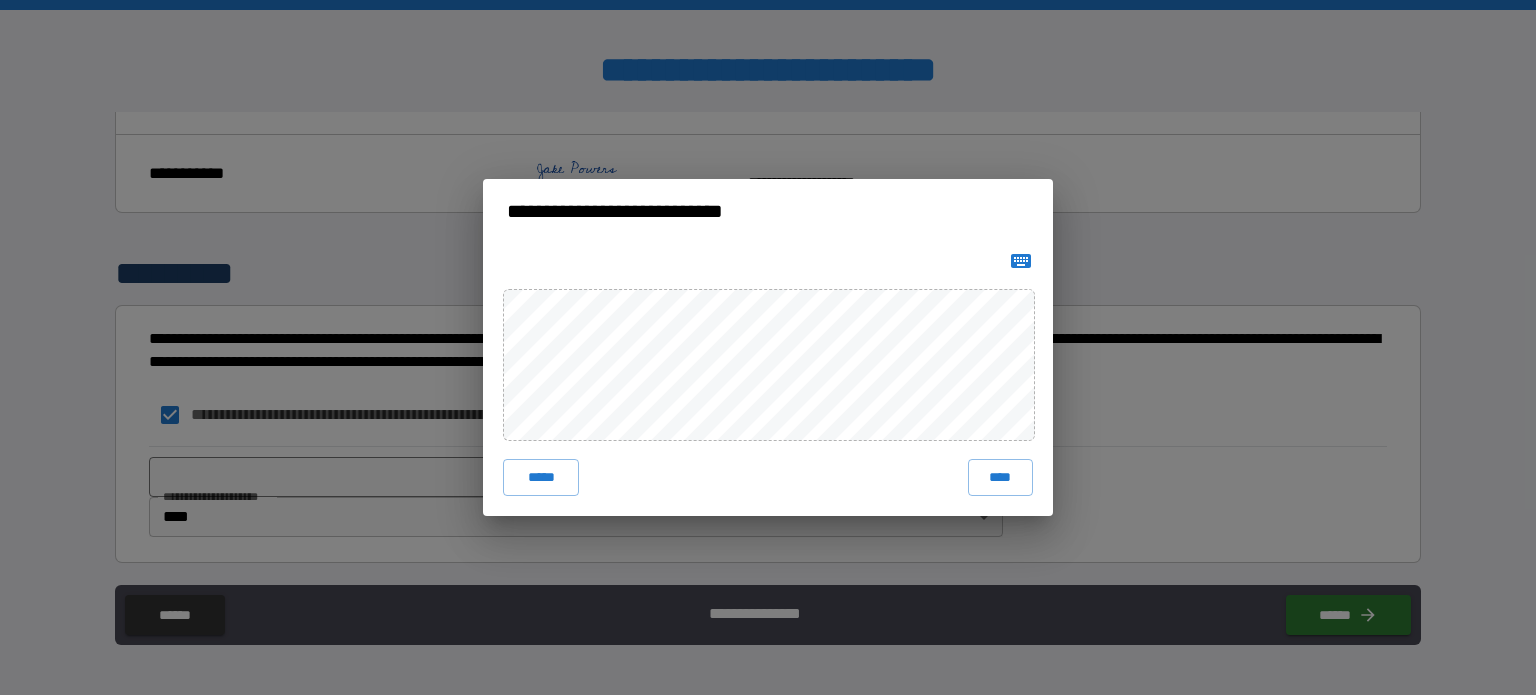 click 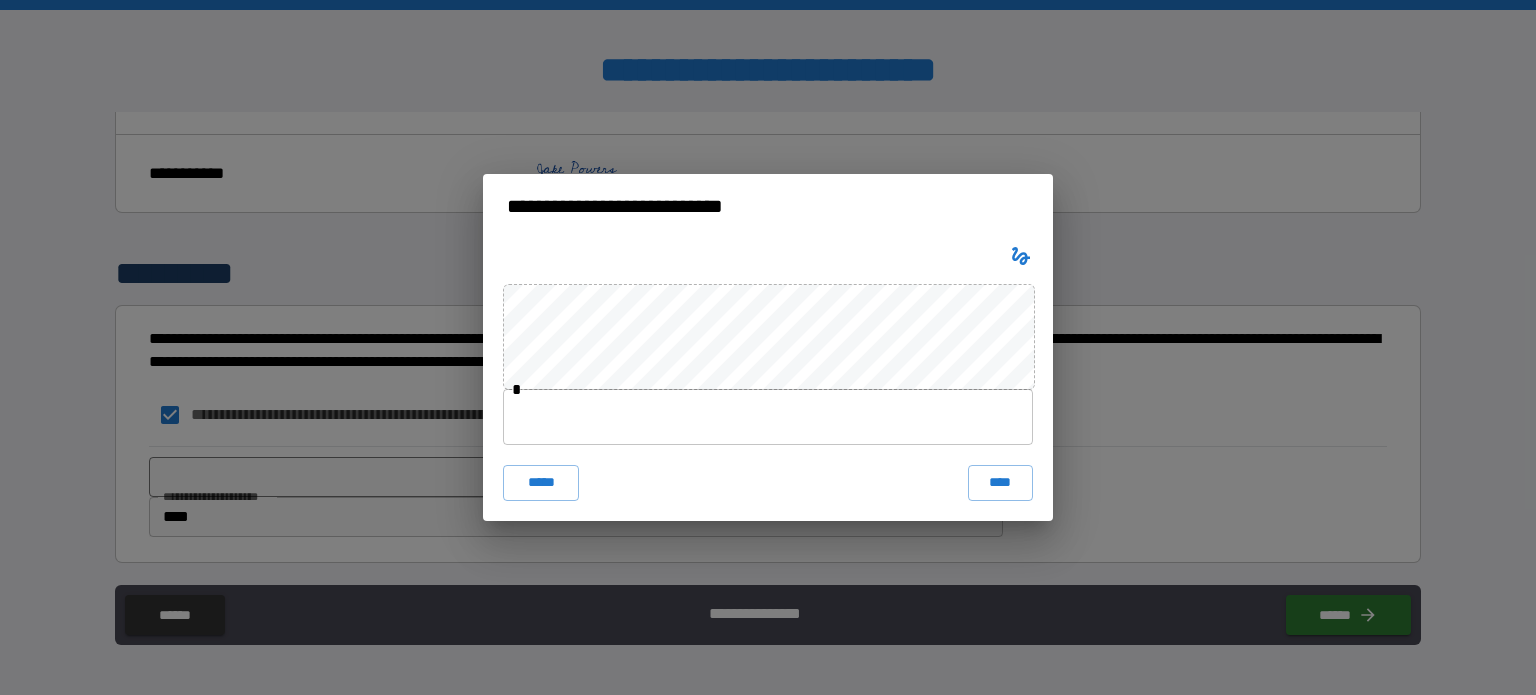 click at bounding box center [768, 417] 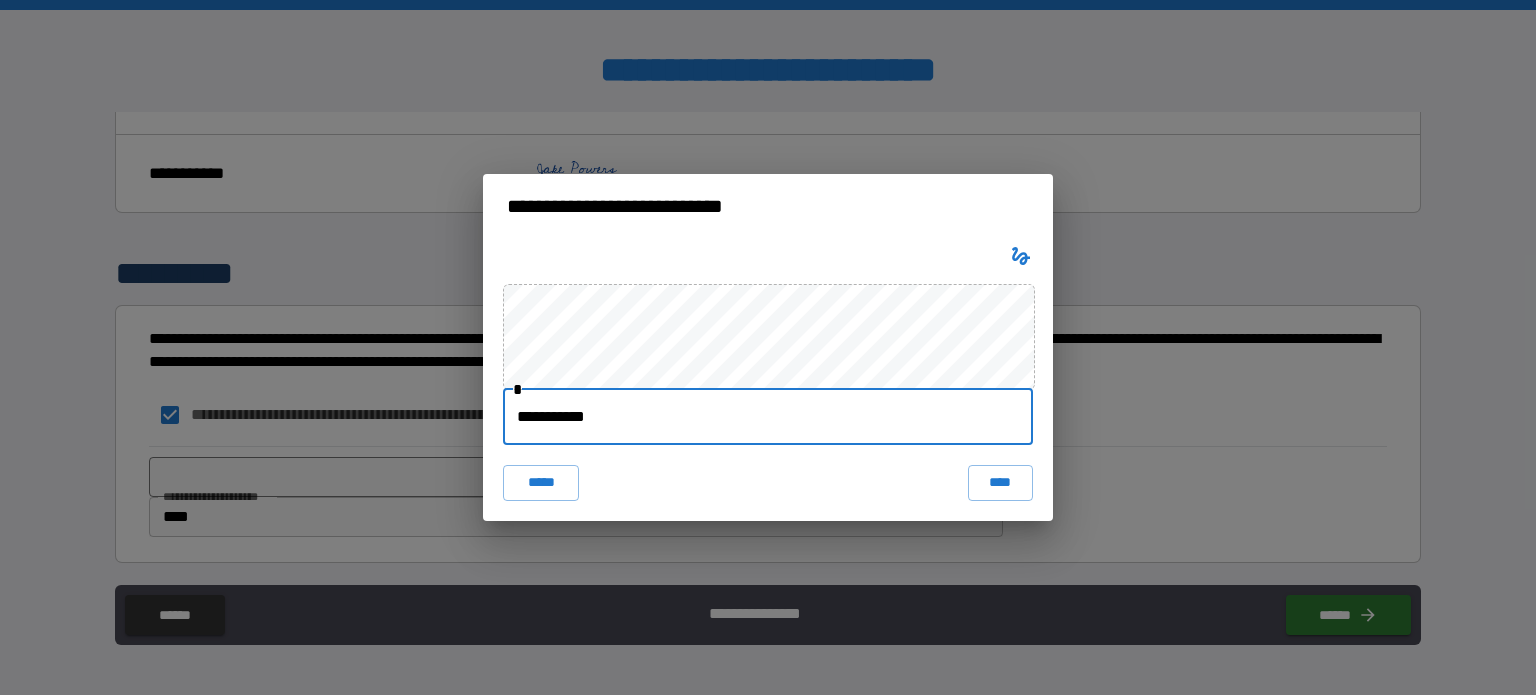 click on "**********" at bounding box center (768, 379) 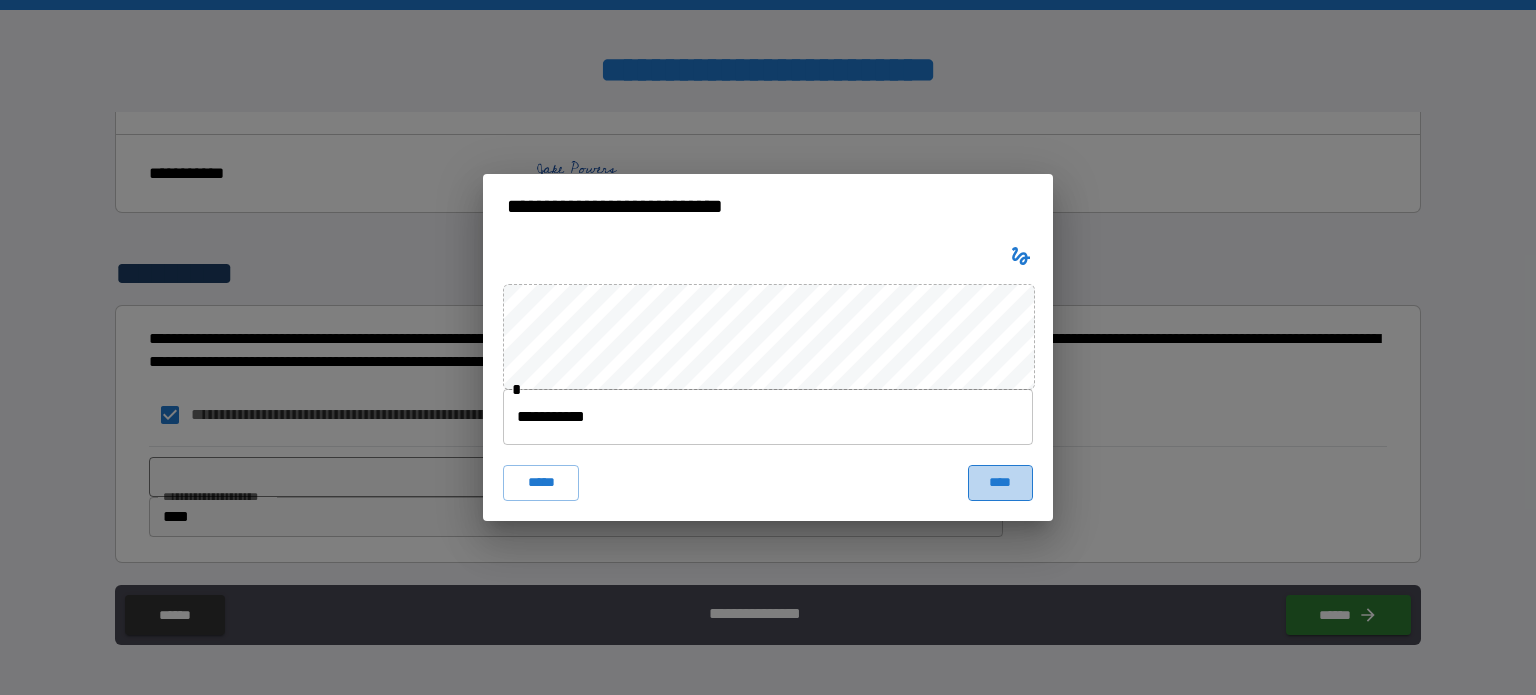 click on "****" at bounding box center (1000, 483) 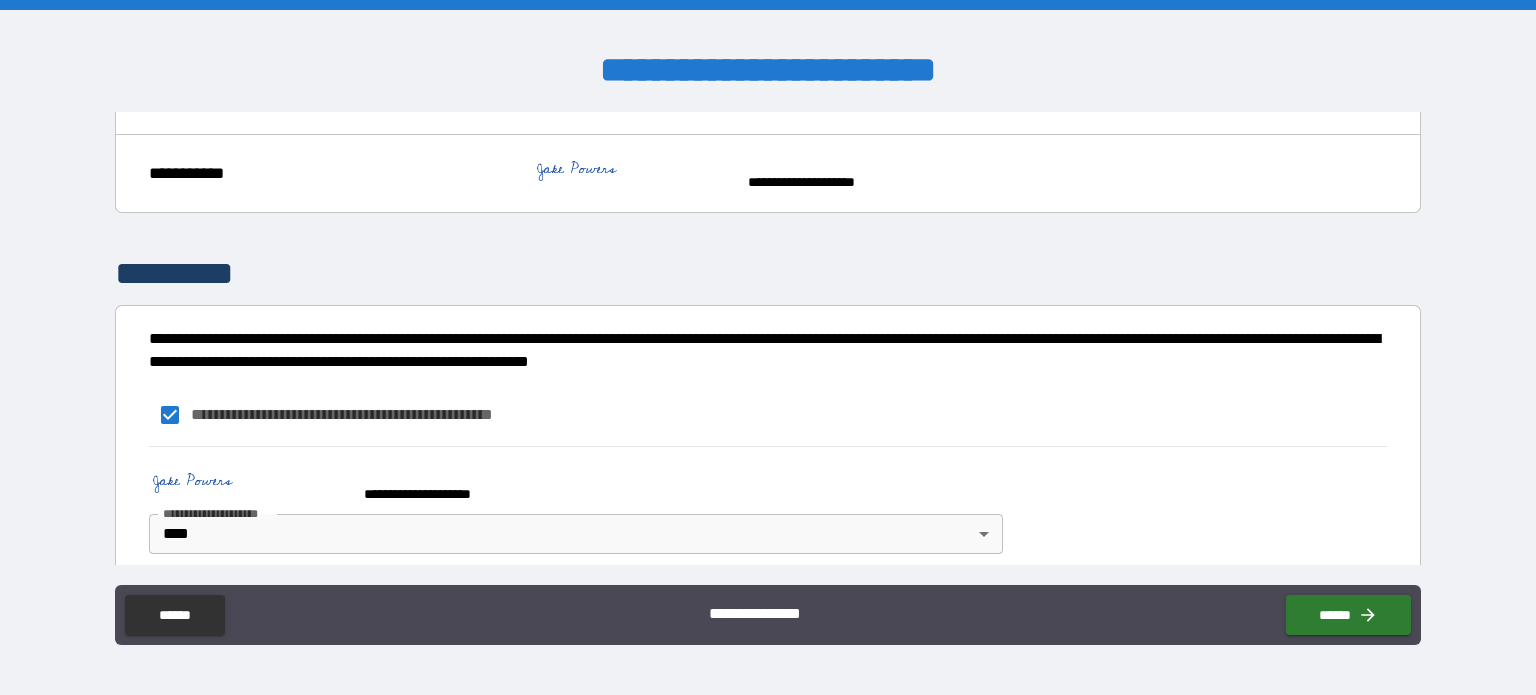 scroll, scrollTop: 1388, scrollLeft: 0, axis: vertical 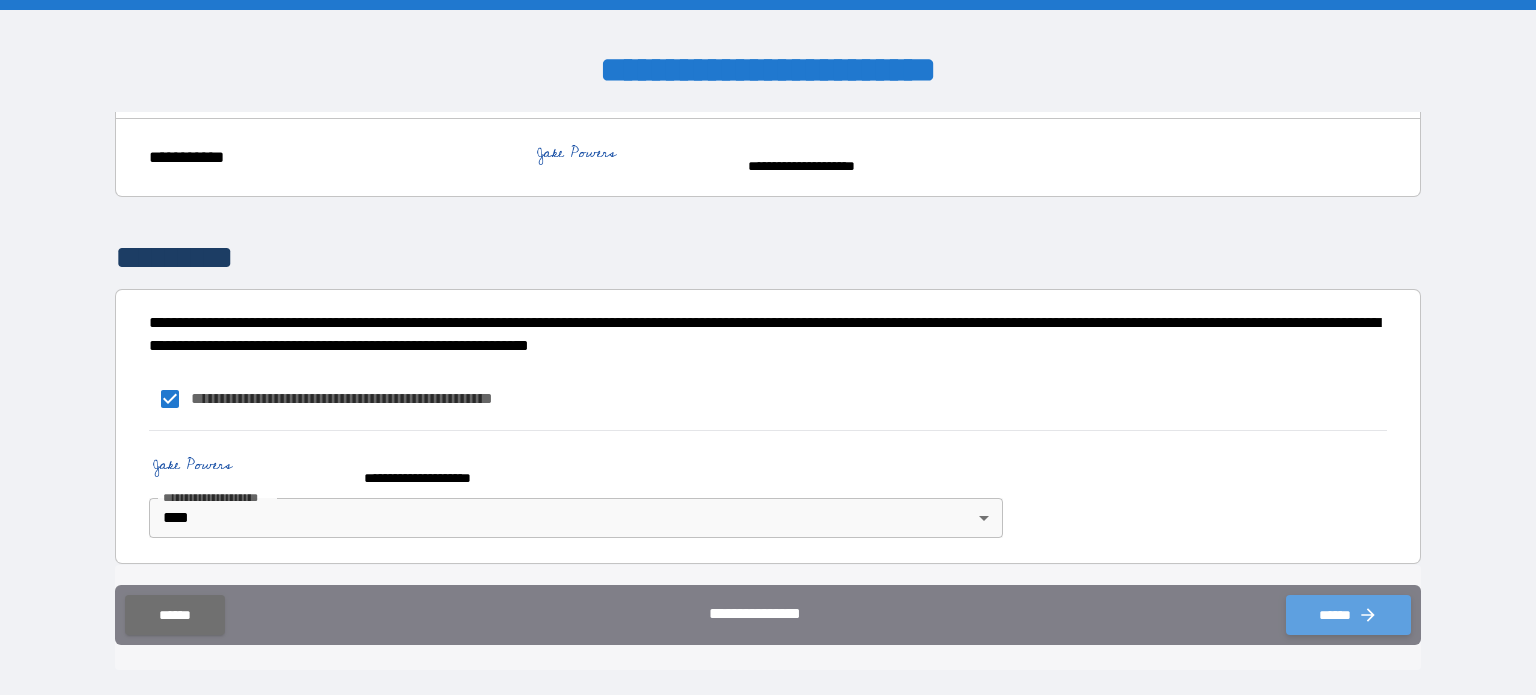 click on "******" at bounding box center (1348, 615) 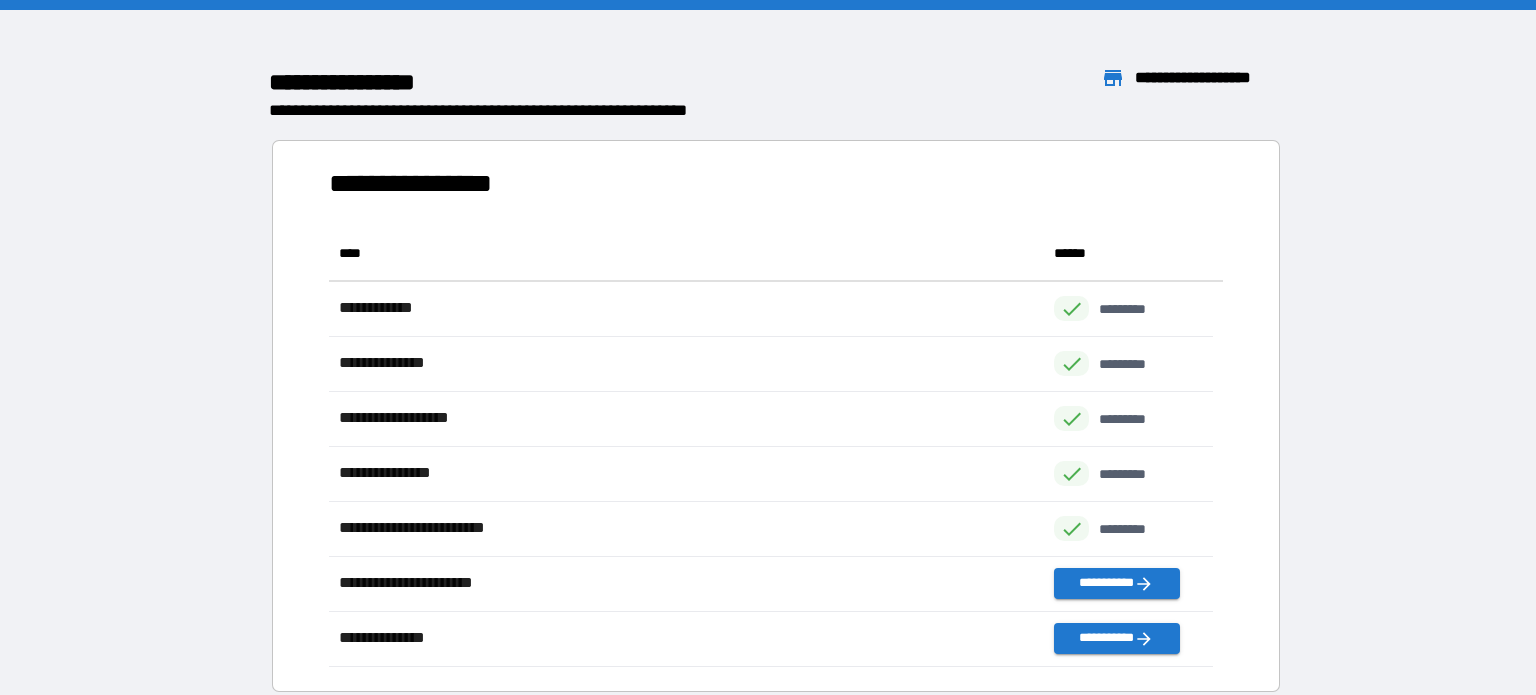 scroll, scrollTop: 426, scrollLeft: 869, axis: both 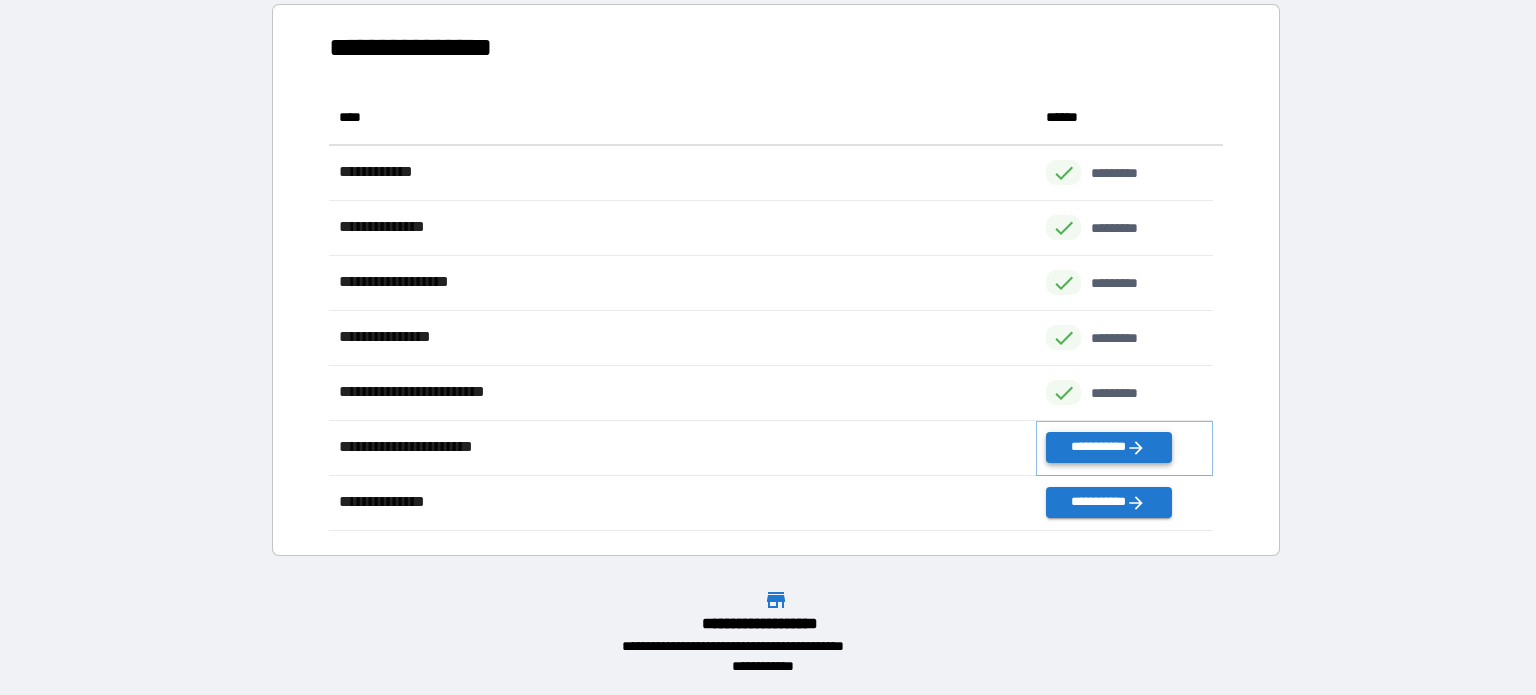 click on "**********" at bounding box center (1108, 447) 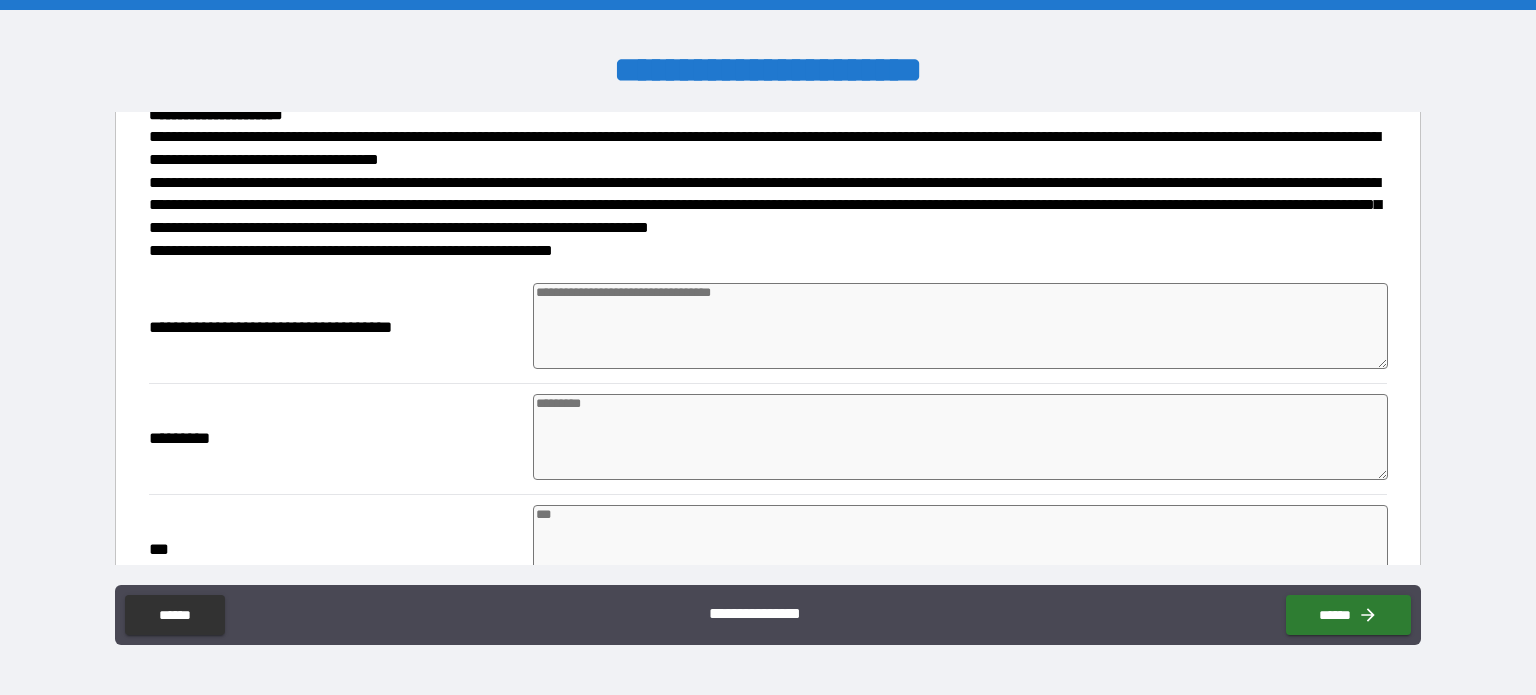 scroll, scrollTop: 180, scrollLeft: 0, axis: vertical 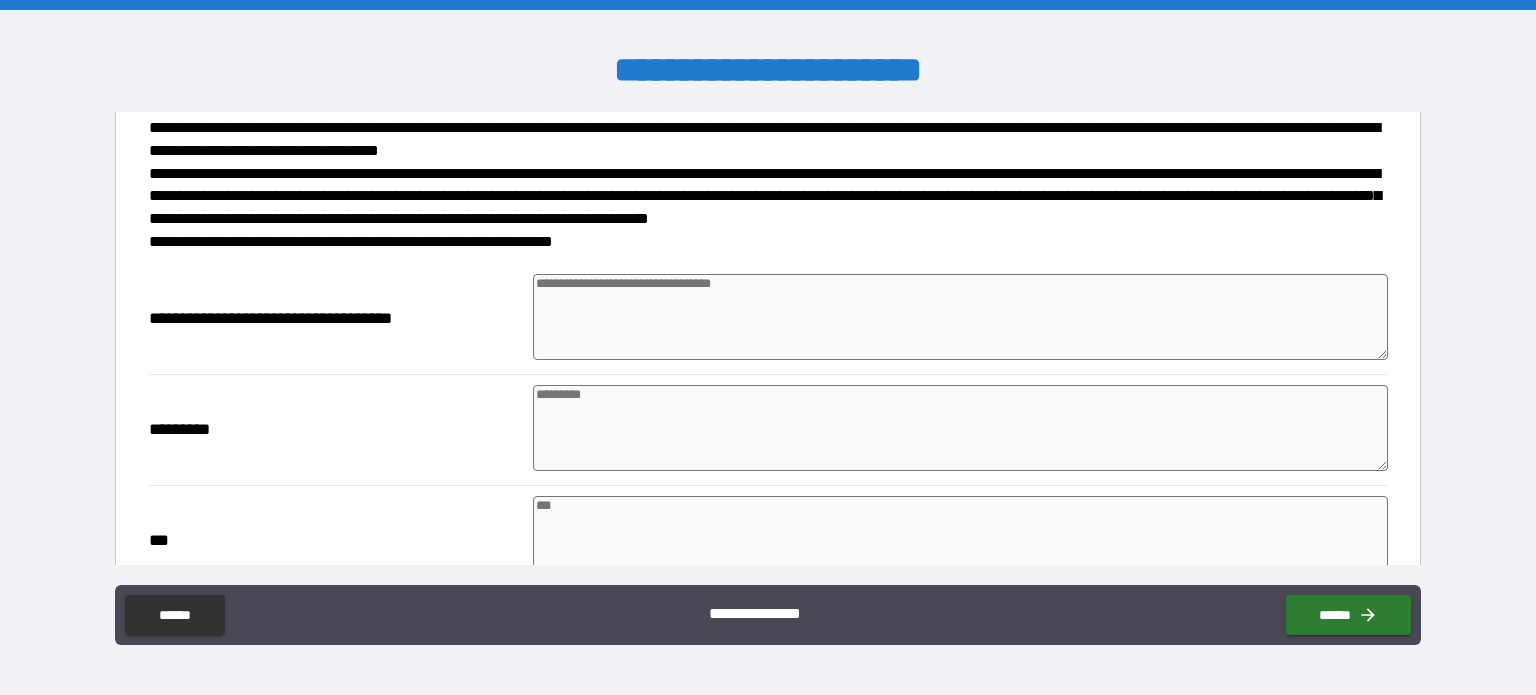 click at bounding box center [961, 317] 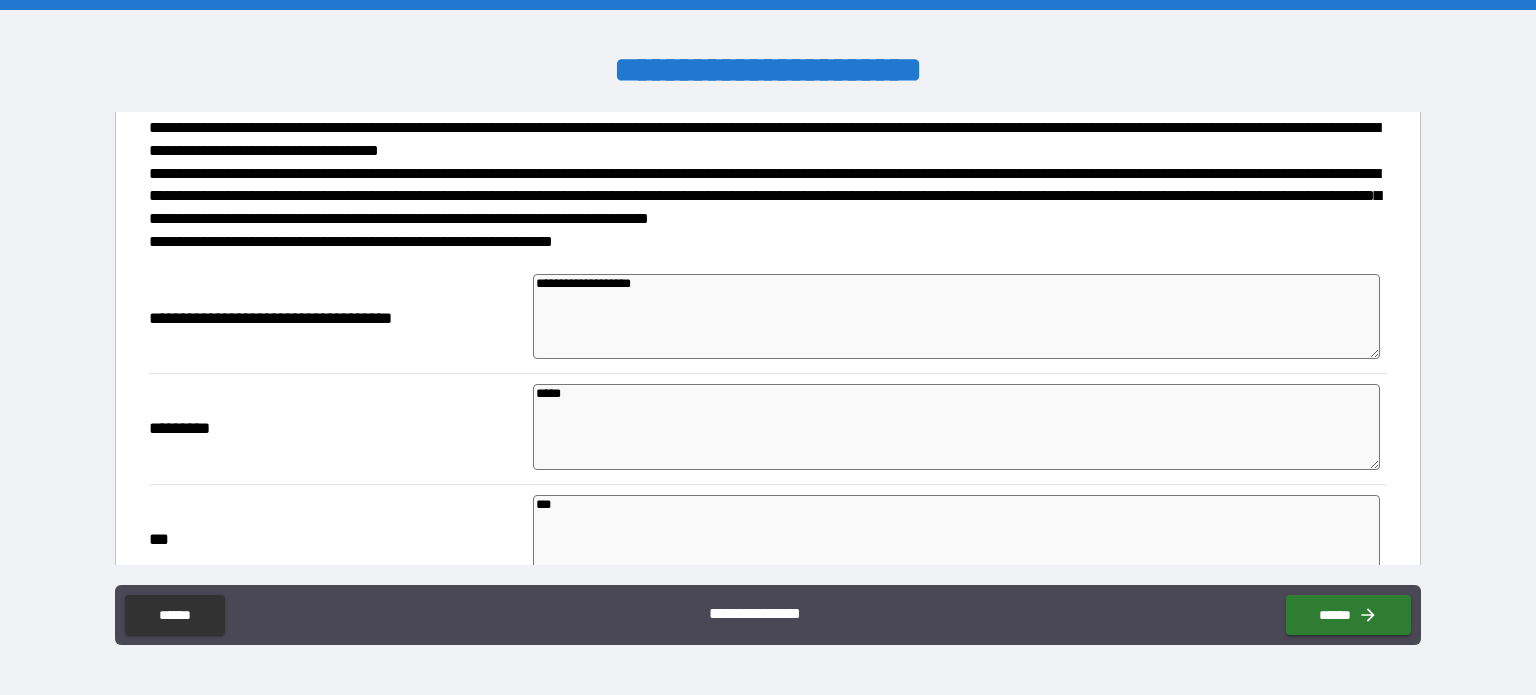 scroll, scrollTop: 515, scrollLeft: 0, axis: vertical 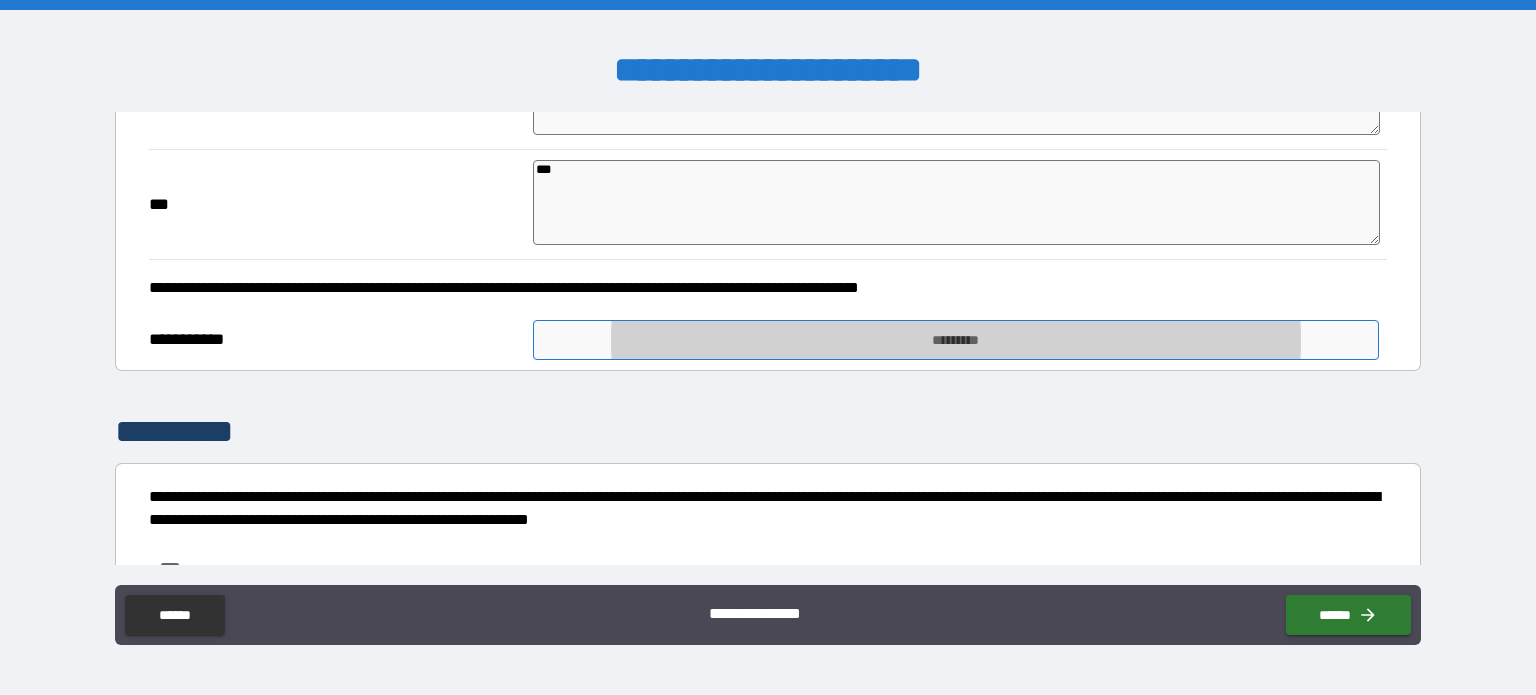 click on "*********" at bounding box center [956, 340] 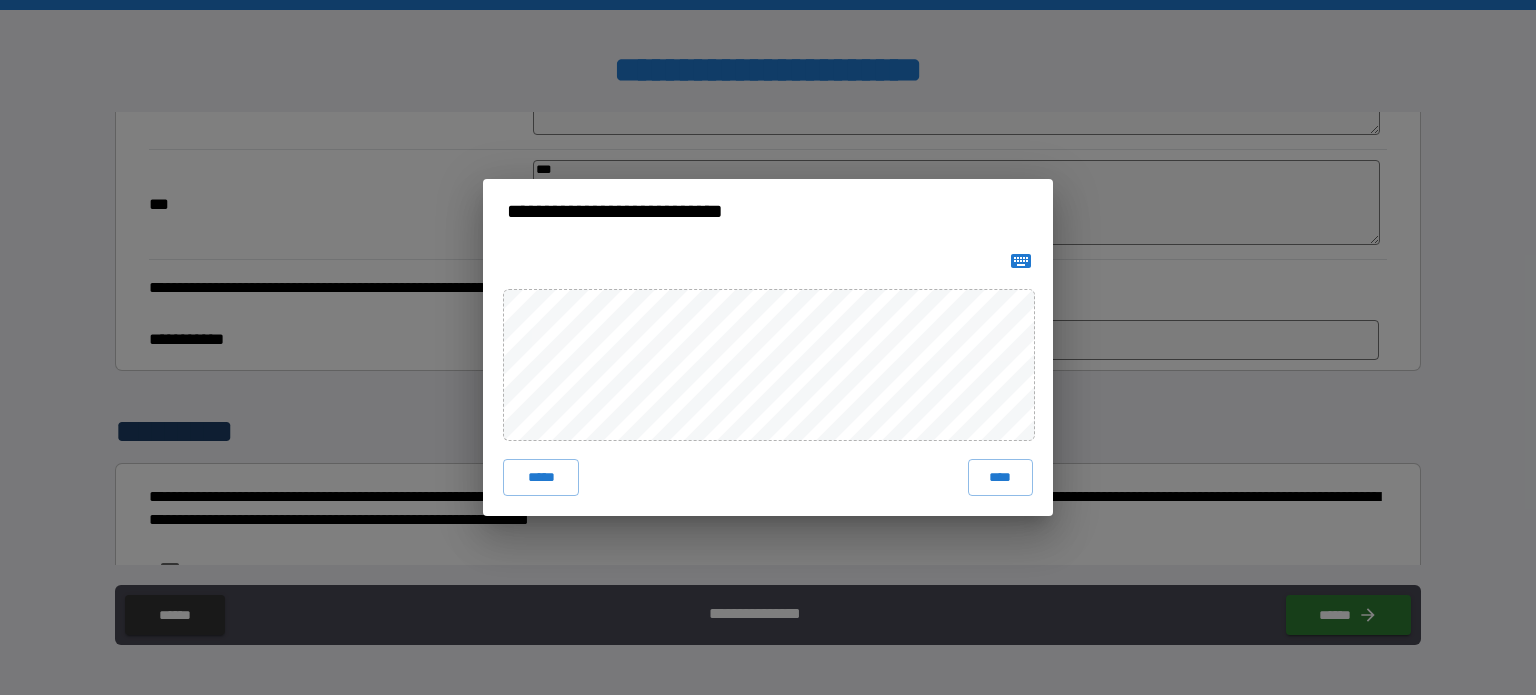 click 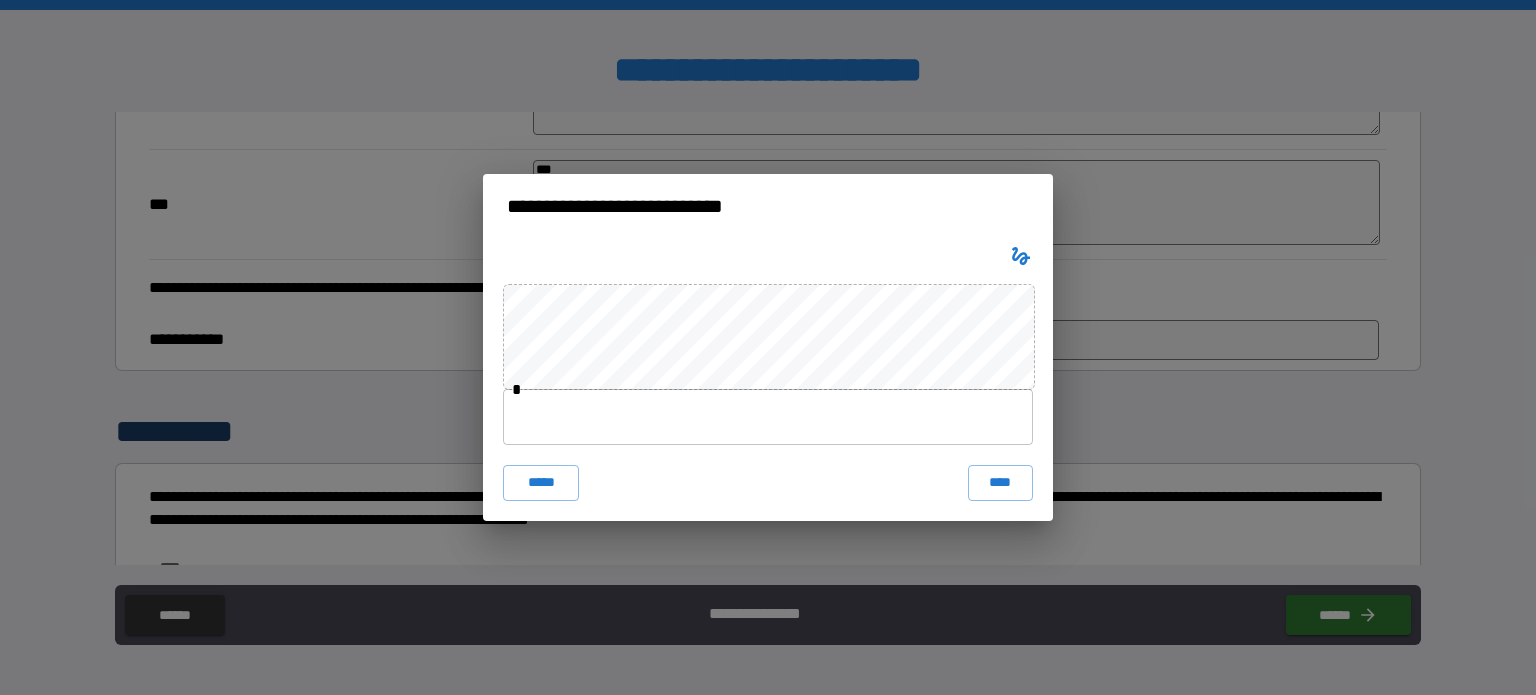 click at bounding box center (768, 417) 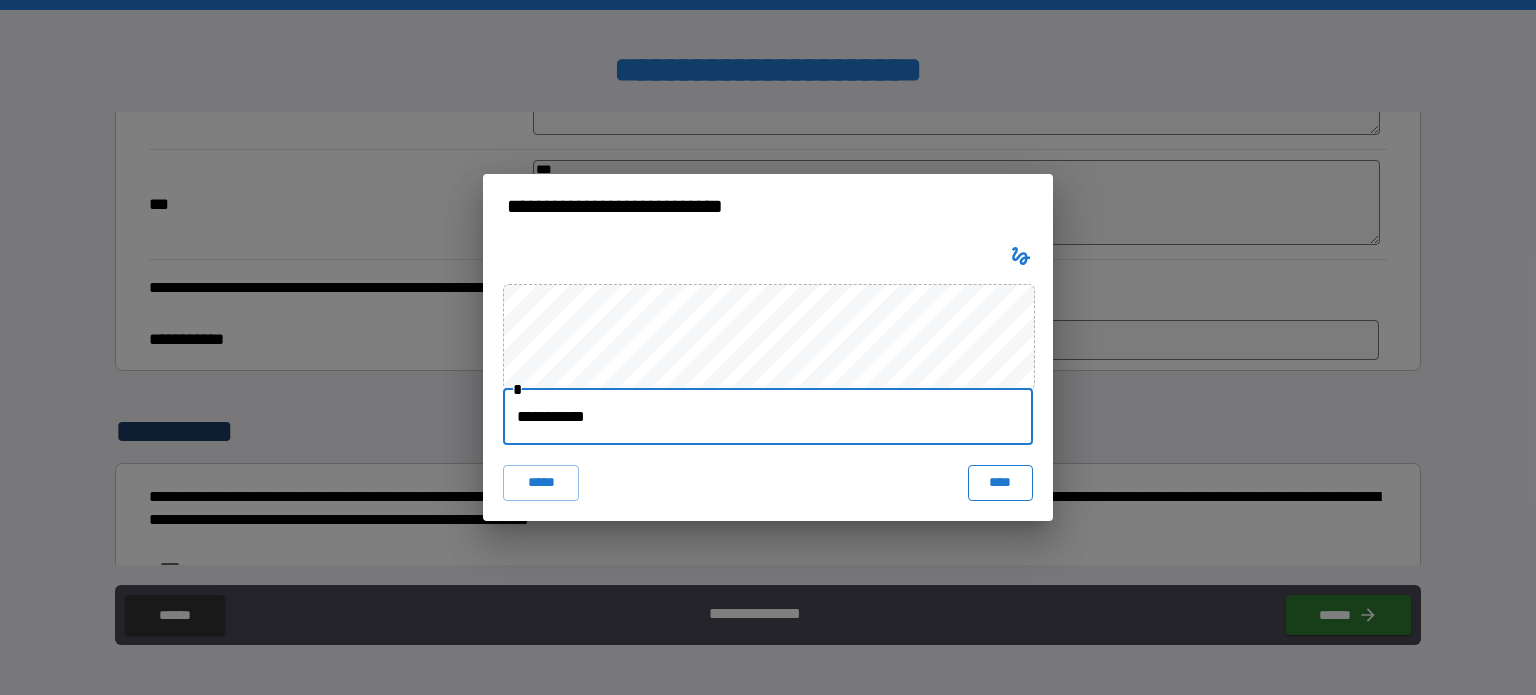 click on "****" at bounding box center (1000, 483) 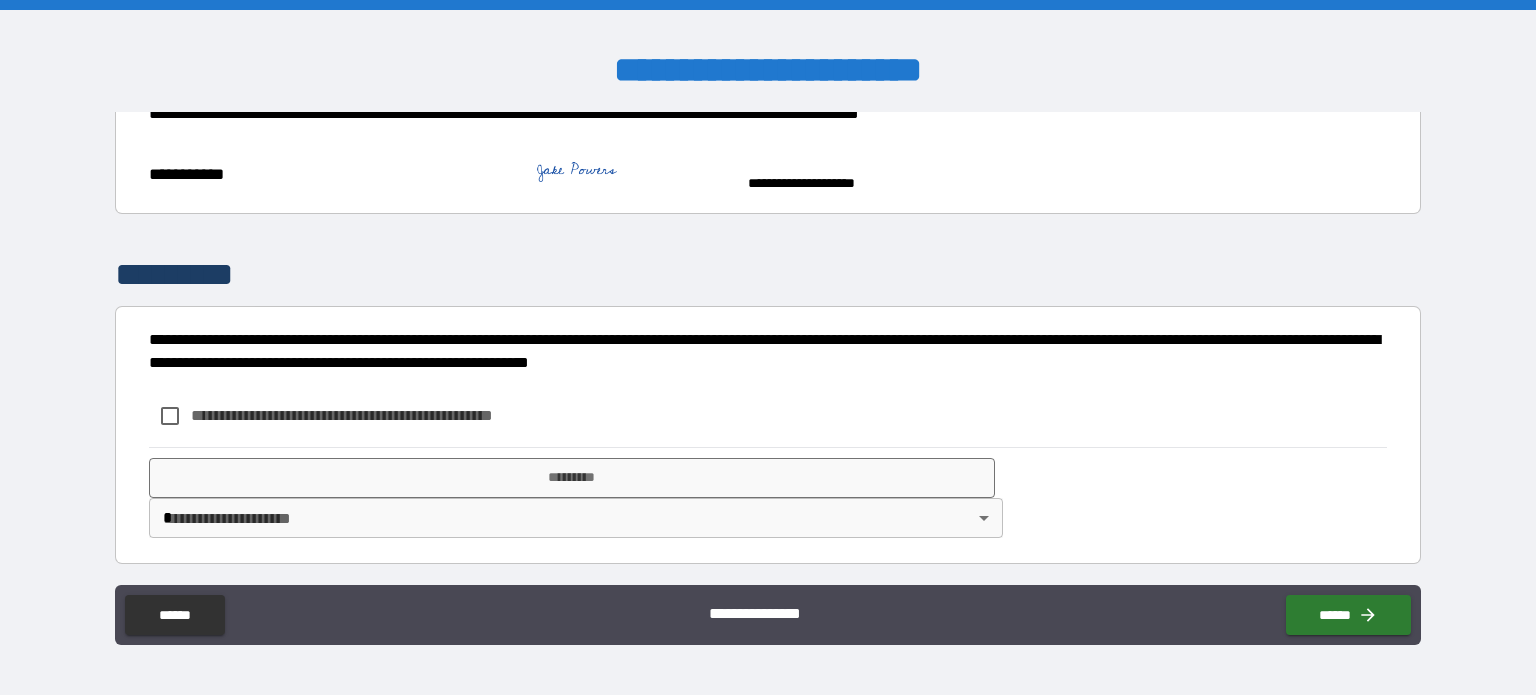 scroll, scrollTop: 690, scrollLeft: 0, axis: vertical 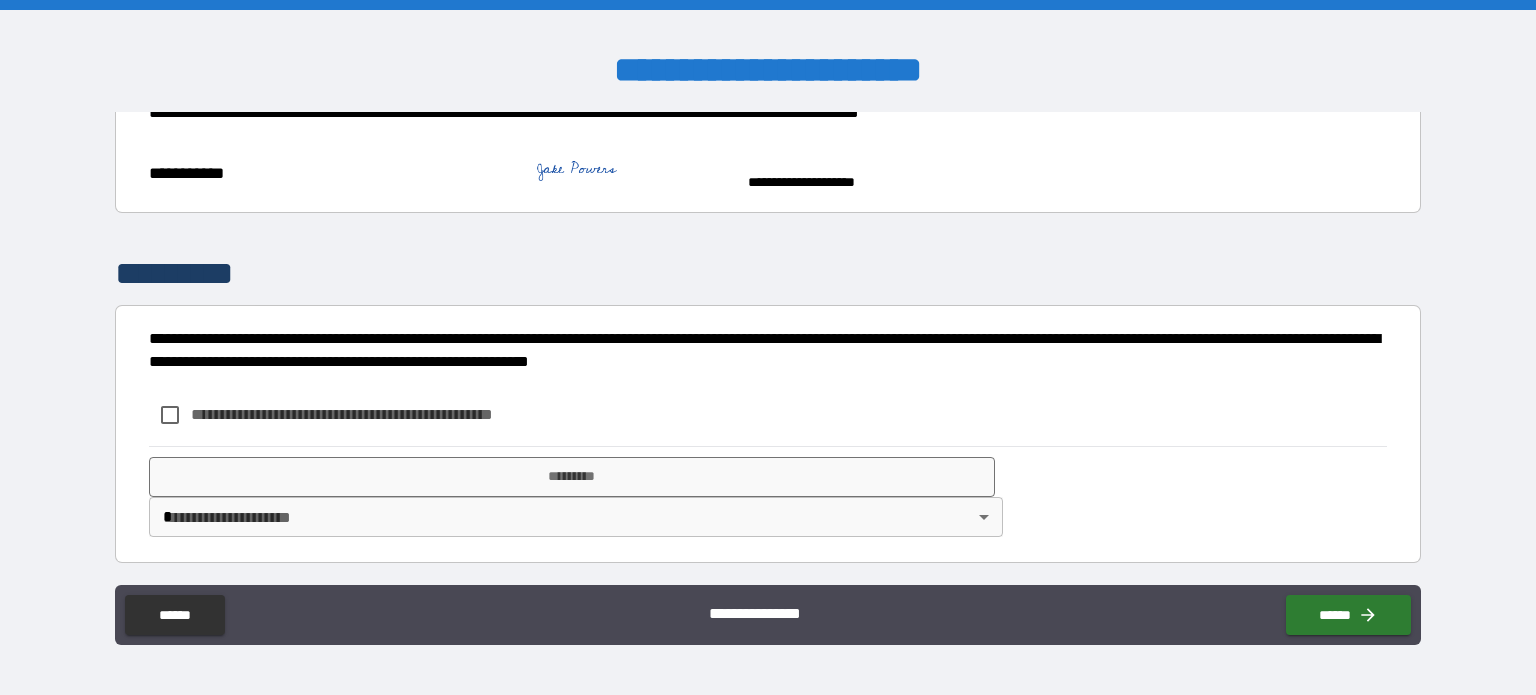 click on "**********" at bounding box center [375, 414] 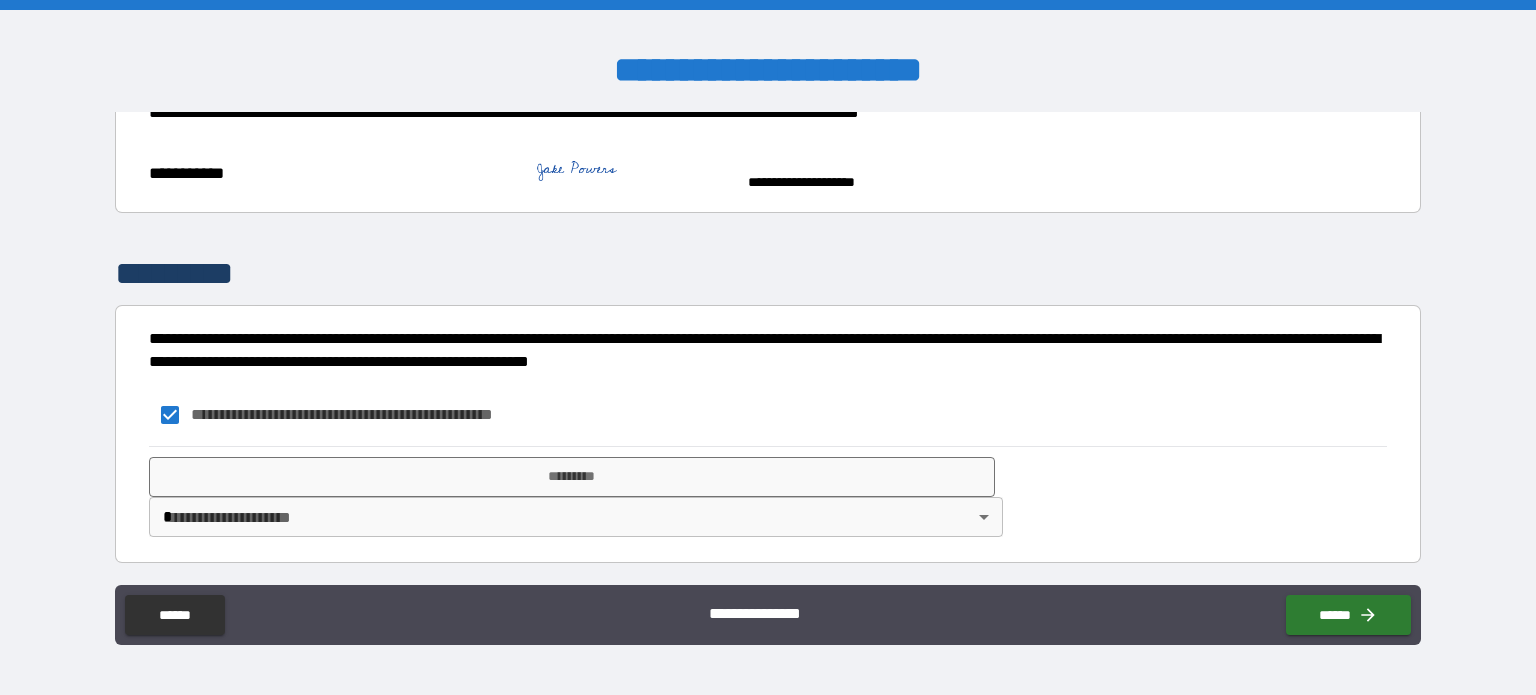 click on "**********" at bounding box center [768, 347] 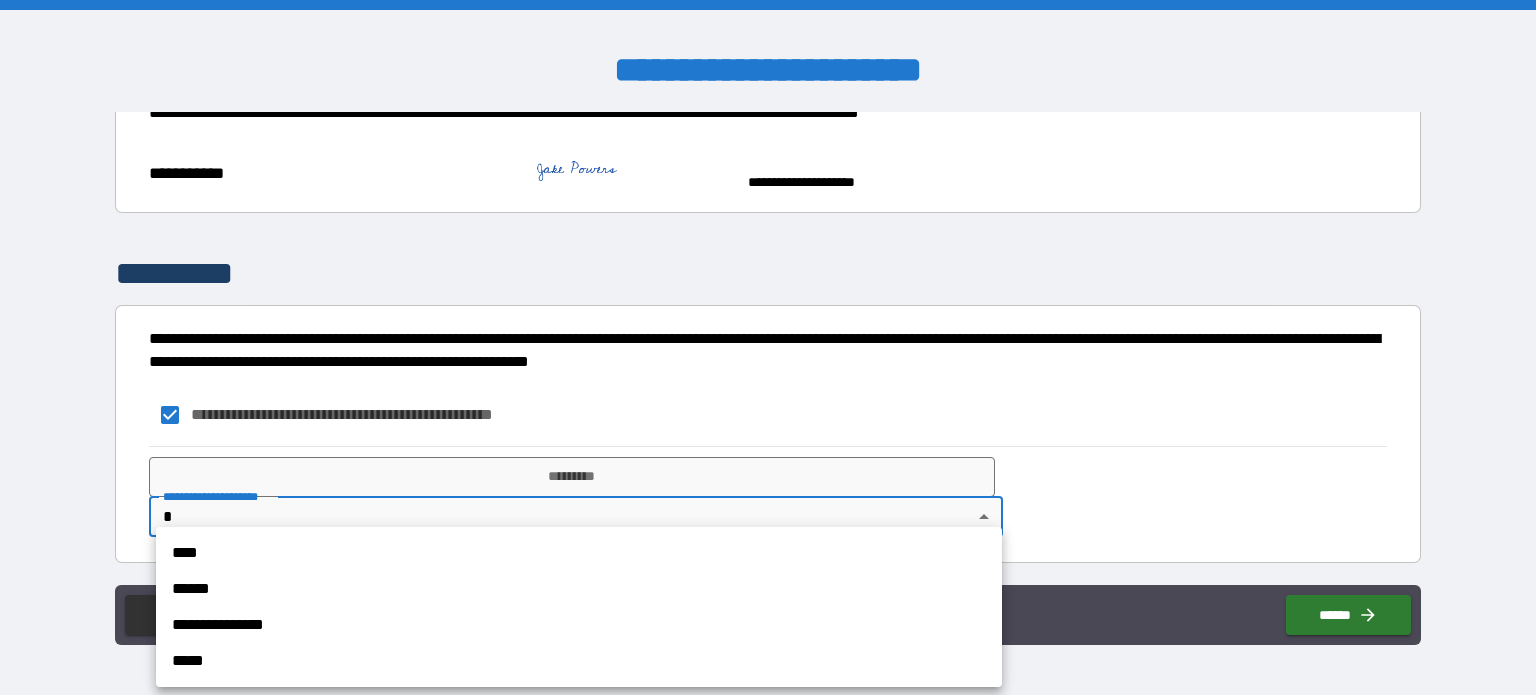 click on "****" at bounding box center (579, 553) 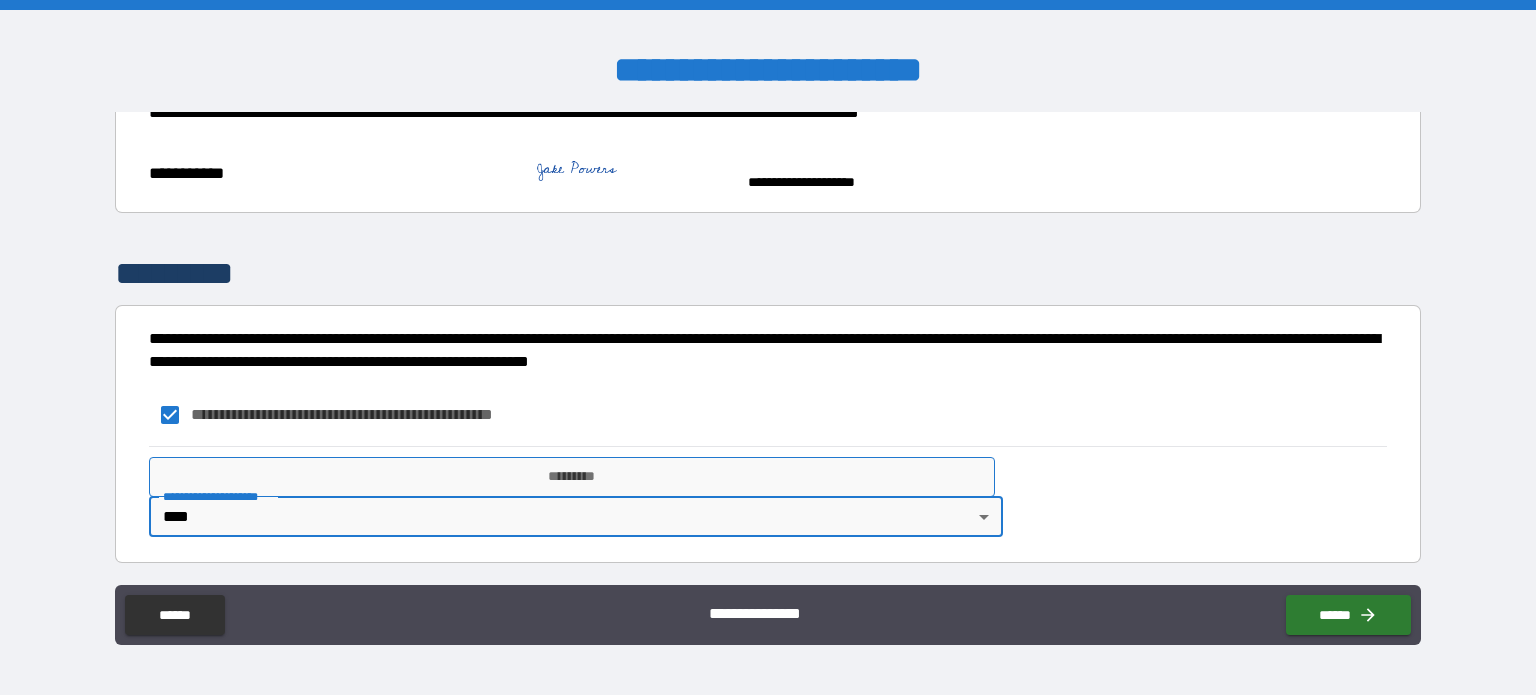 click on "*********" at bounding box center (572, 477) 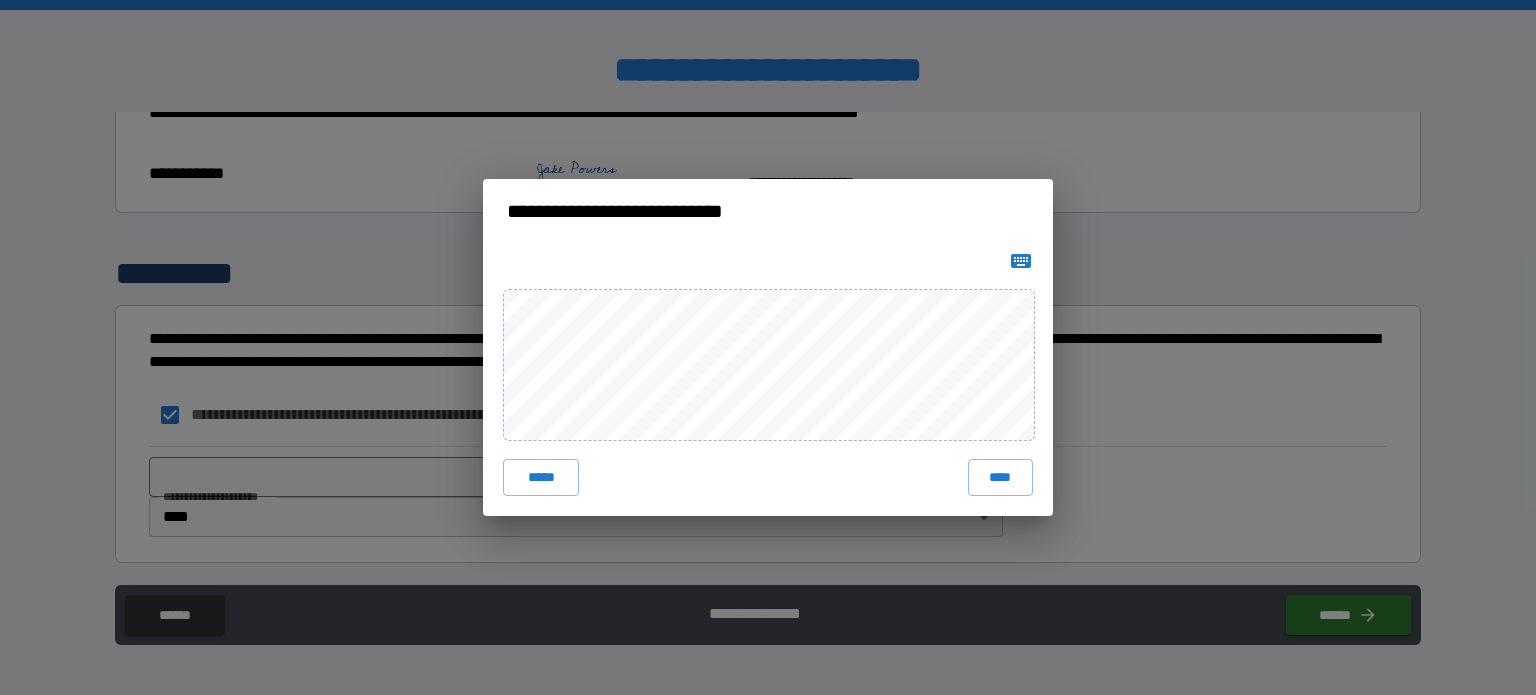 click at bounding box center [1021, 261] 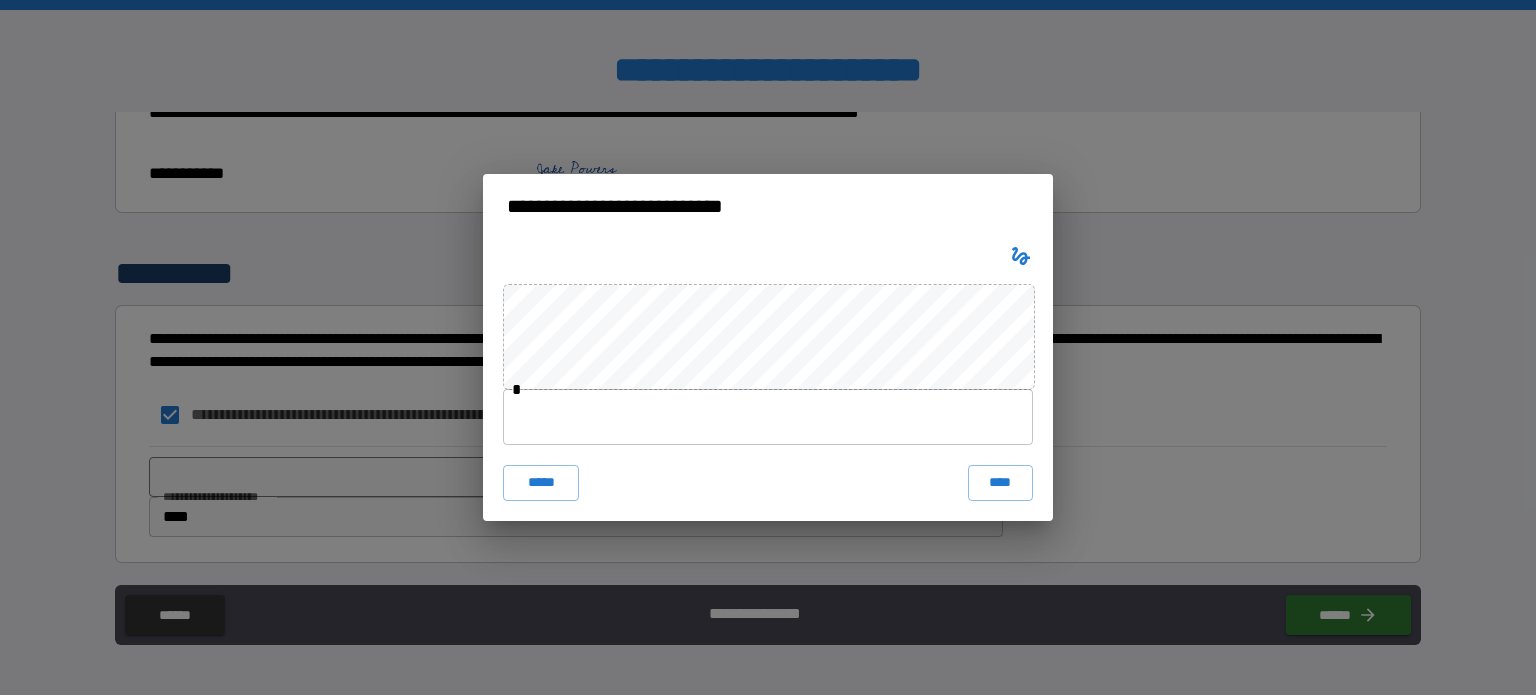 click at bounding box center (768, 417) 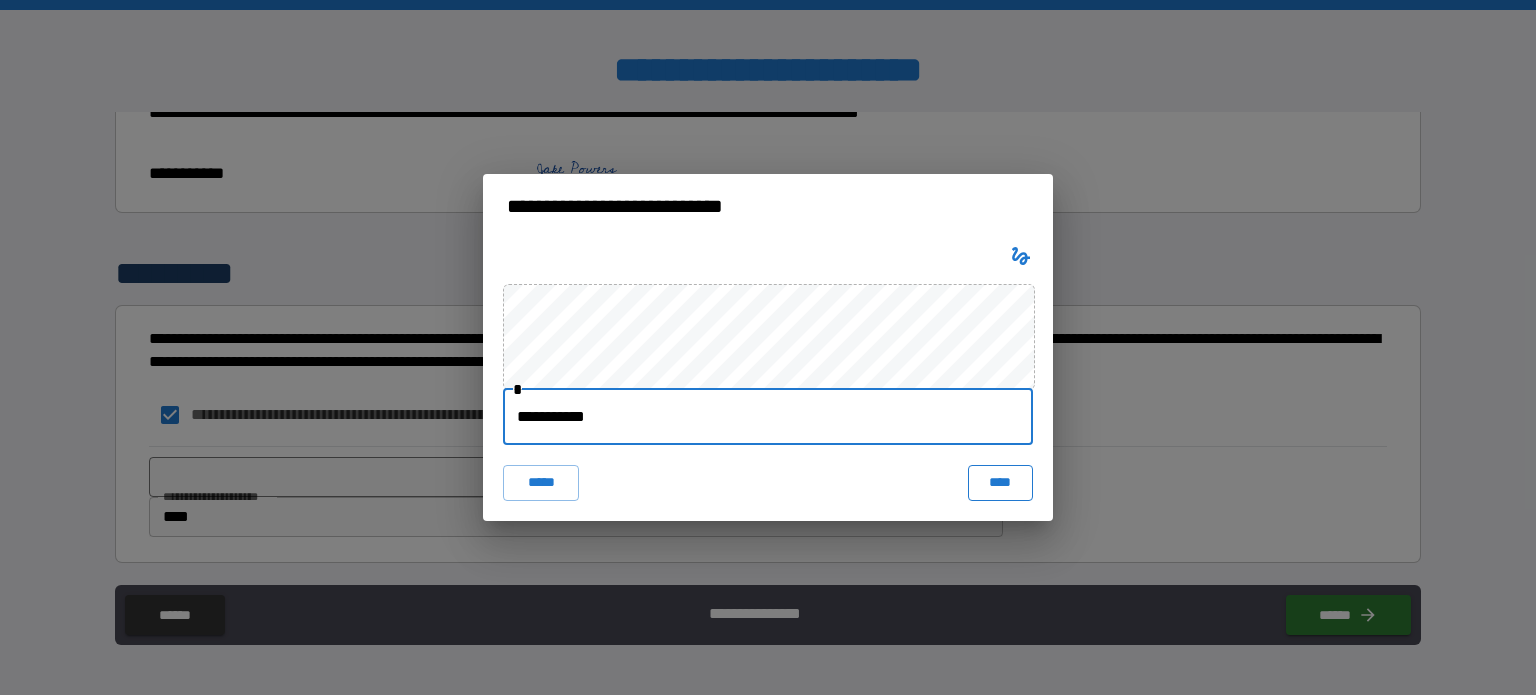 click on "****" at bounding box center [1000, 483] 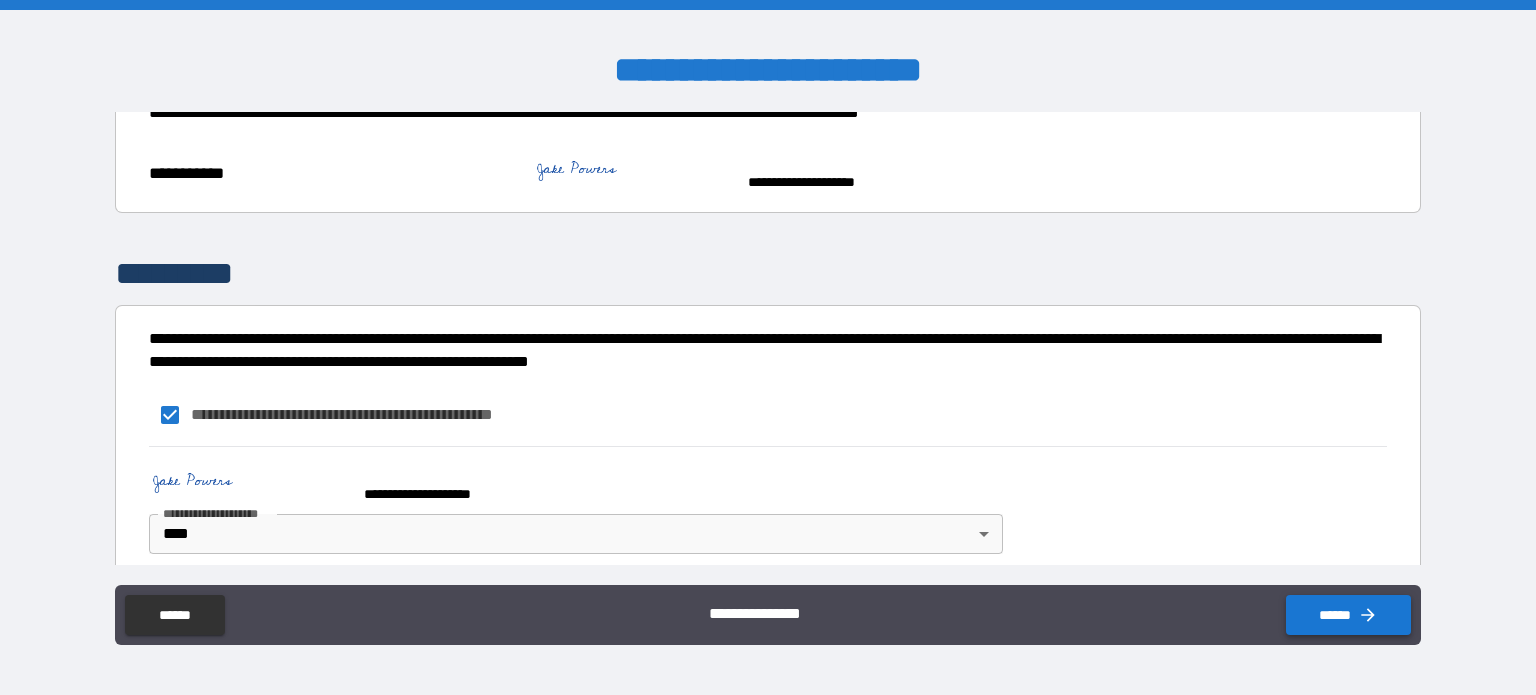 click on "******" at bounding box center (1348, 615) 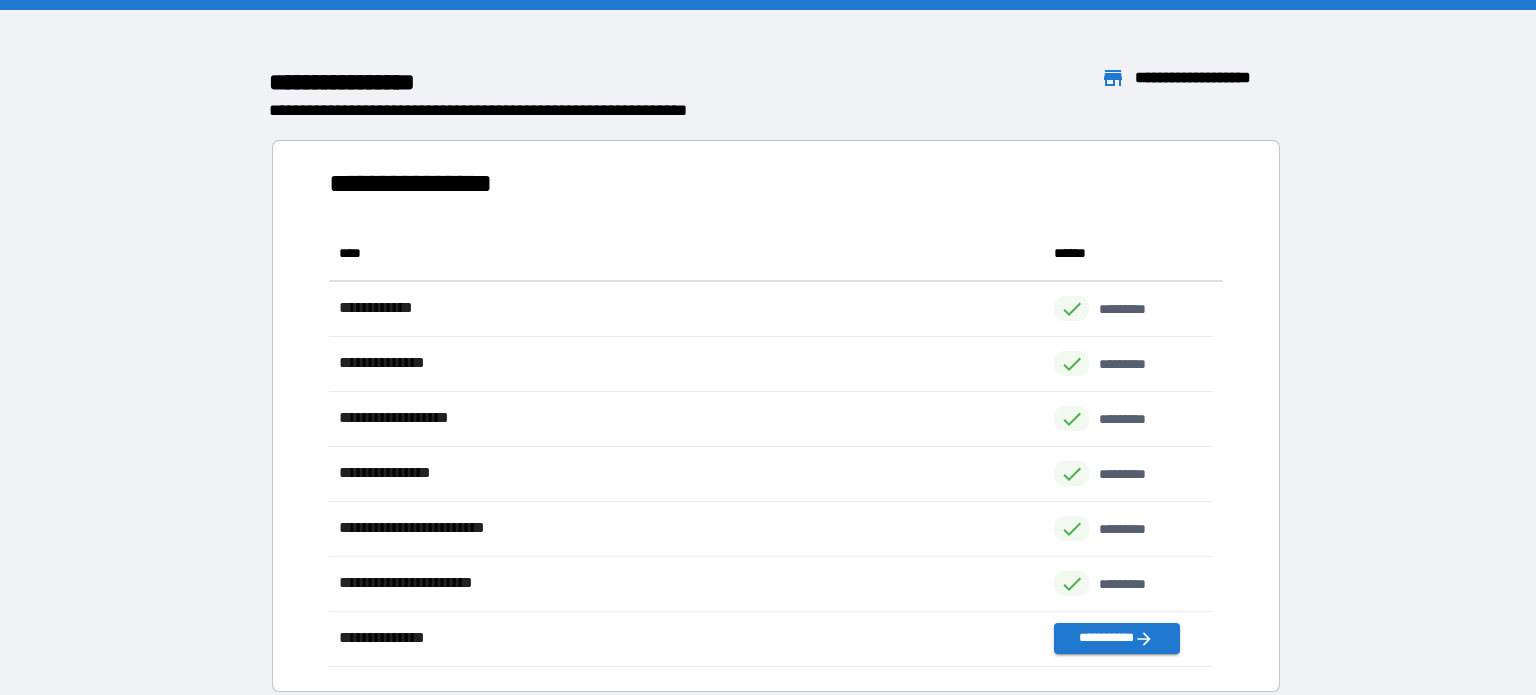 scroll, scrollTop: 426, scrollLeft: 869, axis: both 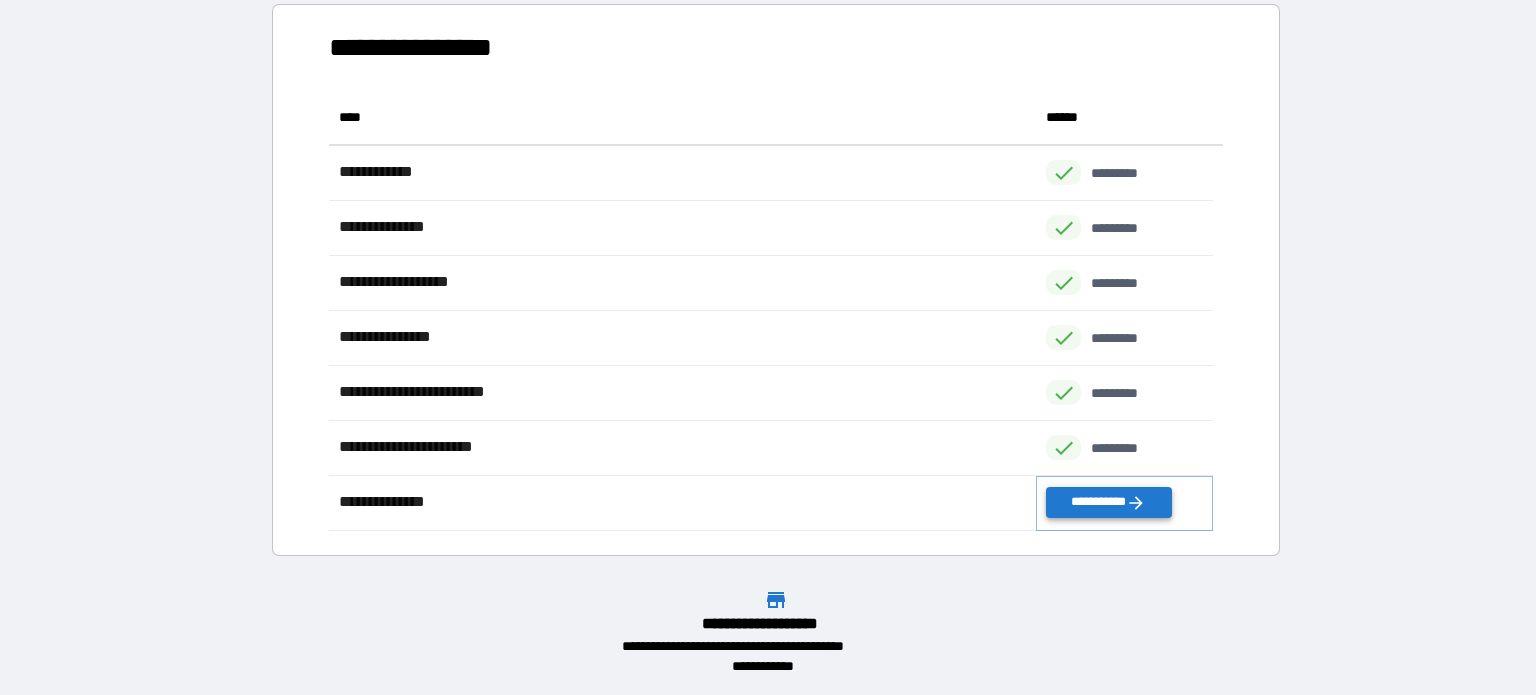 click on "**********" at bounding box center (1108, 502) 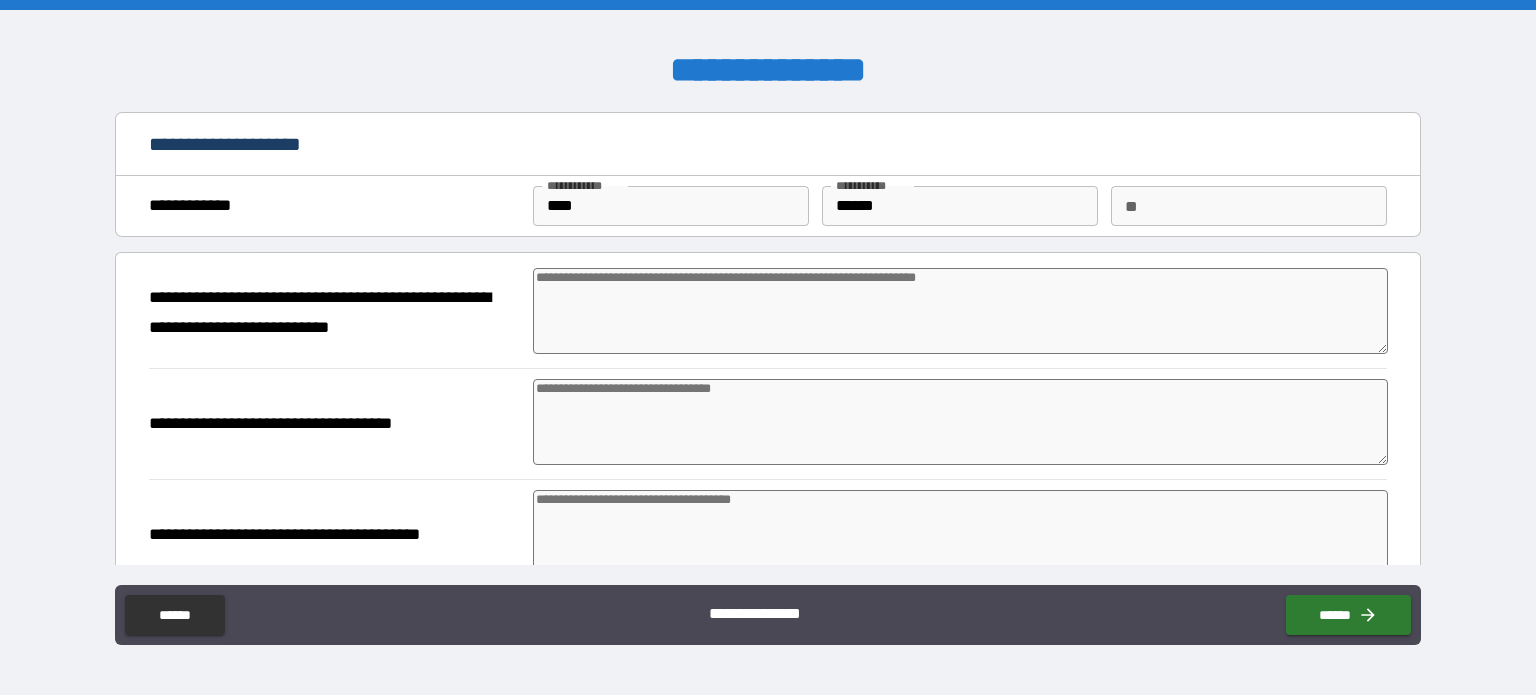 click at bounding box center [961, 311] 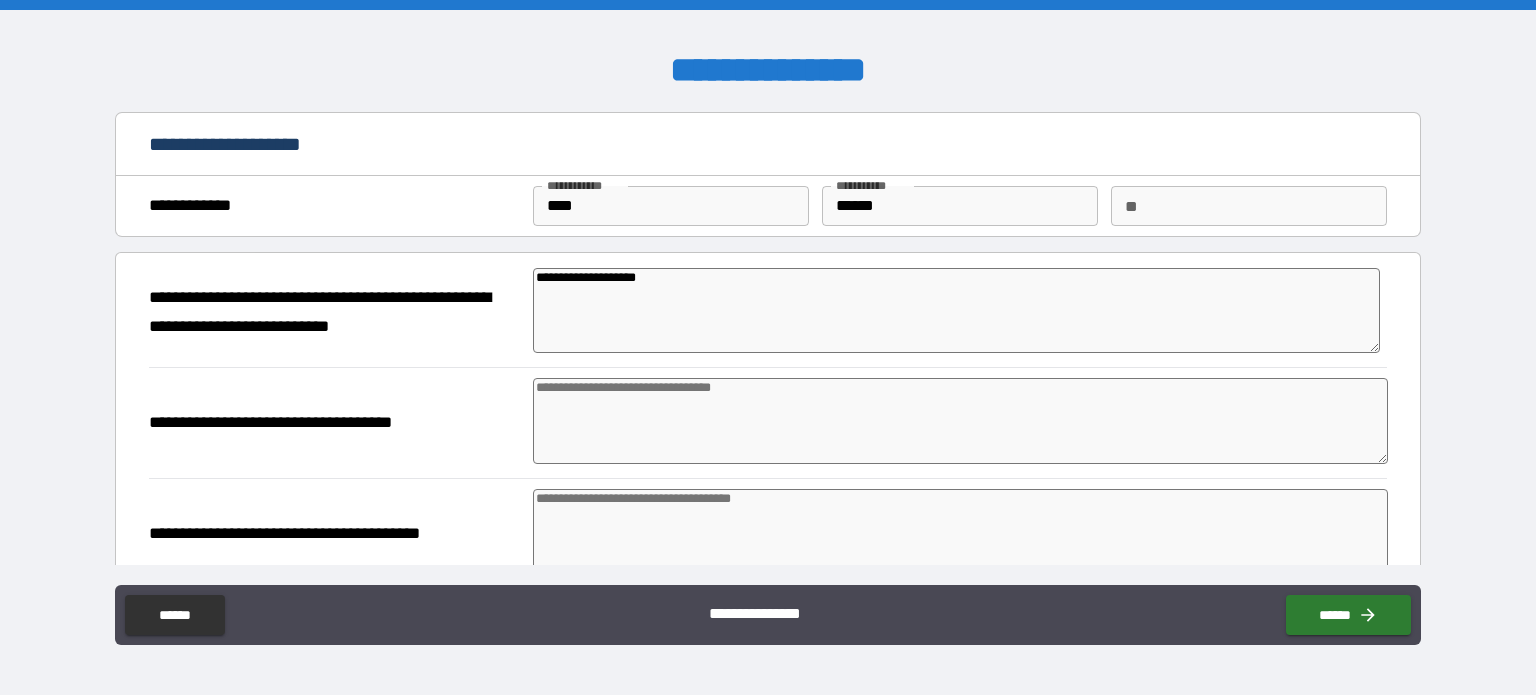 paste on "**********" 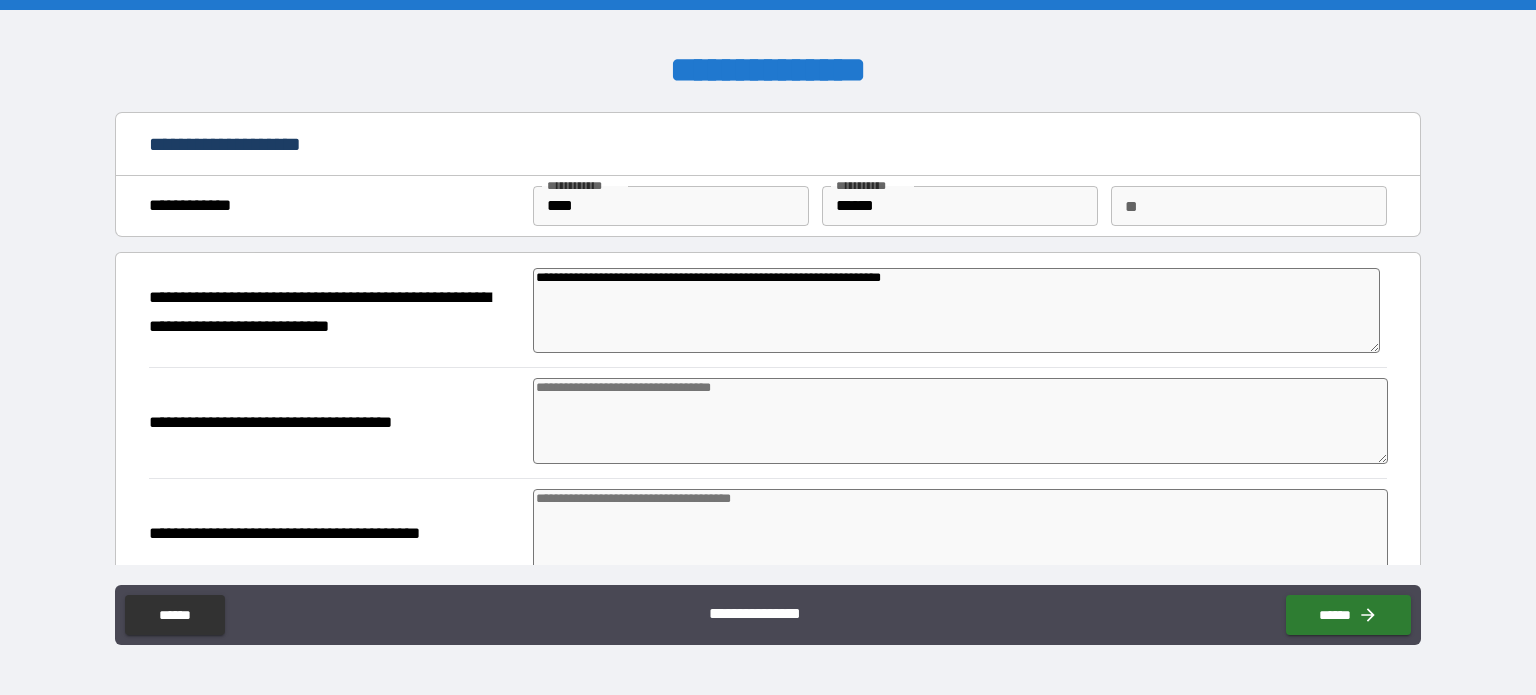 click on "**********" at bounding box center (956, 311) 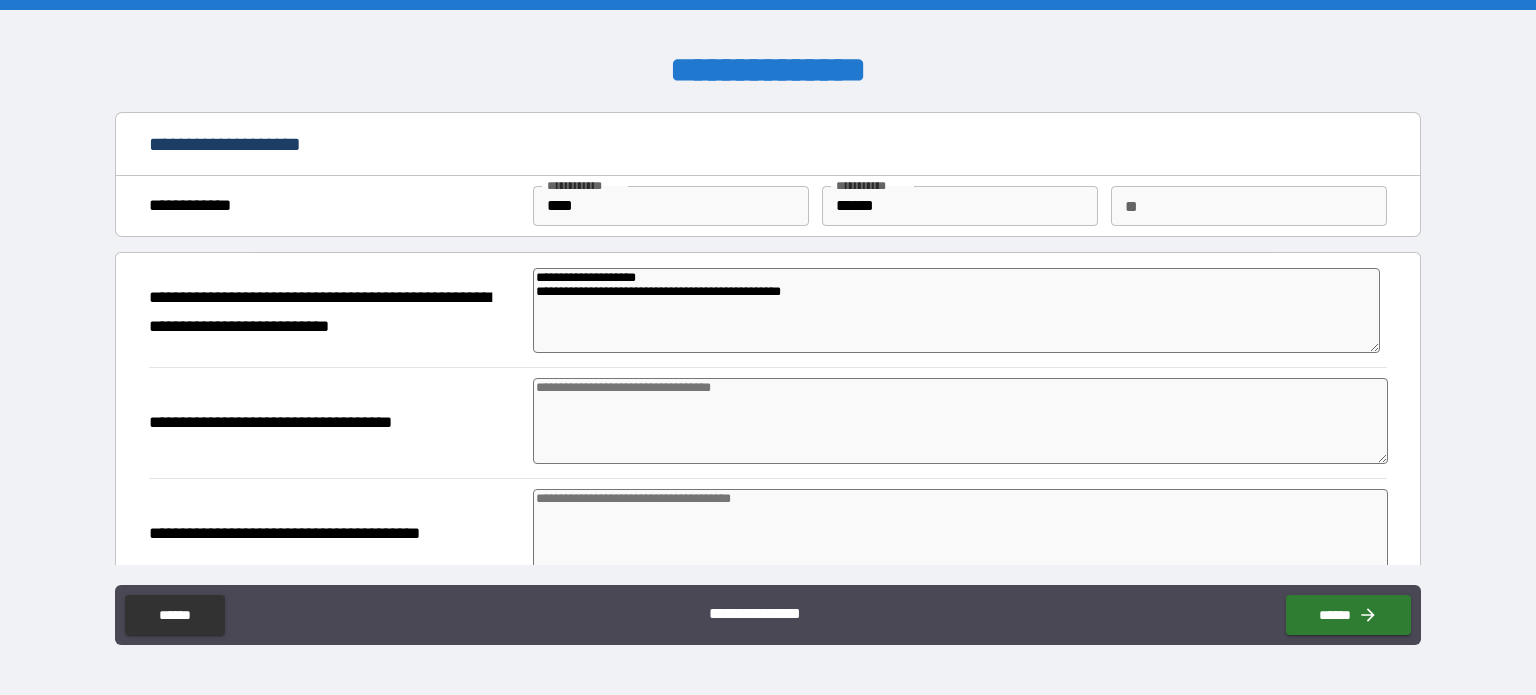 click at bounding box center [961, 421] 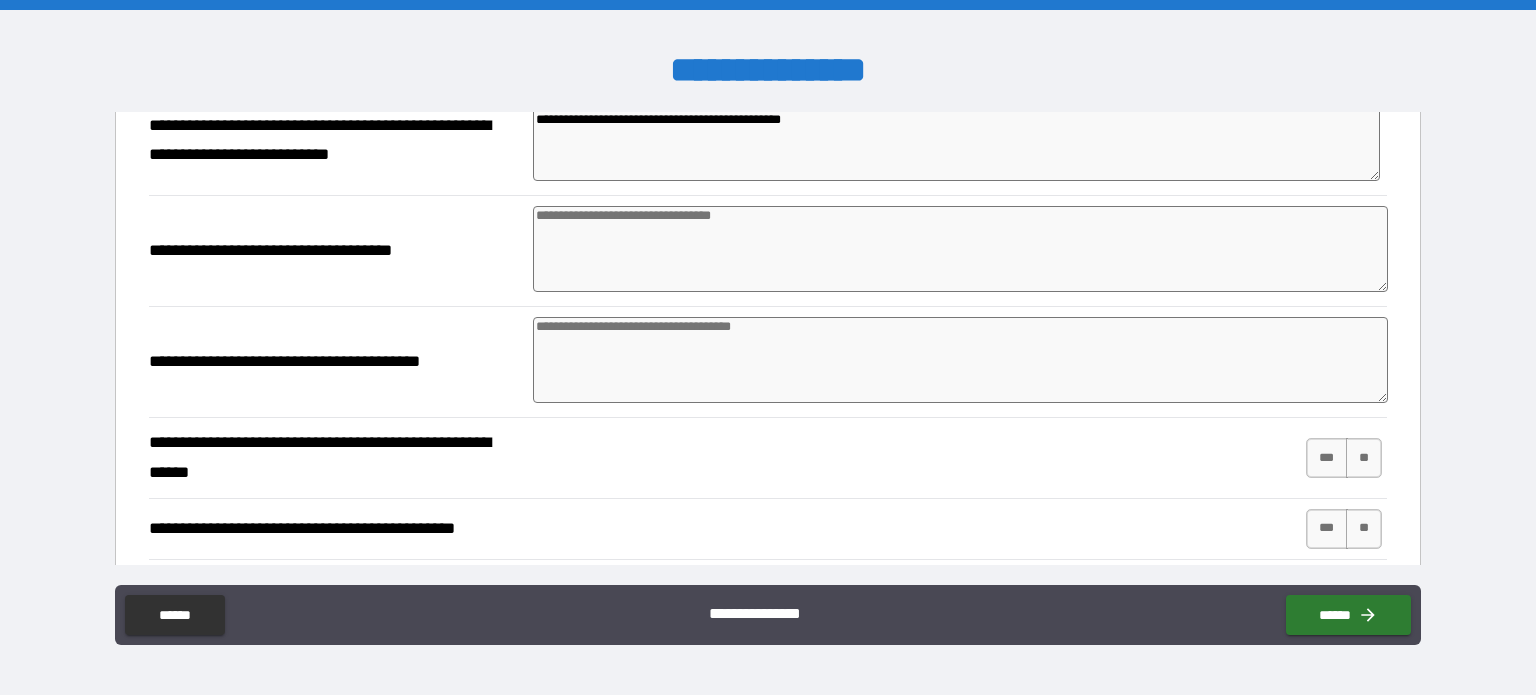 scroll, scrollTop: 149, scrollLeft: 0, axis: vertical 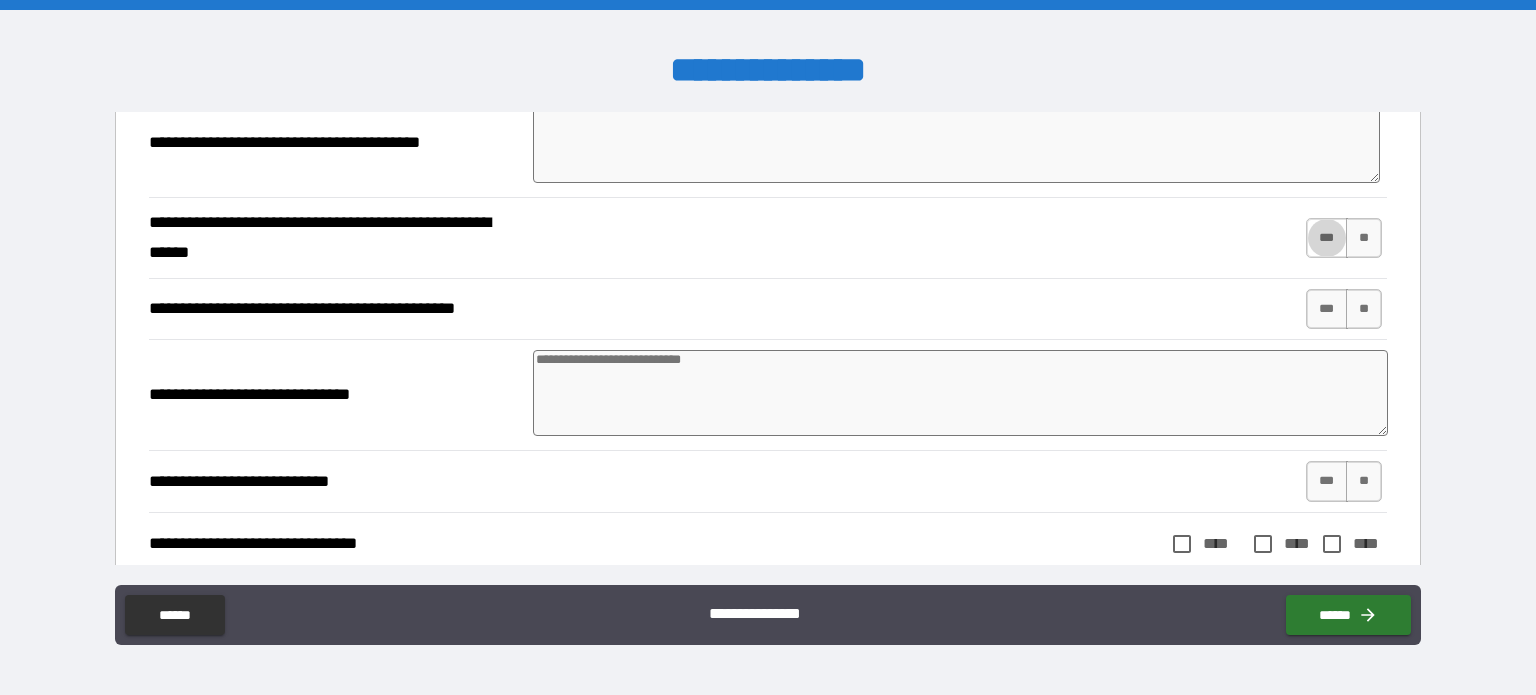 click on "***" at bounding box center (1327, 238) 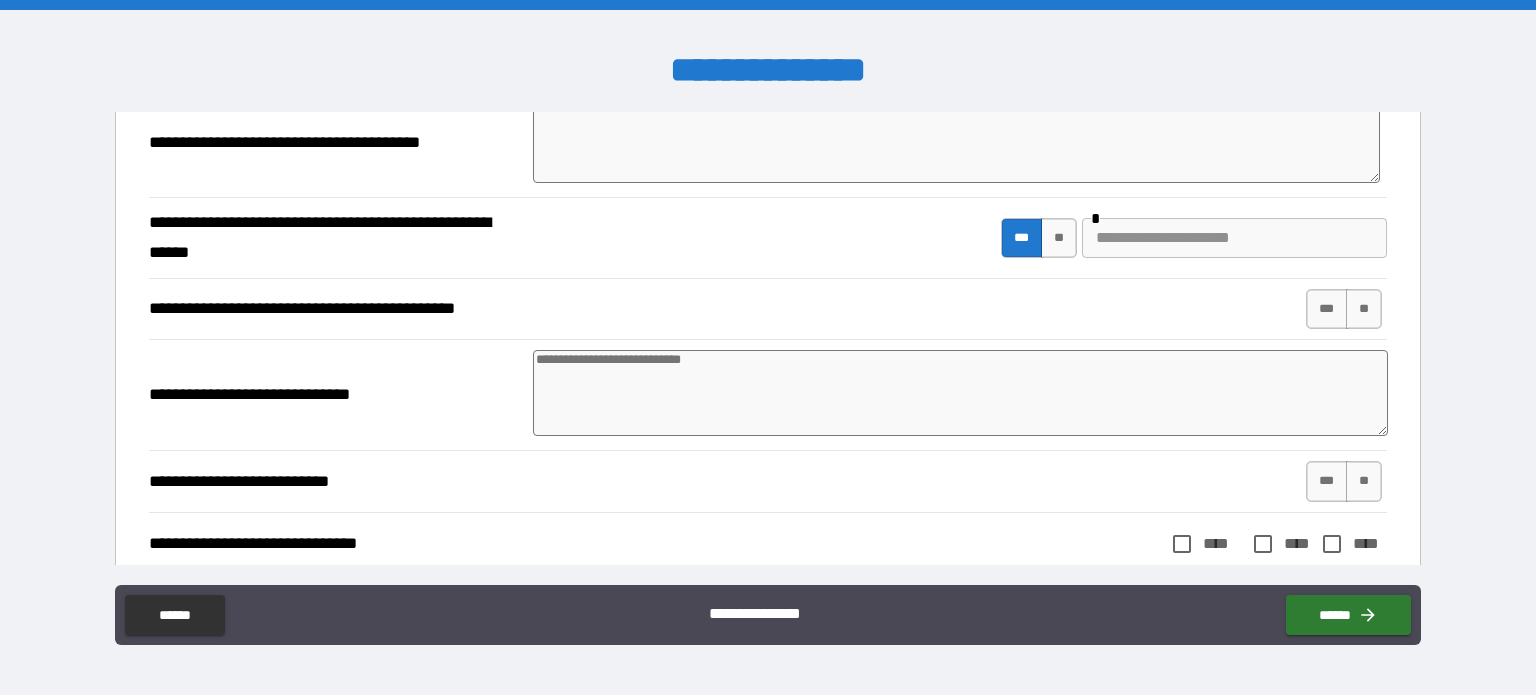click at bounding box center [1234, 238] 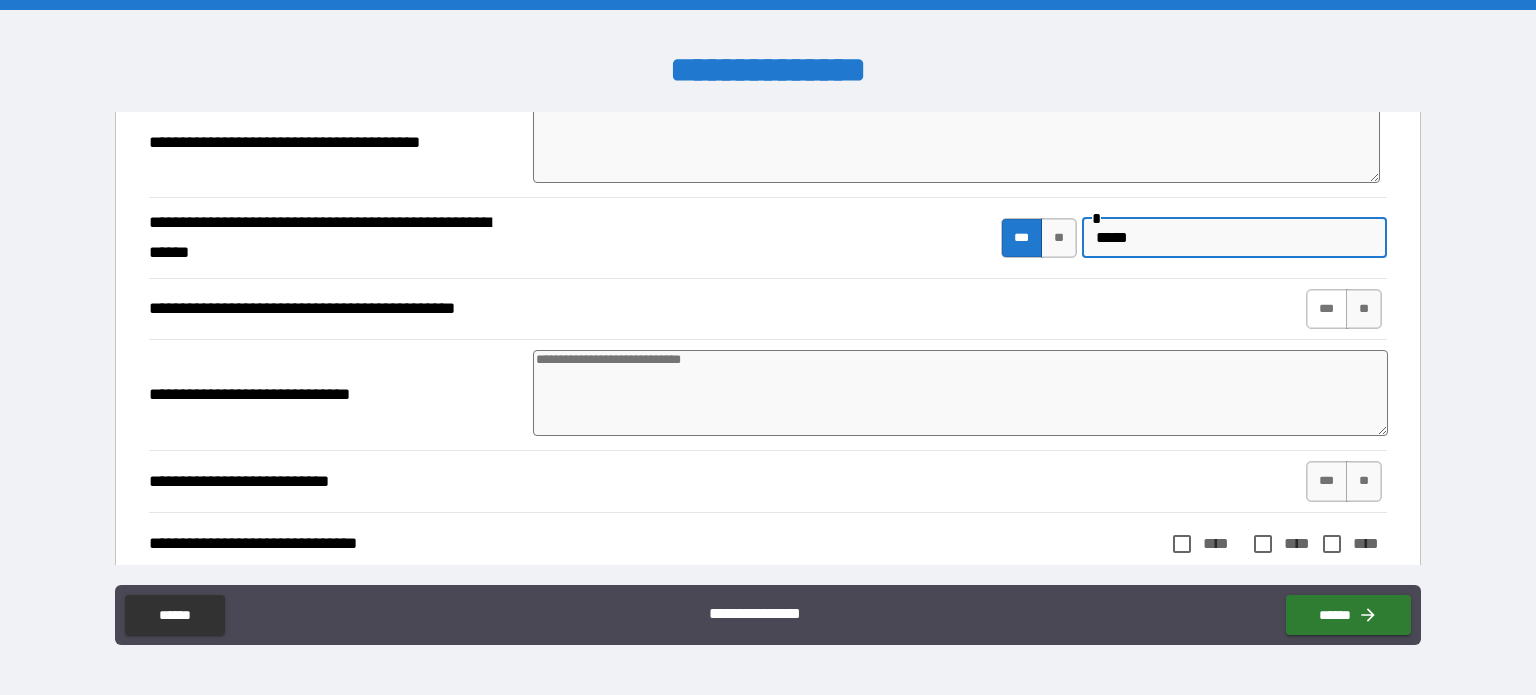 click on "***" at bounding box center (1327, 309) 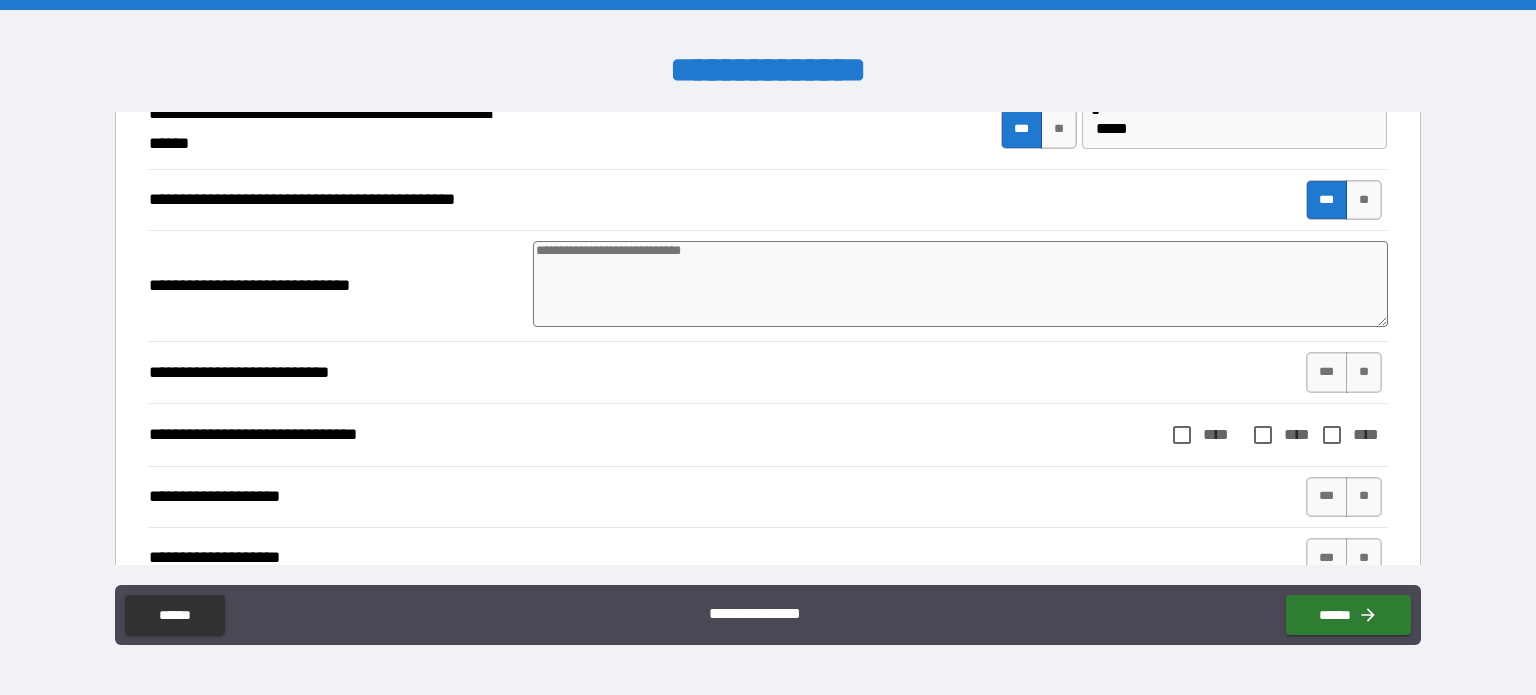 scroll, scrollTop: 522, scrollLeft: 0, axis: vertical 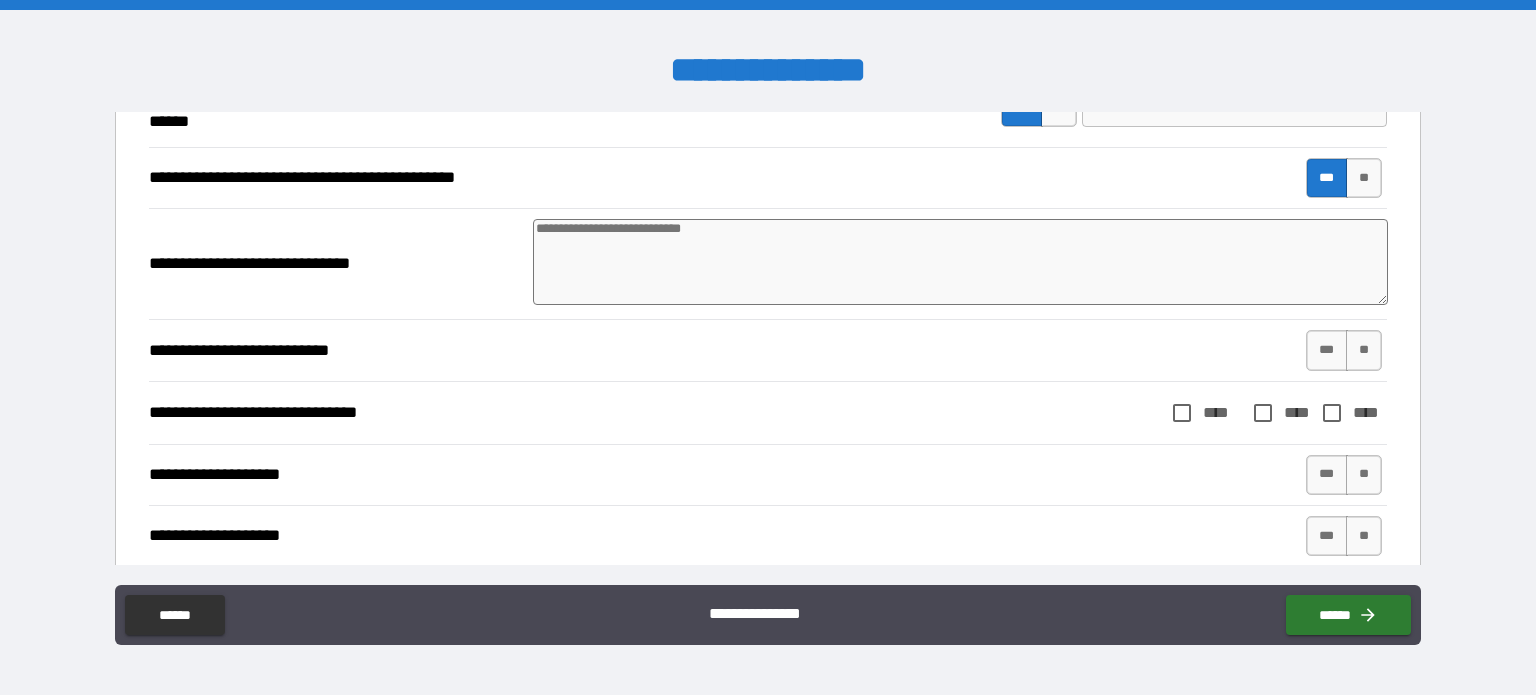 click on "*** **" at bounding box center (1344, 350) 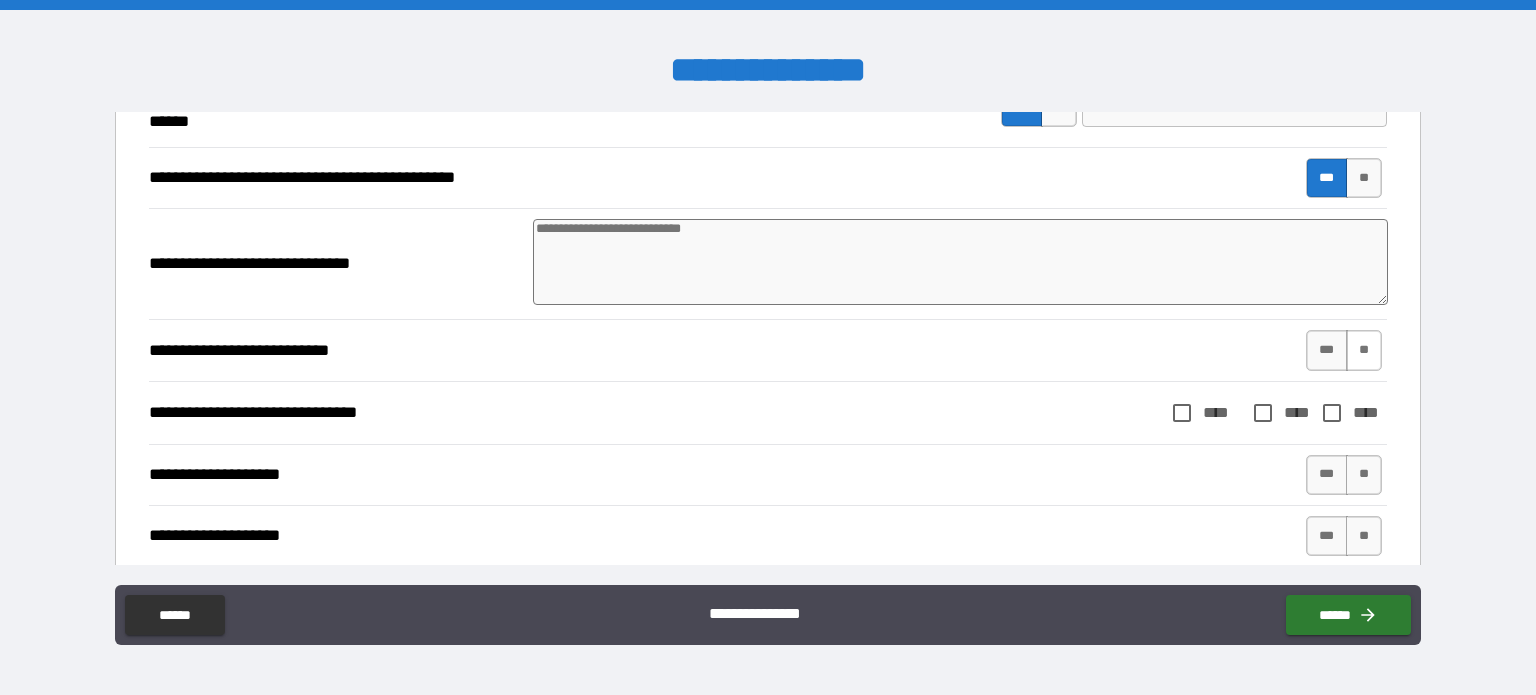 click on "**" at bounding box center (1364, 350) 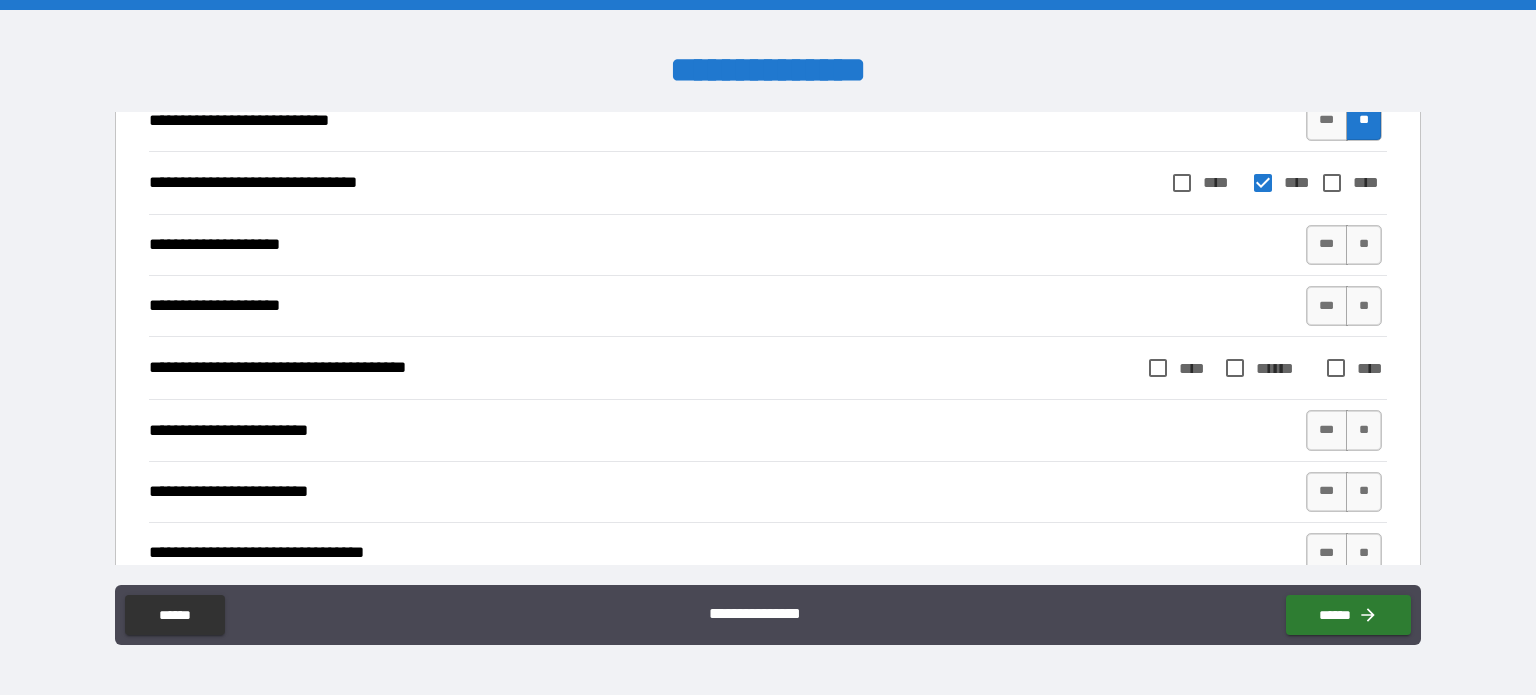 scroll, scrollTop: 754, scrollLeft: 0, axis: vertical 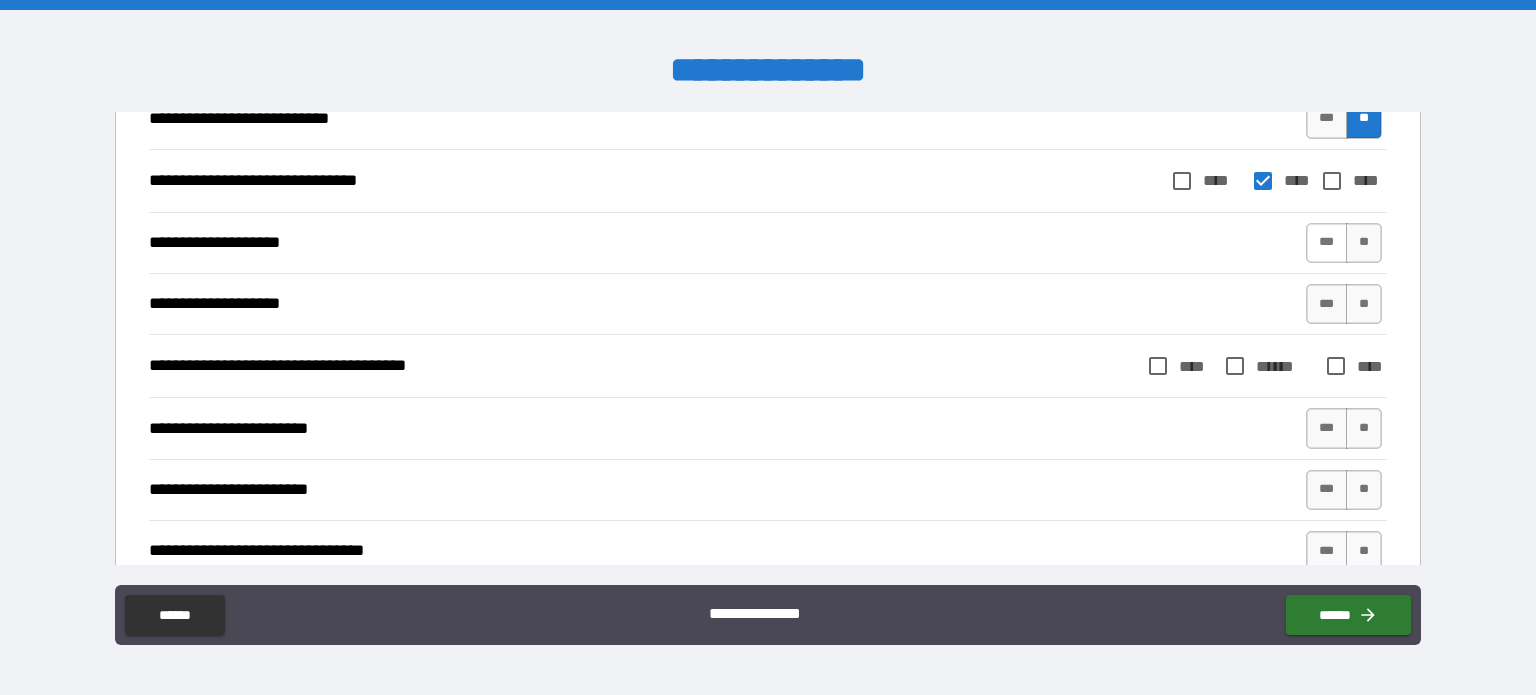 click on "***" at bounding box center [1327, 243] 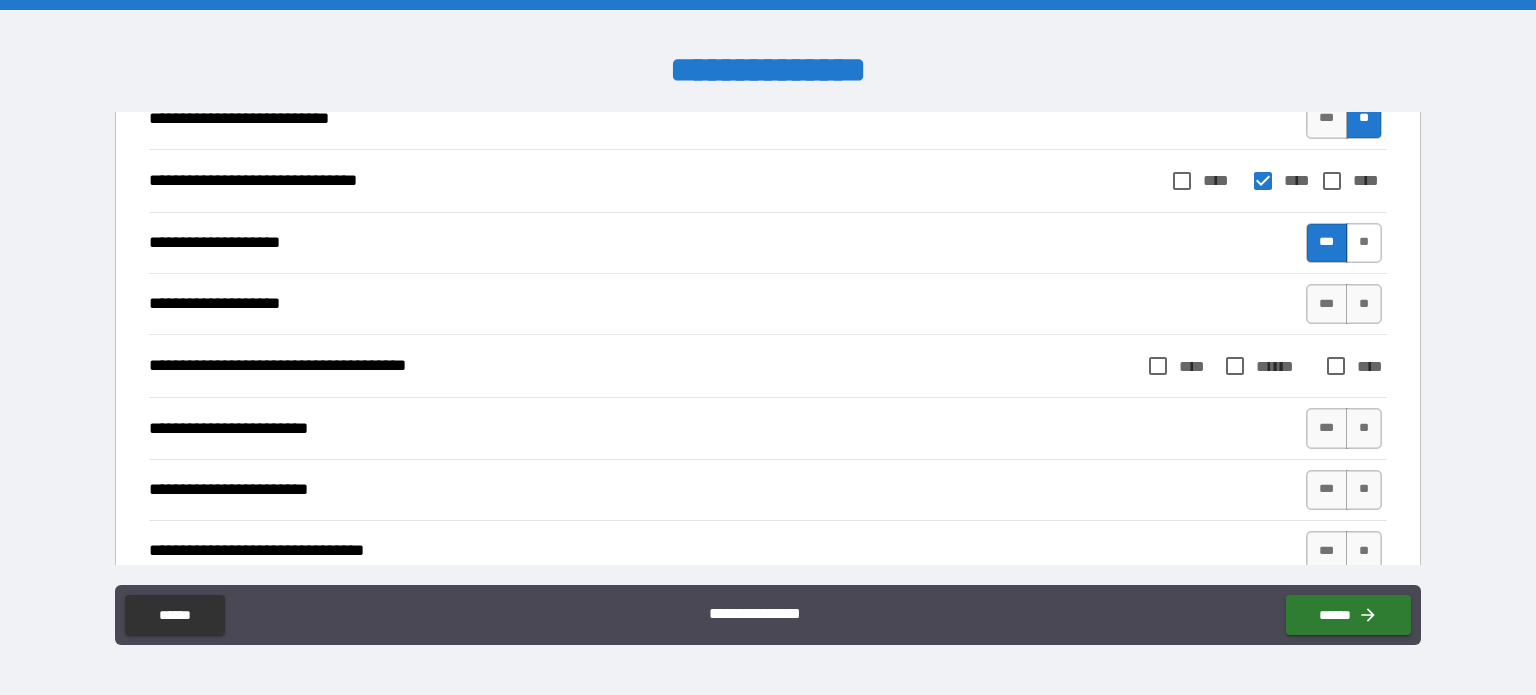 click on "**" at bounding box center (1364, 243) 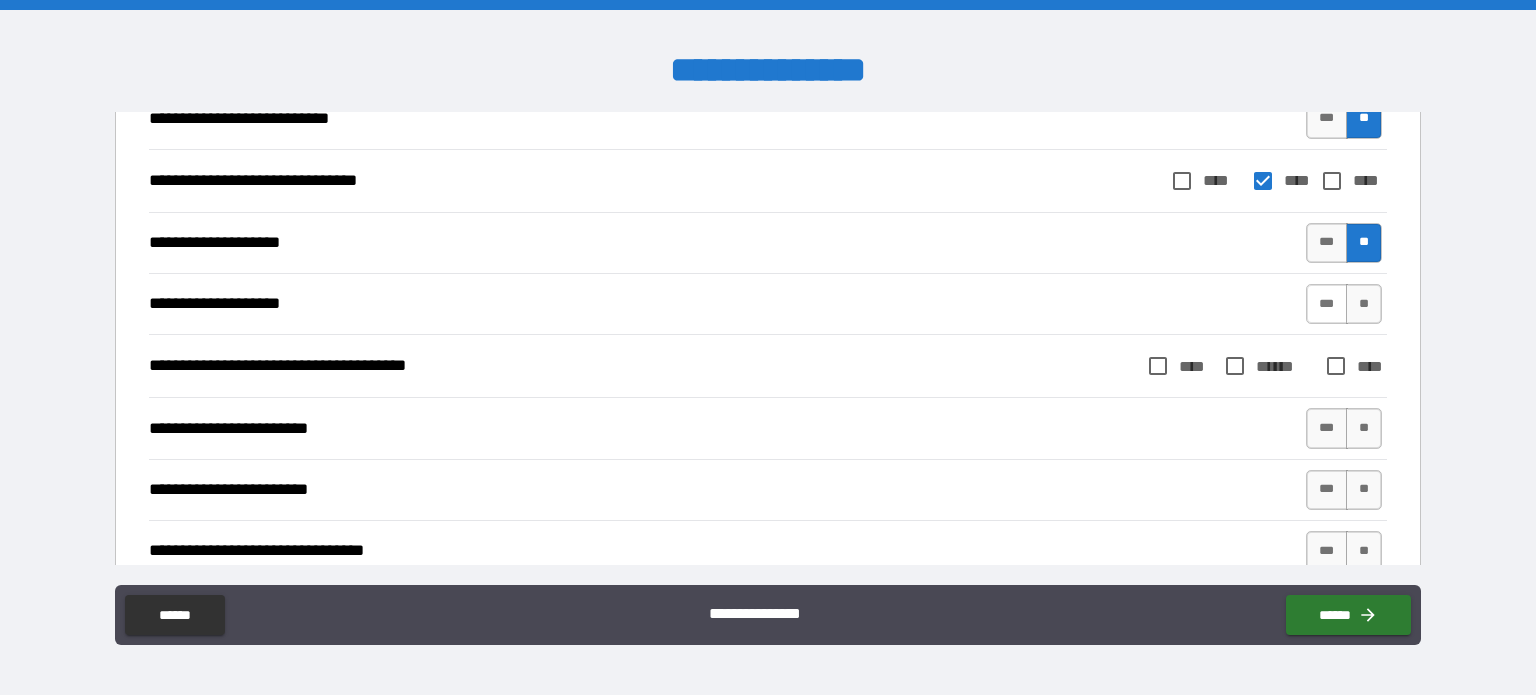 click on "***" at bounding box center [1327, 304] 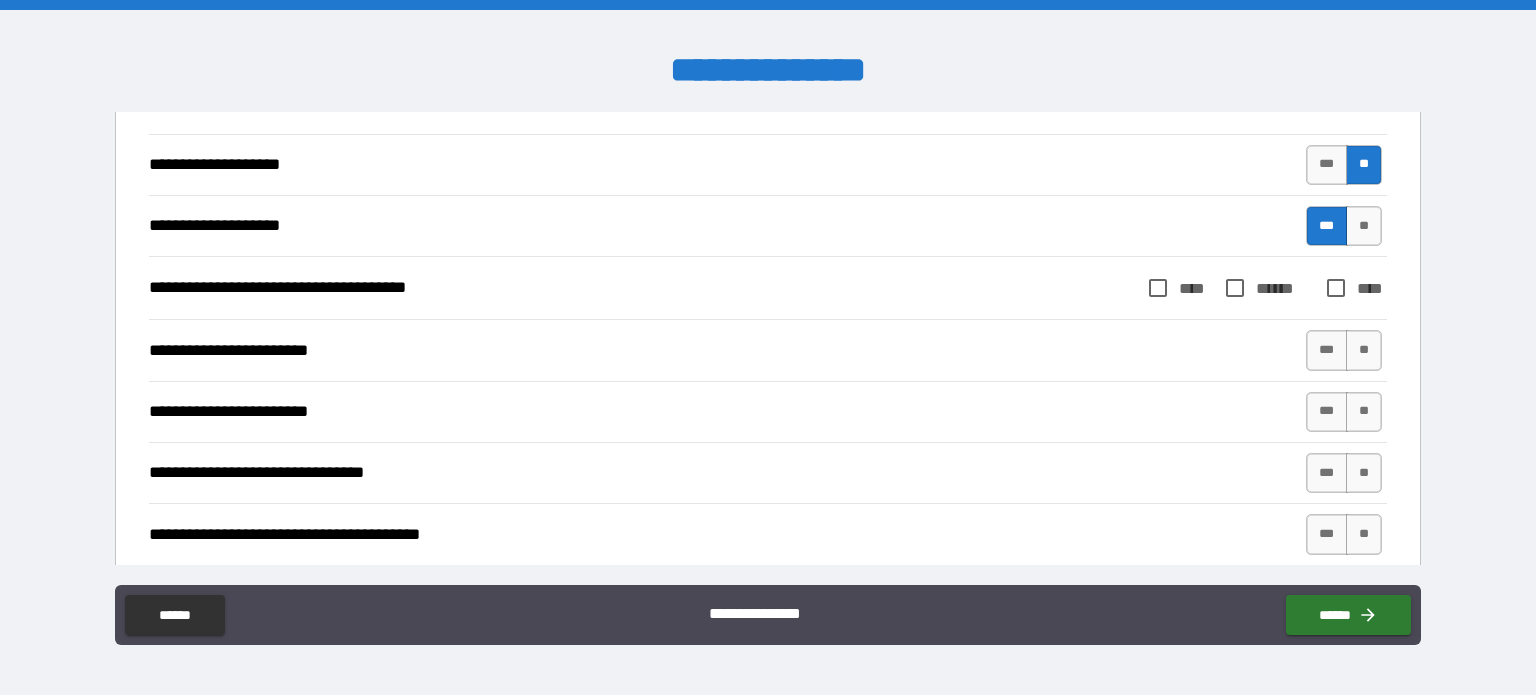 scroll, scrollTop: 861, scrollLeft: 0, axis: vertical 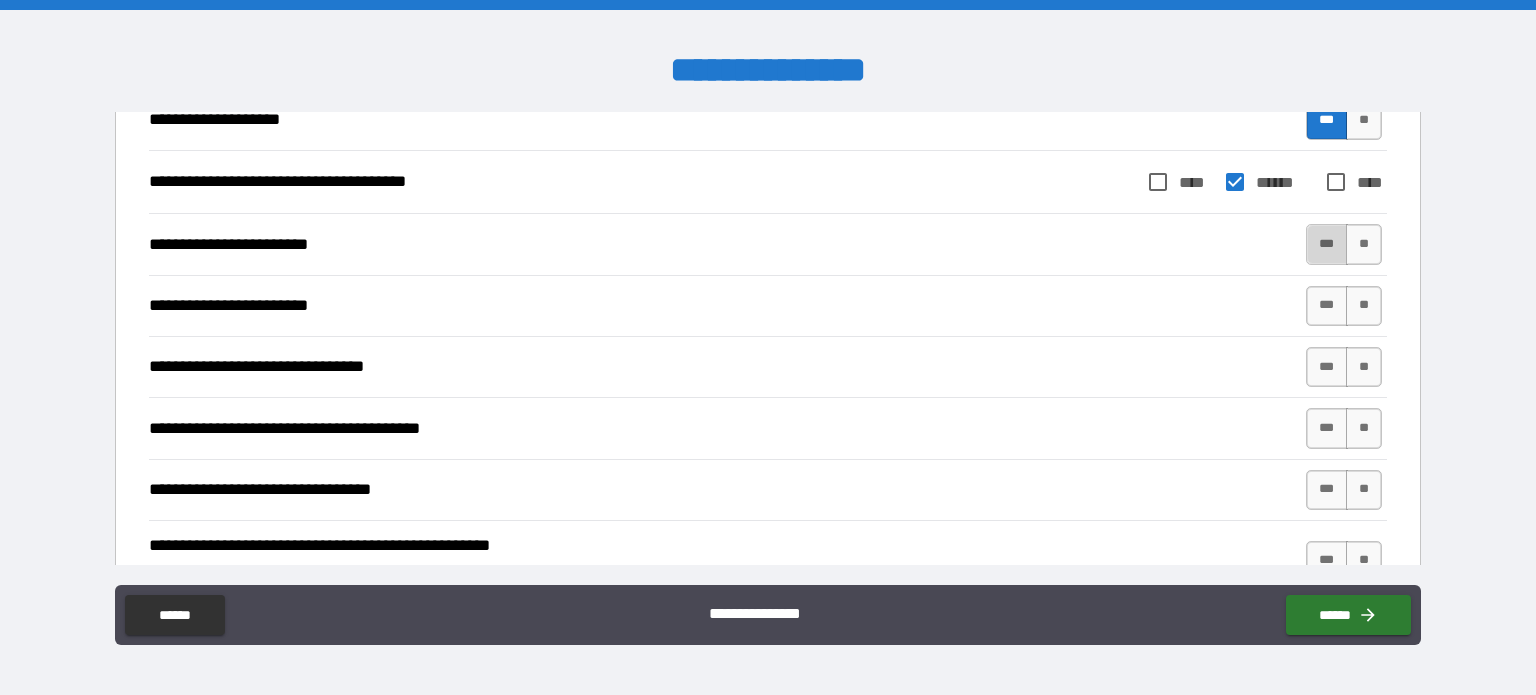 click on "***" at bounding box center (1327, 244) 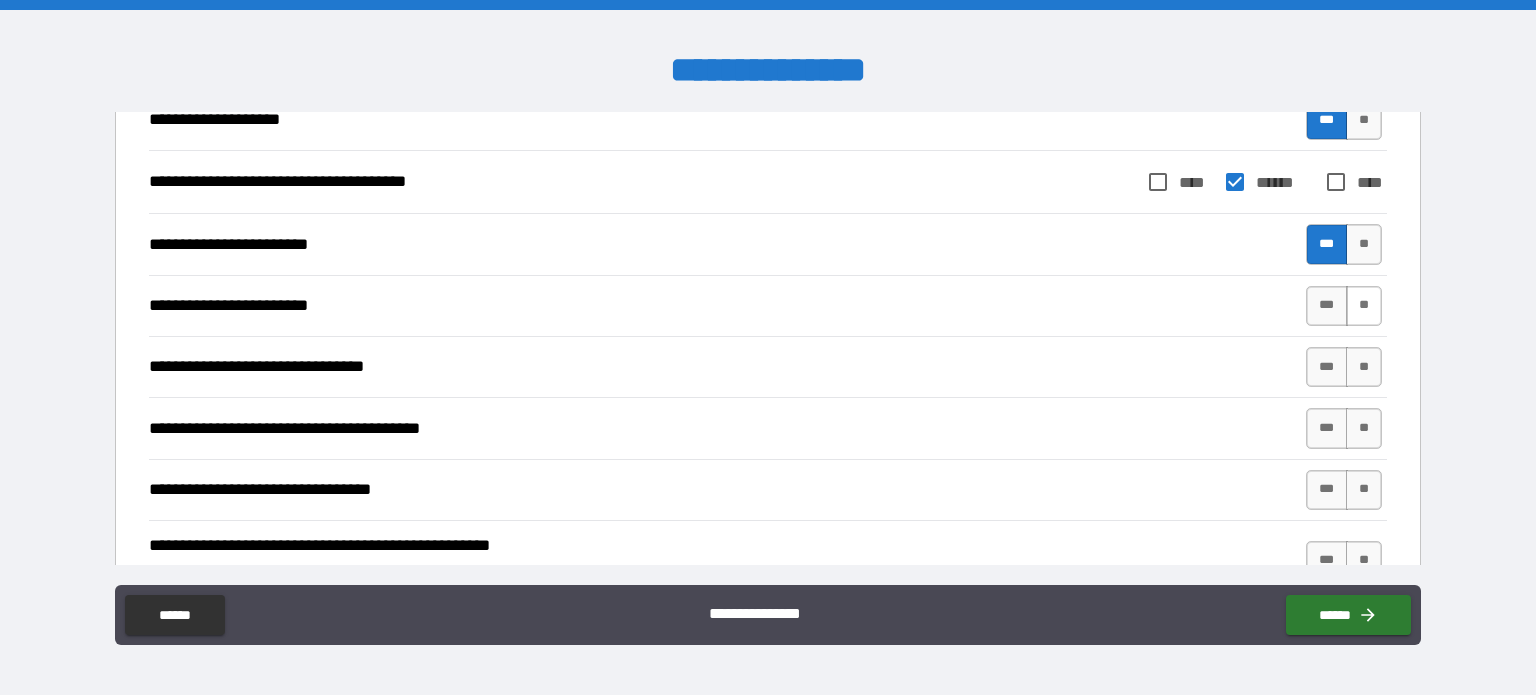 click on "**" at bounding box center [1364, 306] 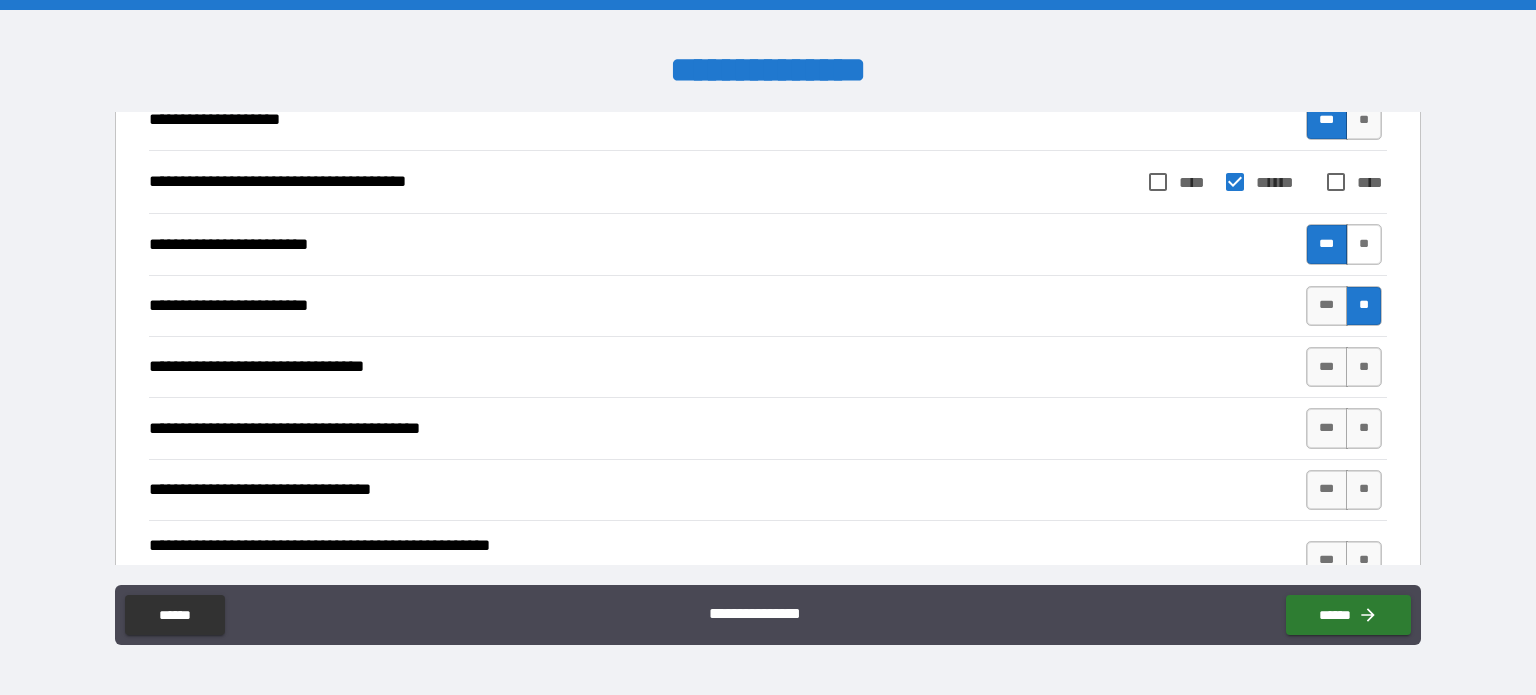 click on "**" at bounding box center [1364, 244] 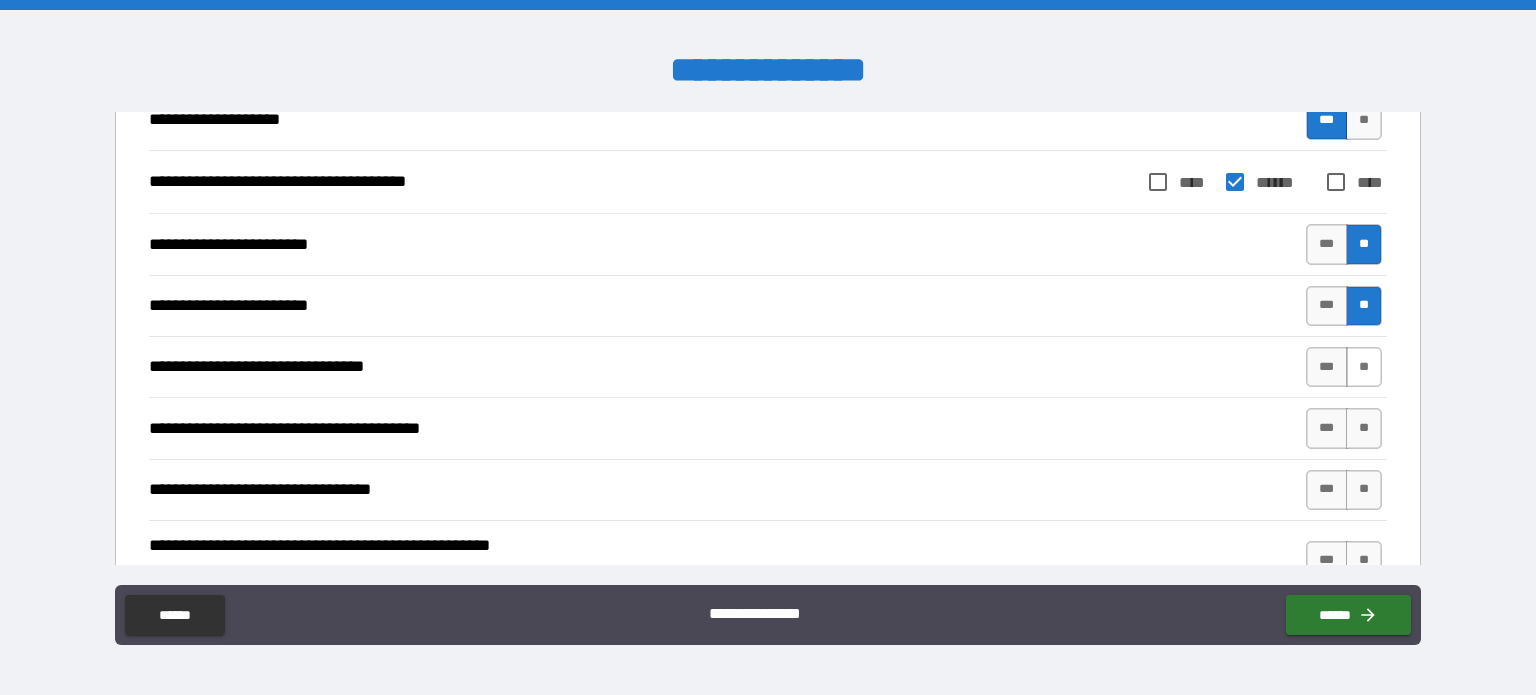 click on "**" at bounding box center [1364, 367] 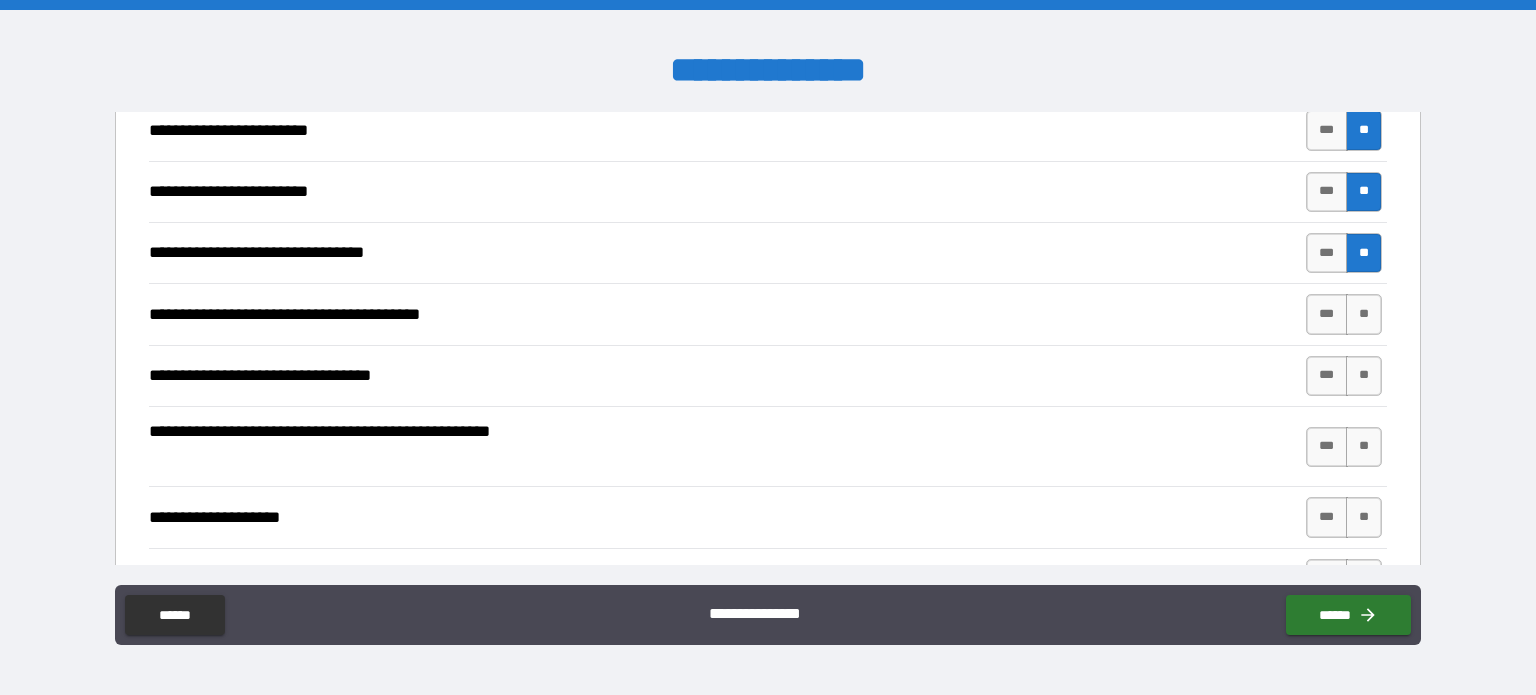 scroll, scrollTop: 1060, scrollLeft: 0, axis: vertical 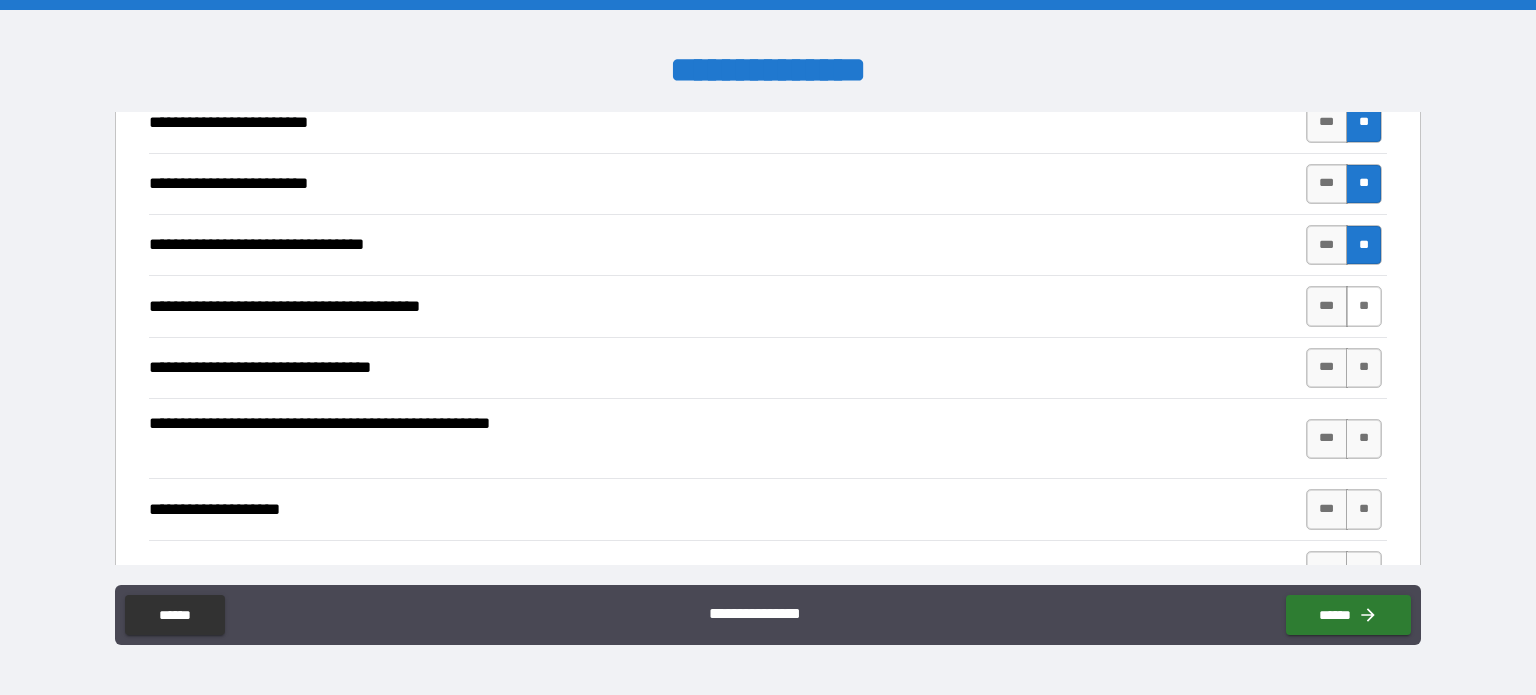 click on "**" at bounding box center (1364, 306) 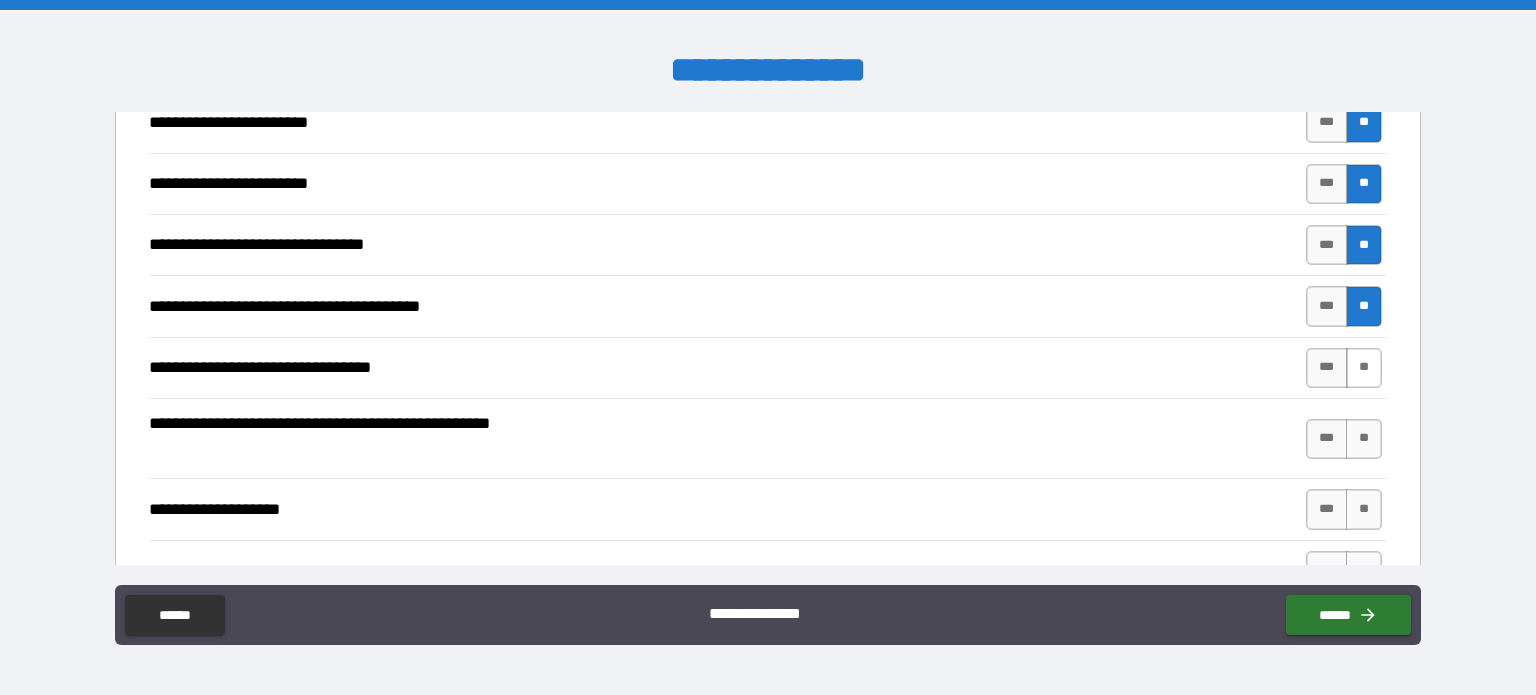 click on "**" at bounding box center [1364, 368] 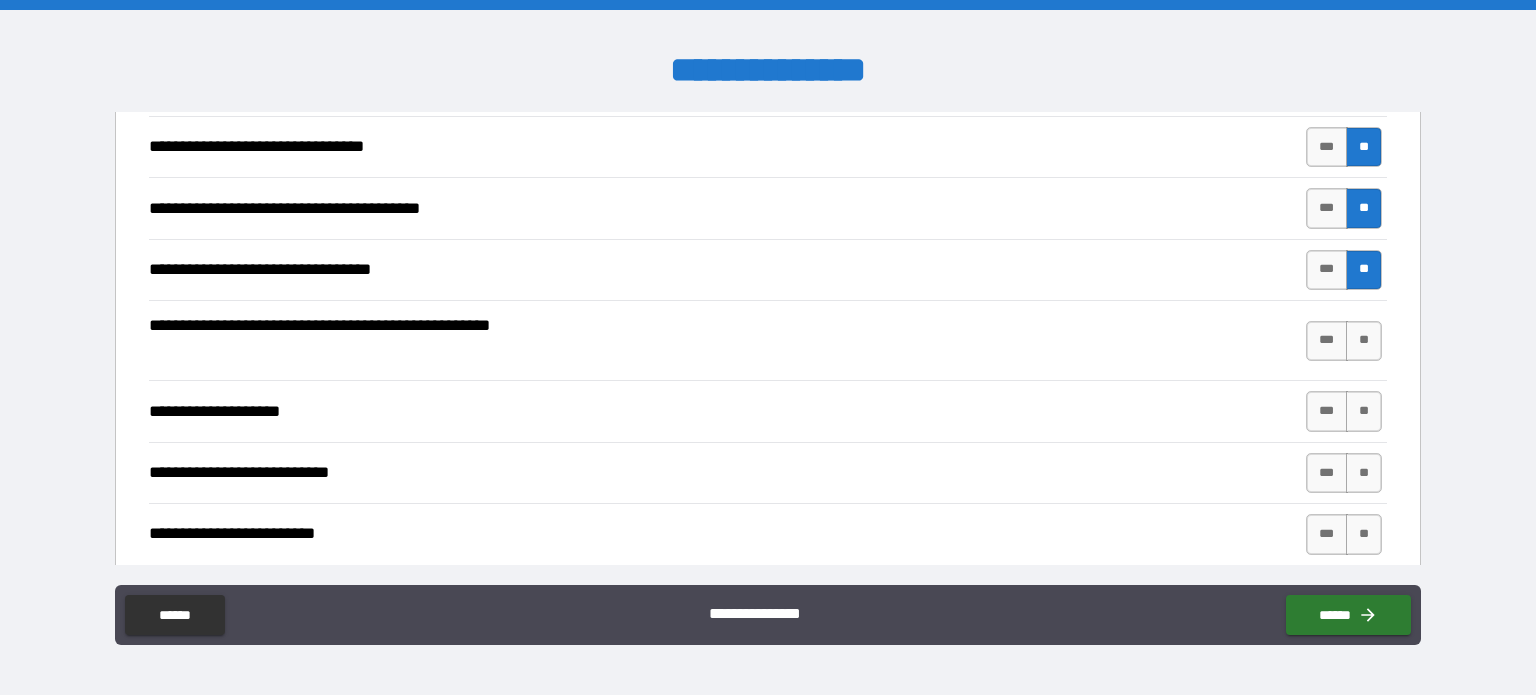 scroll, scrollTop: 1197, scrollLeft: 0, axis: vertical 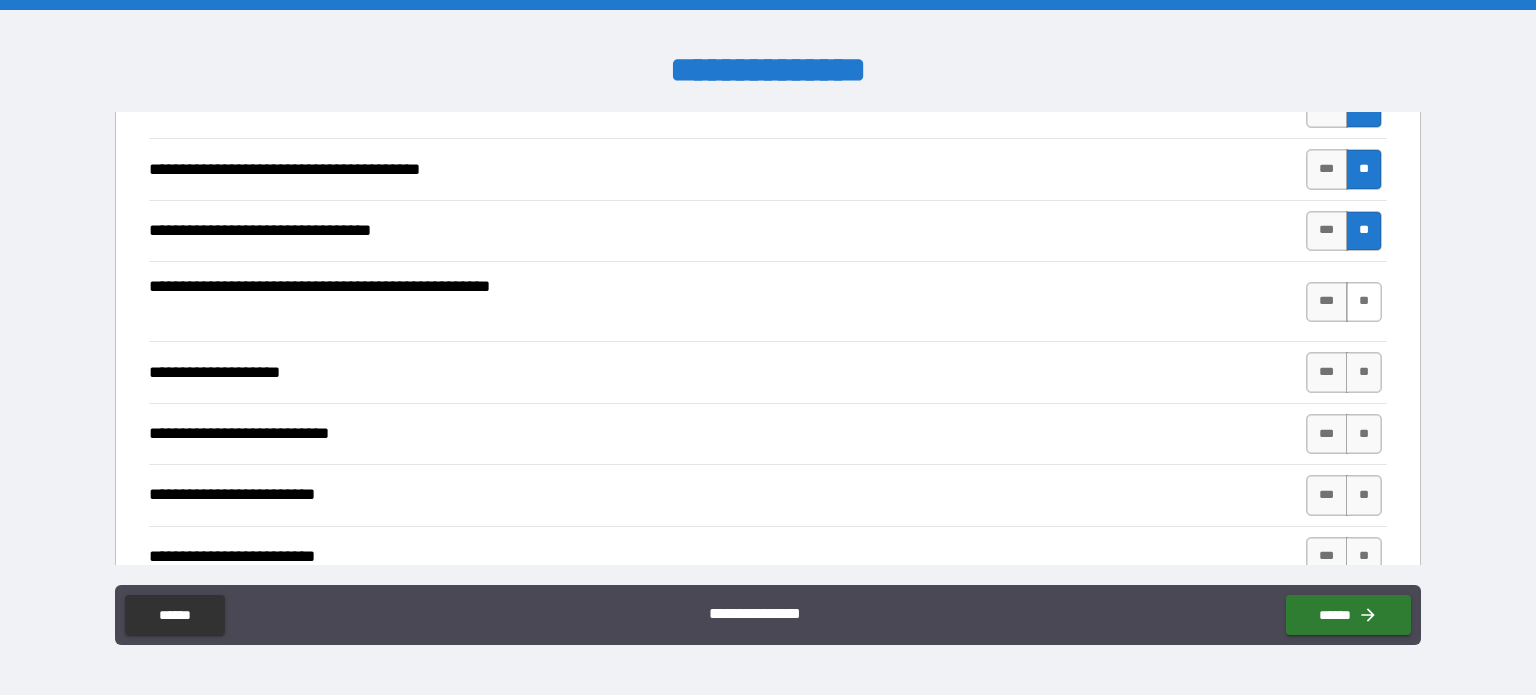click on "**" at bounding box center [1364, 302] 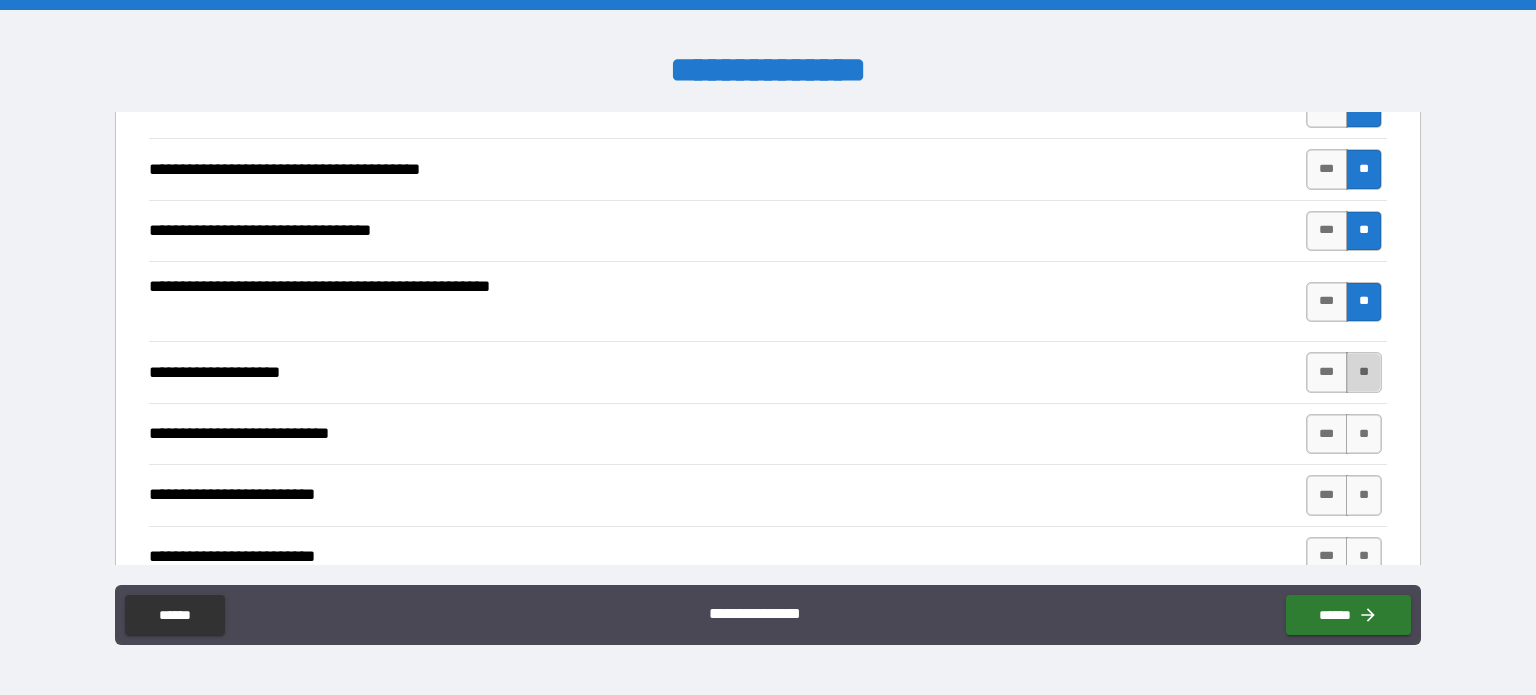click on "**" at bounding box center (1364, 372) 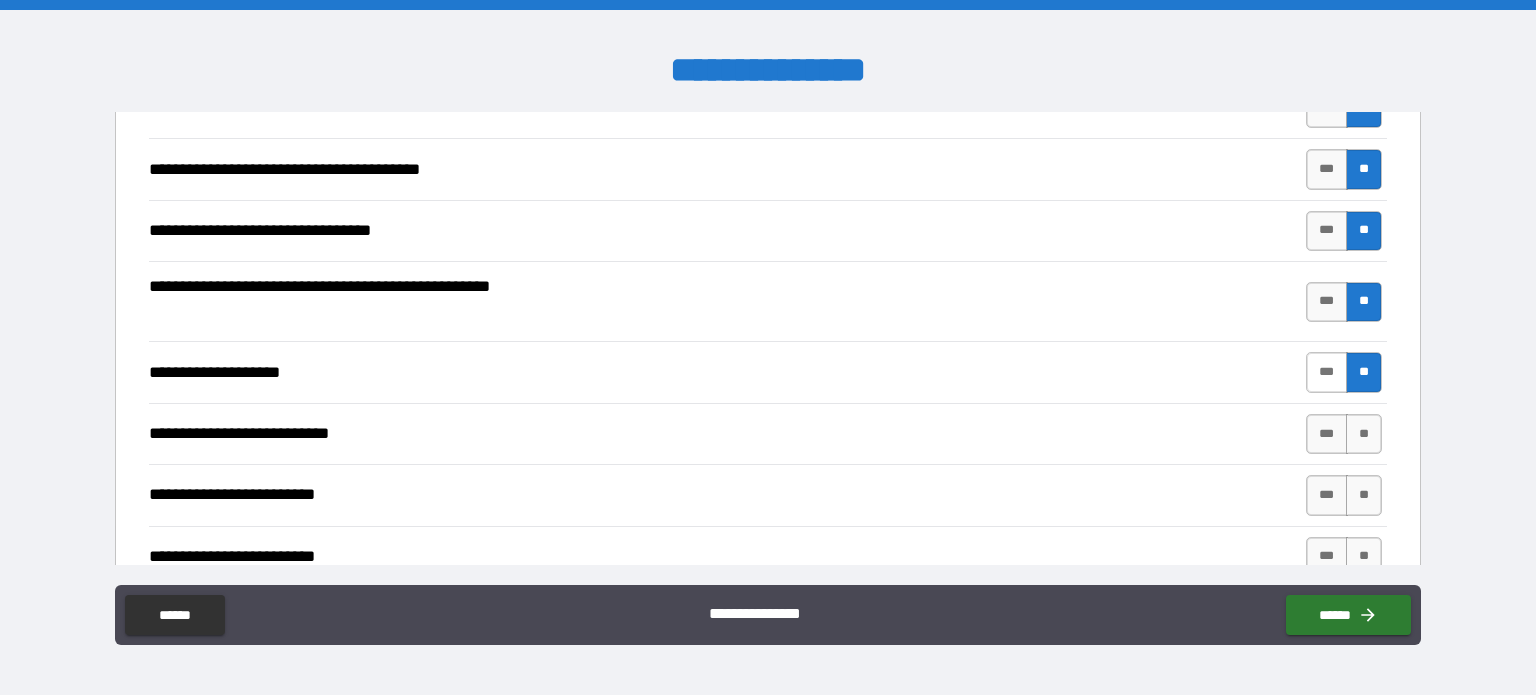click on "***" at bounding box center (1327, 372) 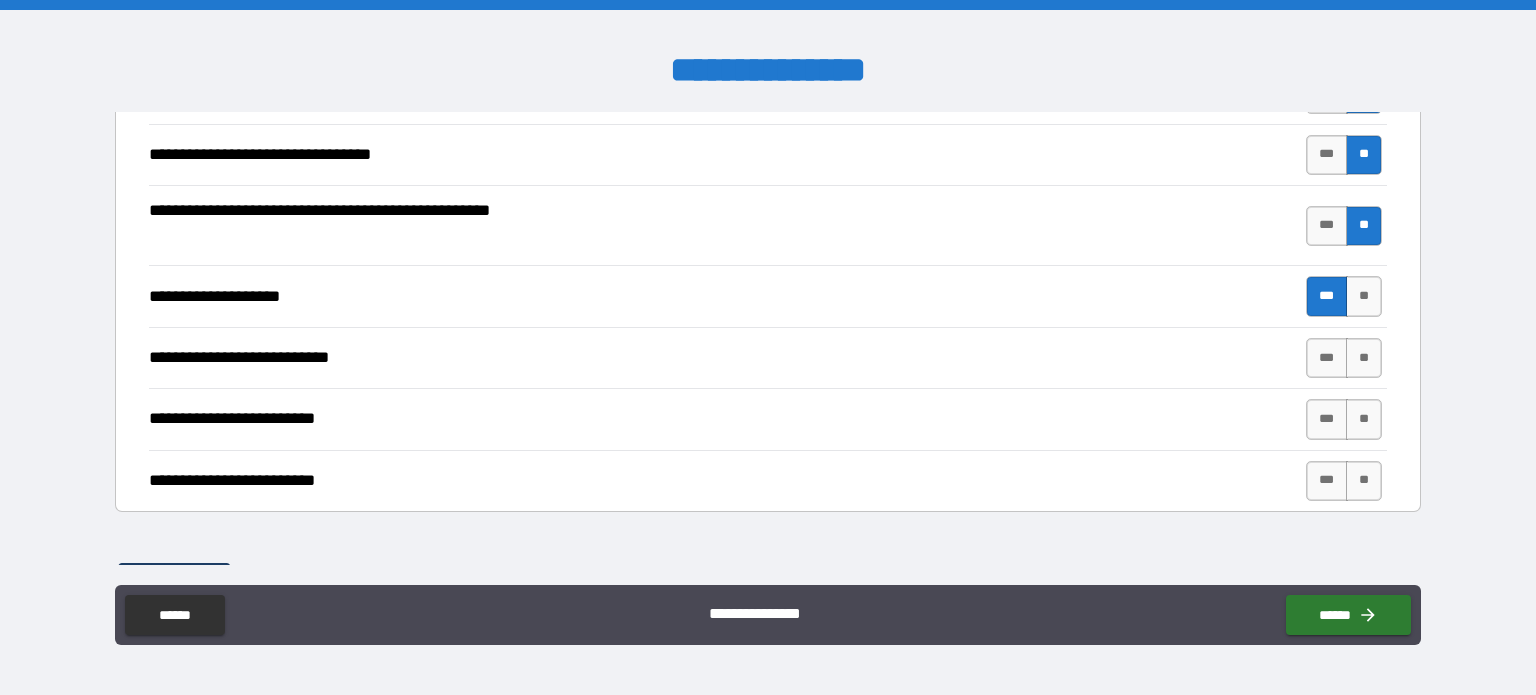 scroll, scrollTop: 1274, scrollLeft: 0, axis: vertical 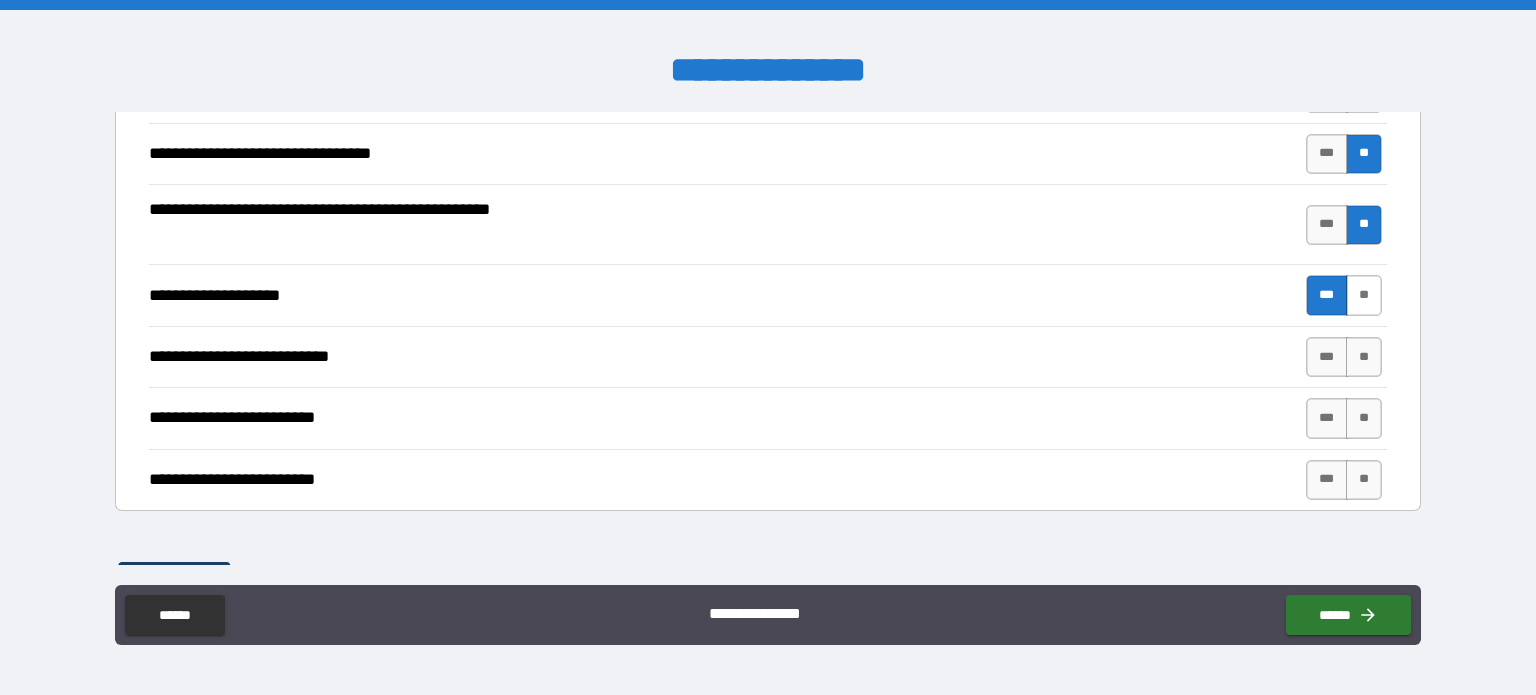 click on "**" at bounding box center (1364, 295) 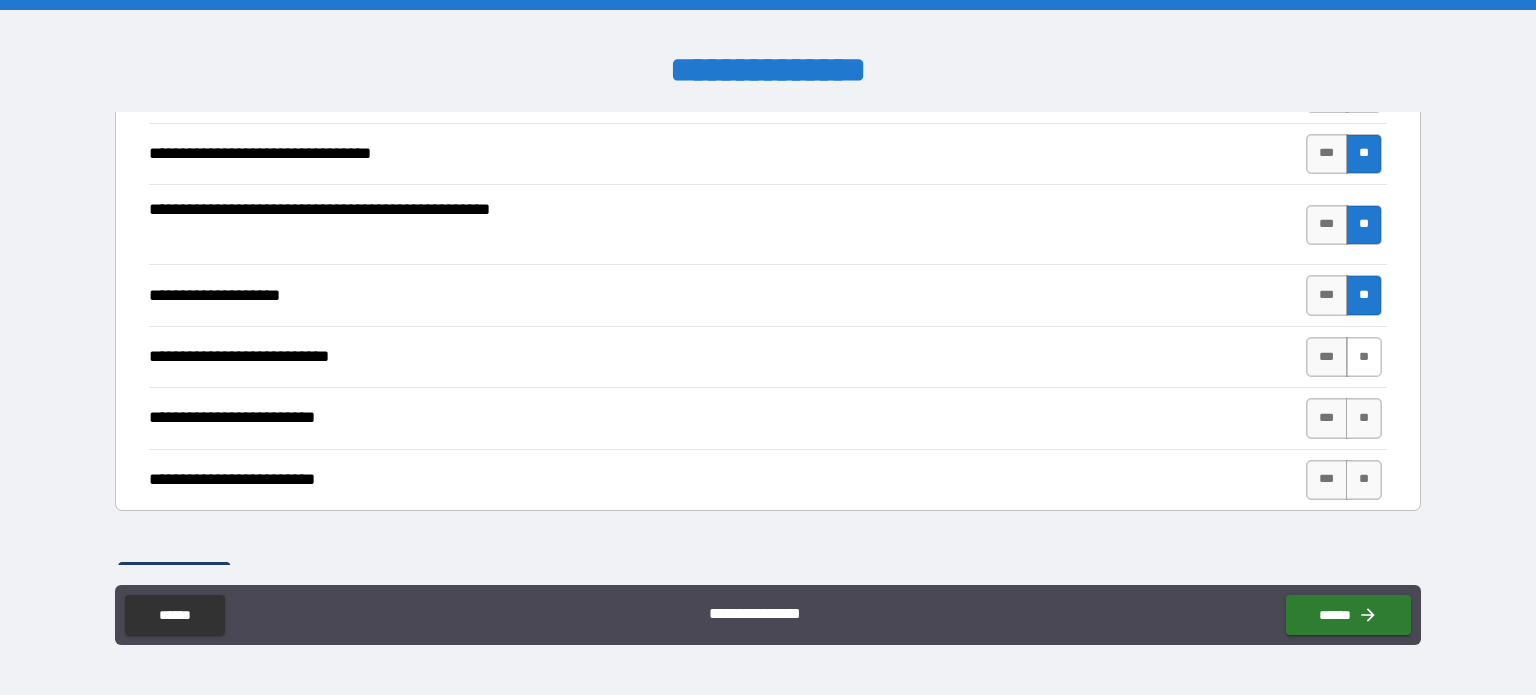 click on "**" at bounding box center [1364, 357] 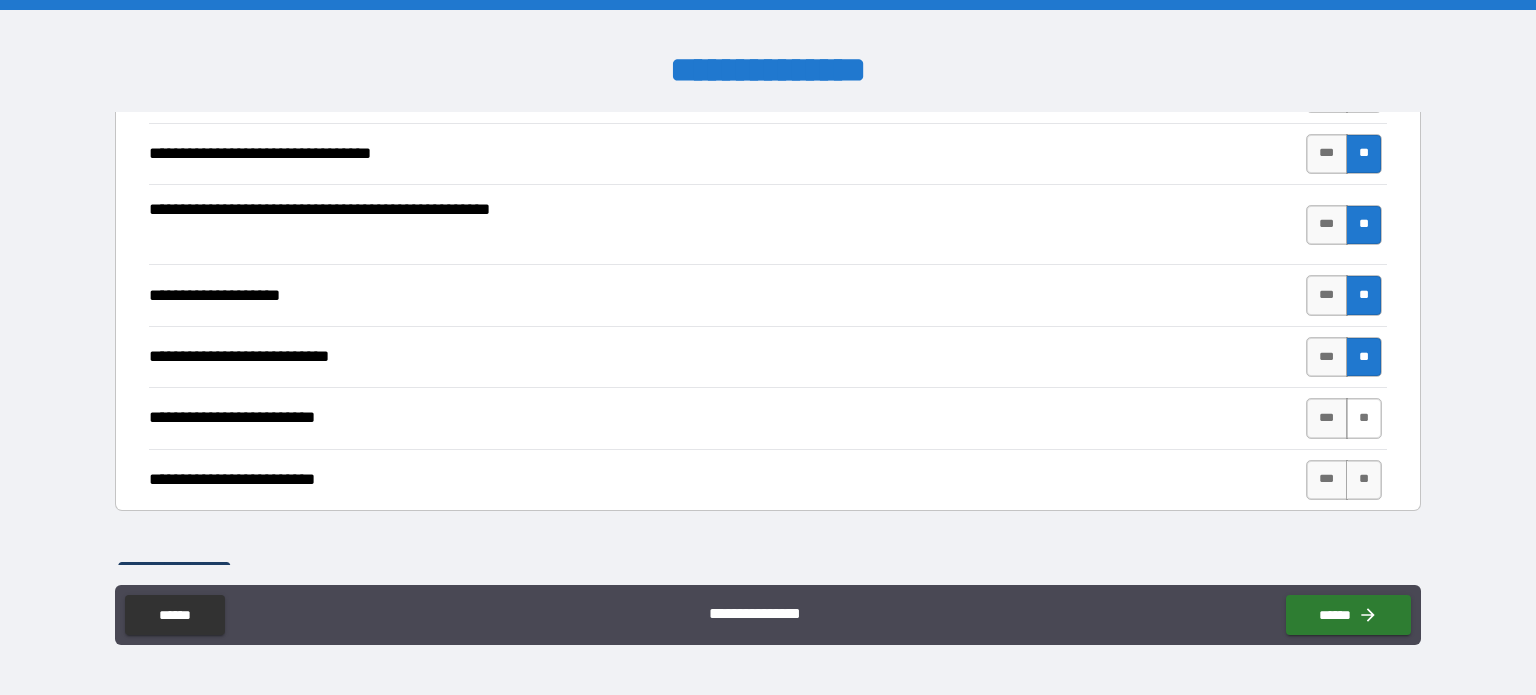 click on "**" at bounding box center [1364, 418] 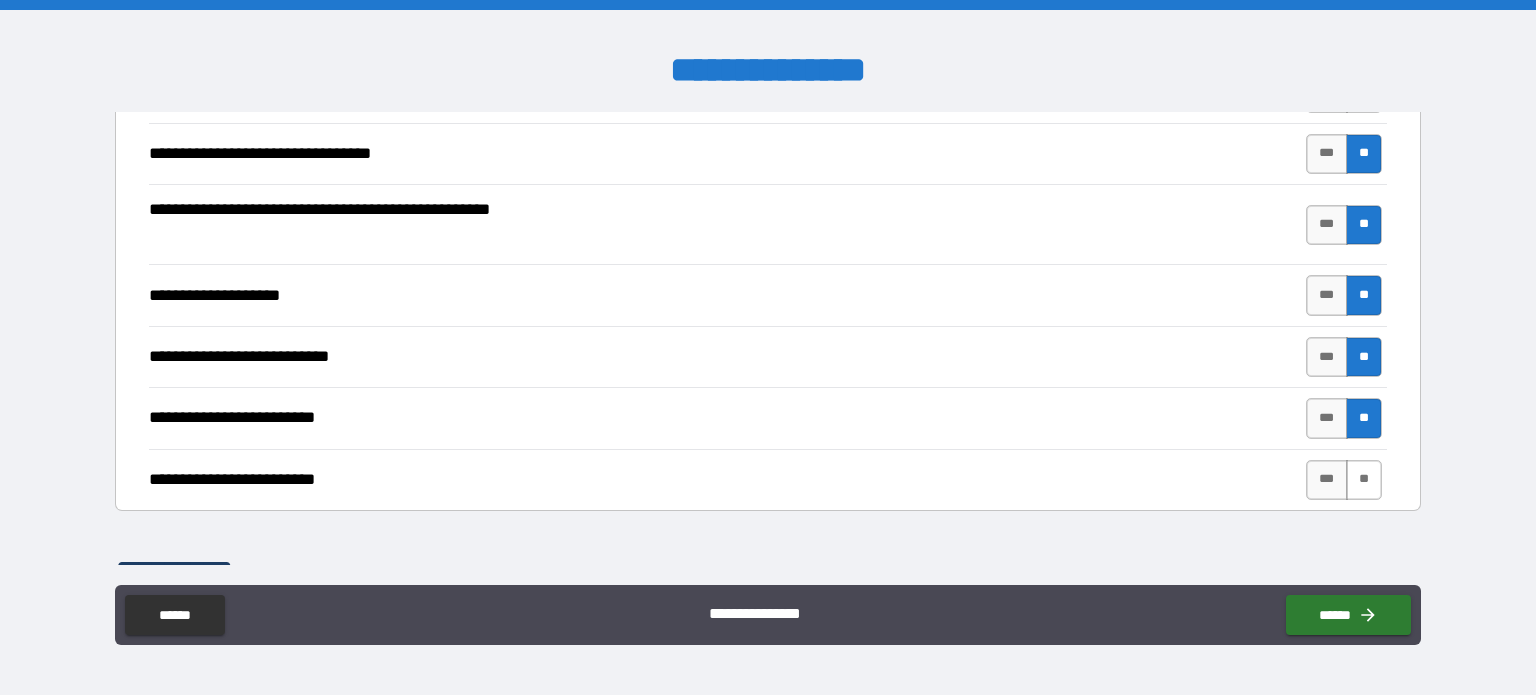 click on "**" at bounding box center [1364, 480] 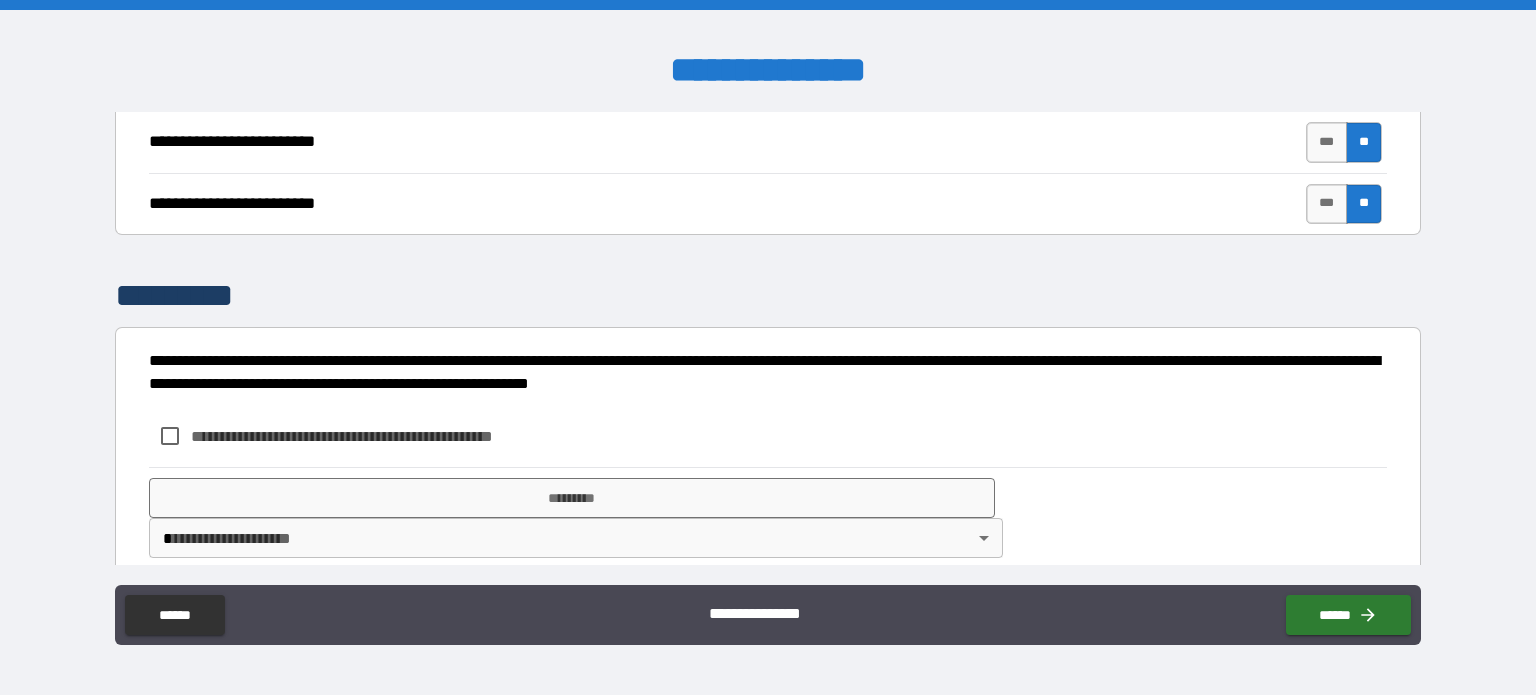 scroll, scrollTop: 1568, scrollLeft: 0, axis: vertical 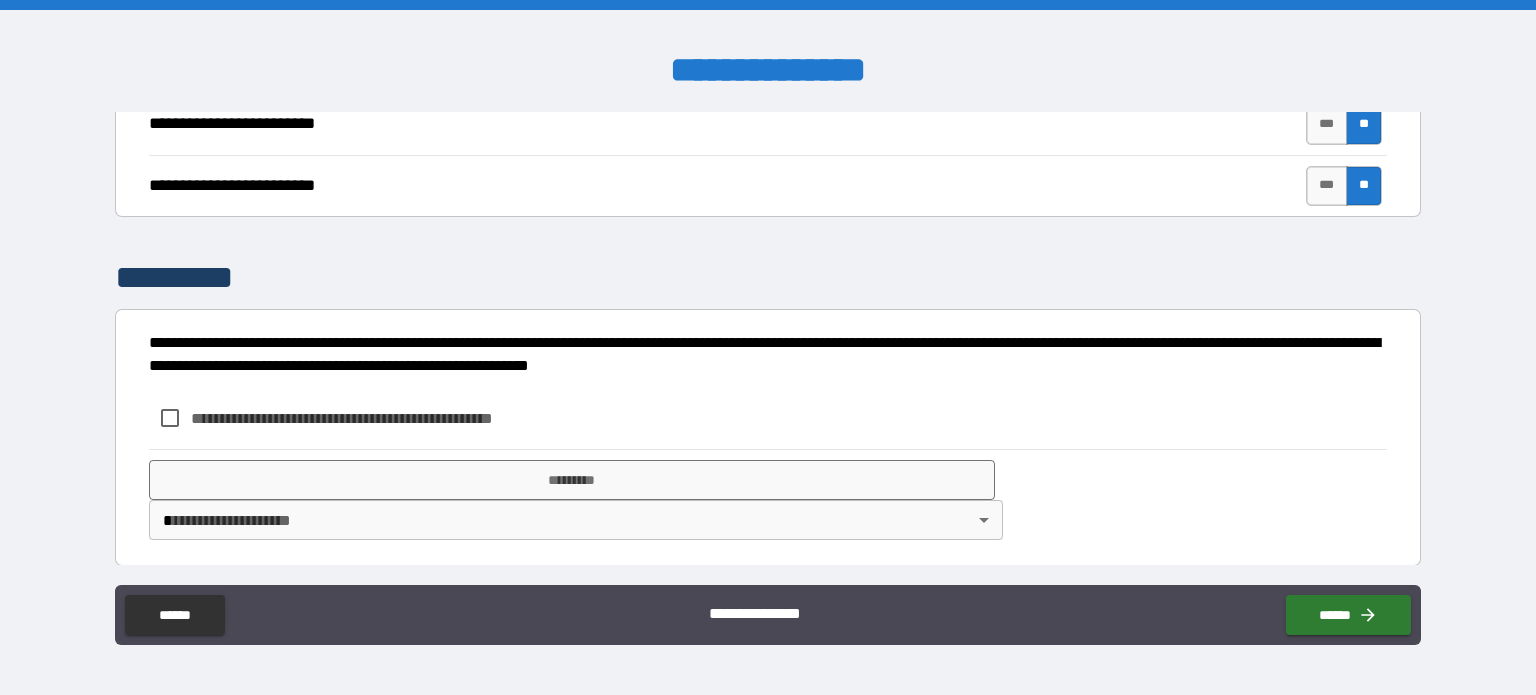click on "**********" at bounding box center (375, 418) 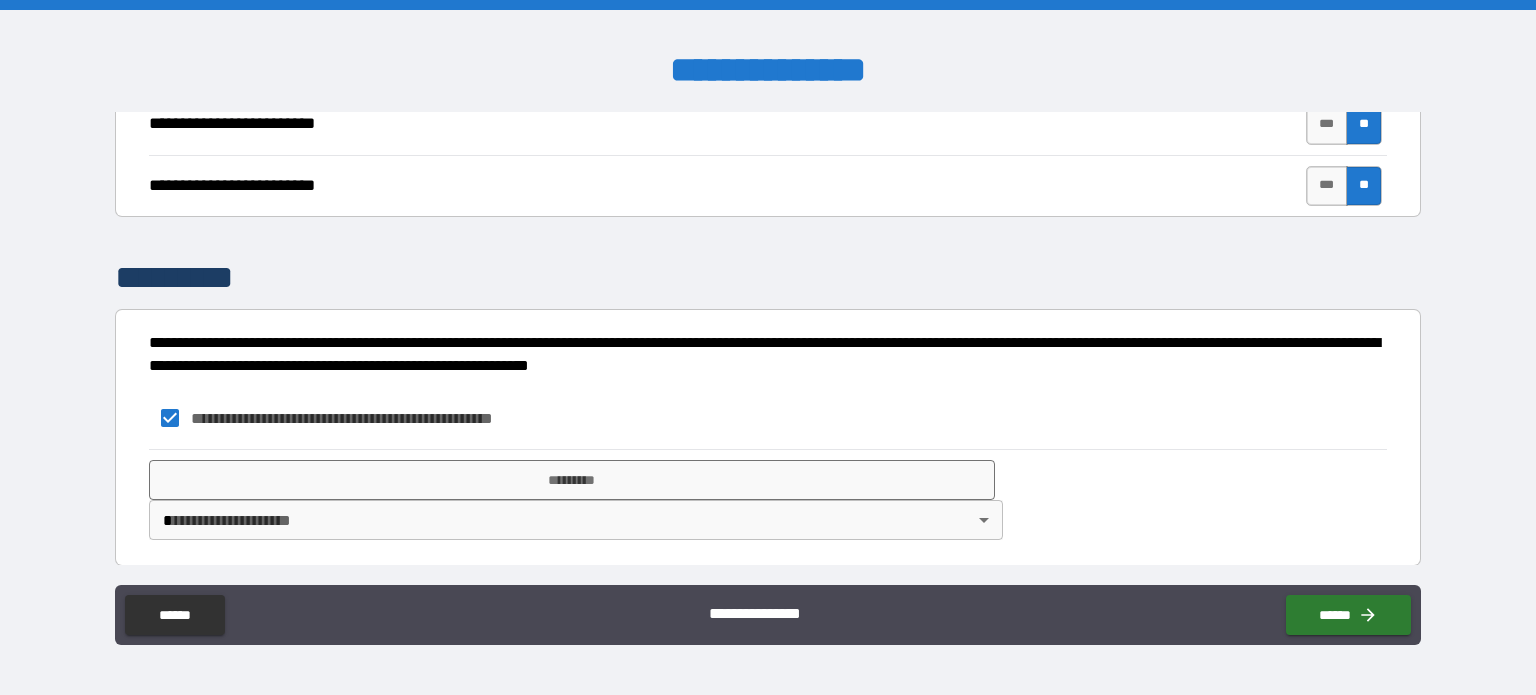 click on "**********" at bounding box center (768, 347) 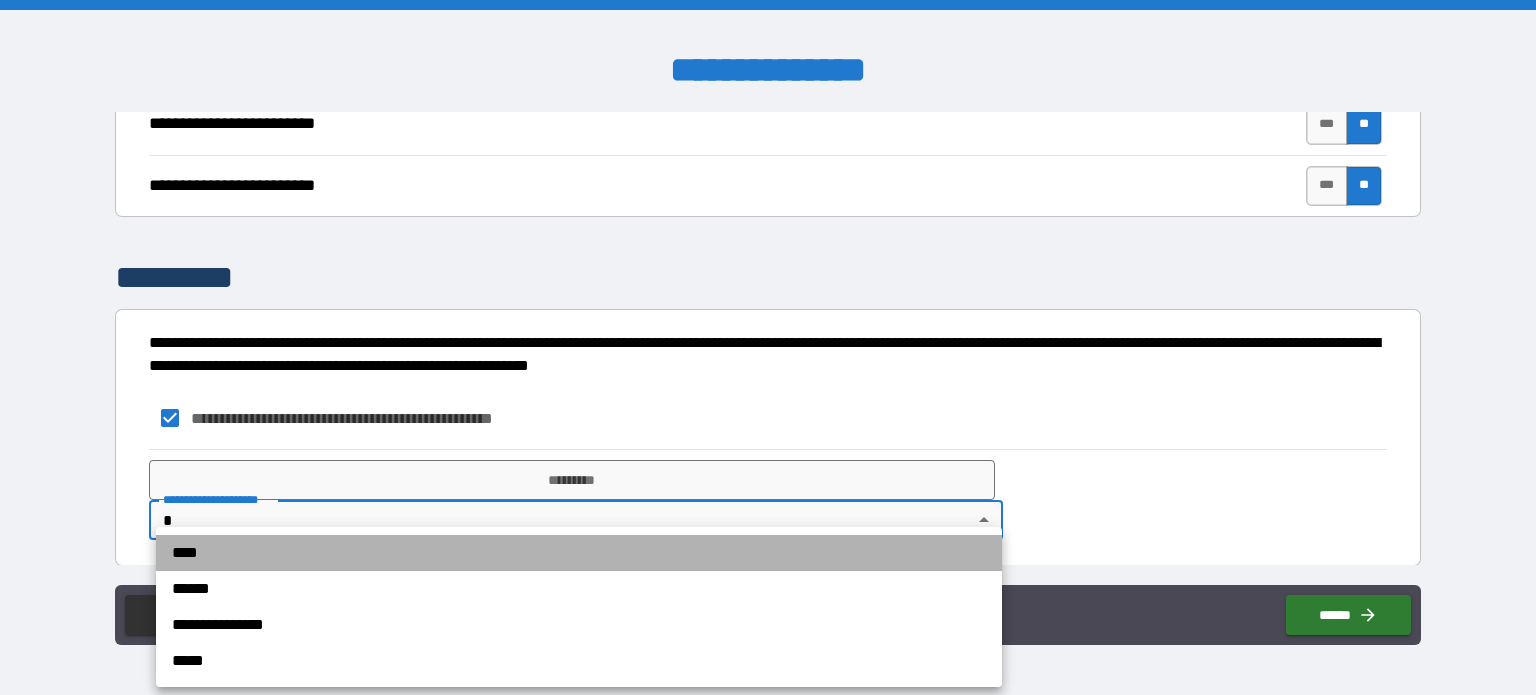 click on "****" at bounding box center [579, 553] 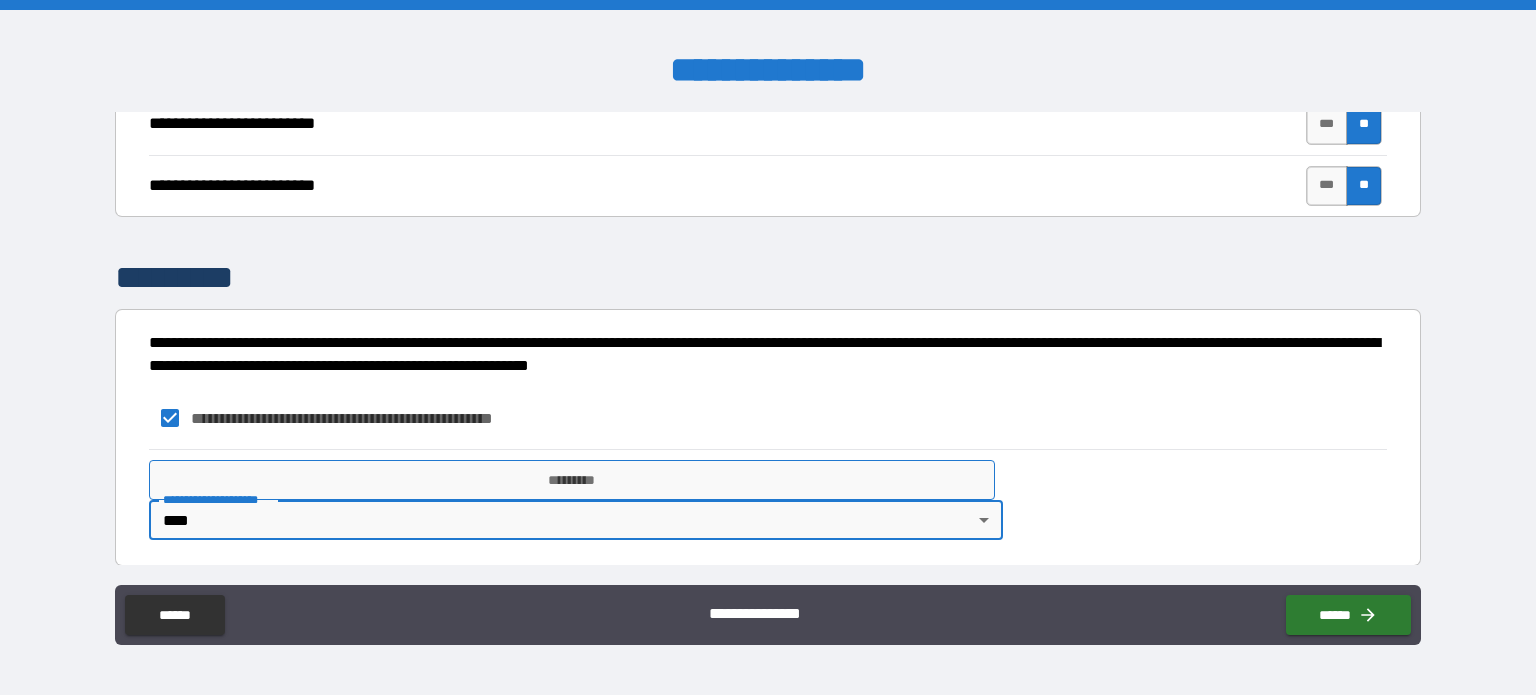 click on "*********" at bounding box center [572, 480] 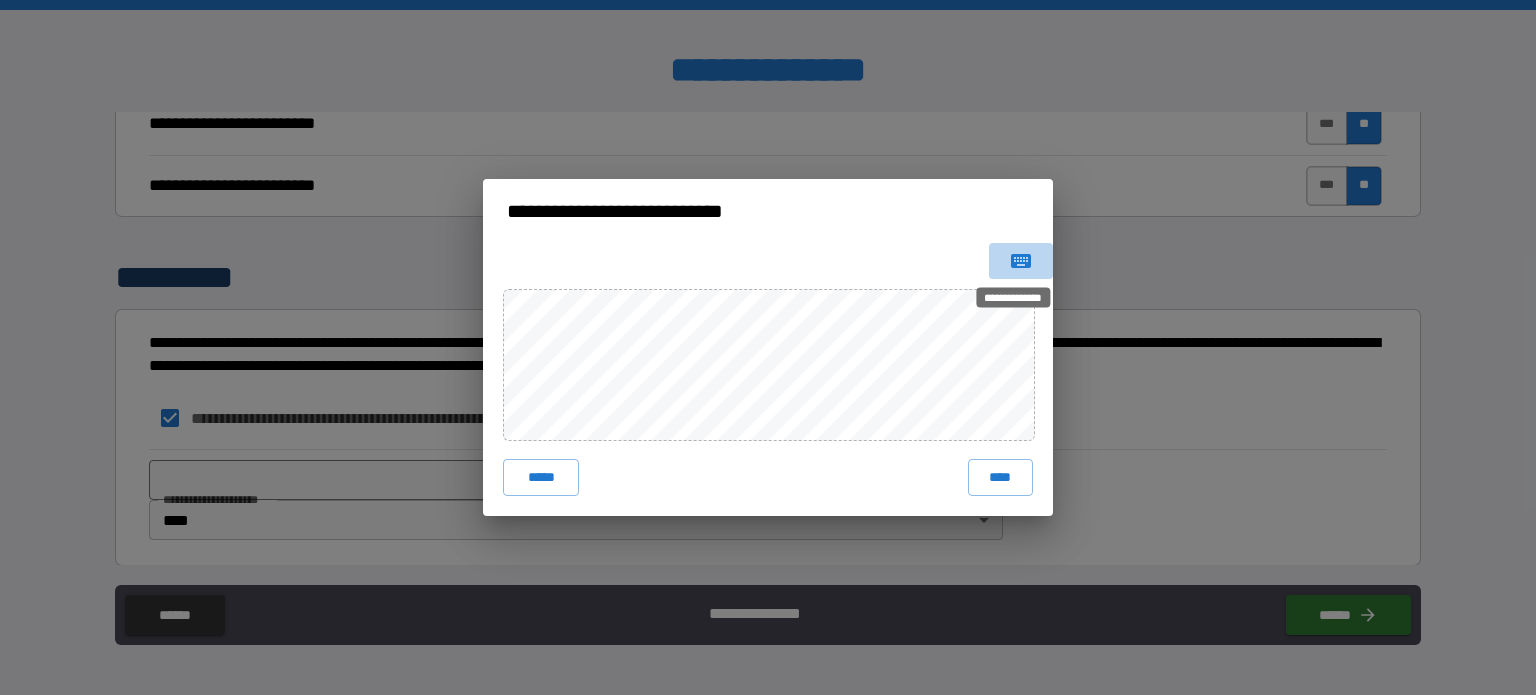 click 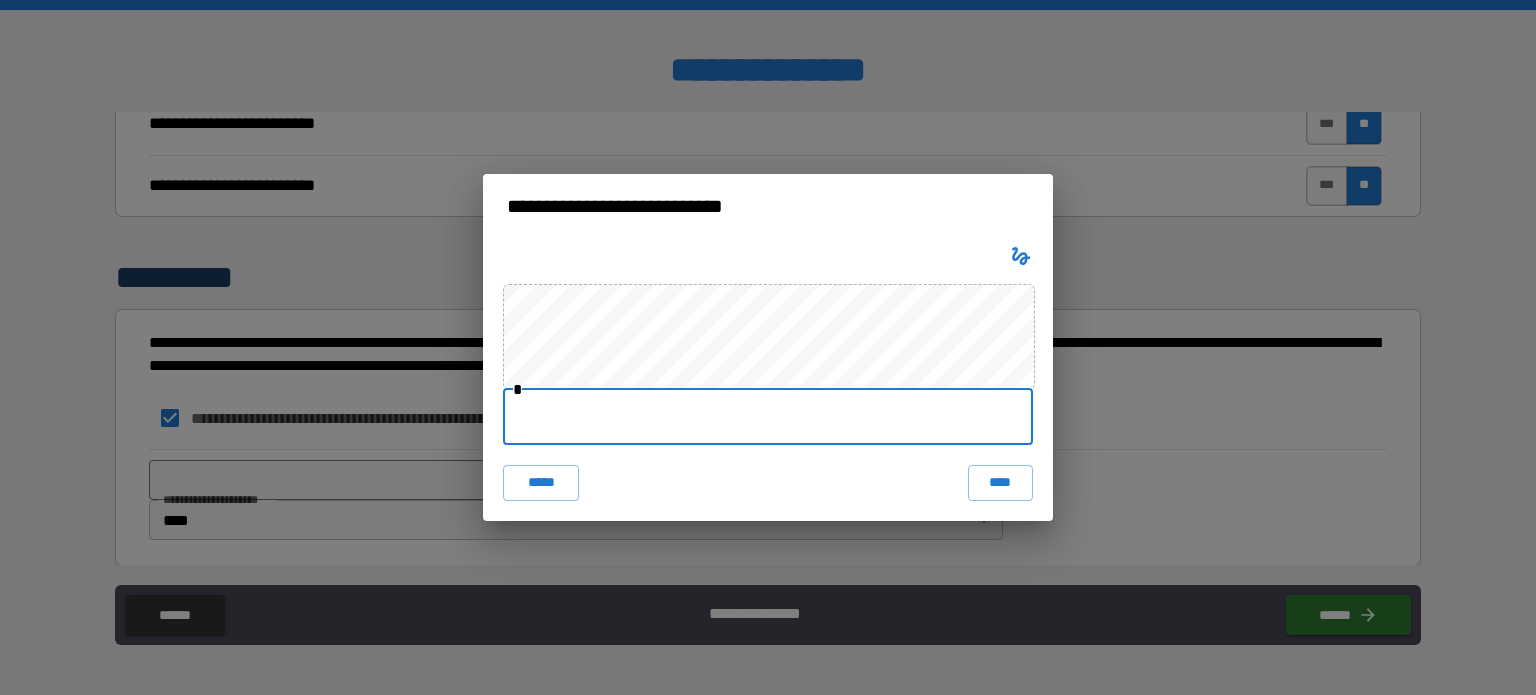 click at bounding box center [768, 417] 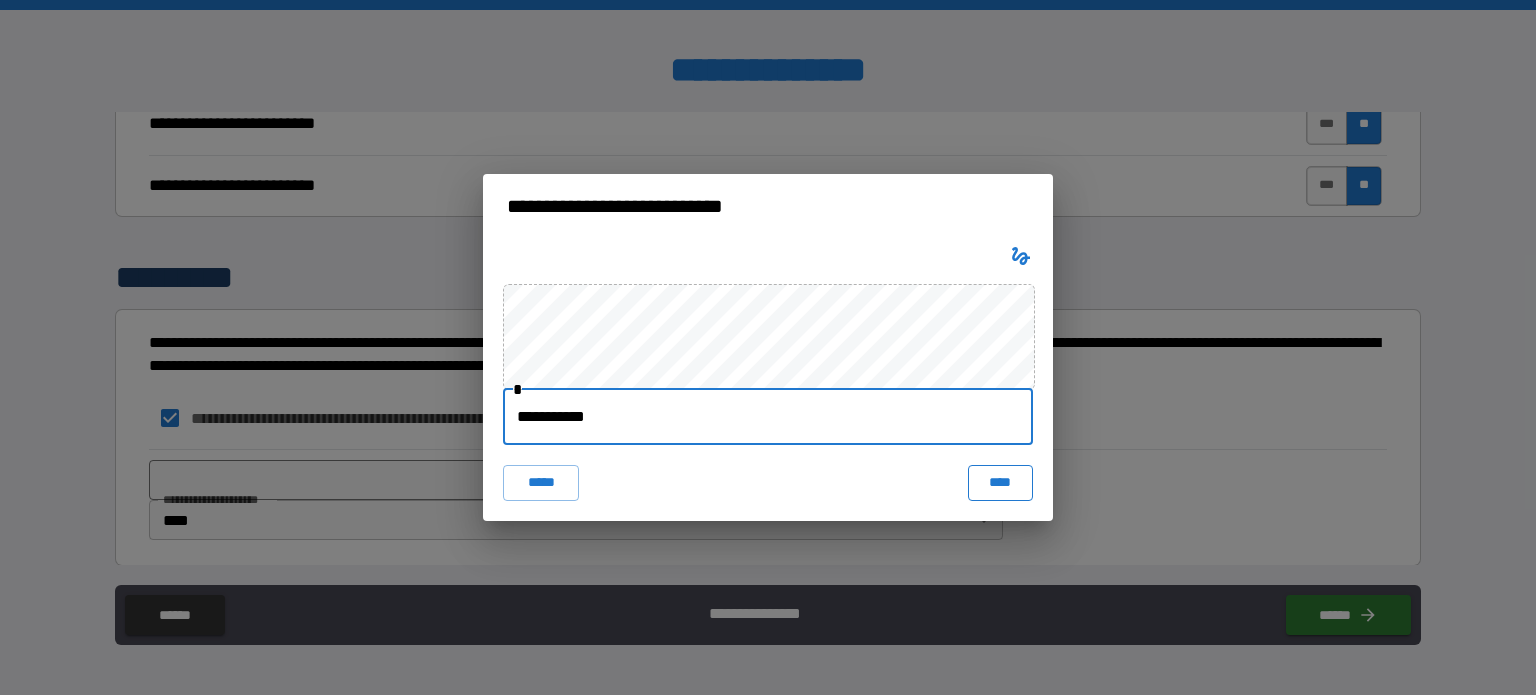 click on "****" at bounding box center [1000, 483] 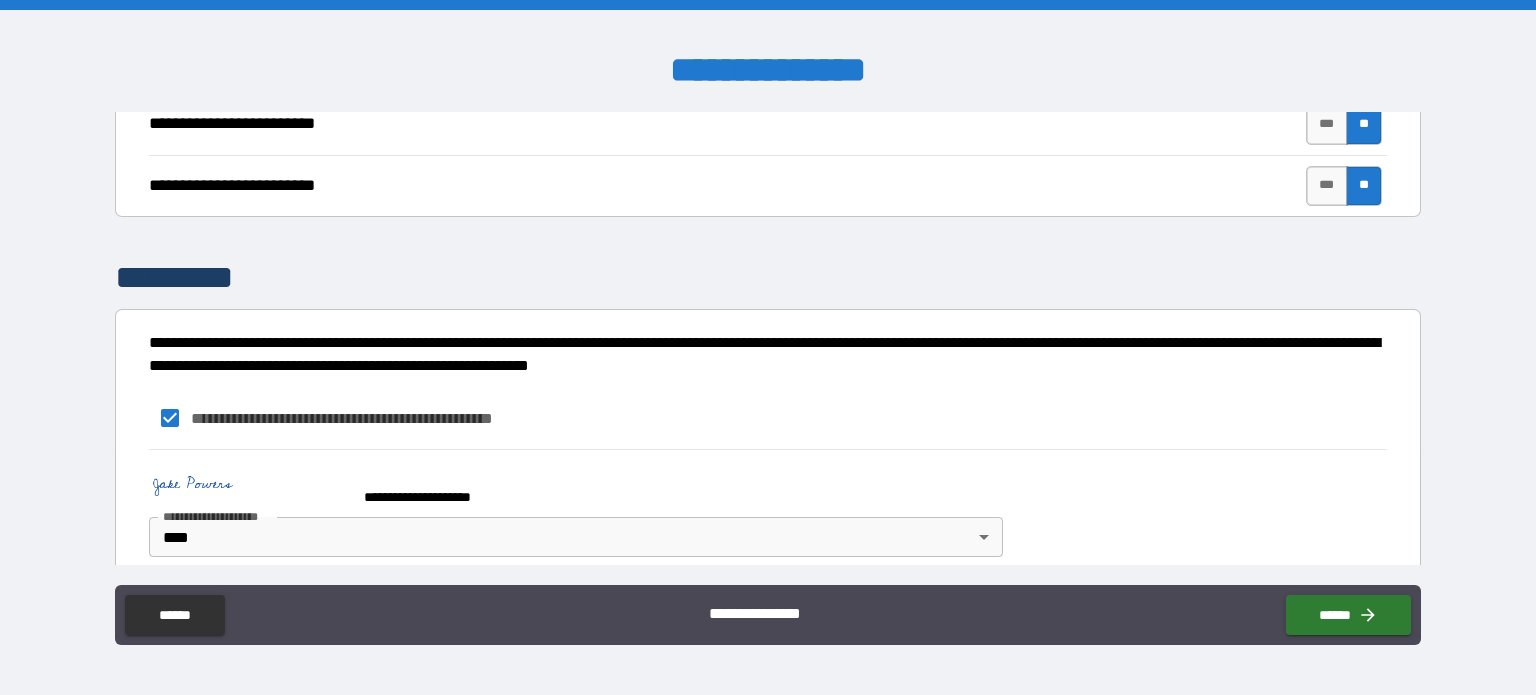 scroll, scrollTop: 1585, scrollLeft: 0, axis: vertical 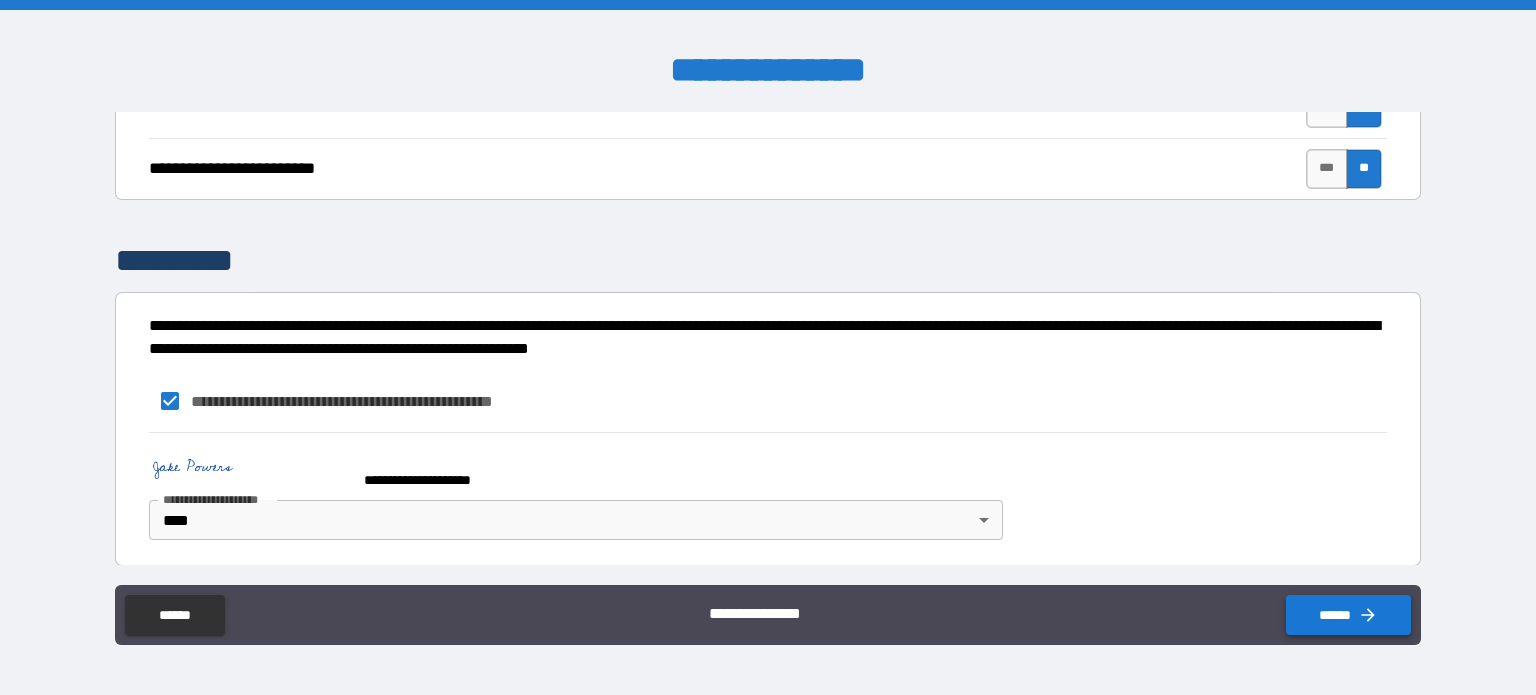 click on "******" at bounding box center (1348, 615) 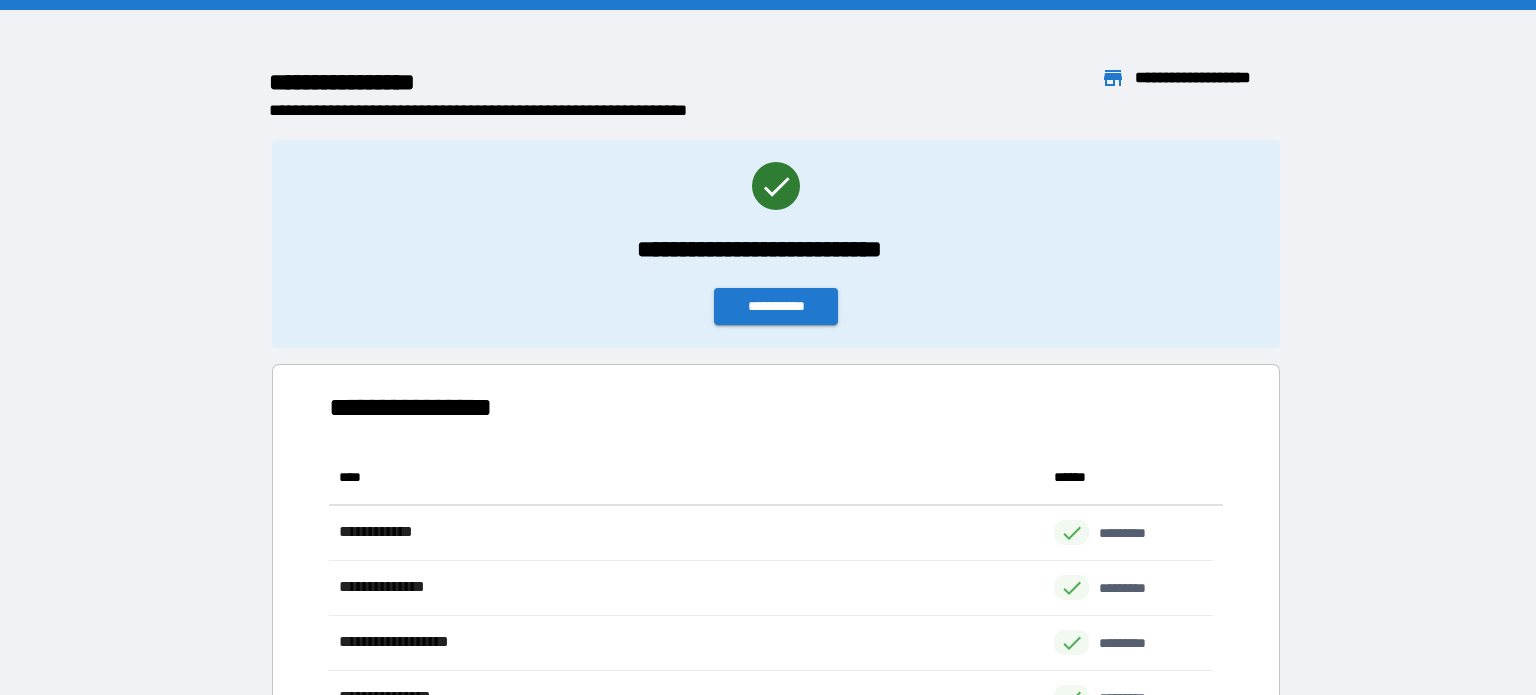 scroll, scrollTop: 16, scrollLeft: 16, axis: both 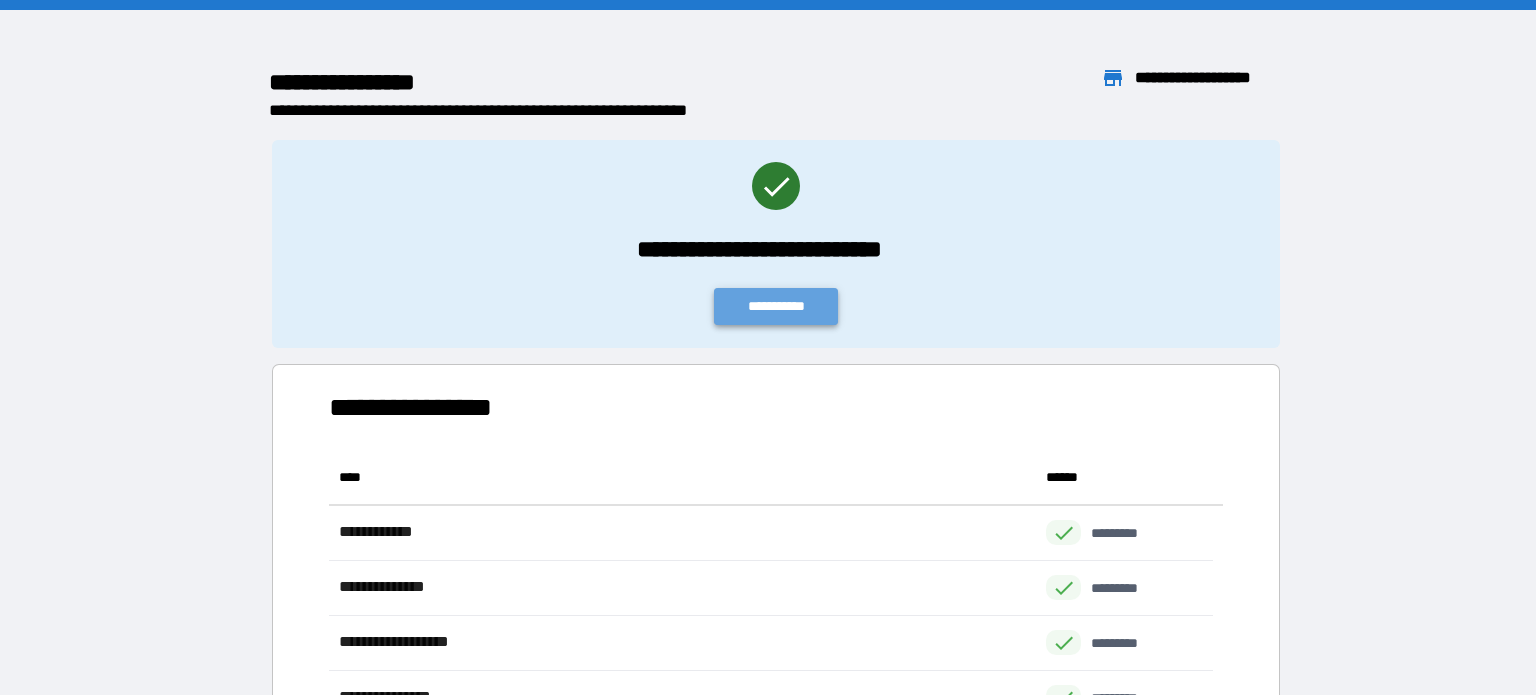 click on "**********" at bounding box center (776, 306) 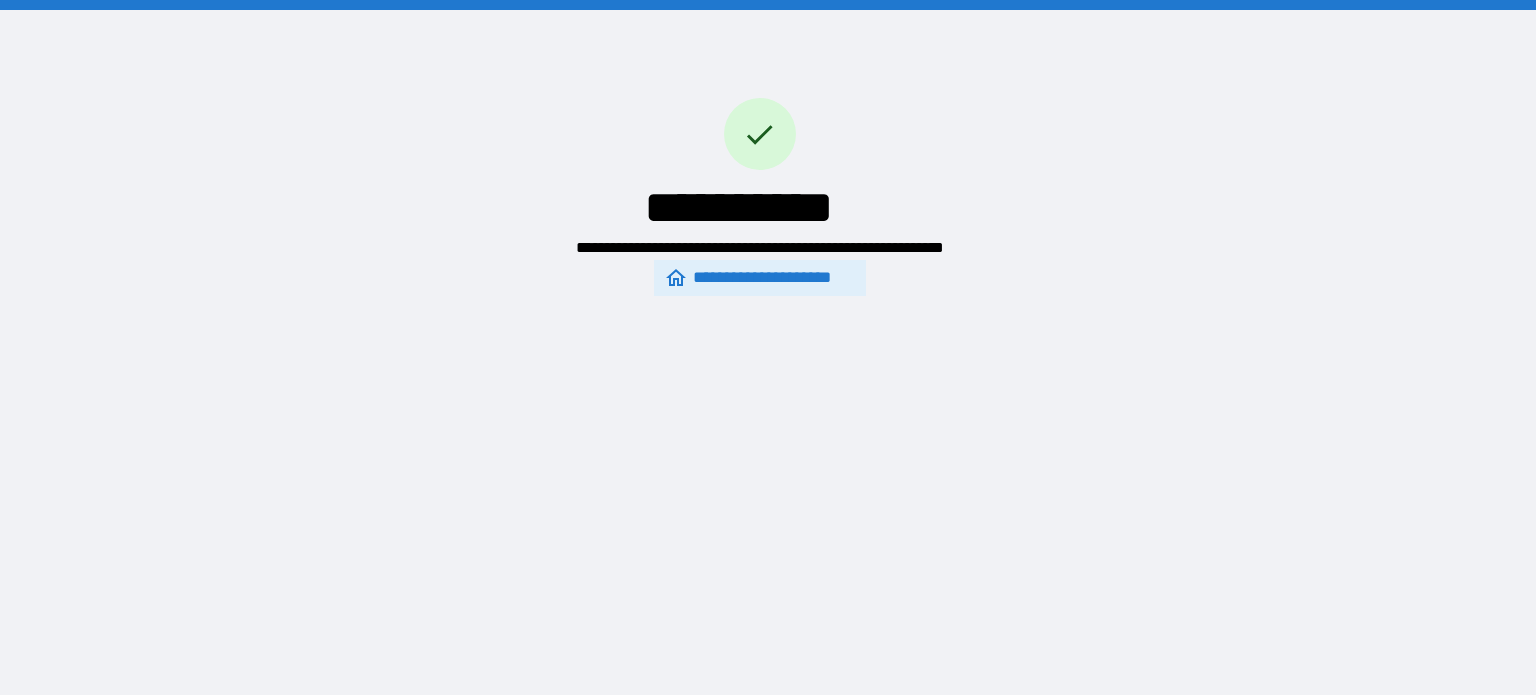 click on "**********" at bounding box center (759, 278) 